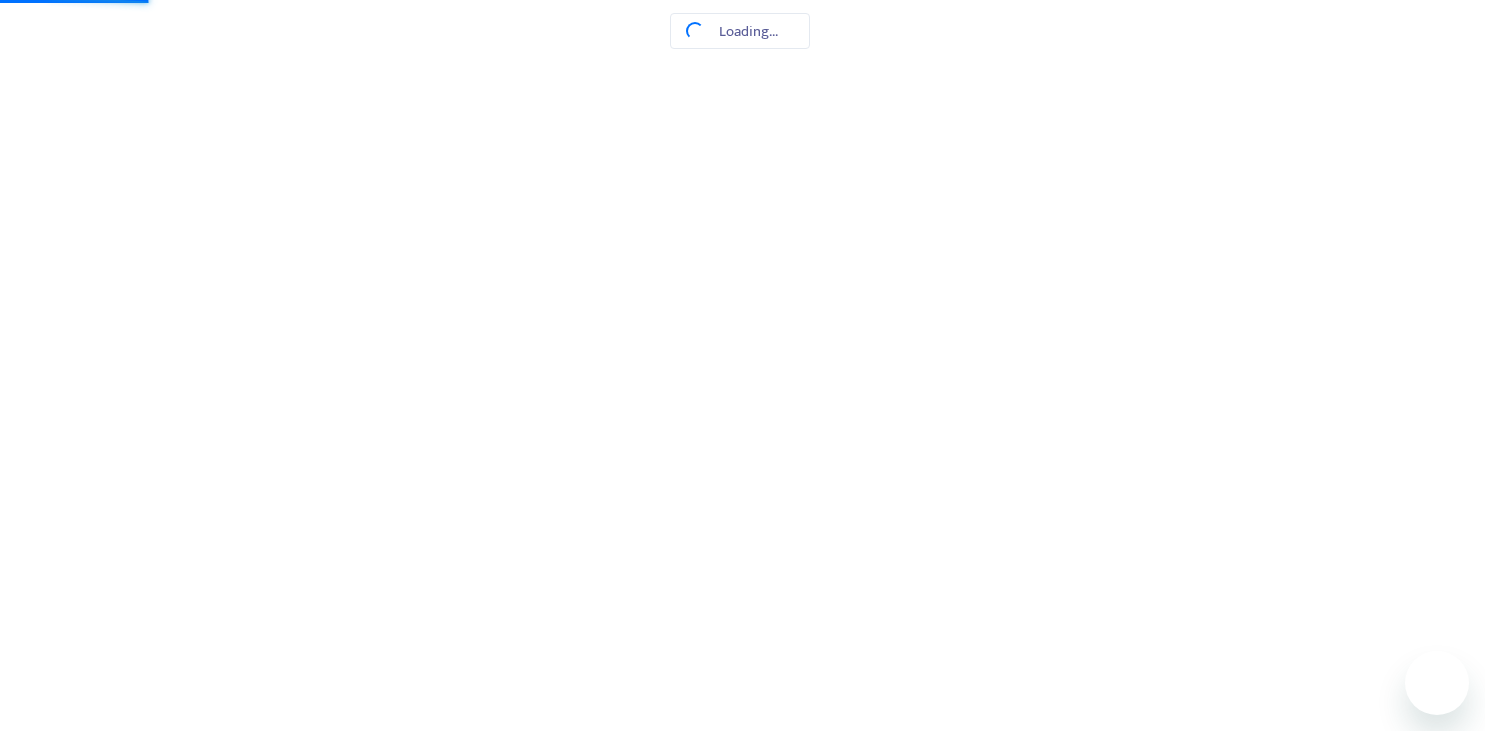 scroll, scrollTop: 0, scrollLeft: 0, axis: both 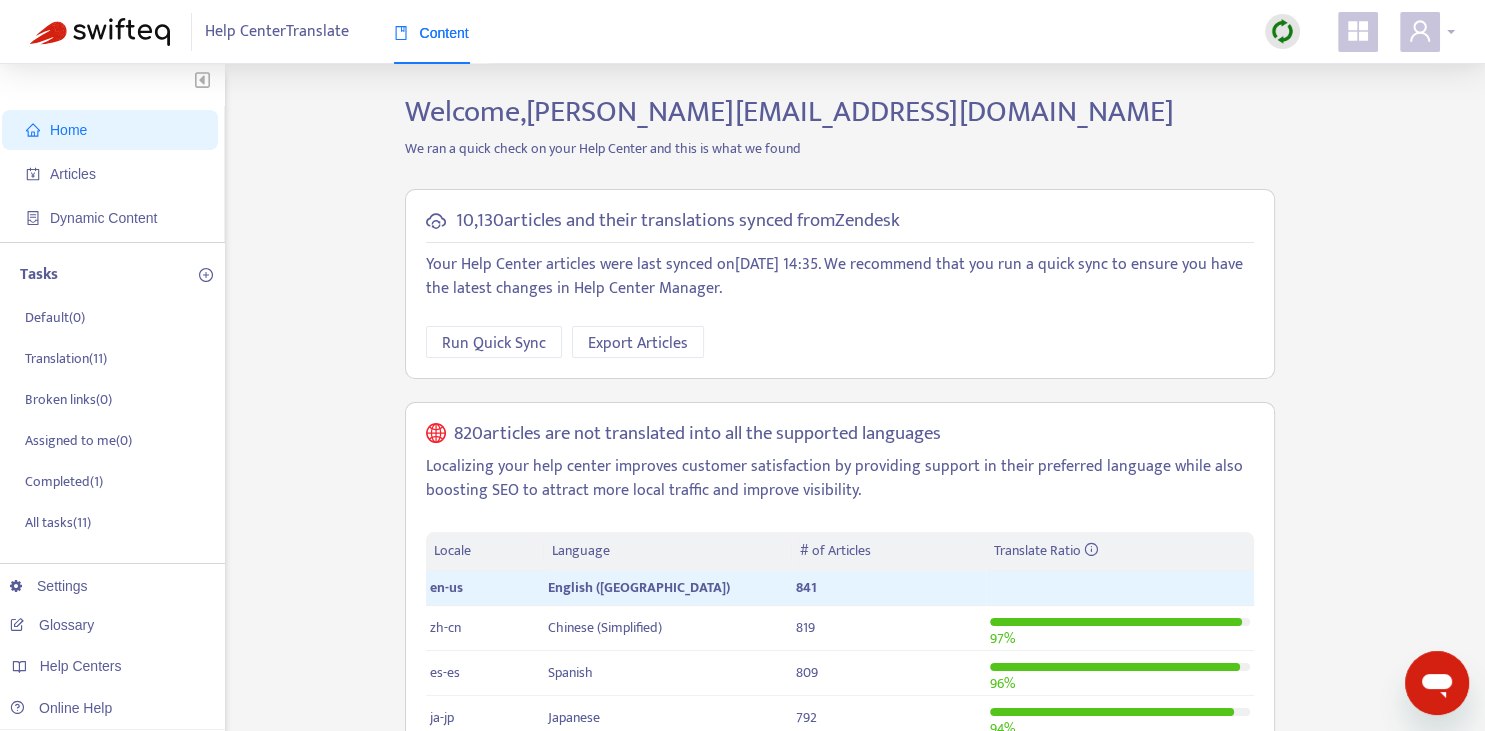 click 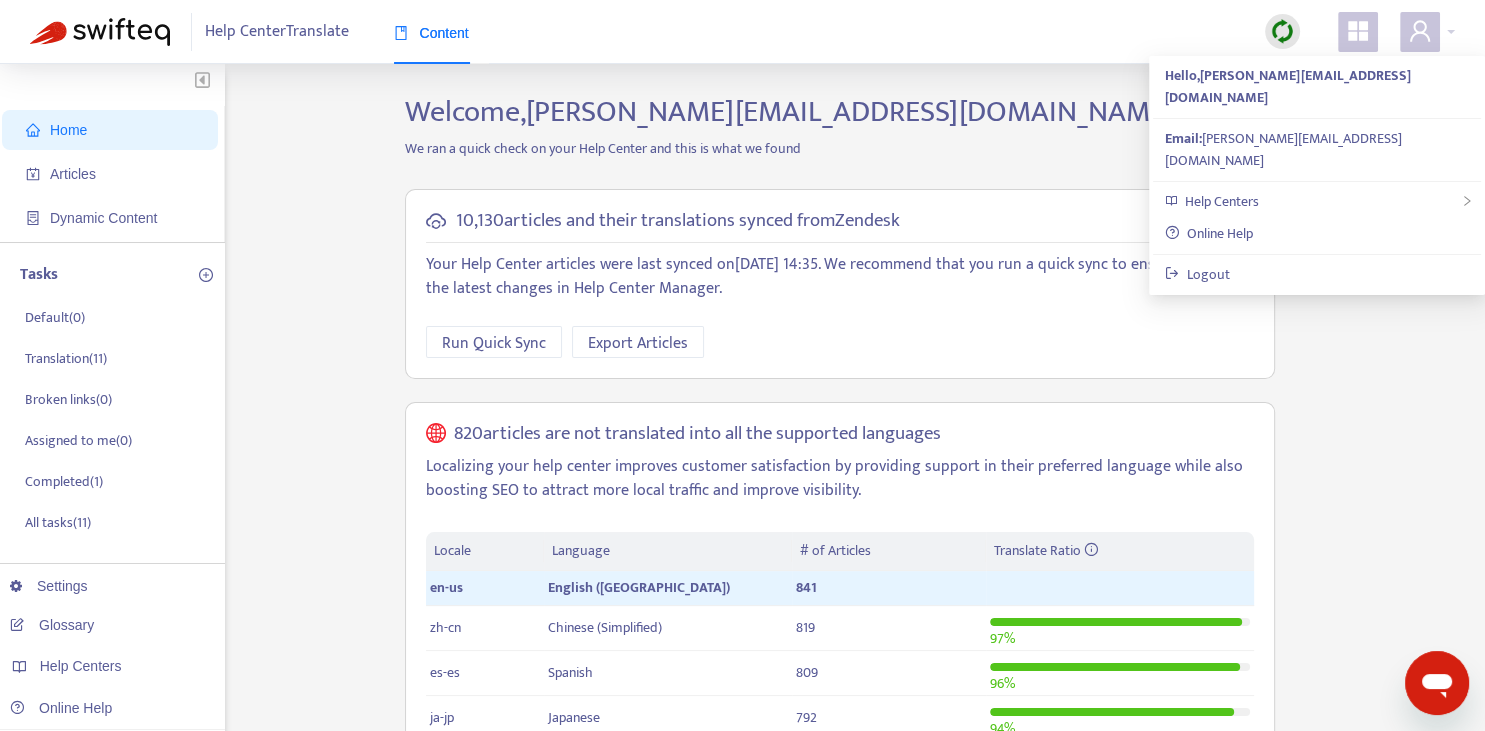 click on "Home Articles Dynamic Content Tasks Default  ( 0 ) Translation  ( 11 ) Broken links  ( 0 ) Assigned to me  ( 0 ) Completed  ( 1 ) All tasks  ( 11 ) Settings Glossary Help Centers Online Help Welcome,  denislava.vasileva@languagebear.com We ran a quick check on your Help Center and this is what we found 10,130  articles and their translations synced from  Zendesk Your Help Center articles were last synced on  June 17, 2025 14:35 . We recommend that you run a quick sync to ensure you have the latest changes in Help Center Manager. Run Quick Sync Export Articles 820  articles are not translated into all the supported languages Localizing your help center improves customer satisfaction by providing support in their preferred language while also boosting SEO to attract more local traffic and improve visibility. Locale Language # of Articles Translate Ratio  en-us English (USA) 841 zh-cn Chinese (Simplified) 819 97 % es-es Spanish 809 96 % ja-jp Japanese 792 94 % ... expand to all languages  Learn More" at bounding box center (742, 679) 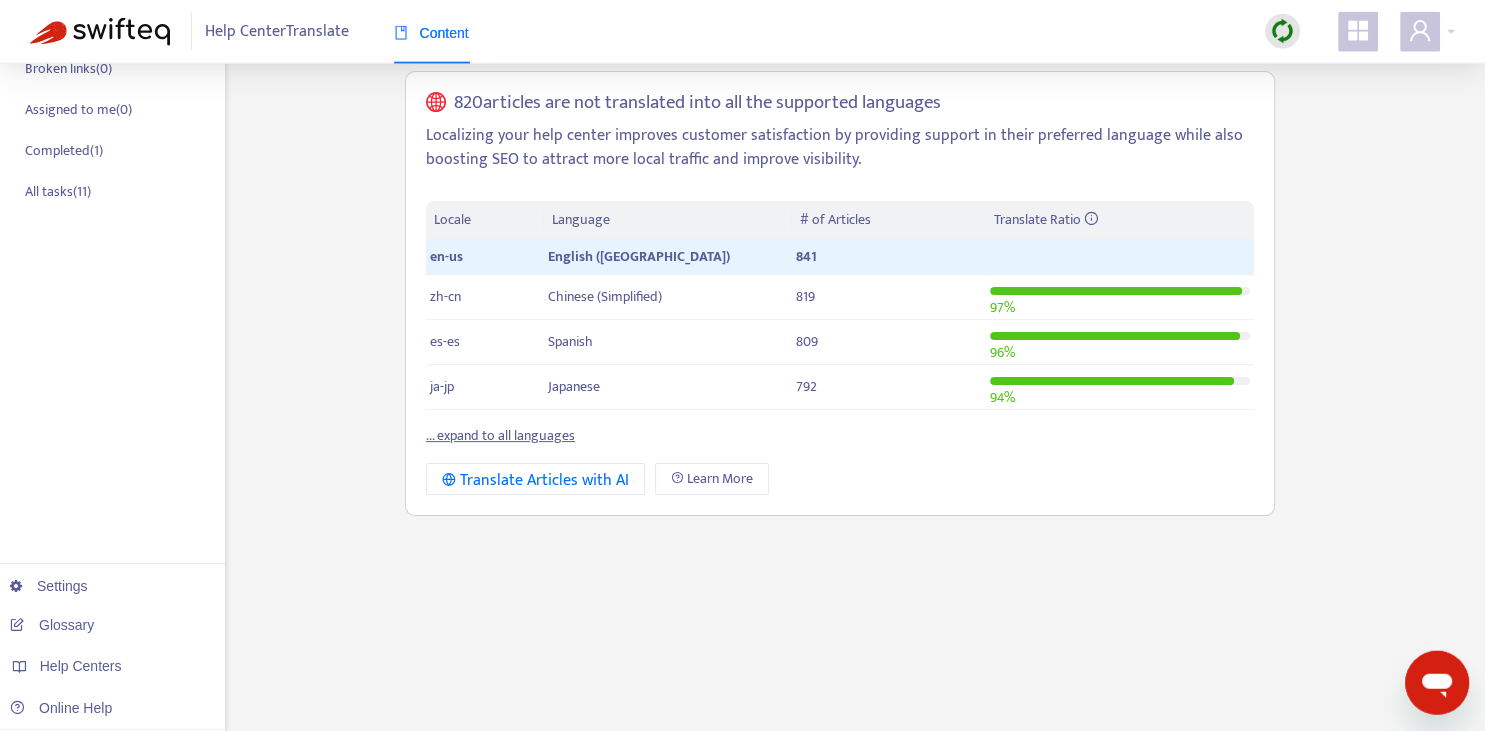 scroll, scrollTop: 352, scrollLeft: 0, axis: vertical 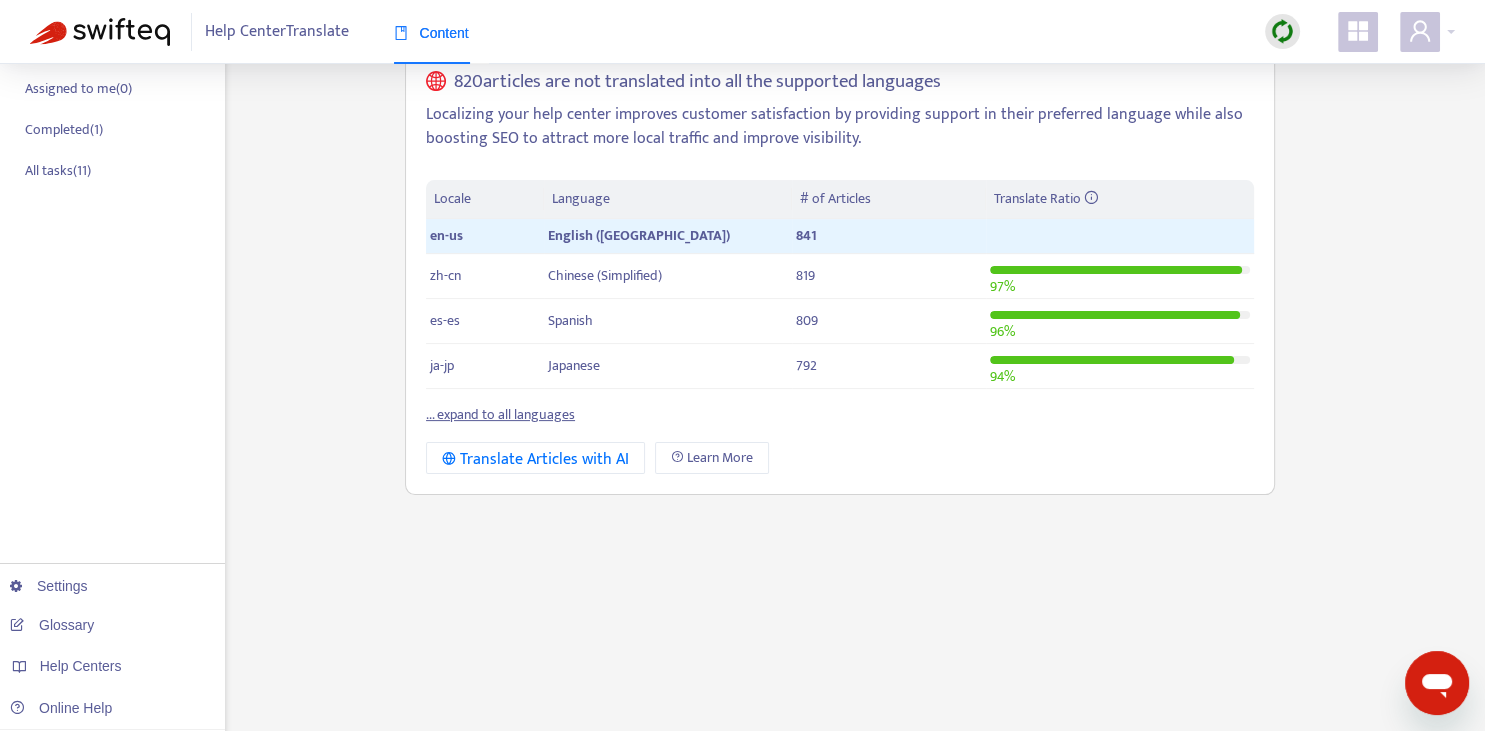click on "... expand to all languages" at bounding box center (500, 414) 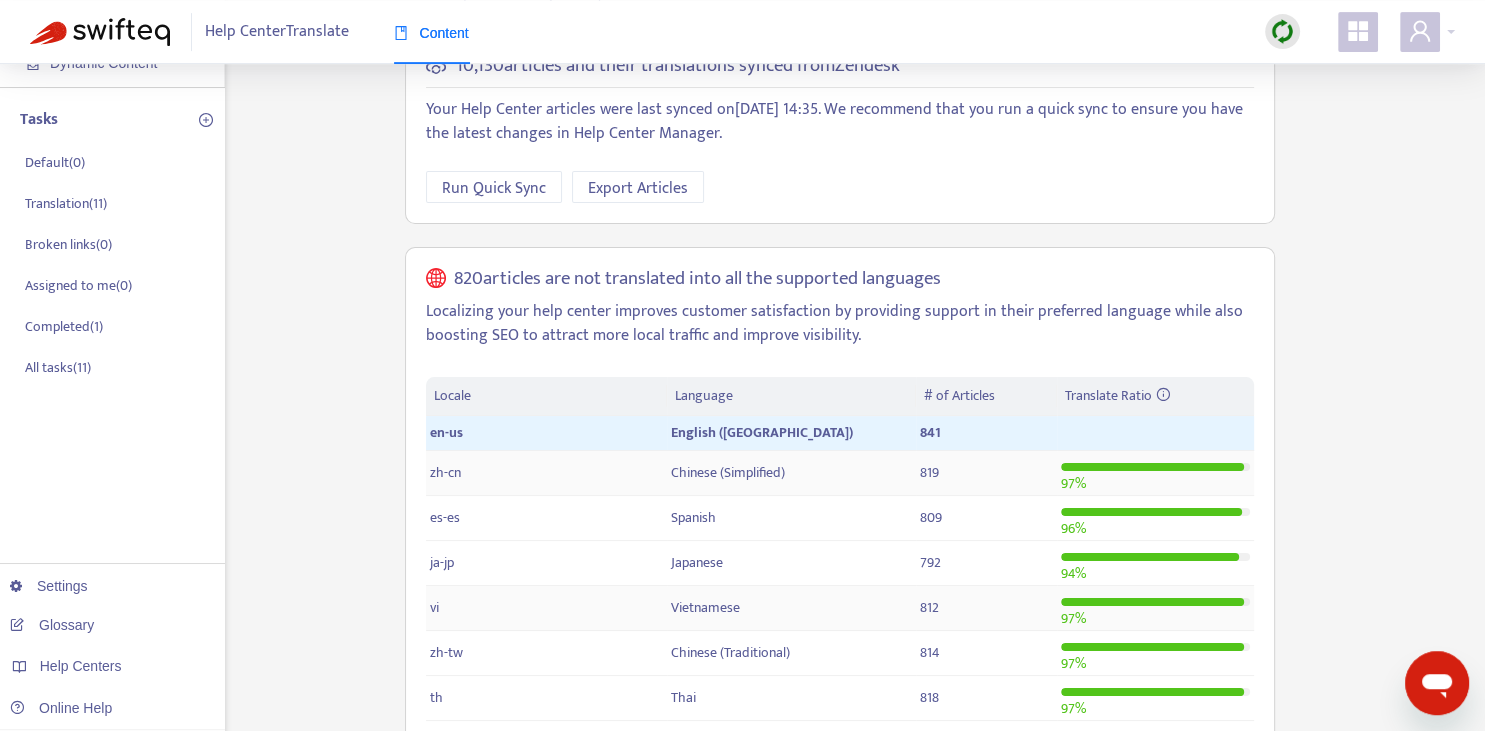 scroll, scrollTop: 140, scrollLeft: 0, axis: vertical 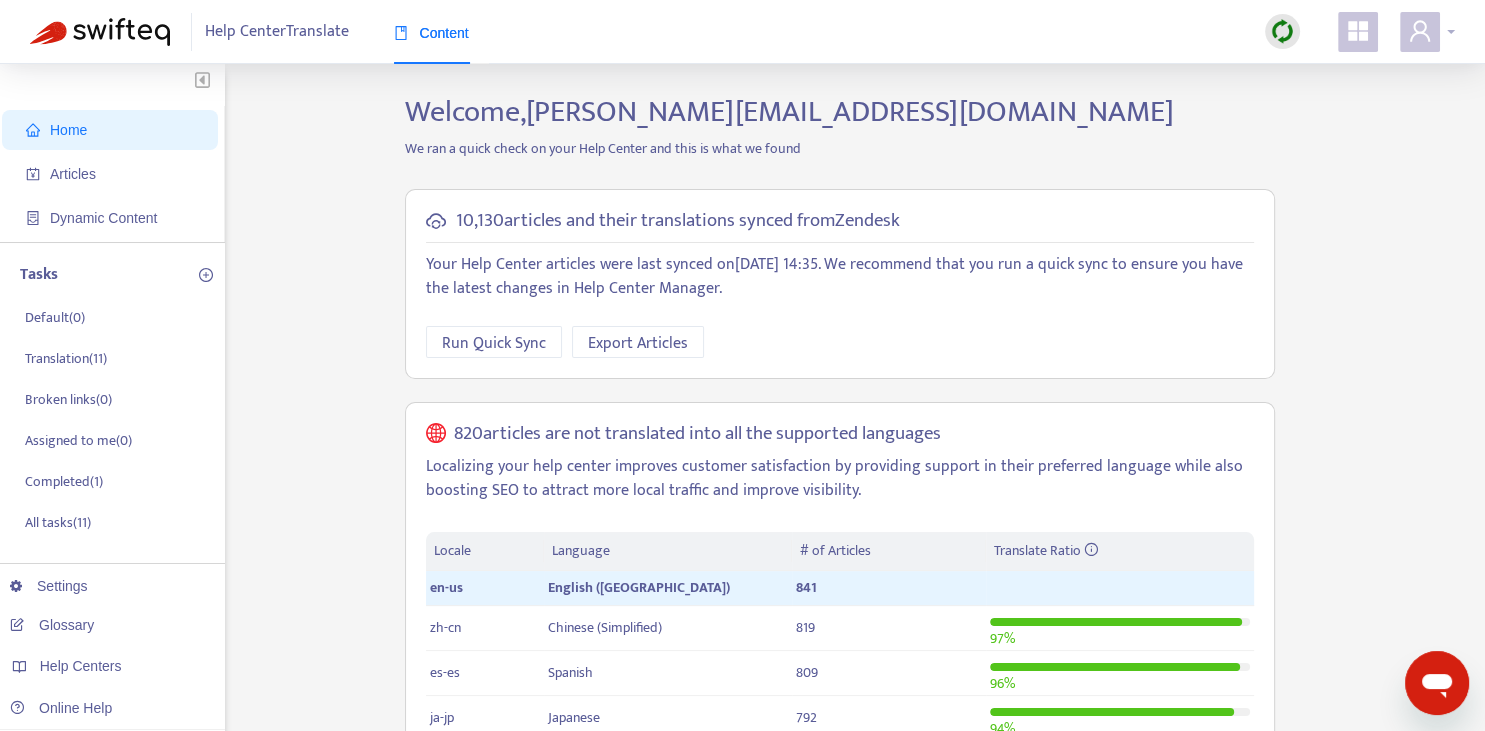 click 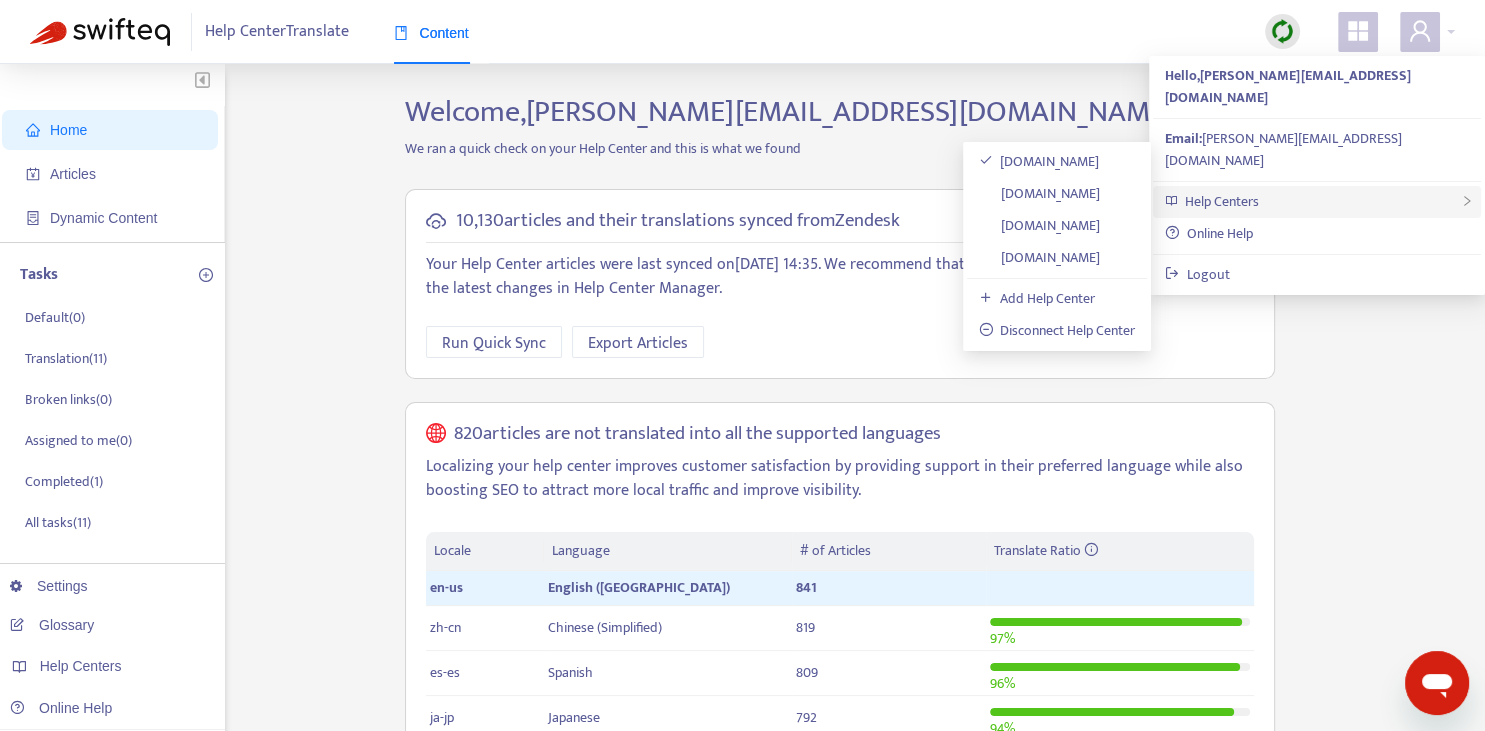 click on "Help Centers" at bounding box center [1317, 202] 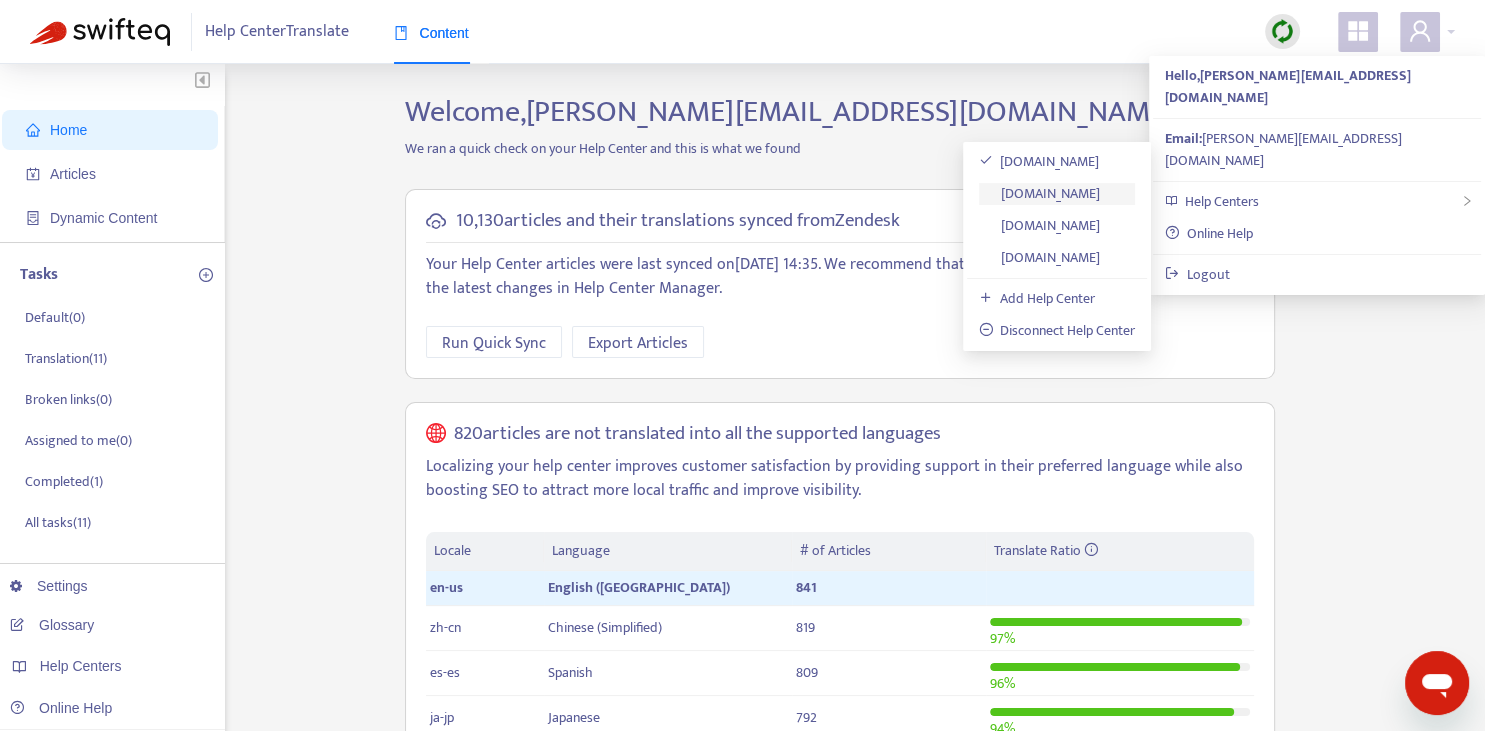 click on "help.axi.com" at bounding box center [1040, 193] 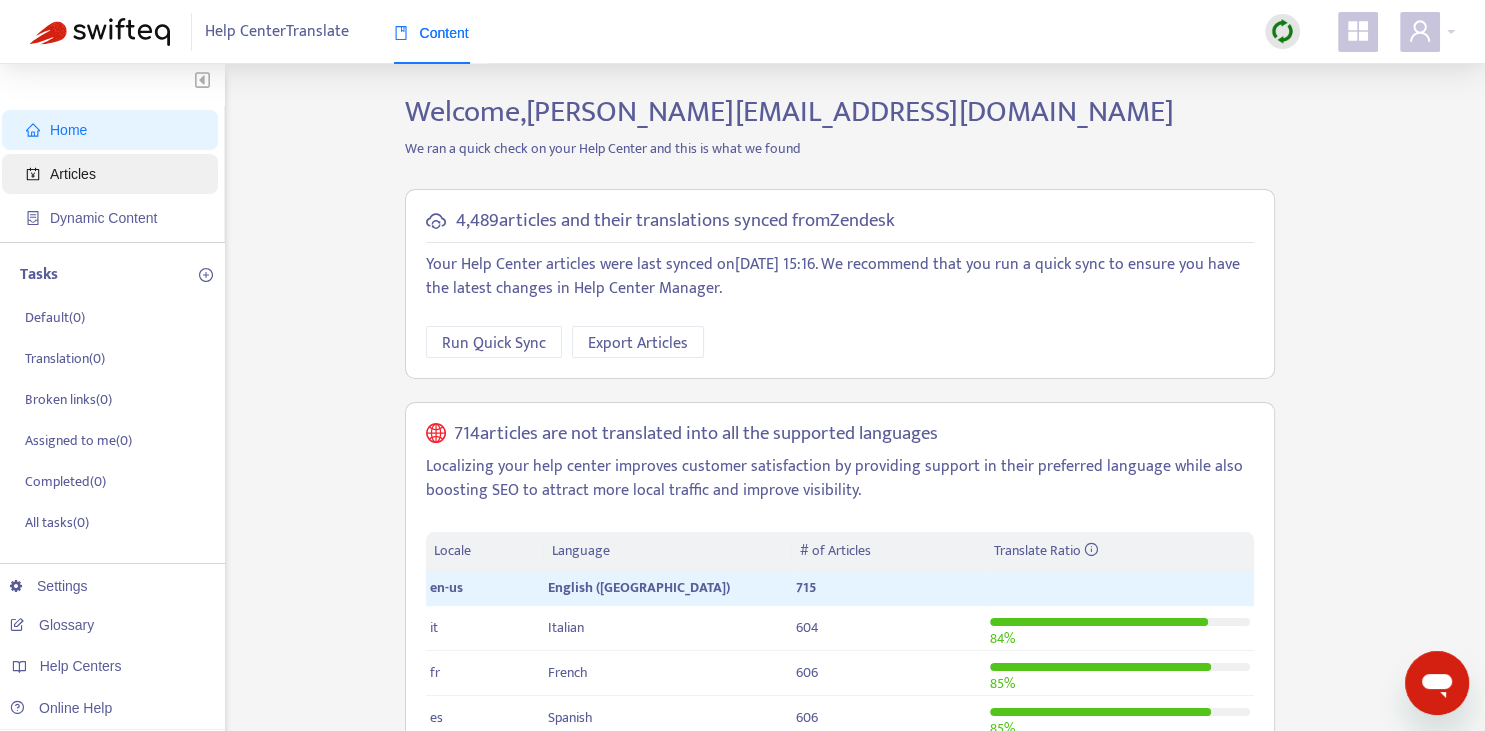 click on "Articles" at bounding box center (73, 174) 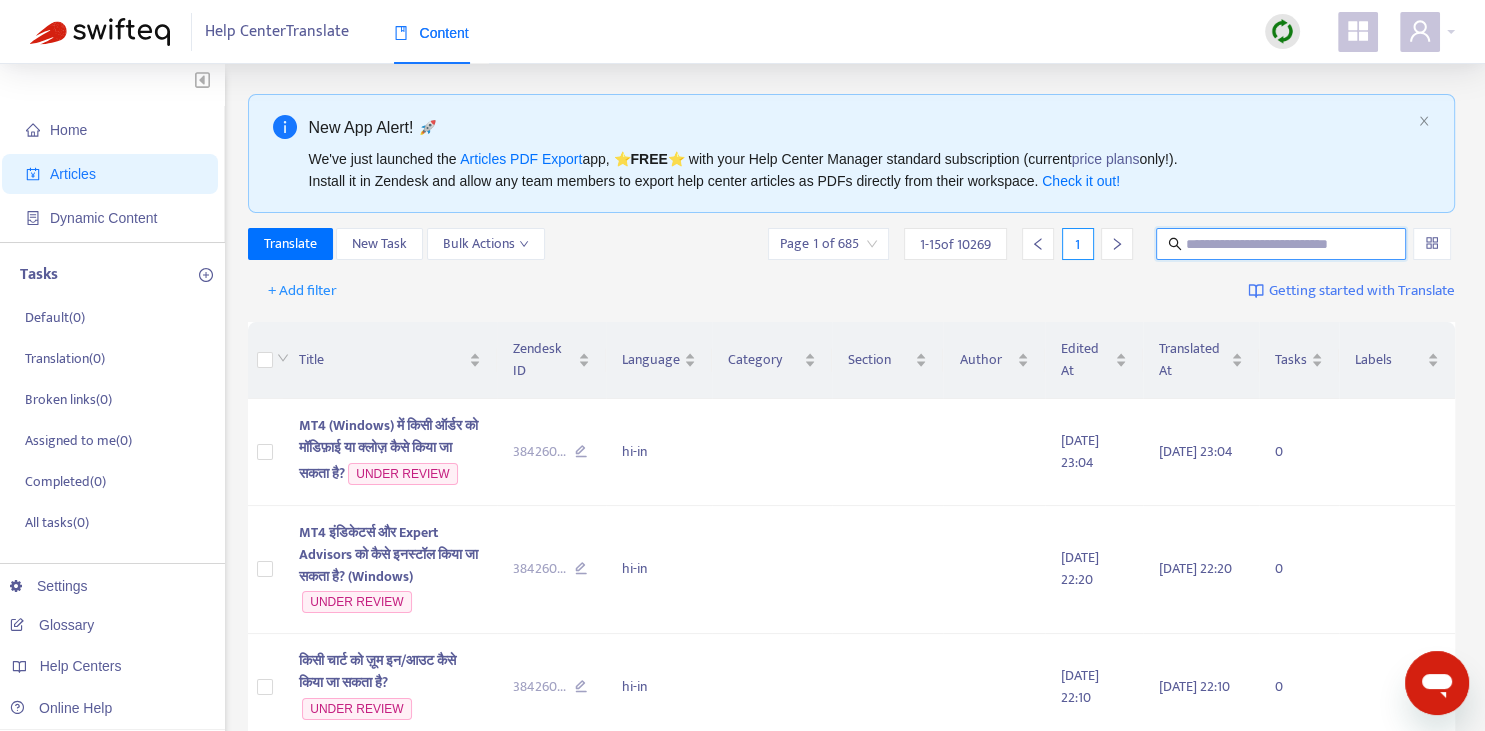click at bounding box center (1282, 244) 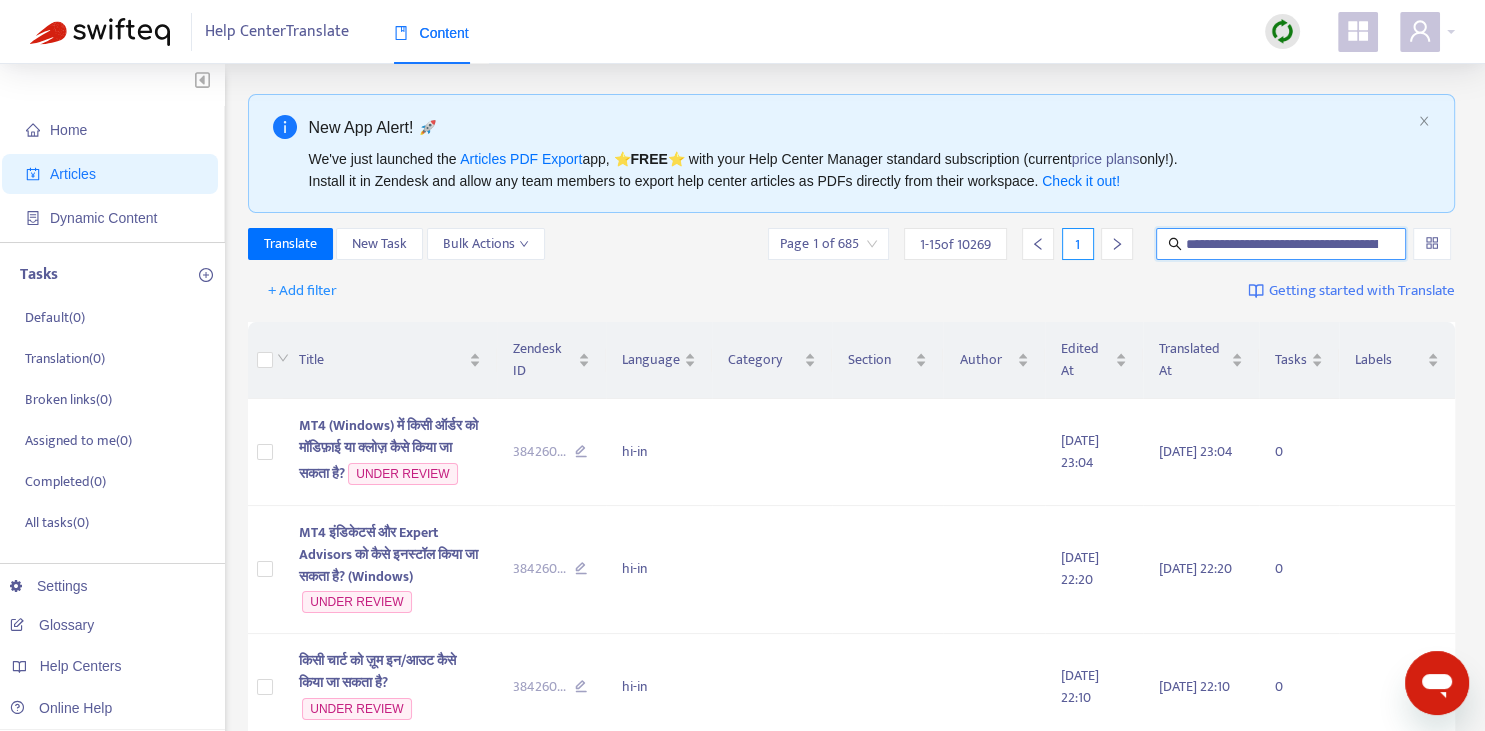 scroll, scrollTop: 0, scrollLeft: 108, axis: horizontal 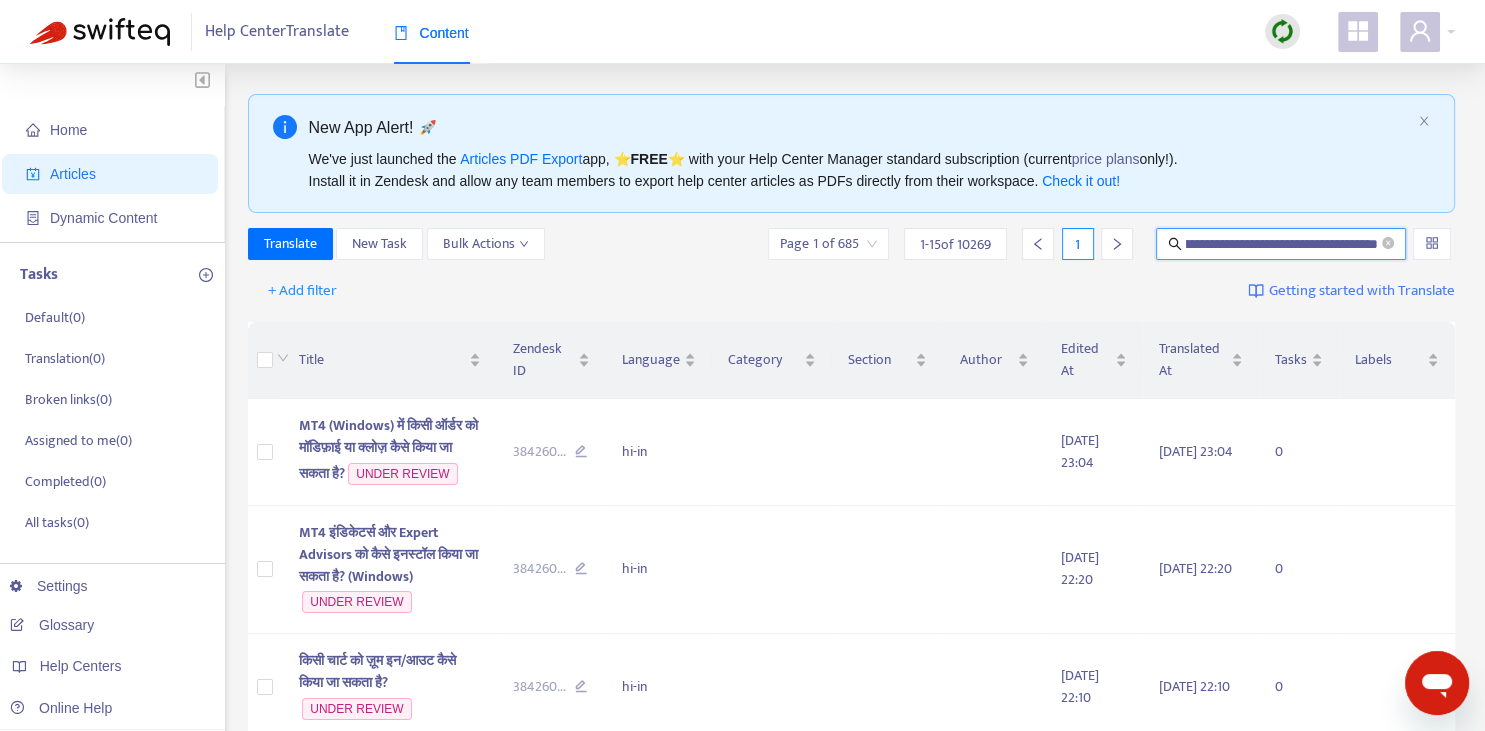type on "**********" 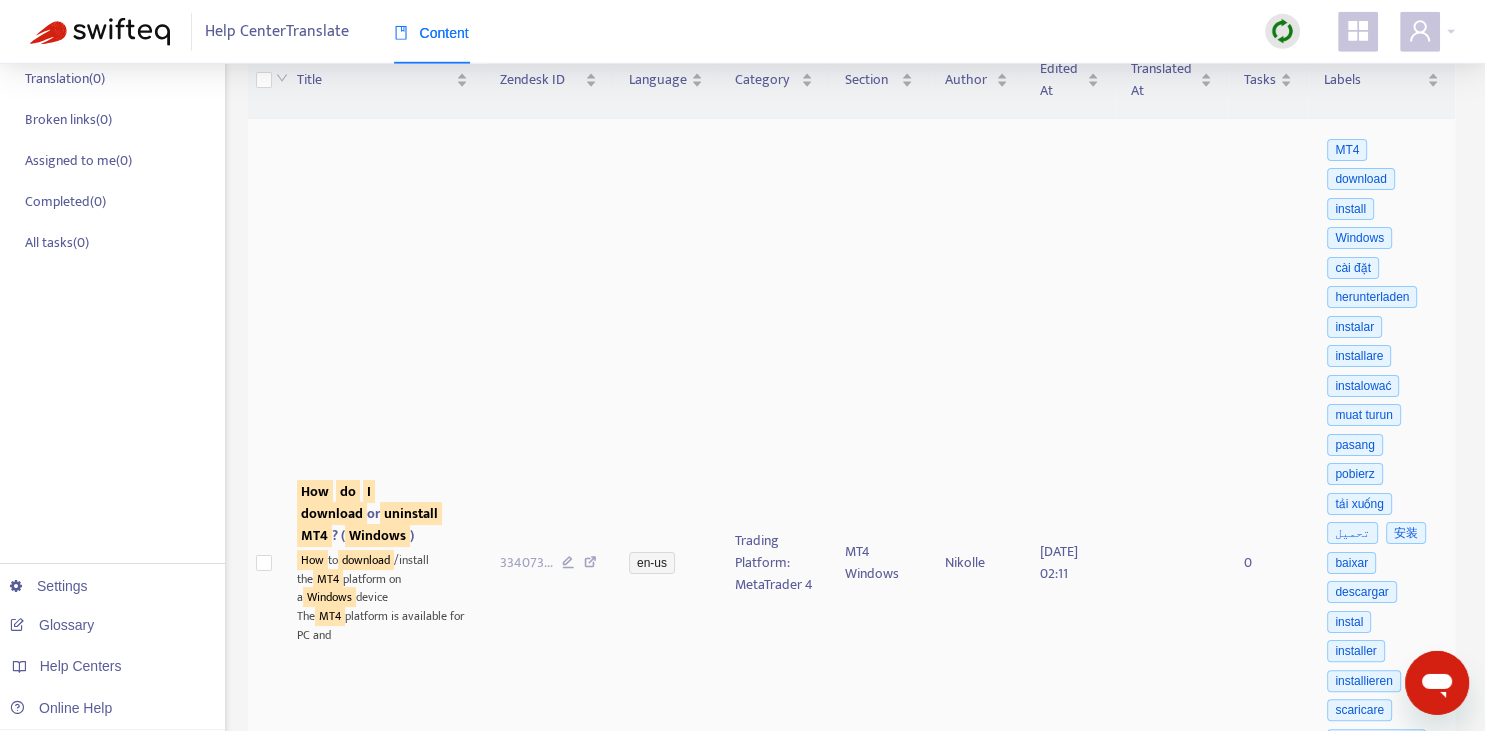 scroll, scrollTop: 285, scrollLeft: 0, axis: vertical 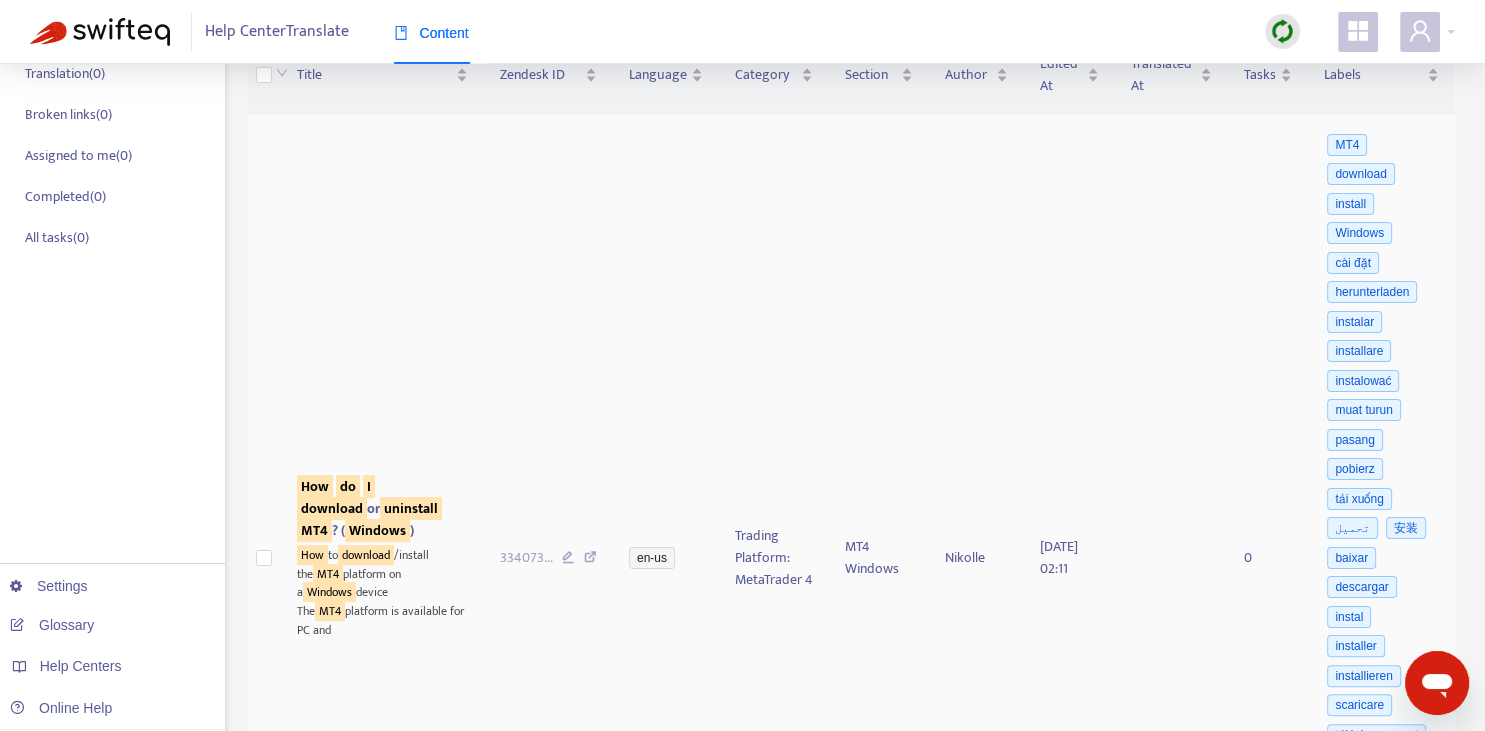 click on "uninstall" at bounding box center [411, 508] 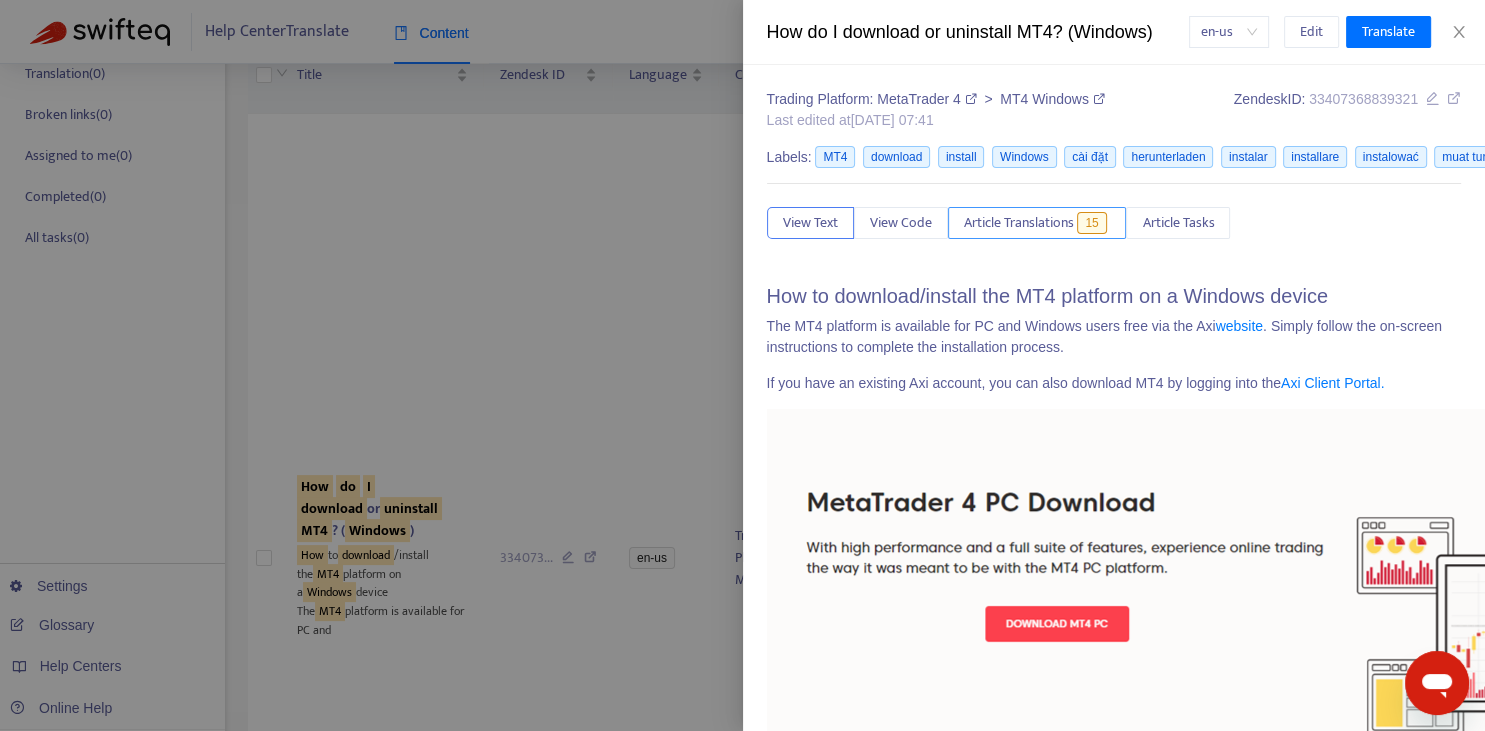 click on "Article Translations" at bounding box center (1019, 223) 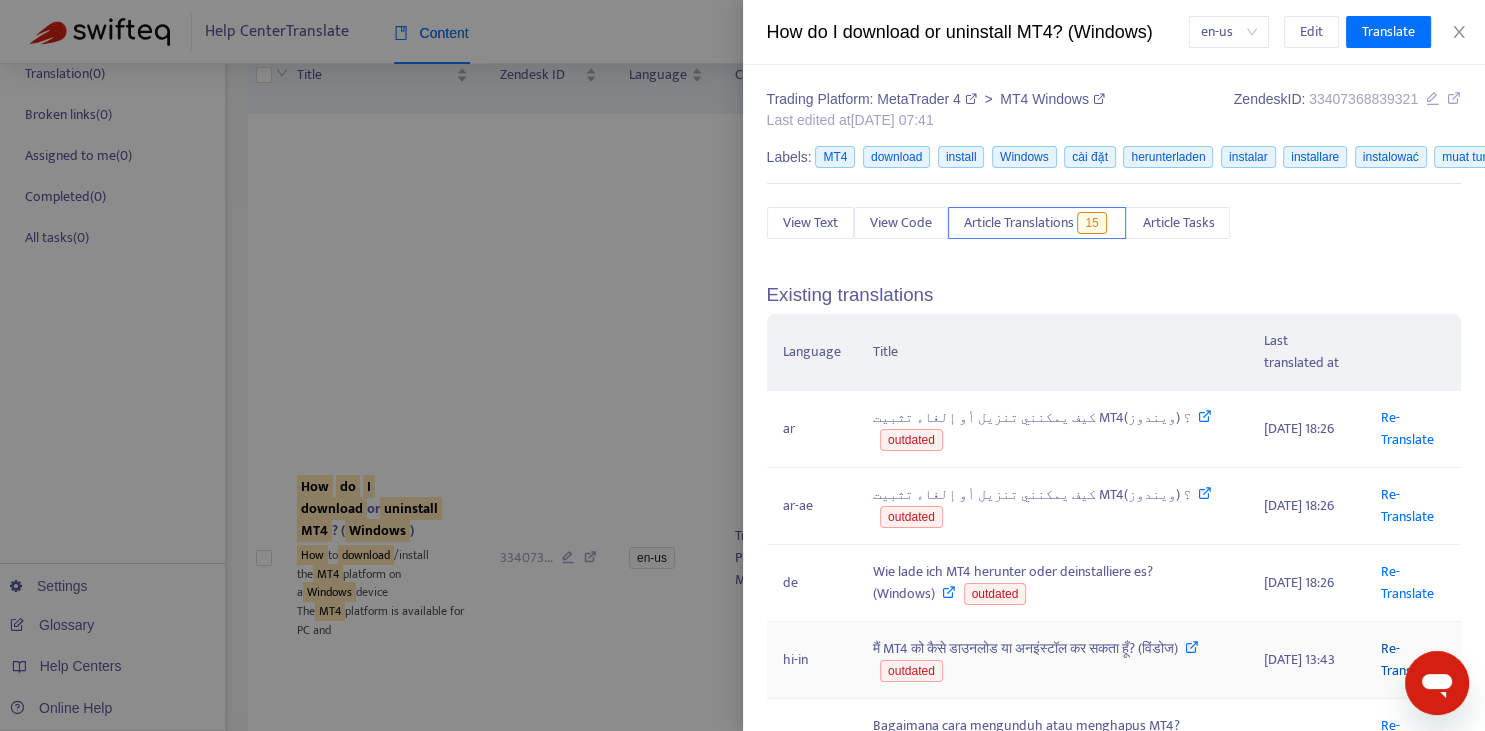 click on "Re-Translate" at bounding box center (1407, 659) 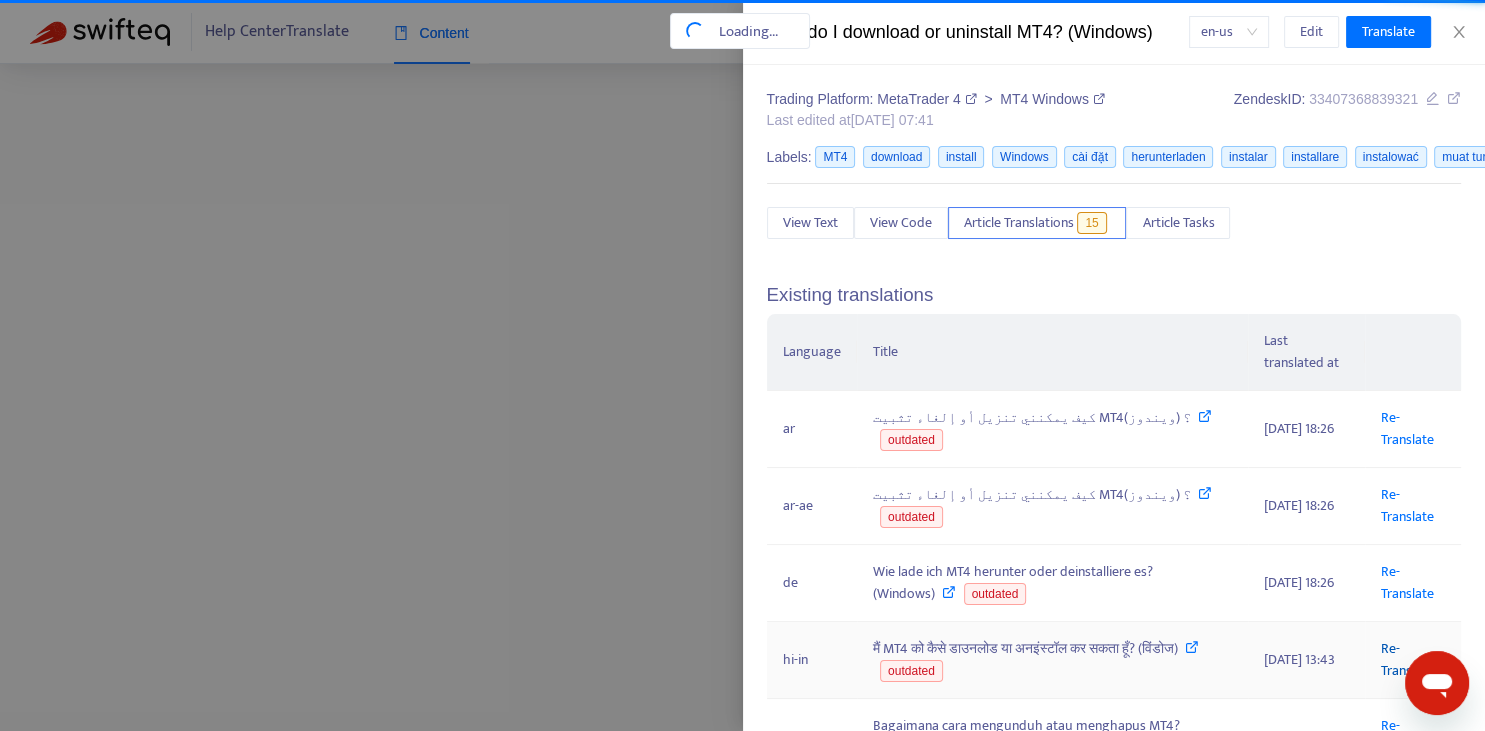 scroll, scrollTop: 0, scrollLeft: 0, axis: both 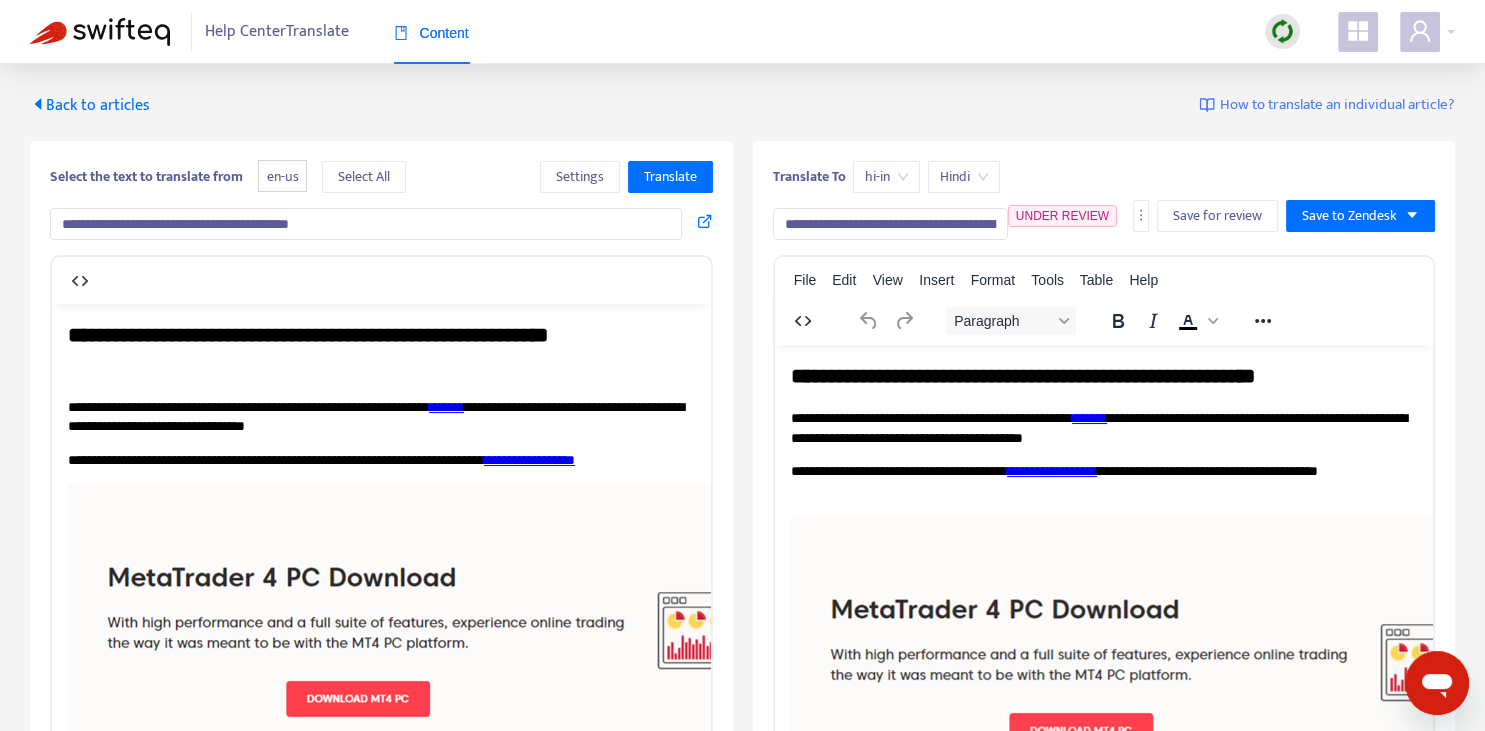 click on "**********" at bounding box center [890, 224] 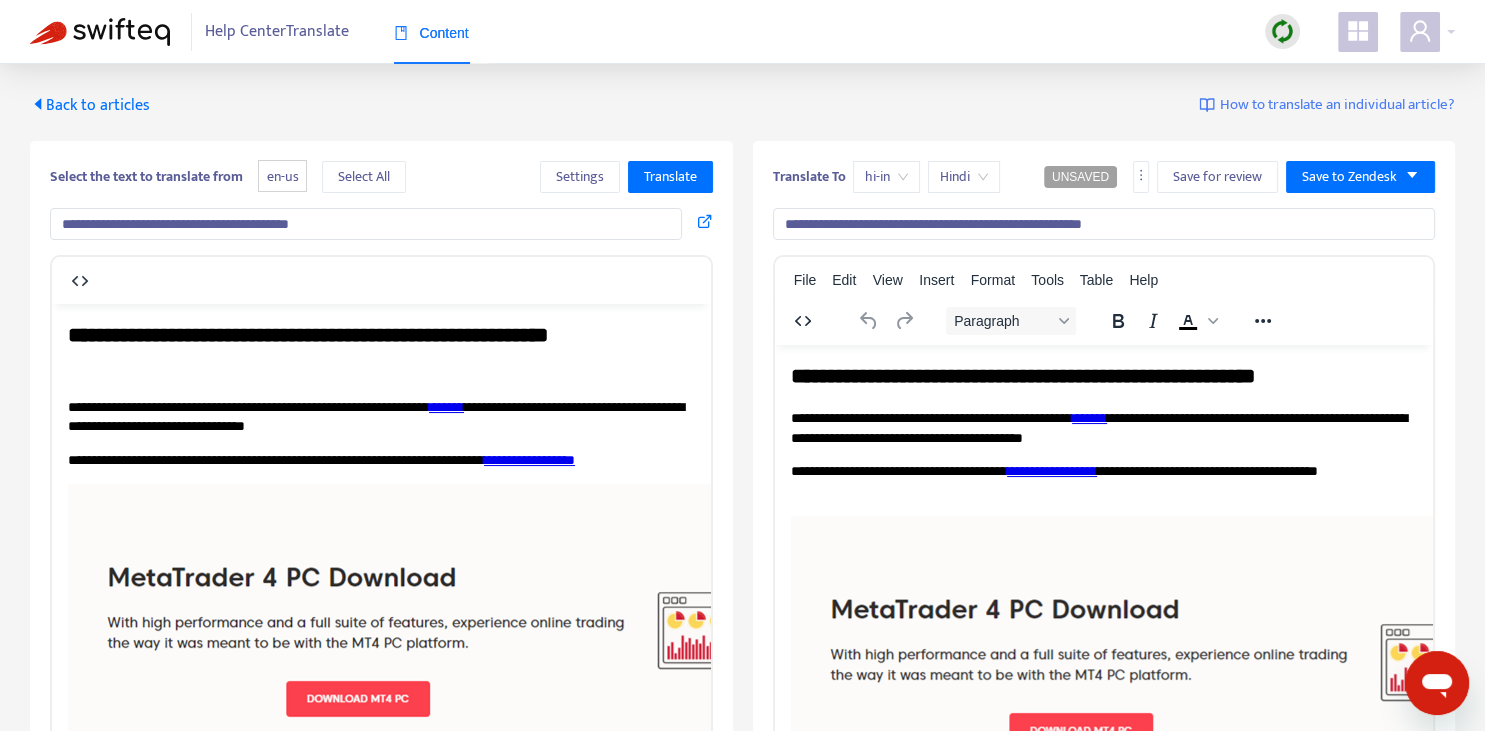 type on "**********" 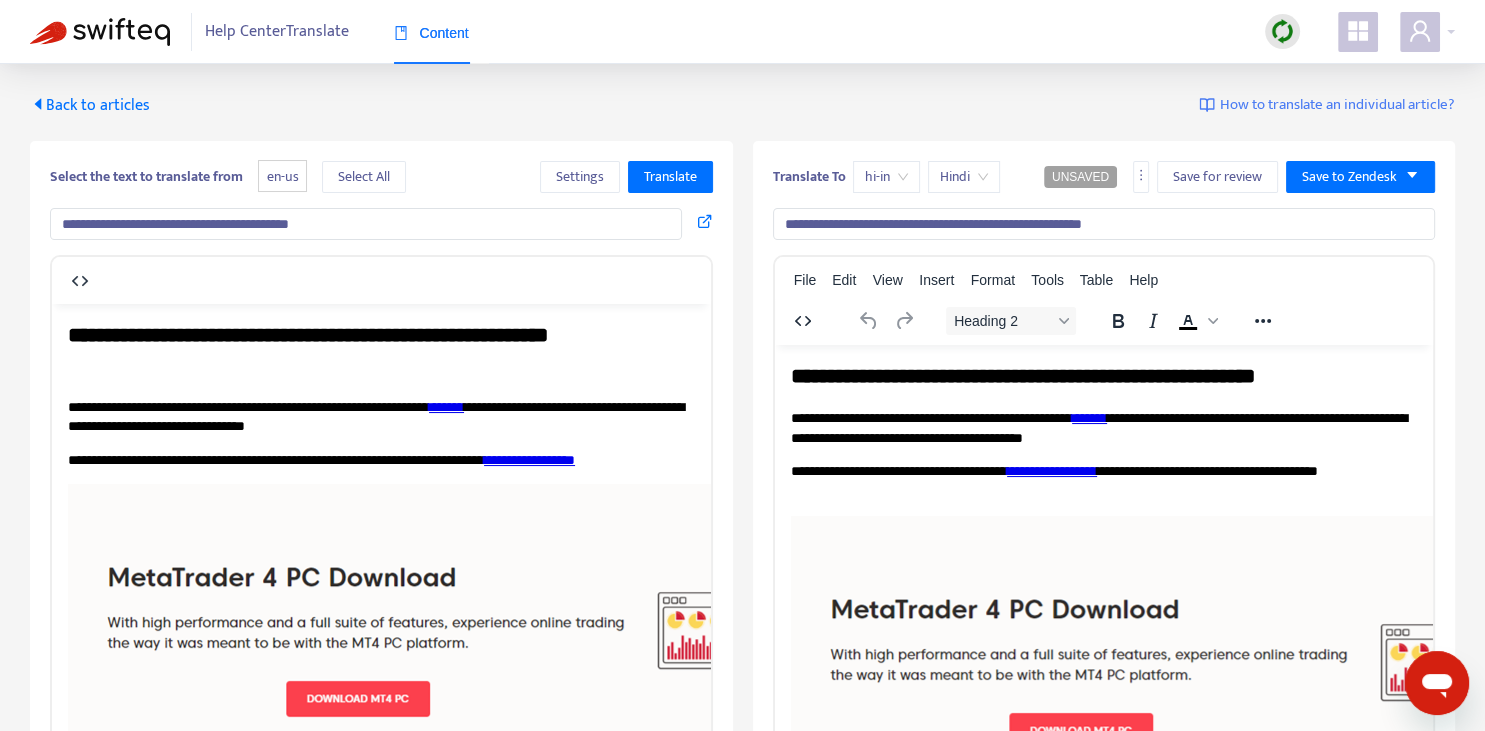 click on "**********" at bounding box center (1103, 375) 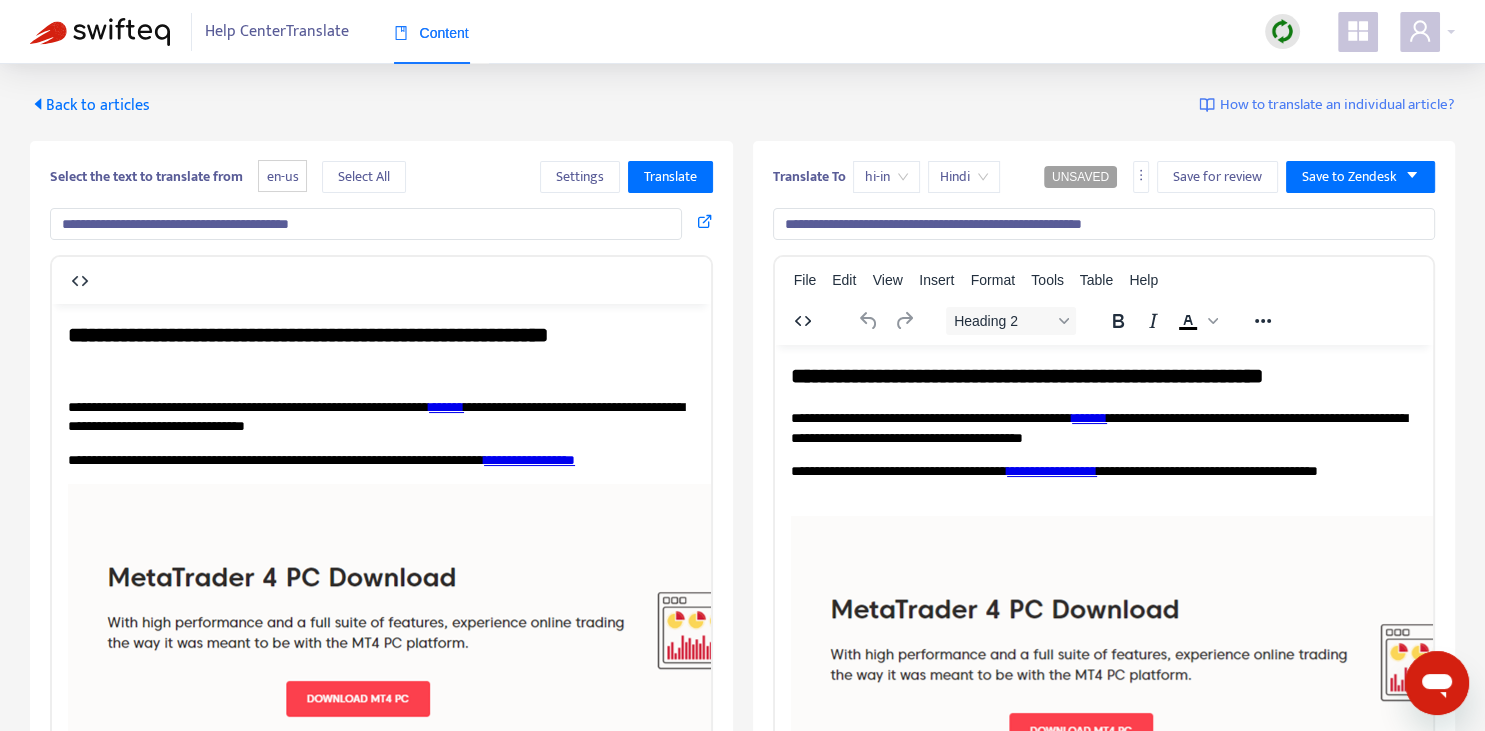 type 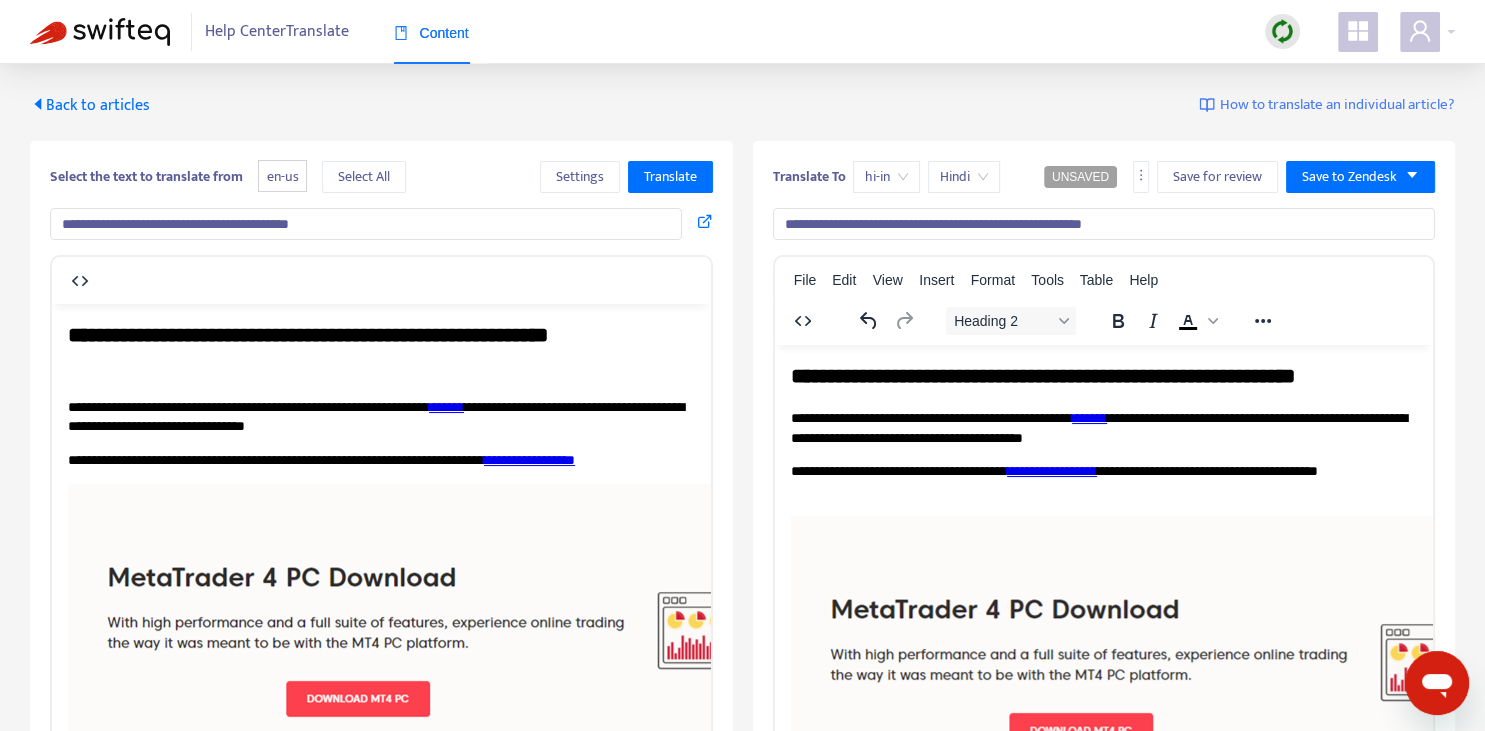 click on "**********" at bounding box center [1103, 375] 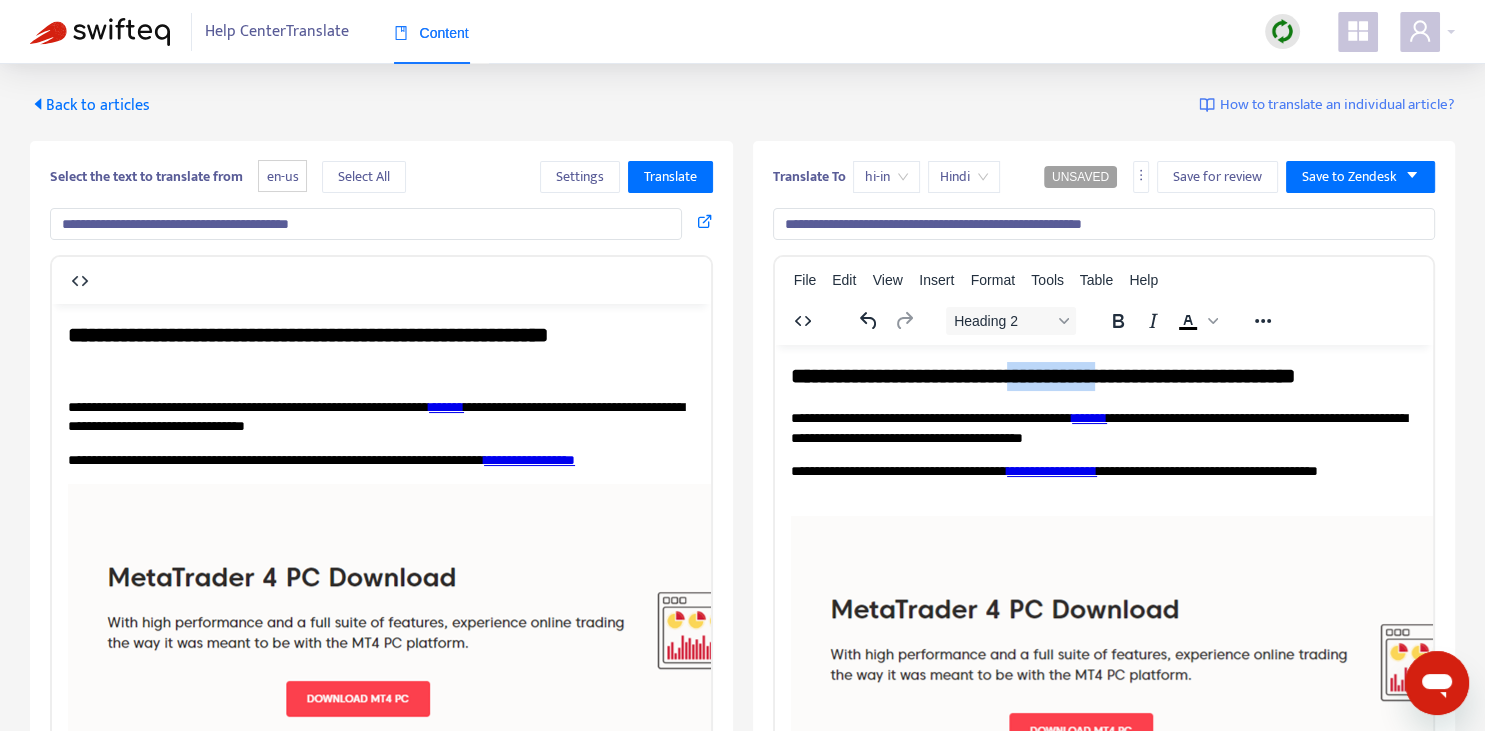 click on "**********" at bounding box center [1103, 375] 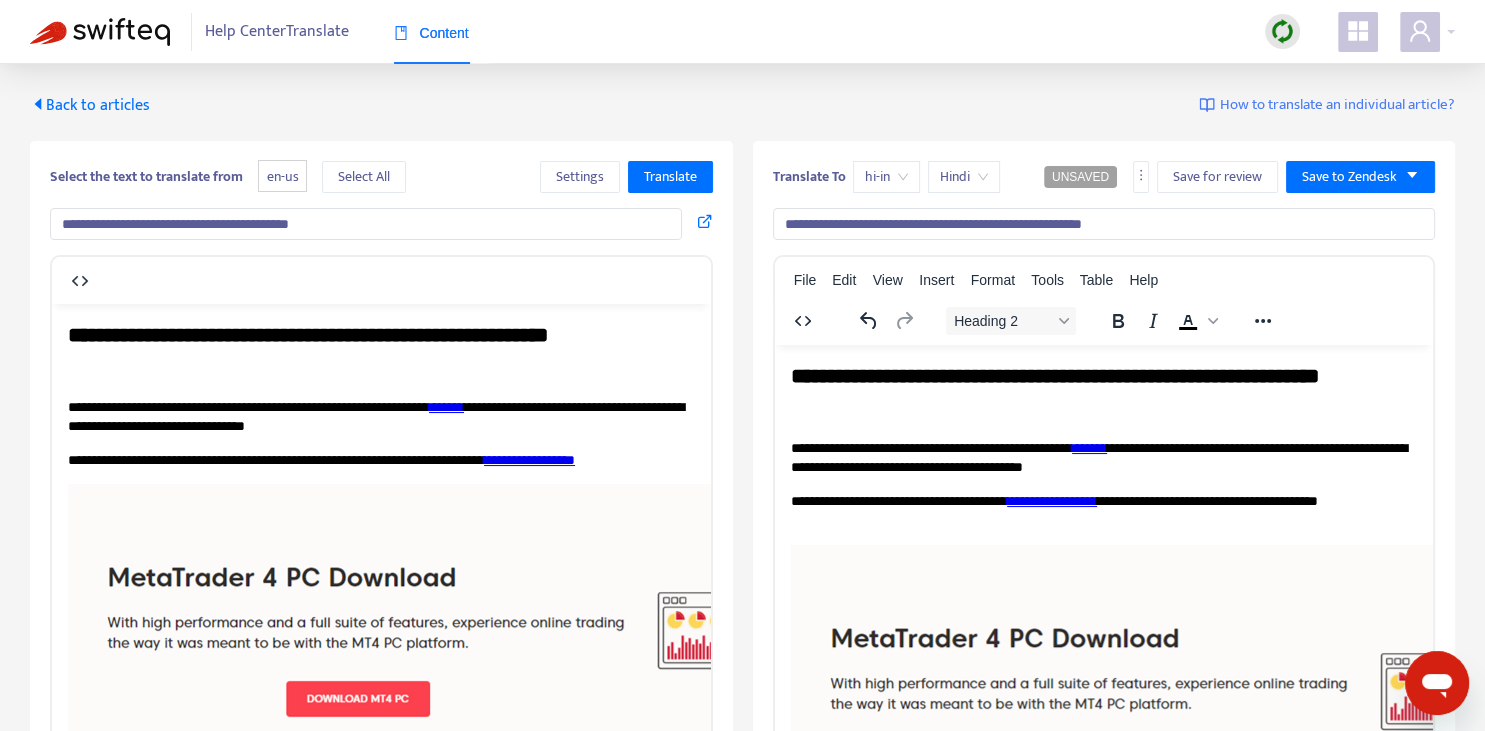 click on "**********" at bounding box center (1103, 734) 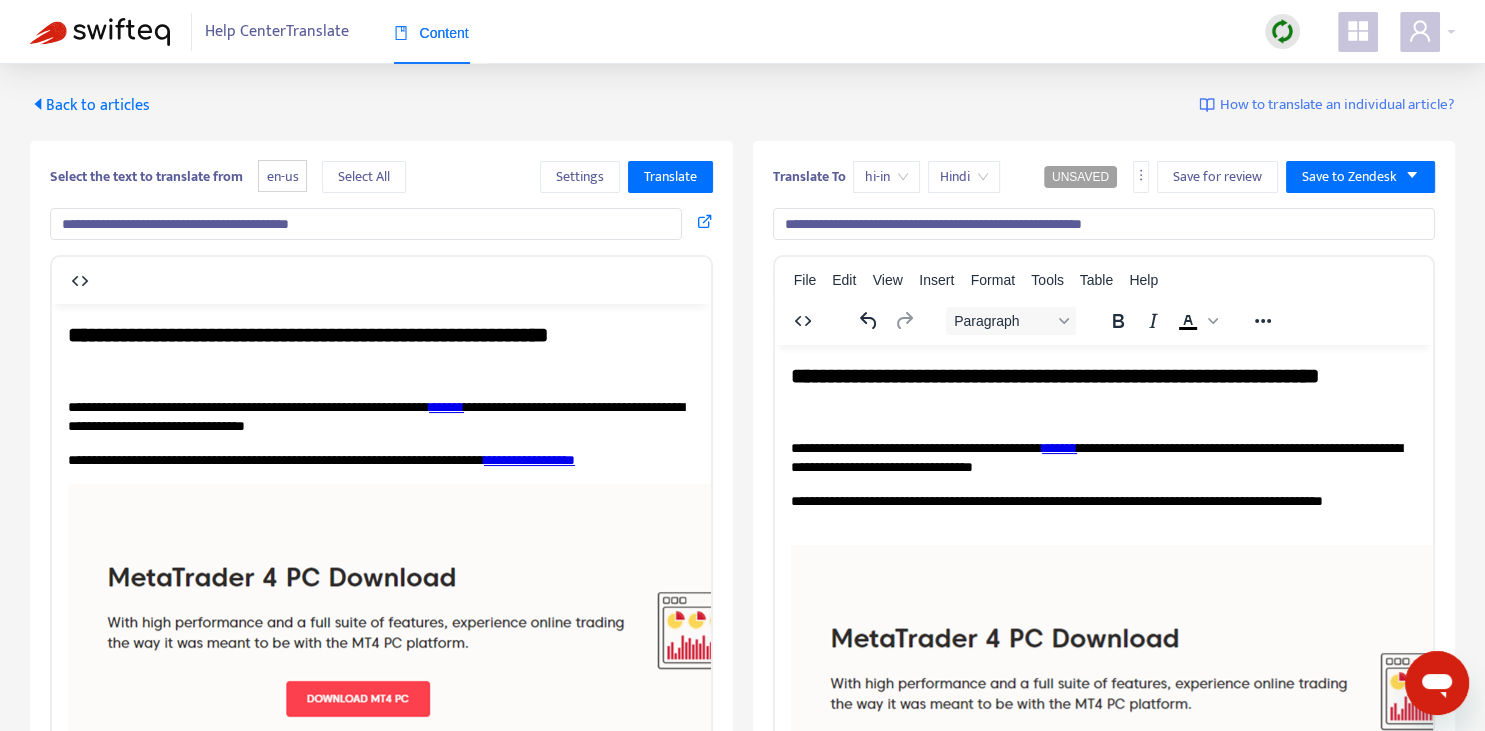 click on "*******" at bounding box center (446, 406) 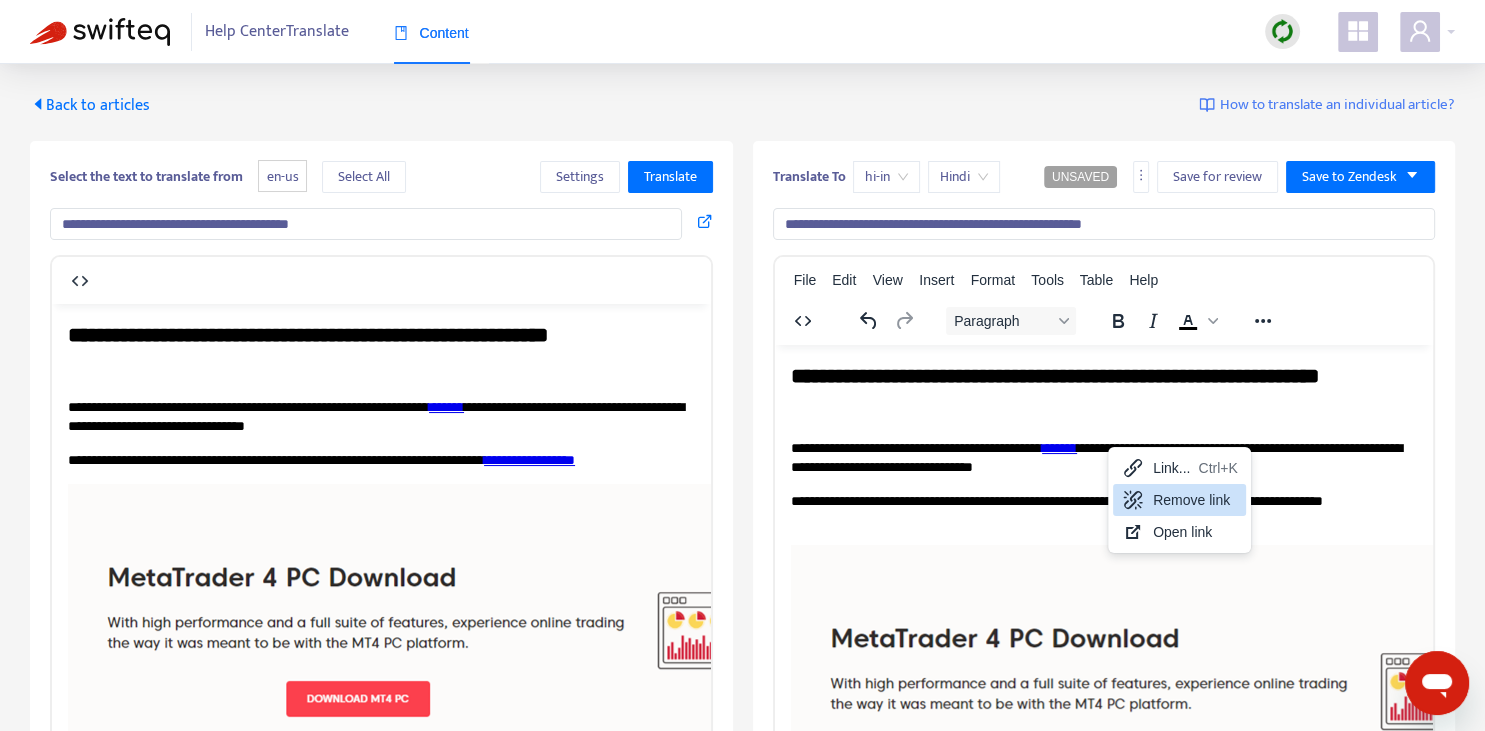 click on "Remove link" at bounding box center (1195, 500) 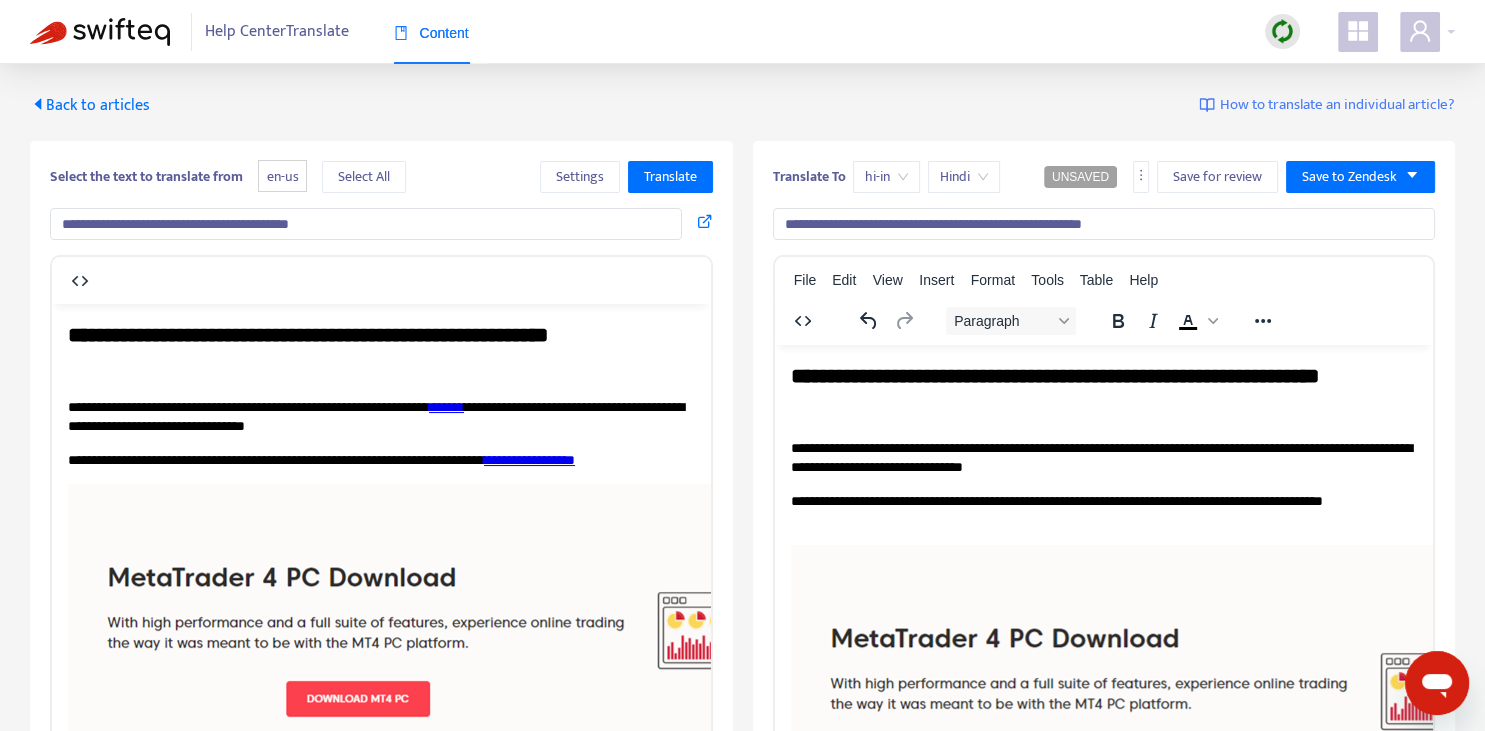click on "**********" at bounding box center (1103, 457) 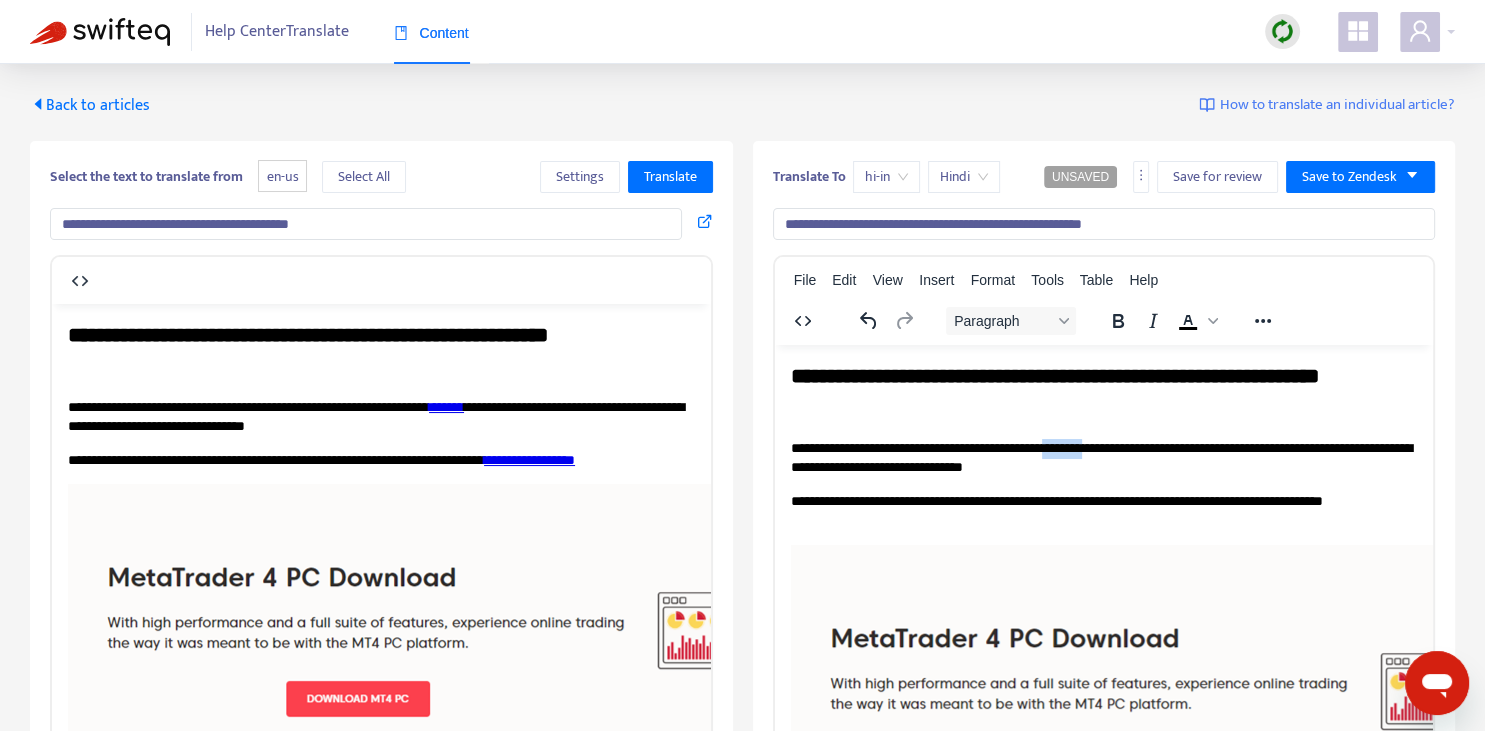 click on "**********" at bounding box center (1103, 457) 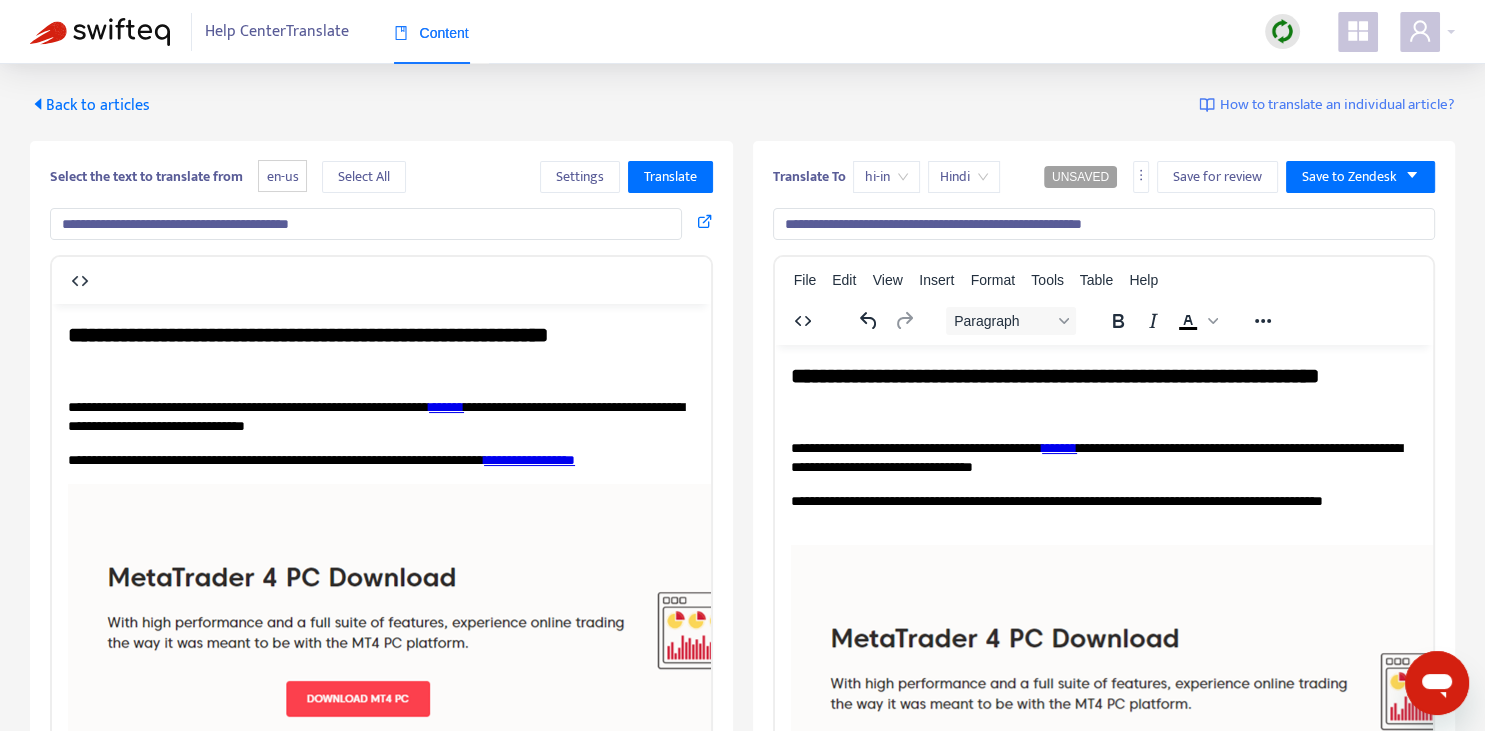 click on "**********" at bounding box center [1103, 457] 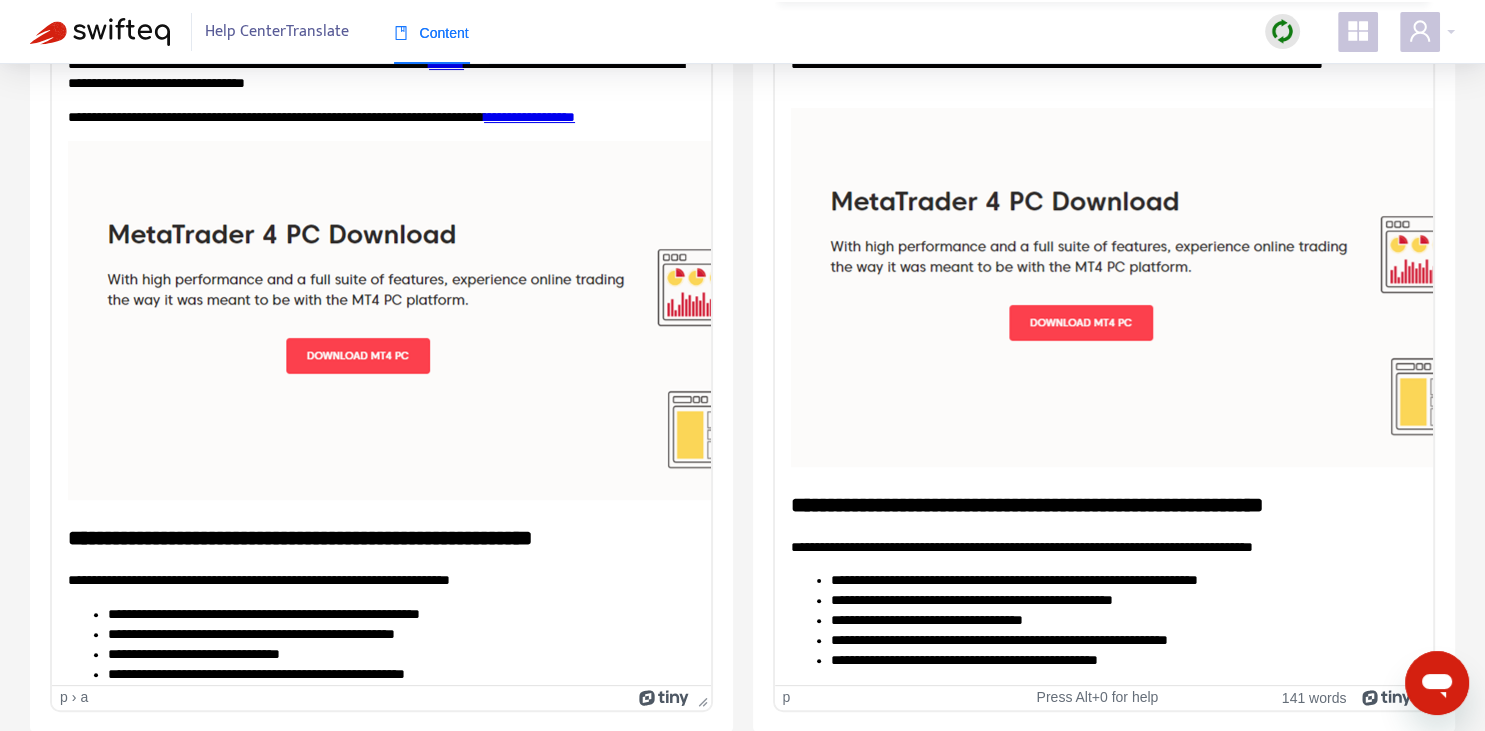 scroll, scrollTop: 33, scrollLeft: 0, axis: vertical 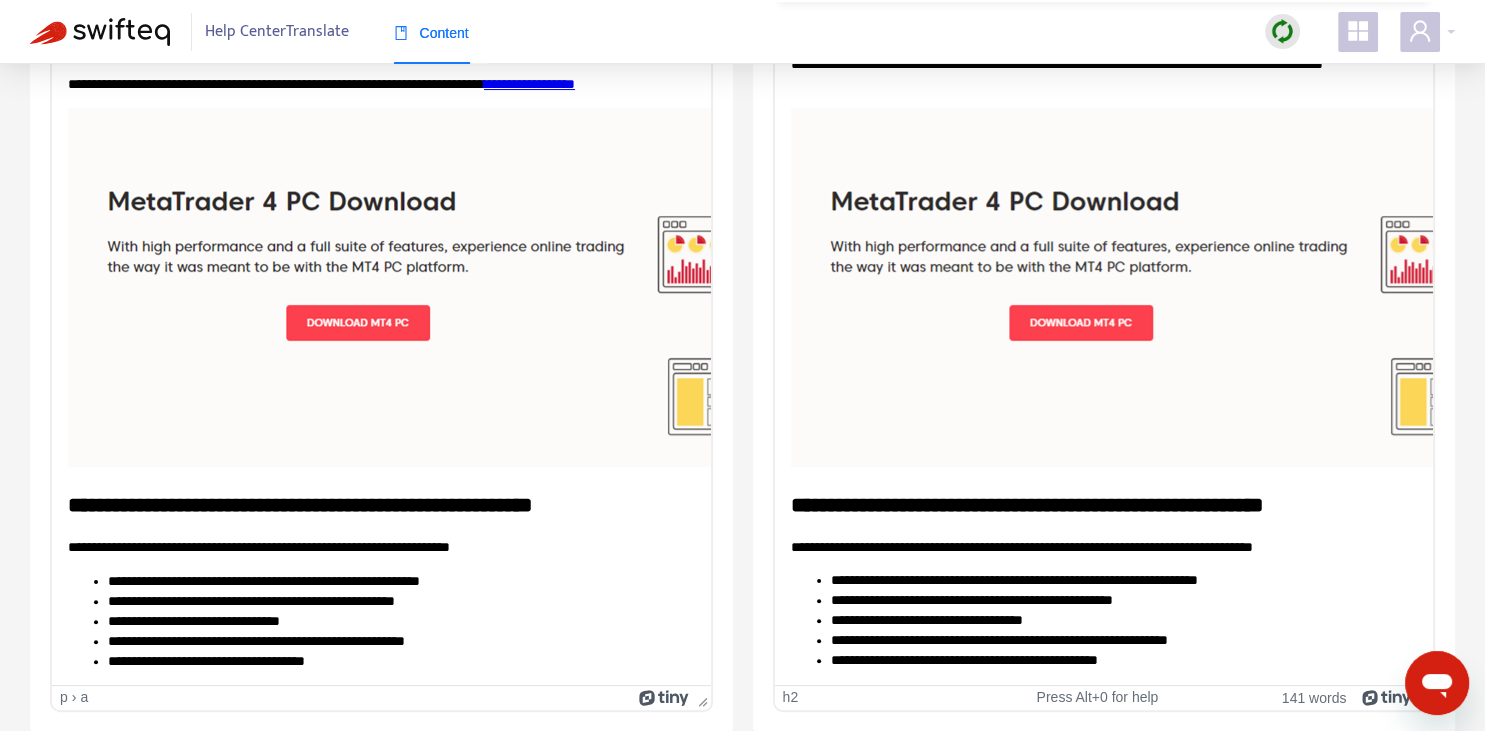 click on "**********" at bounding box center (1103, 504) 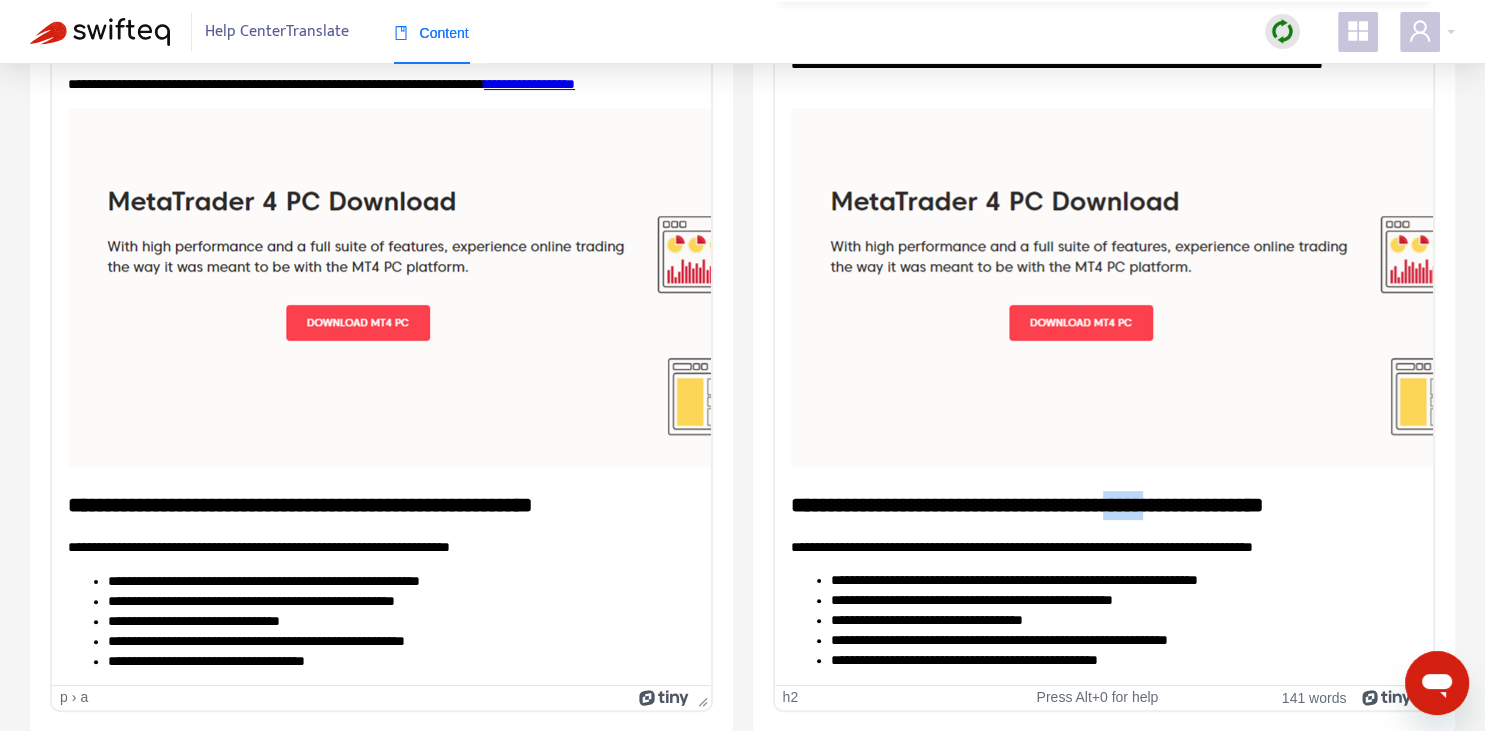 click on "**********" at bounding box center [1103, 504] 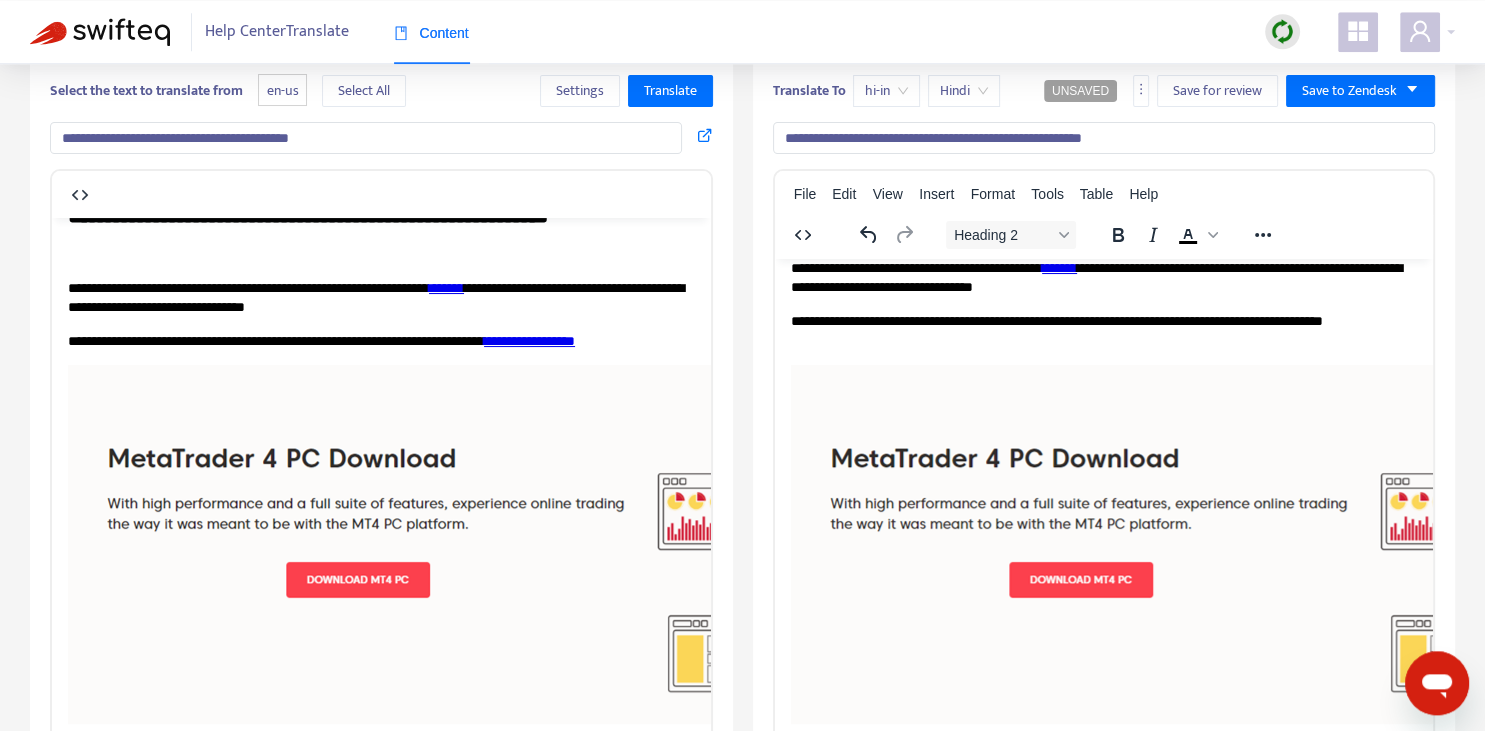 scroll, scrollTop: 343, scrollLeft: 0, axis: vertical 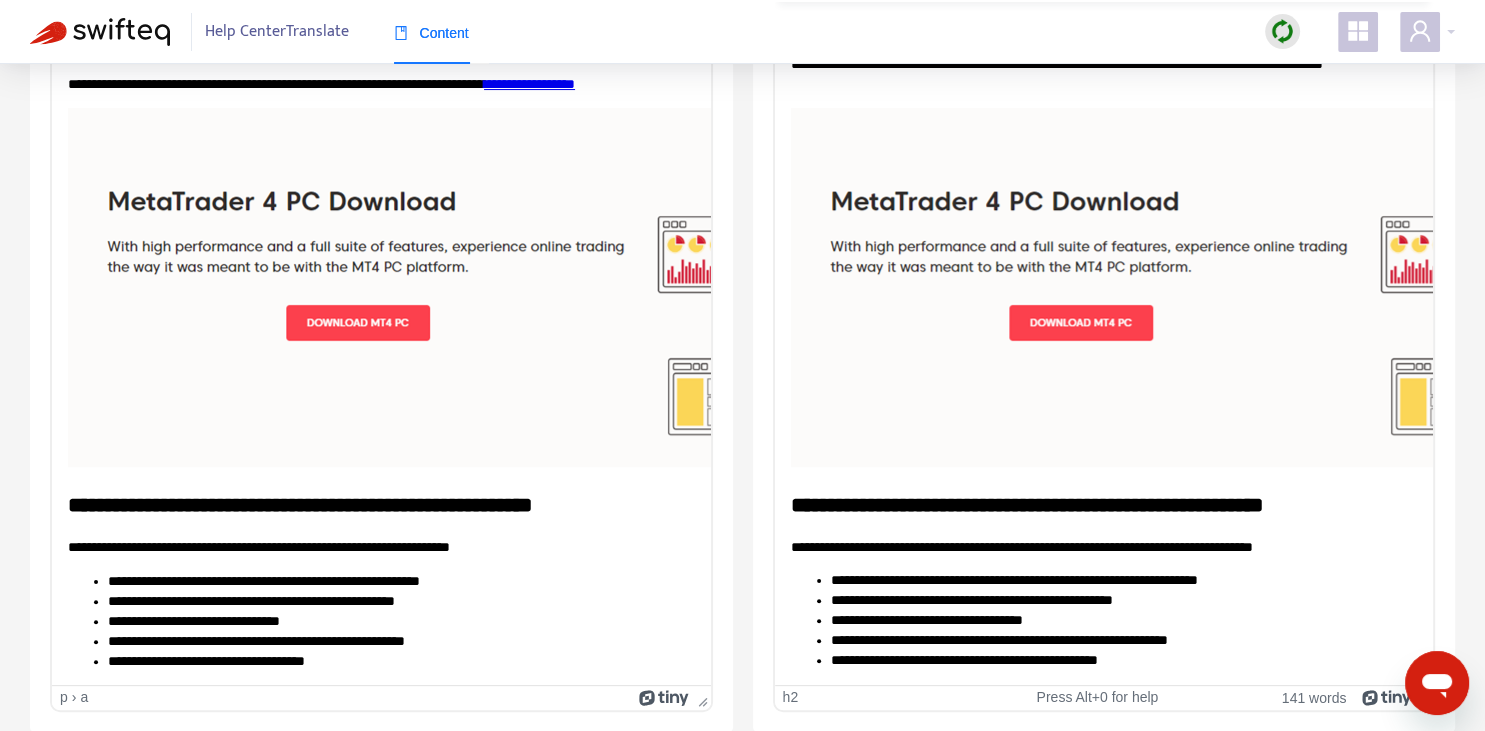 click on "**********" at bounding box center [1103, 504] 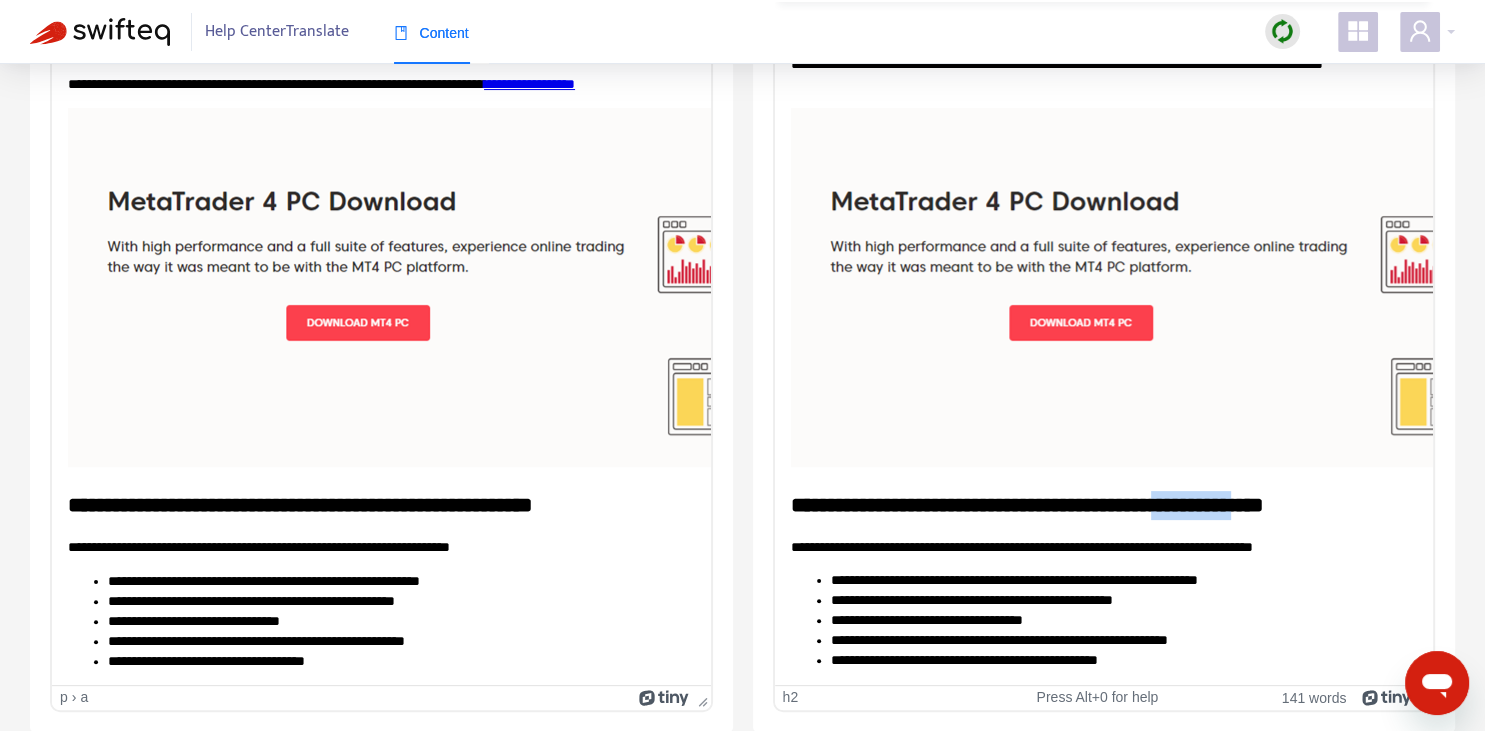 click on "**********" at bounding box center [1103, 504] 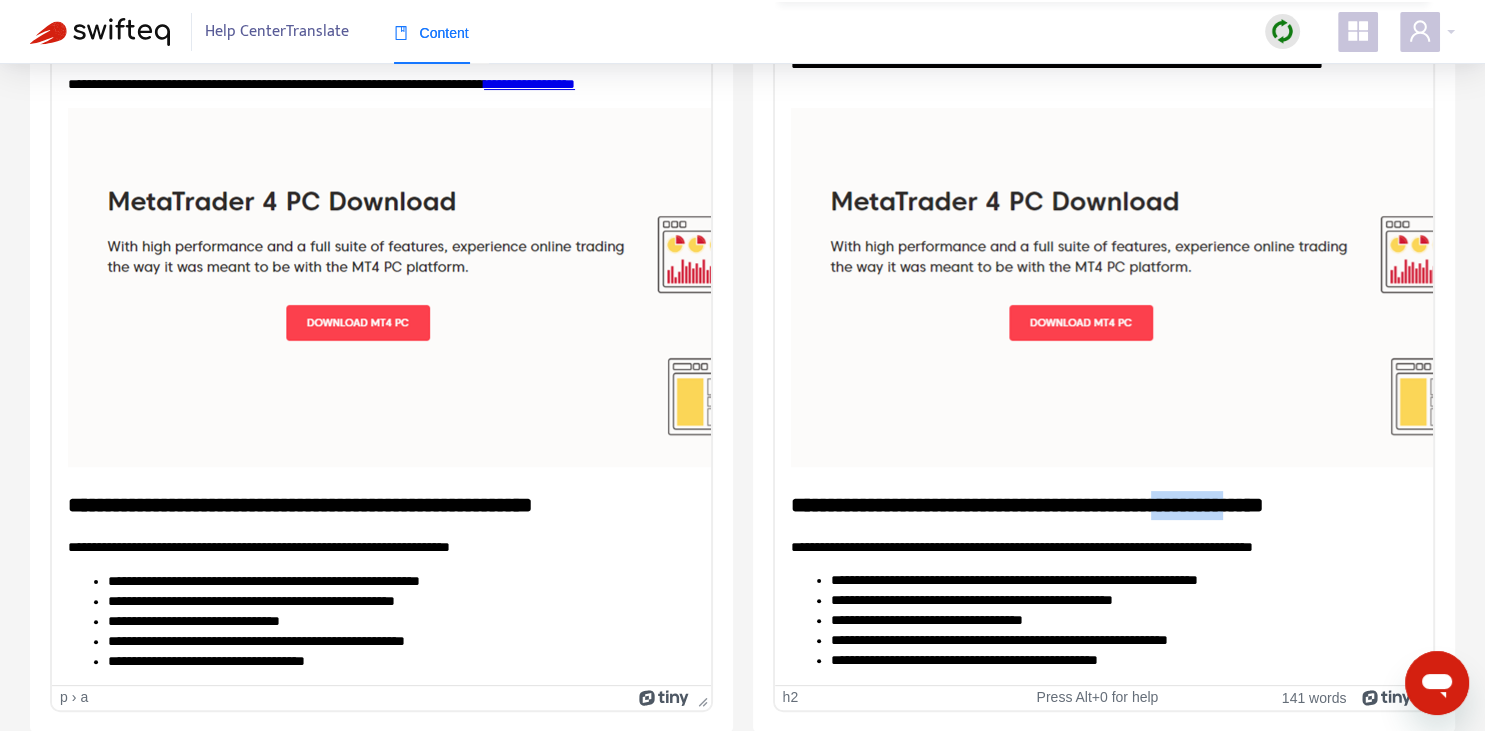 copy on "*********" 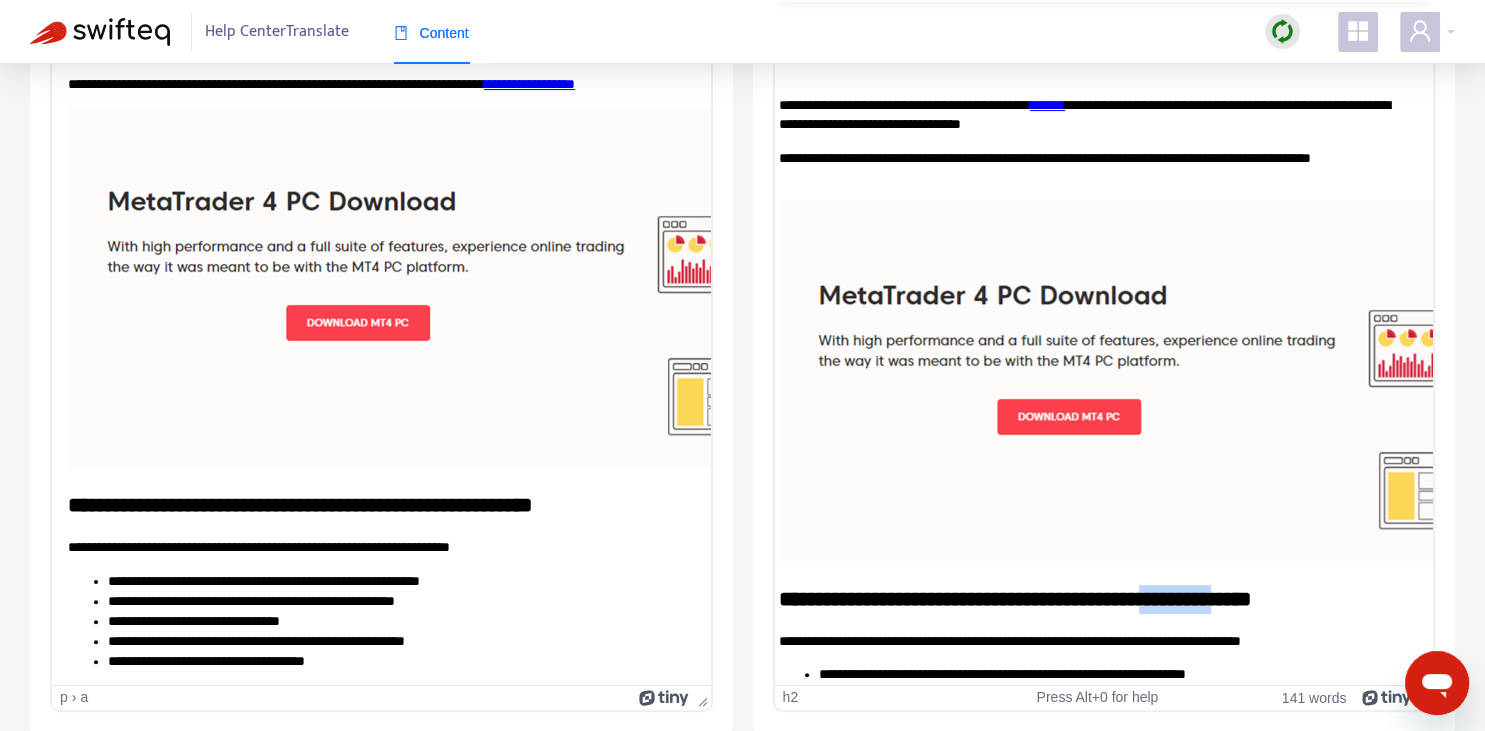 scroll, scrollTop: 0, scrollLeft: 0, axis: both 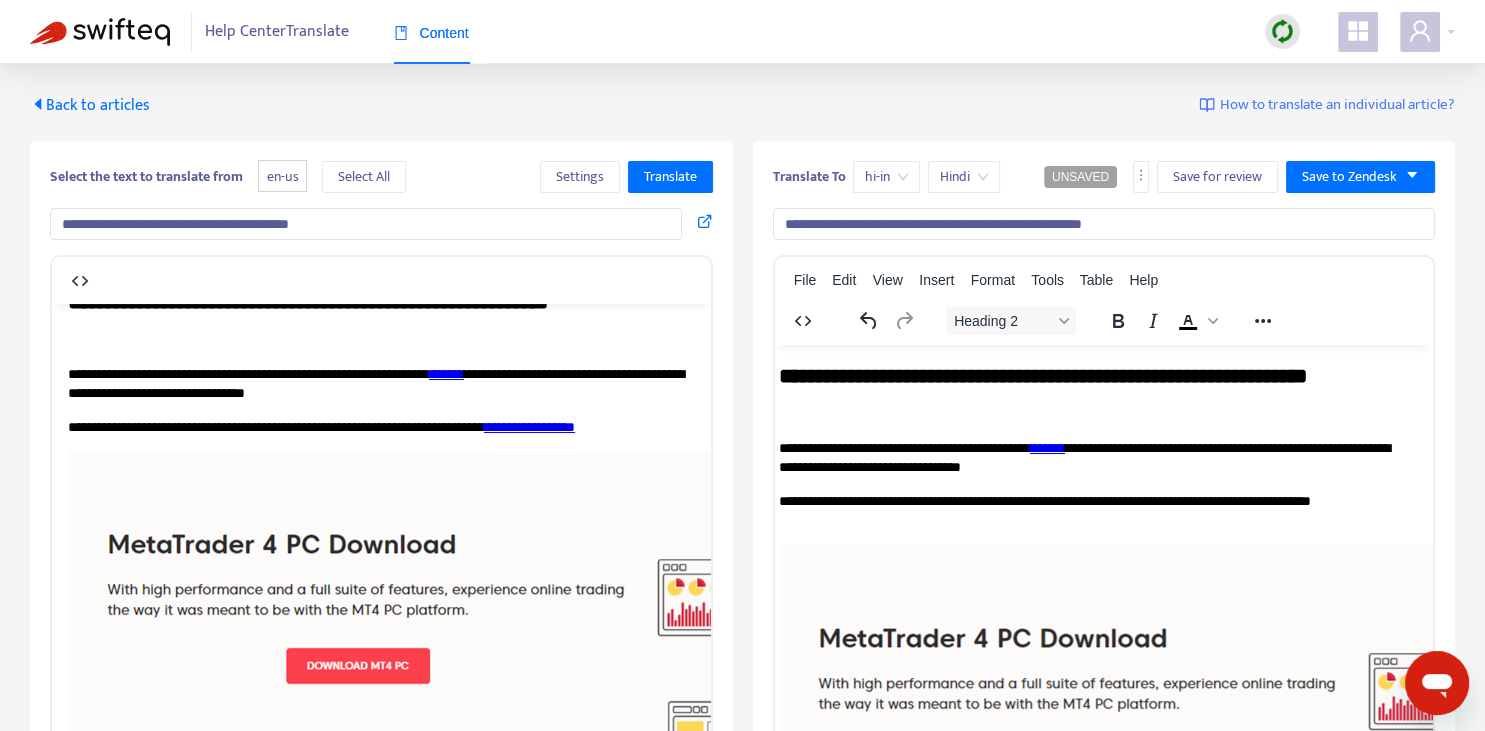 click on "**********" at bounding box center (1104, 224) 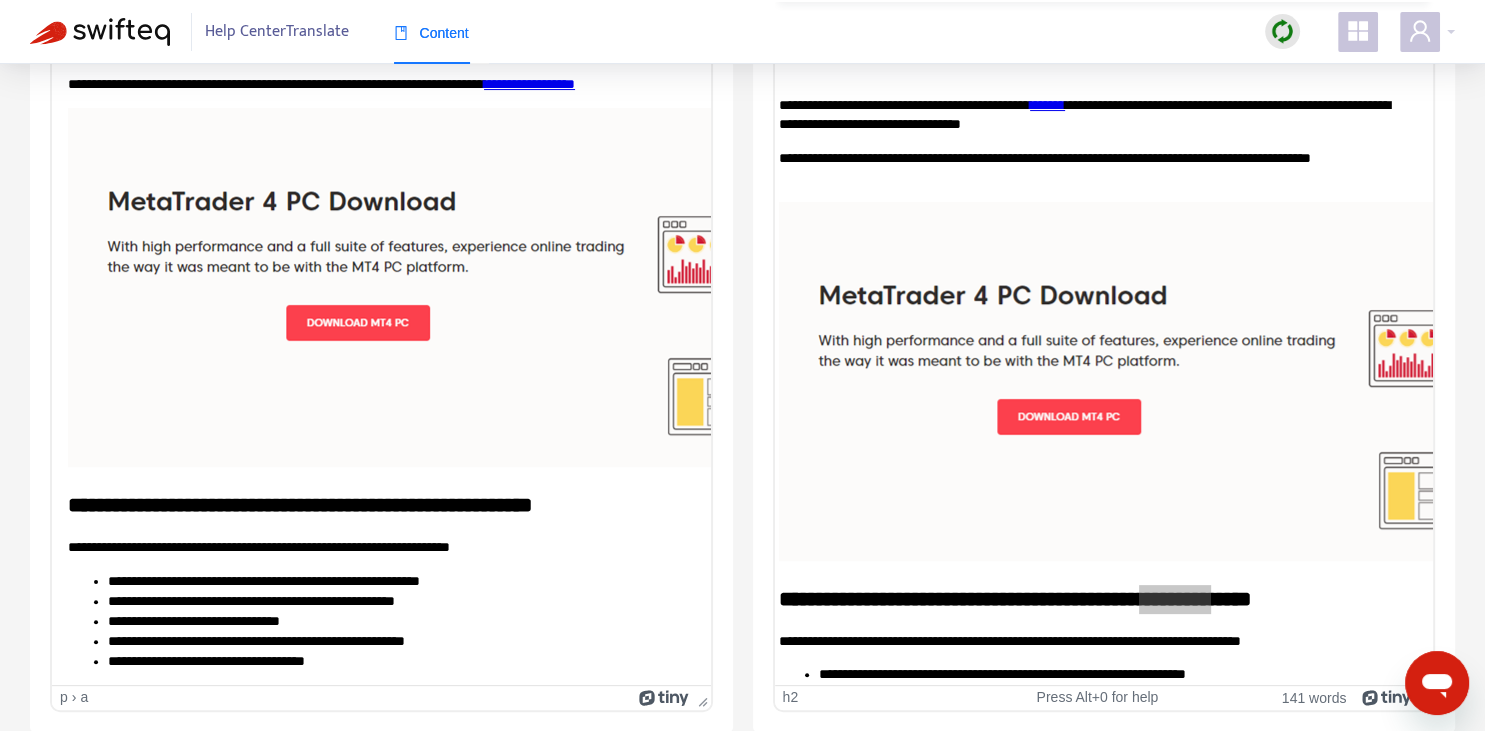 scroll, scrollTop: 0, scrollLeft: 0, axis: both 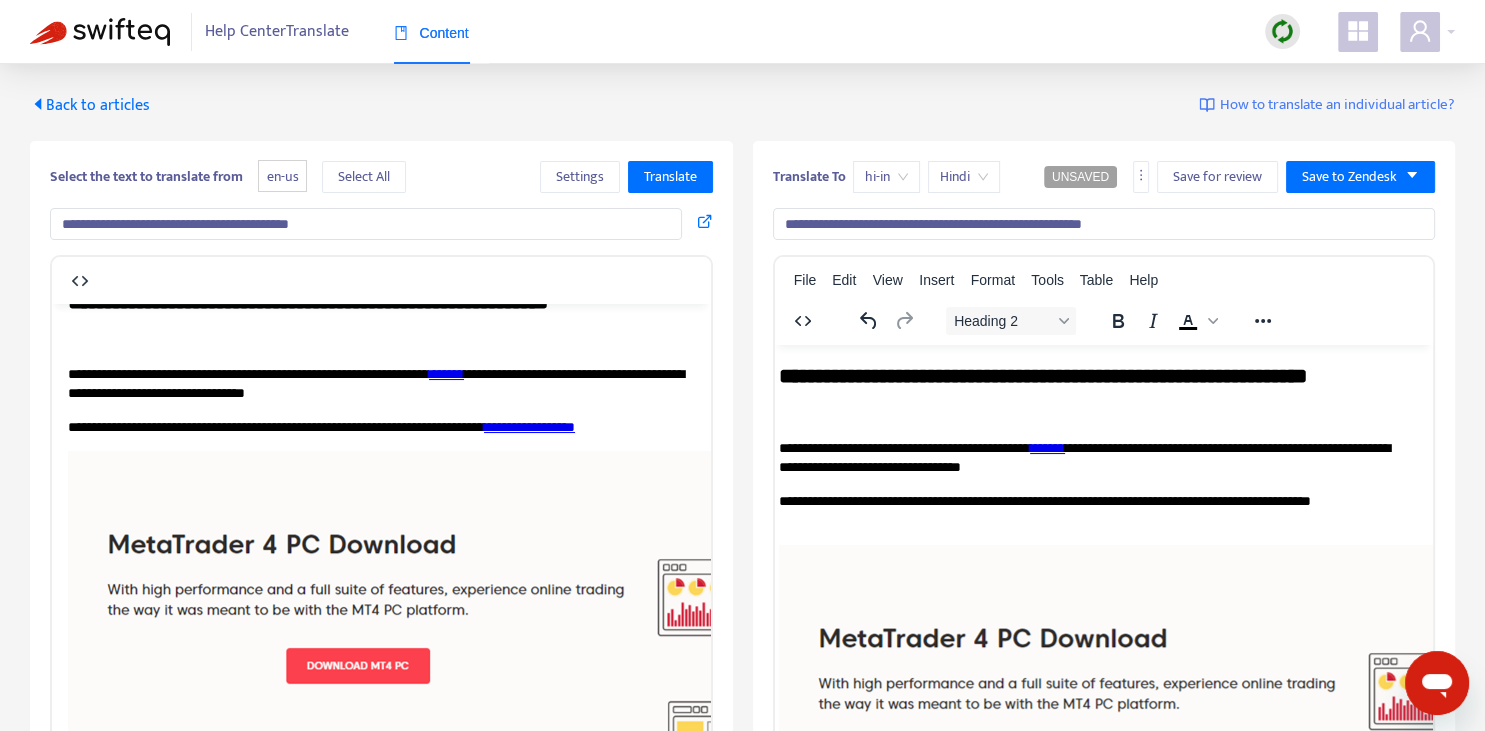 type on "**********" 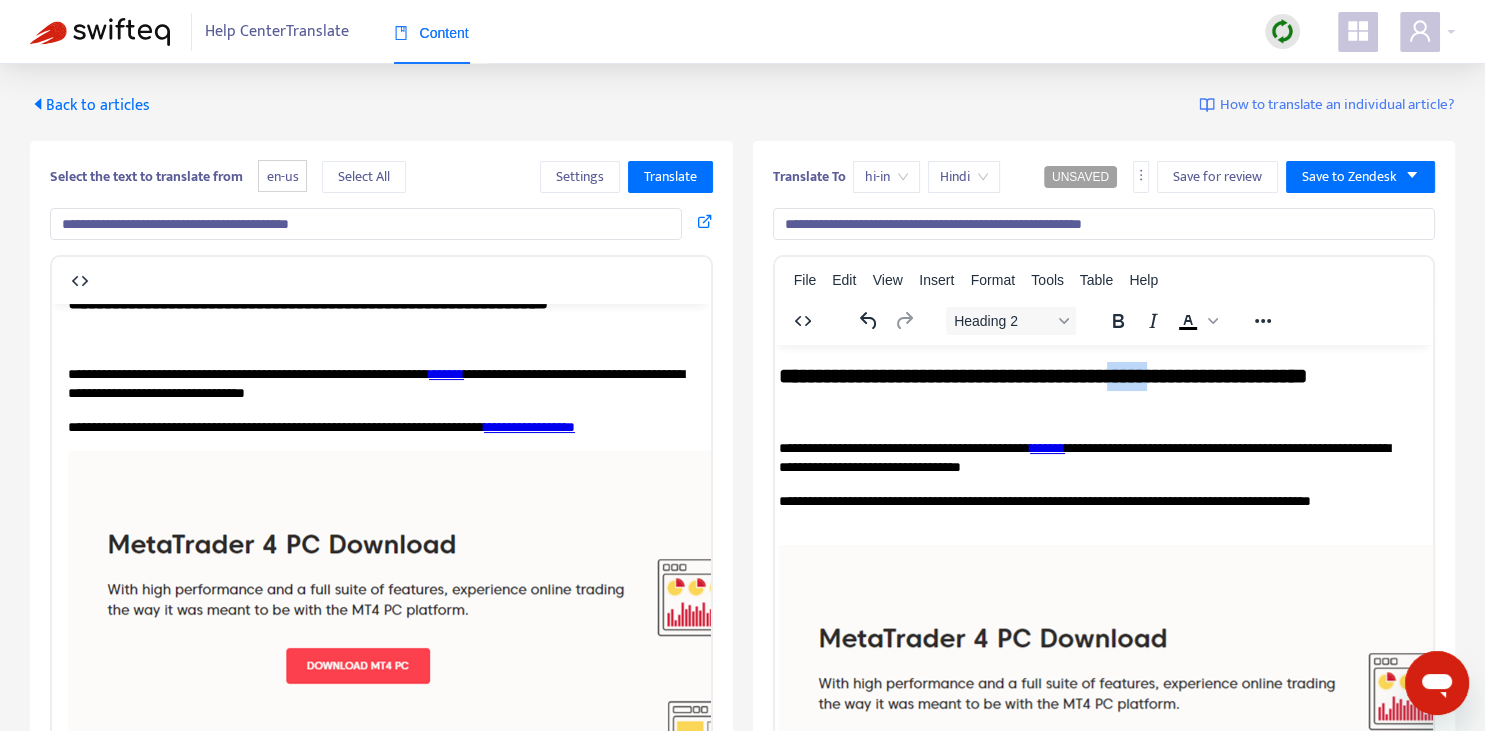 click on "**********" at bounding box center (1091, 390) 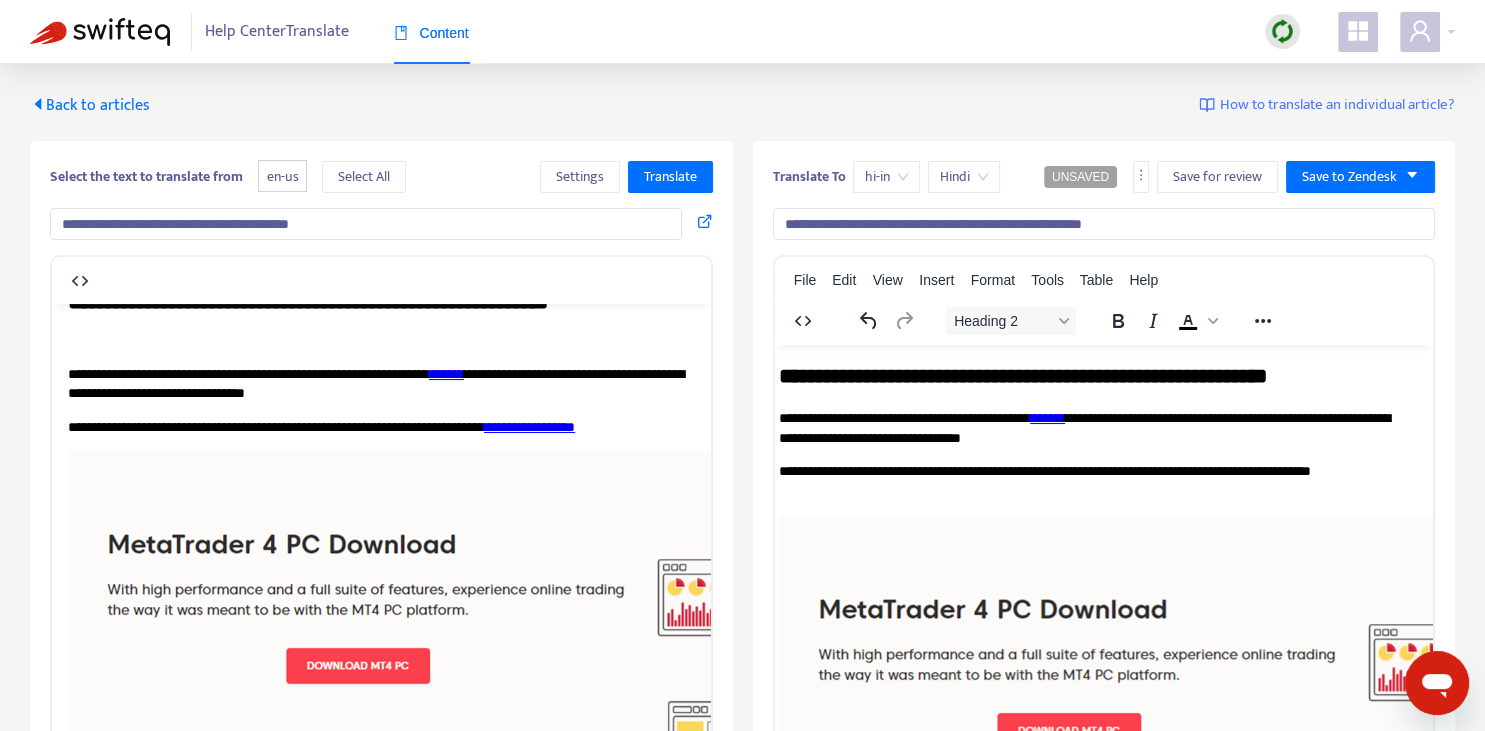 click on "**********" at bounding box center [1091, 375] 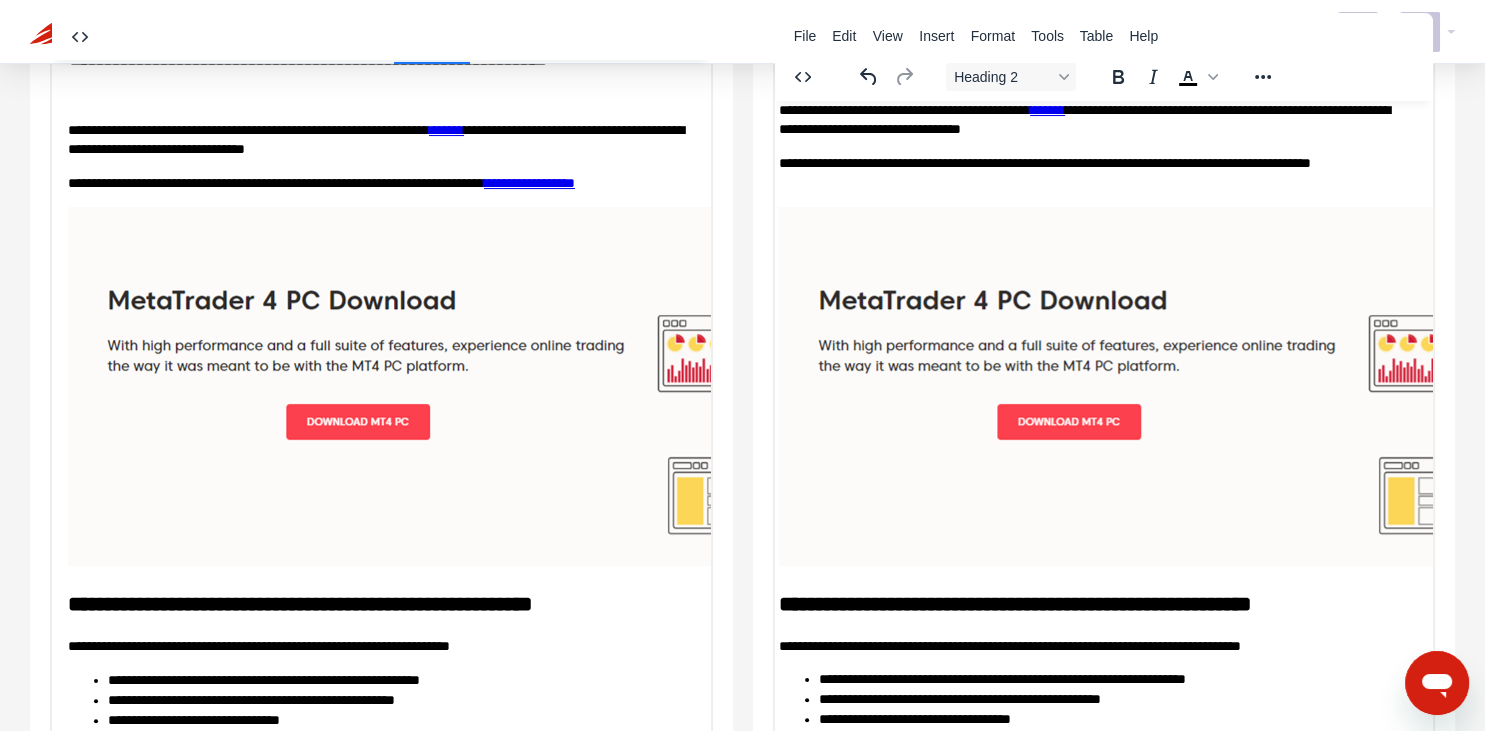 scroll, scrollTop: 343, scrollLeft: 0, axis: vertical 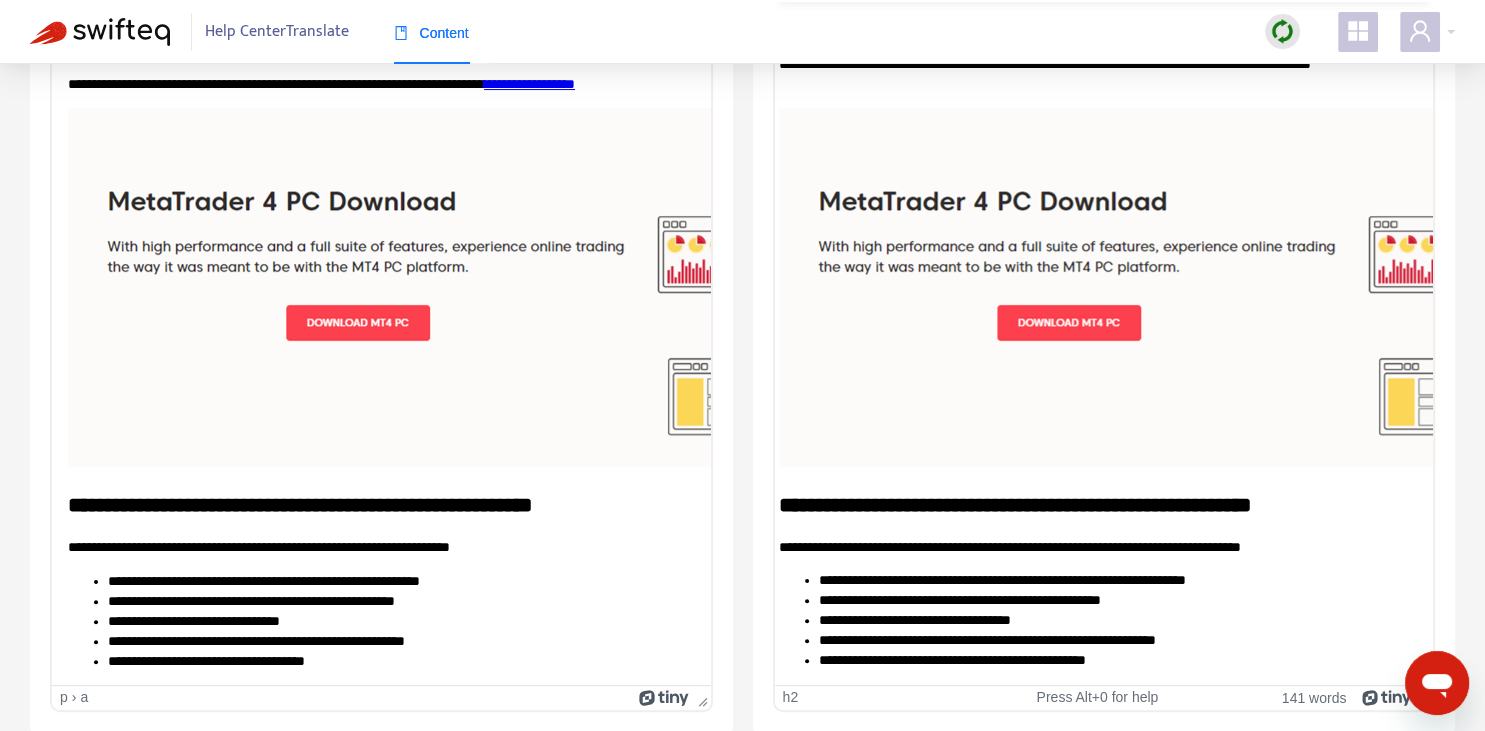 click on "**********" at bounding box center (1091, 504) 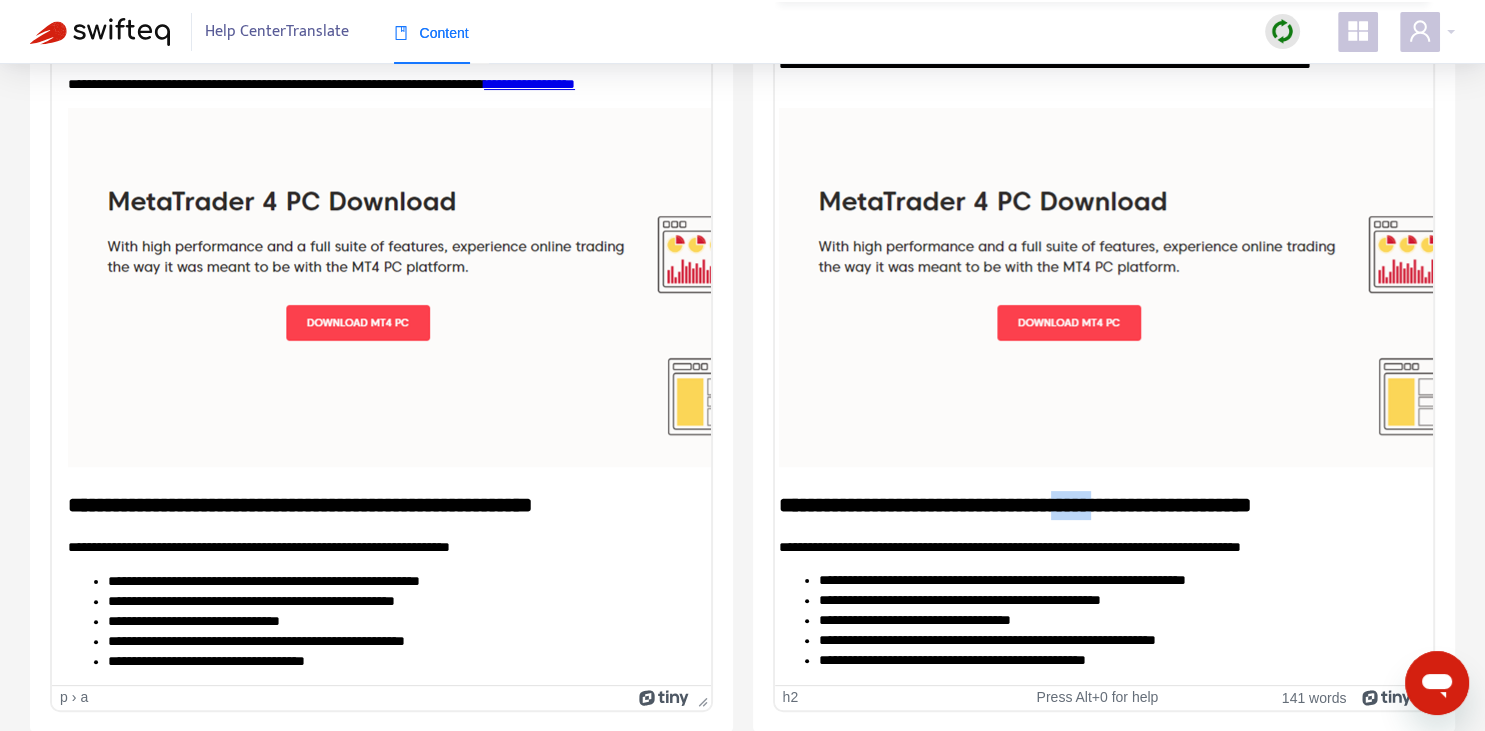 click on "**********" at bounding box center [1091, 504] 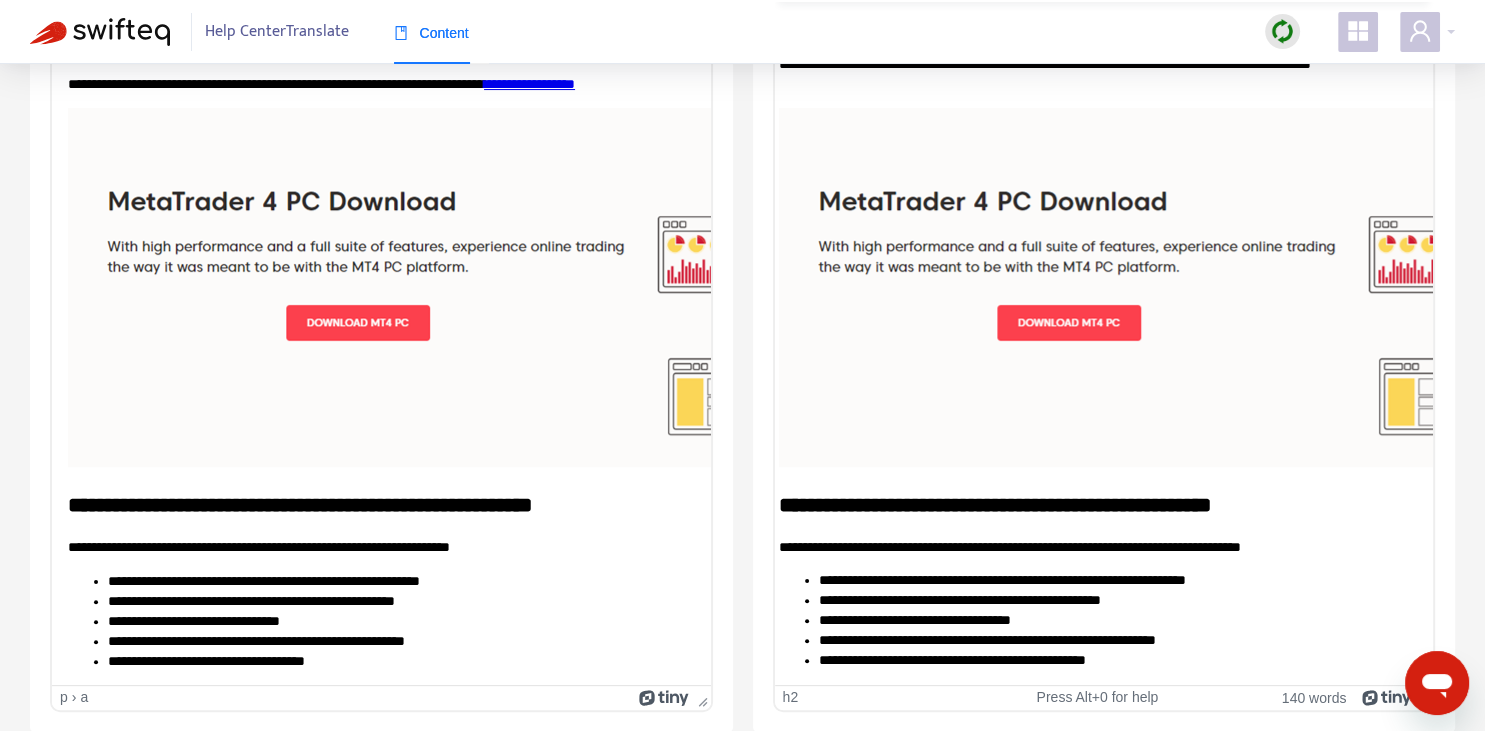 click on "**********" at bounding box center (1091, 504) 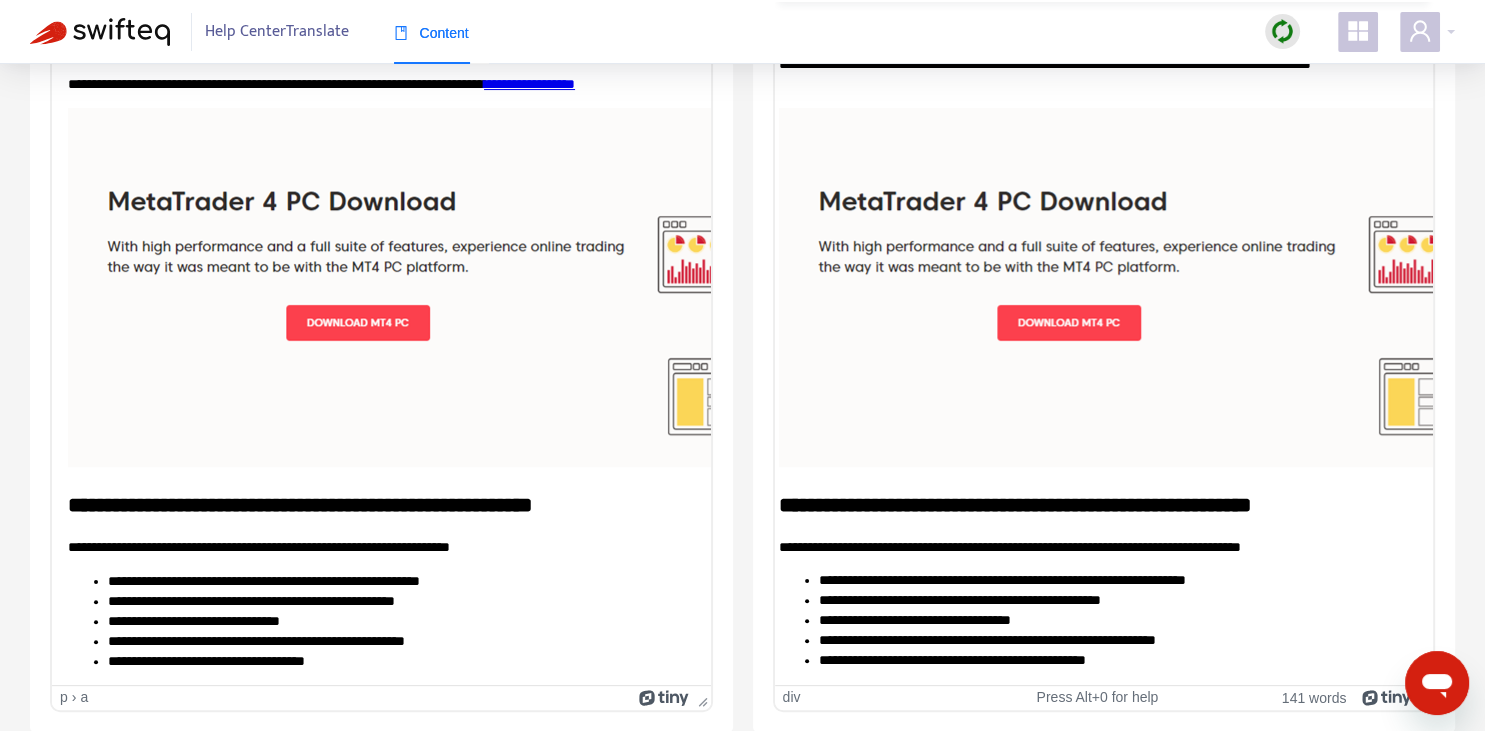 click on "**********" at bounding box center (1091, 547) 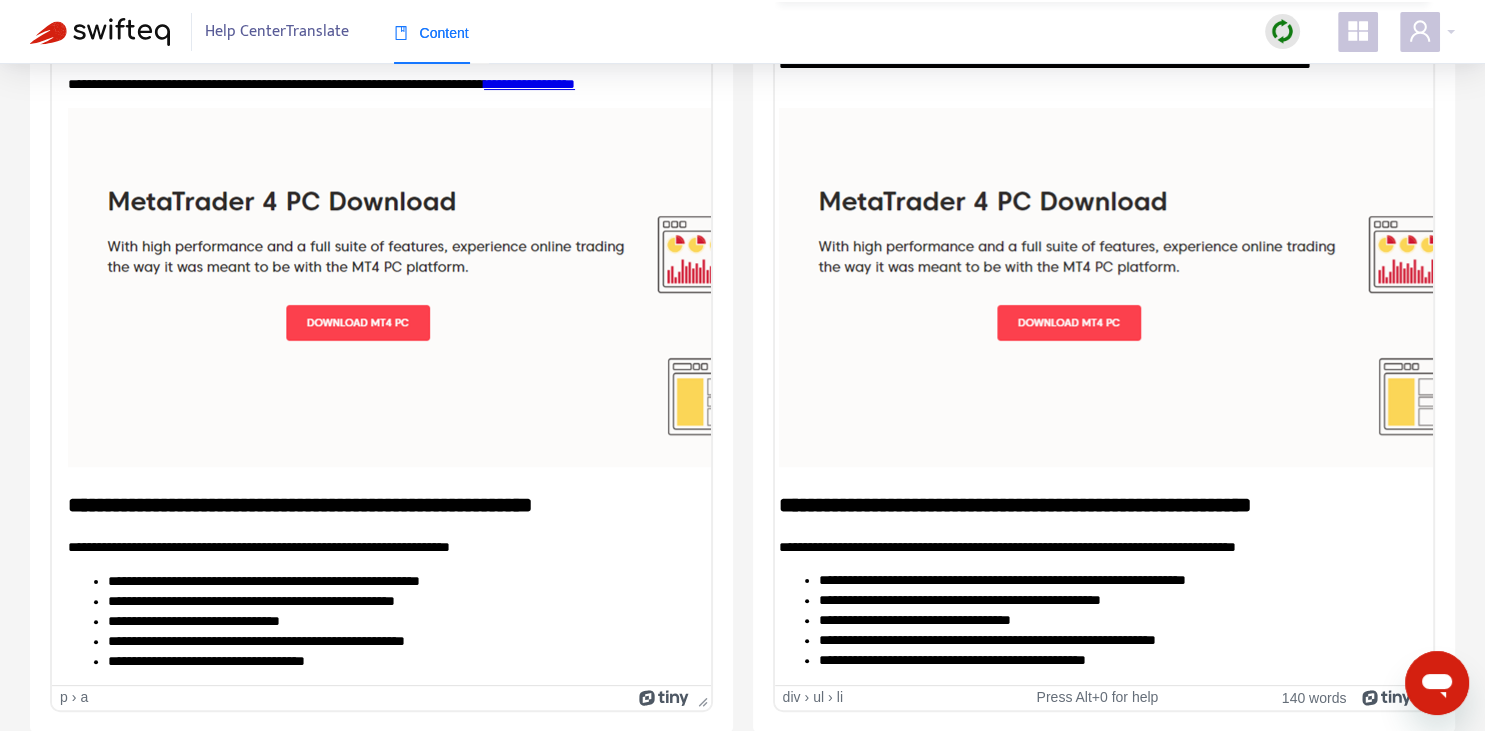 click on "**********" at bounding box center [1111, 580] 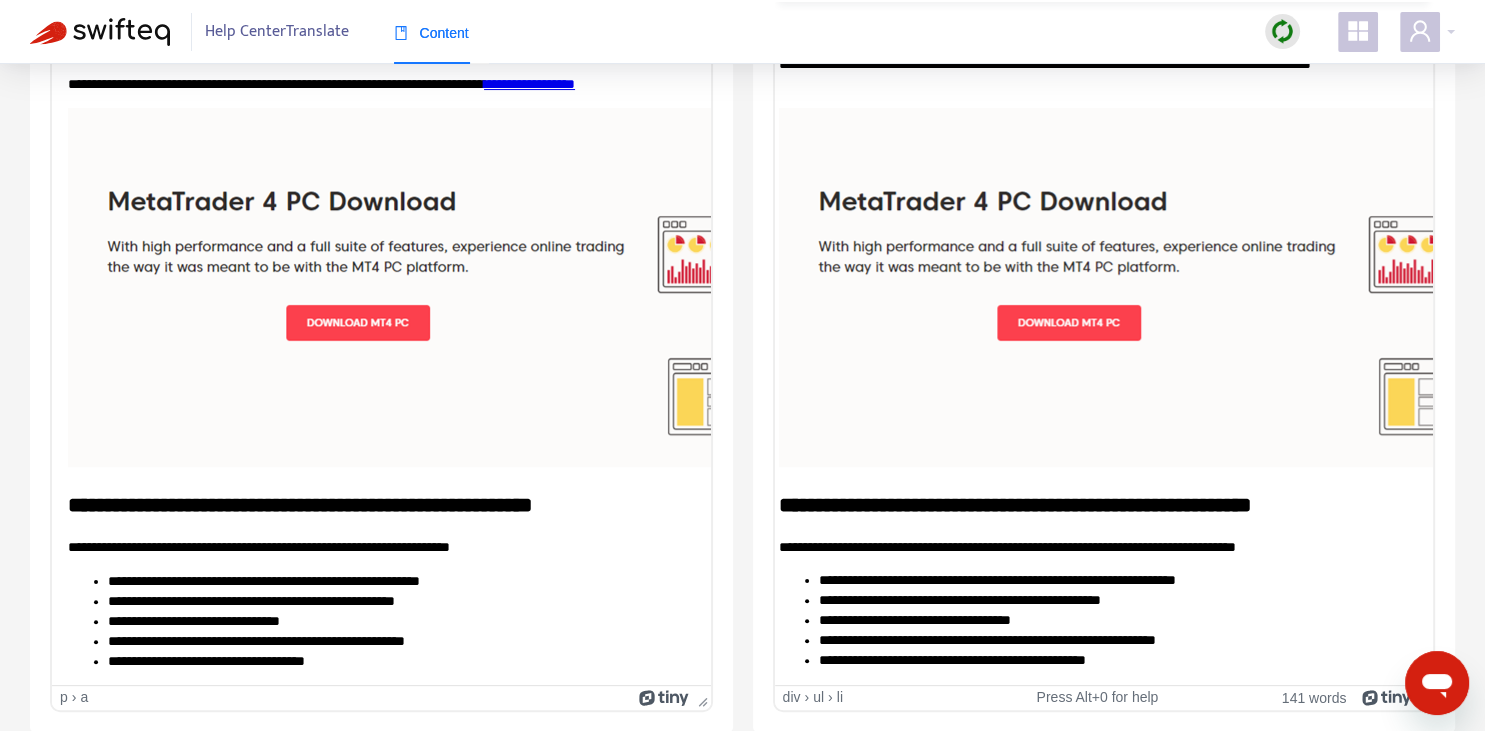 click on "**********" at bounding box center [1111, 600] 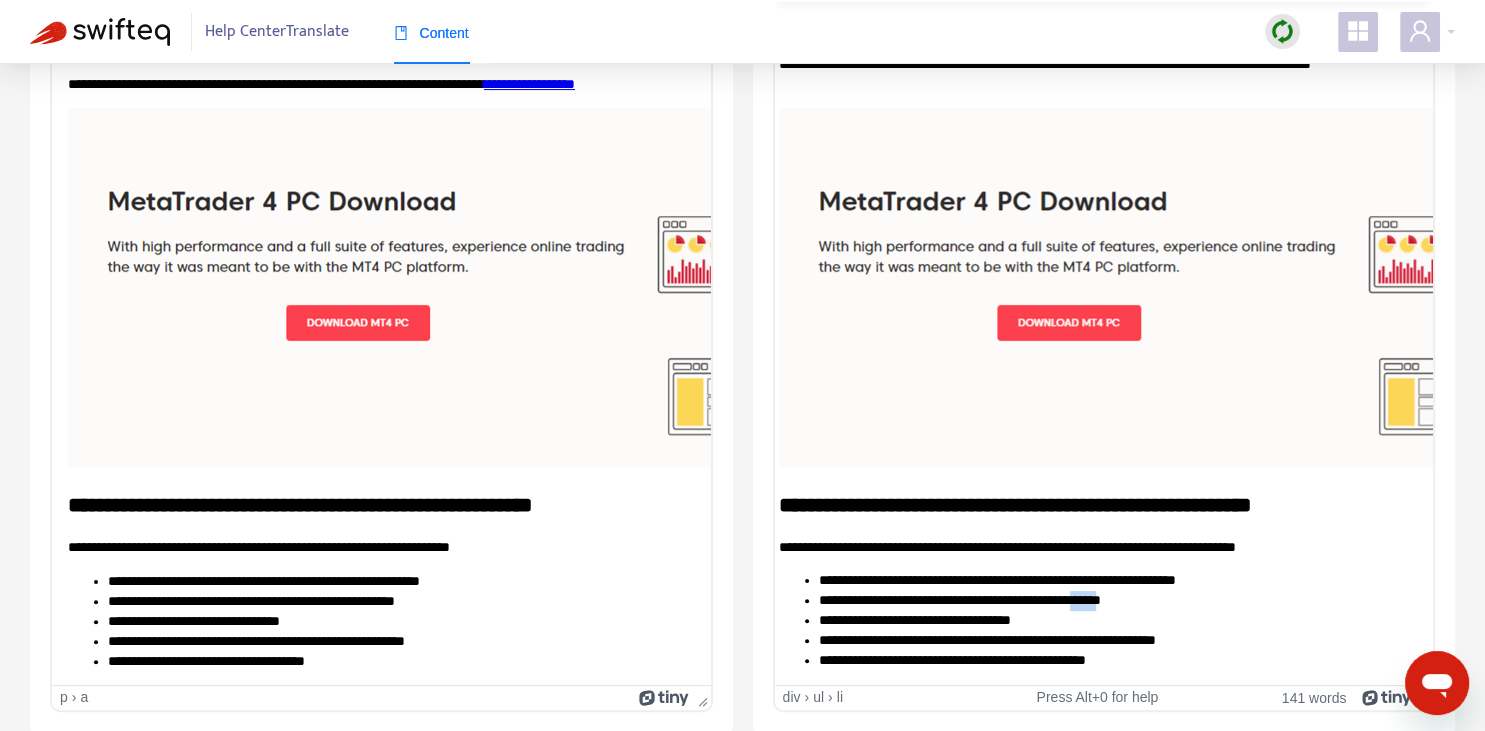 click on "**********" at bounding box center (1111, 600) 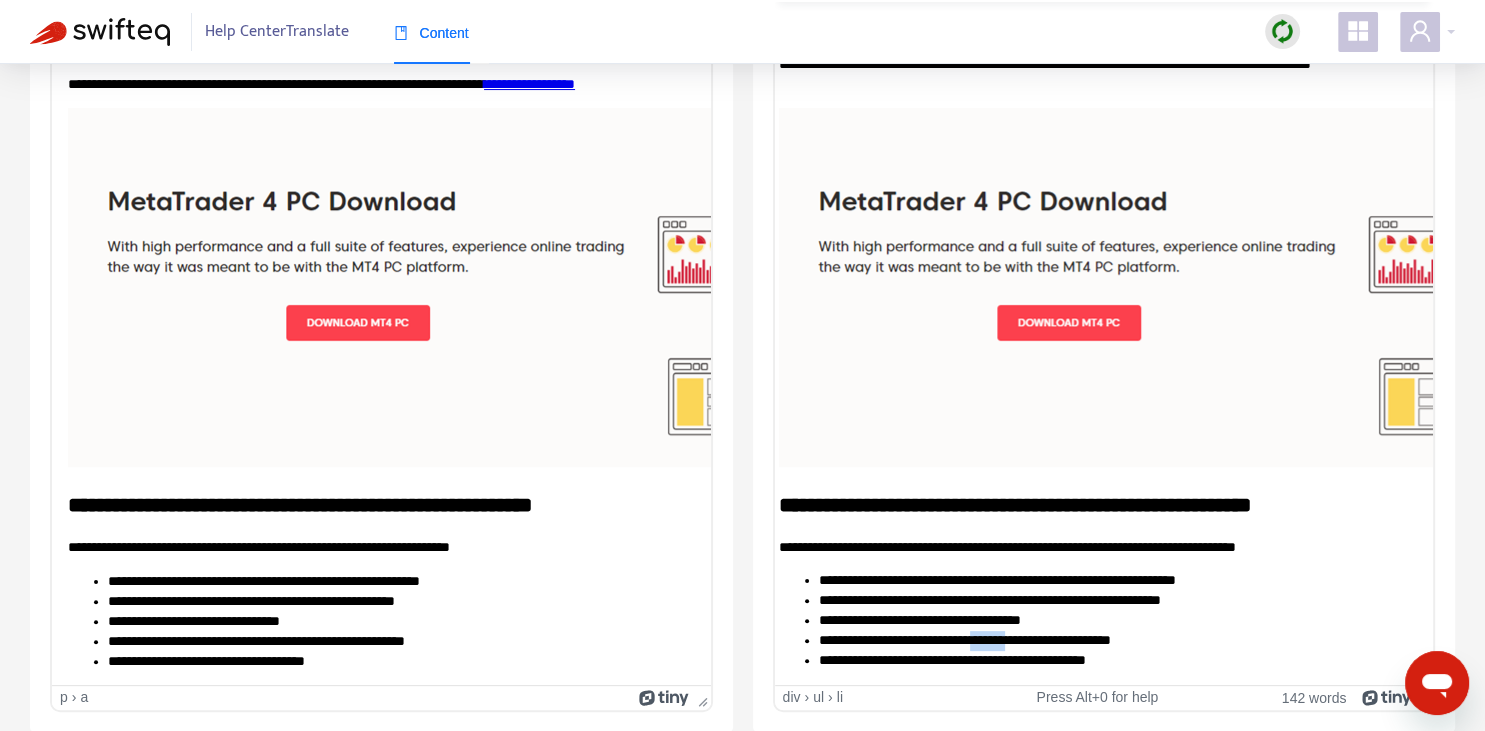copy on "*******" 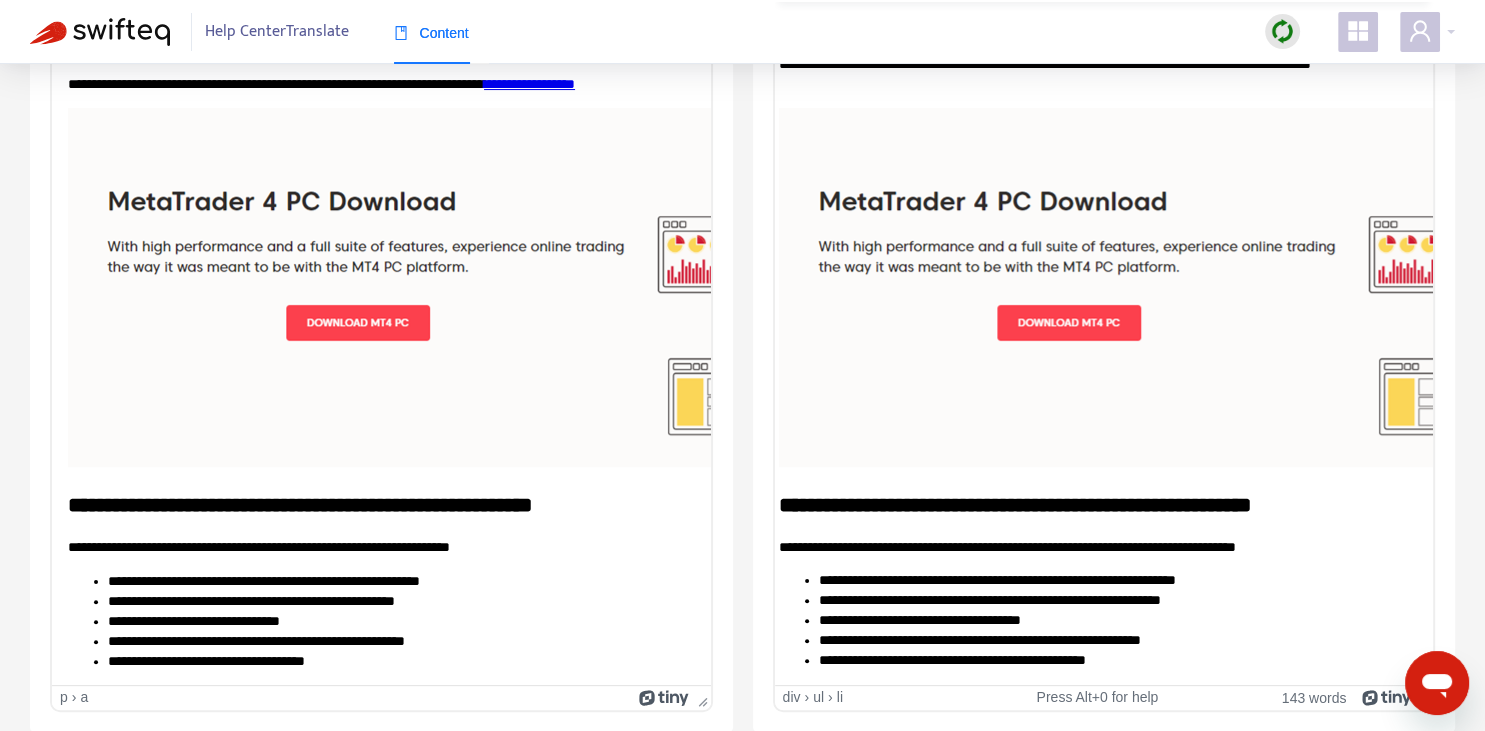 click on "**********" at bounding box center [1111, 660] 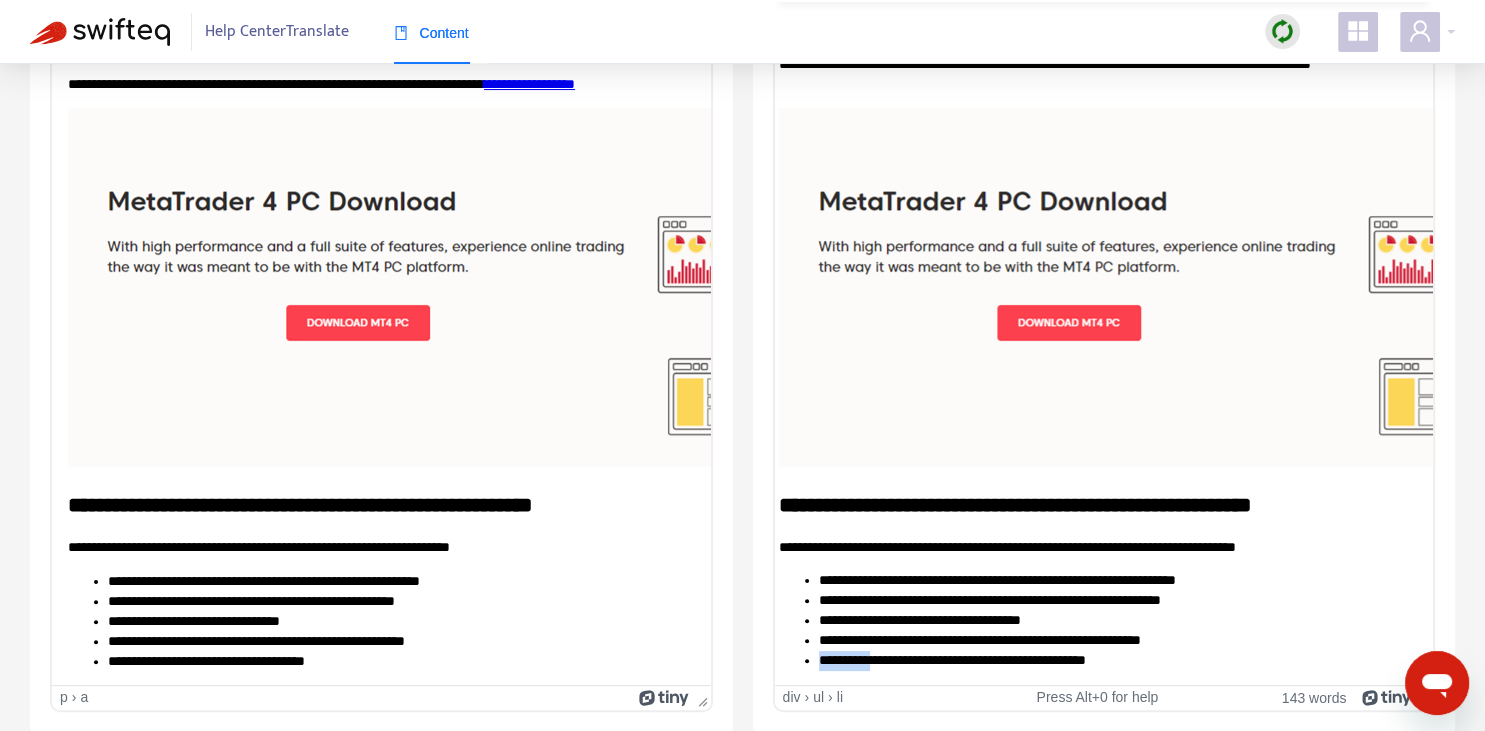 click on "**********" at bounding box center [1111, 660] 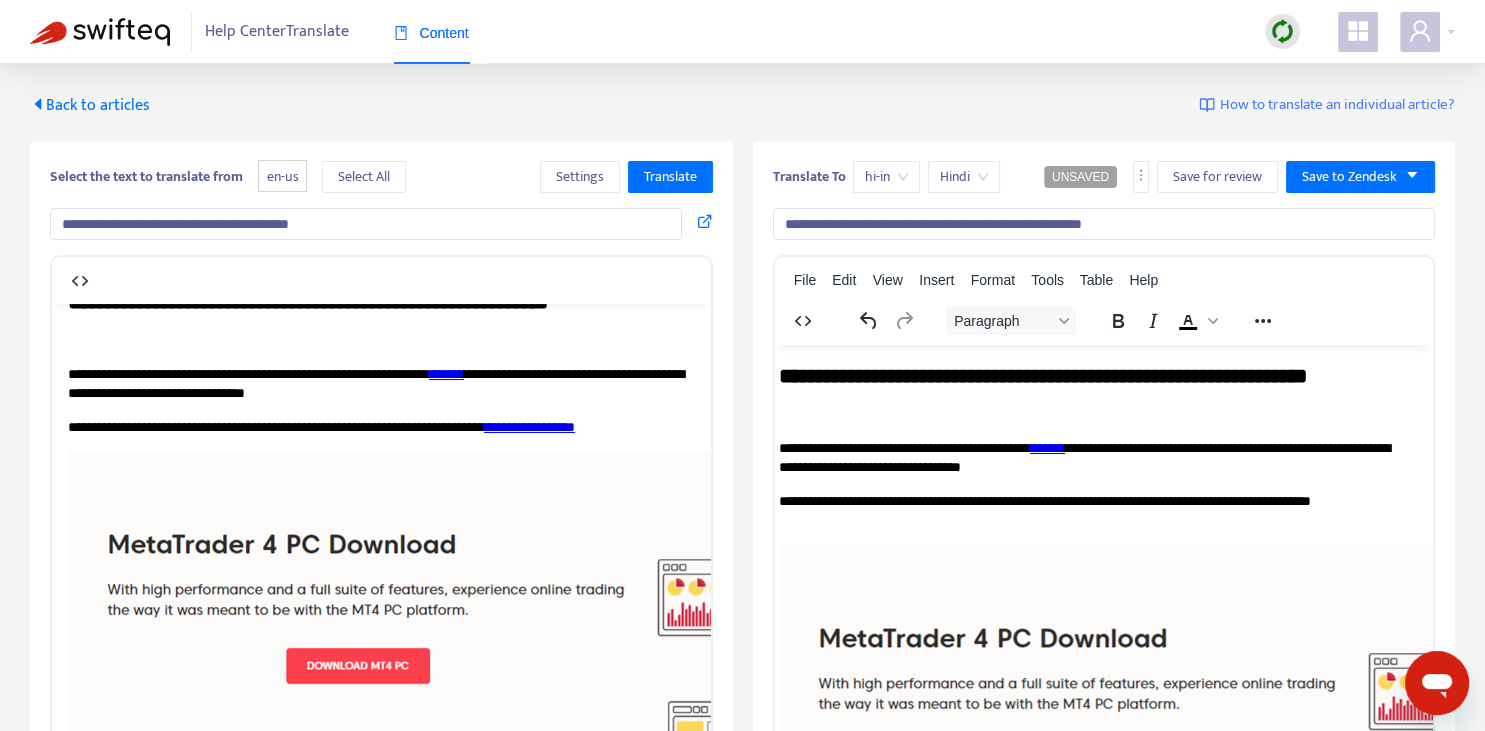 scroll, scrollTop: 0, scrollLeft: 0, axis: both 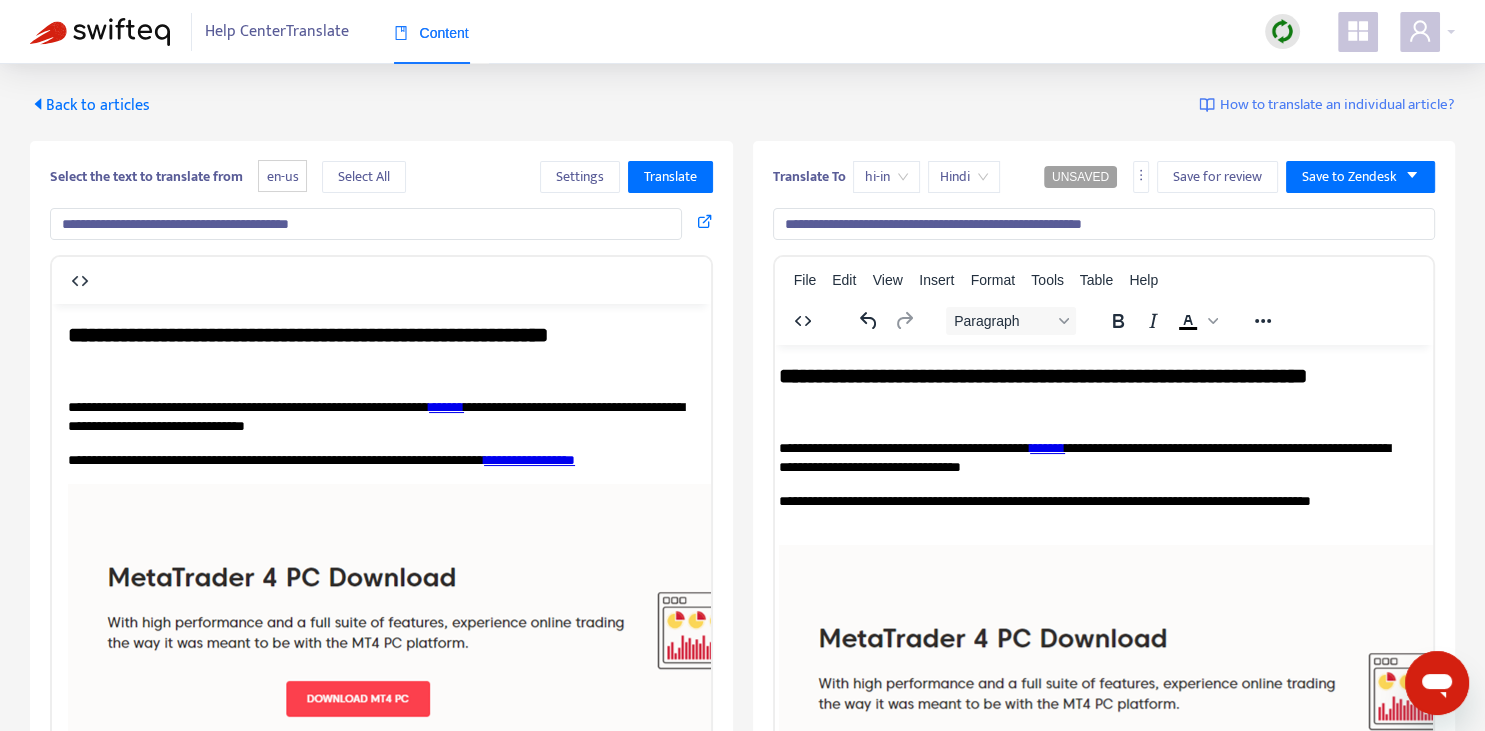 click on "**********" at bounding box center [1091, 390] 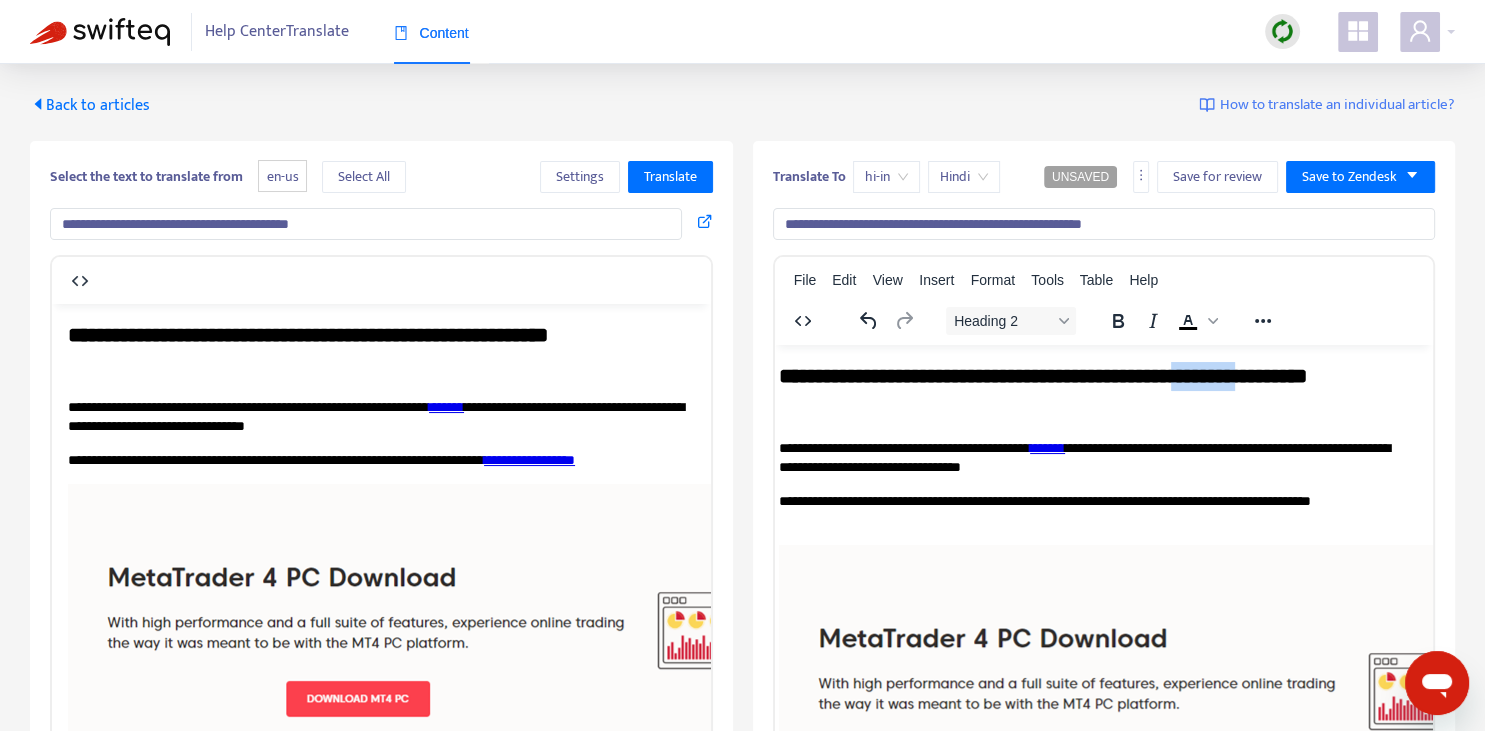 click on "**********" at bounding box center (1091, 390) 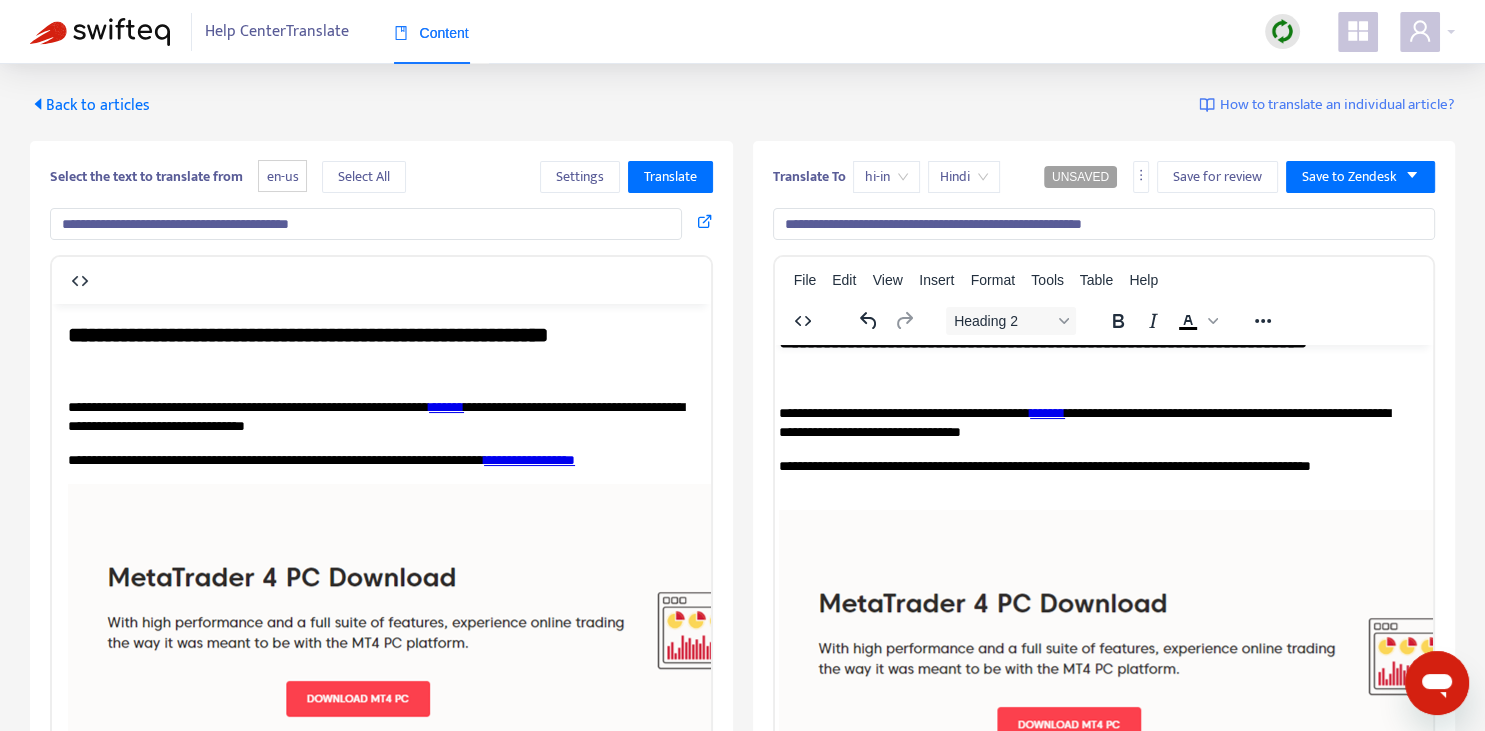 scroll, scrollTop: 34, scrollLeft: 12, axis: both 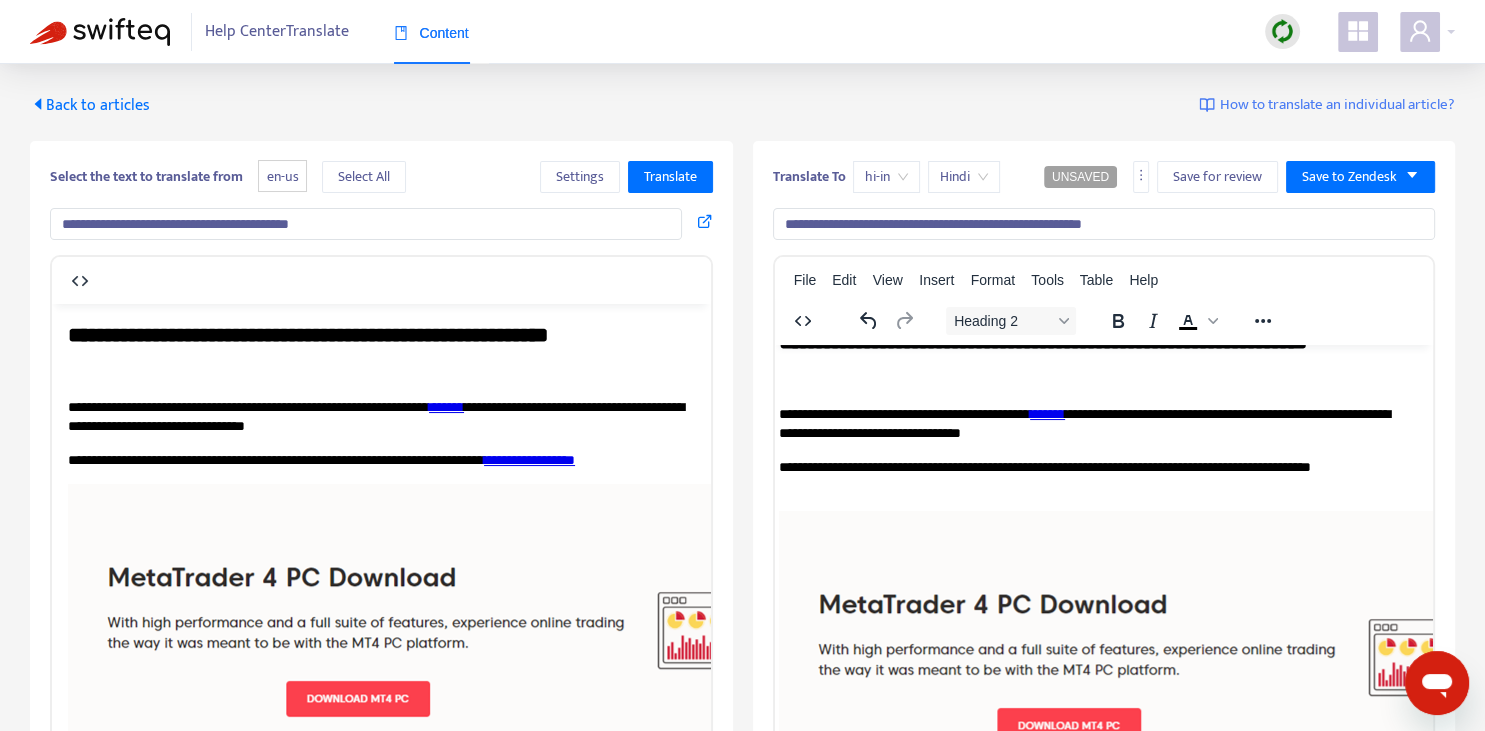 click on "**********" at bounding box center [1091, 423] 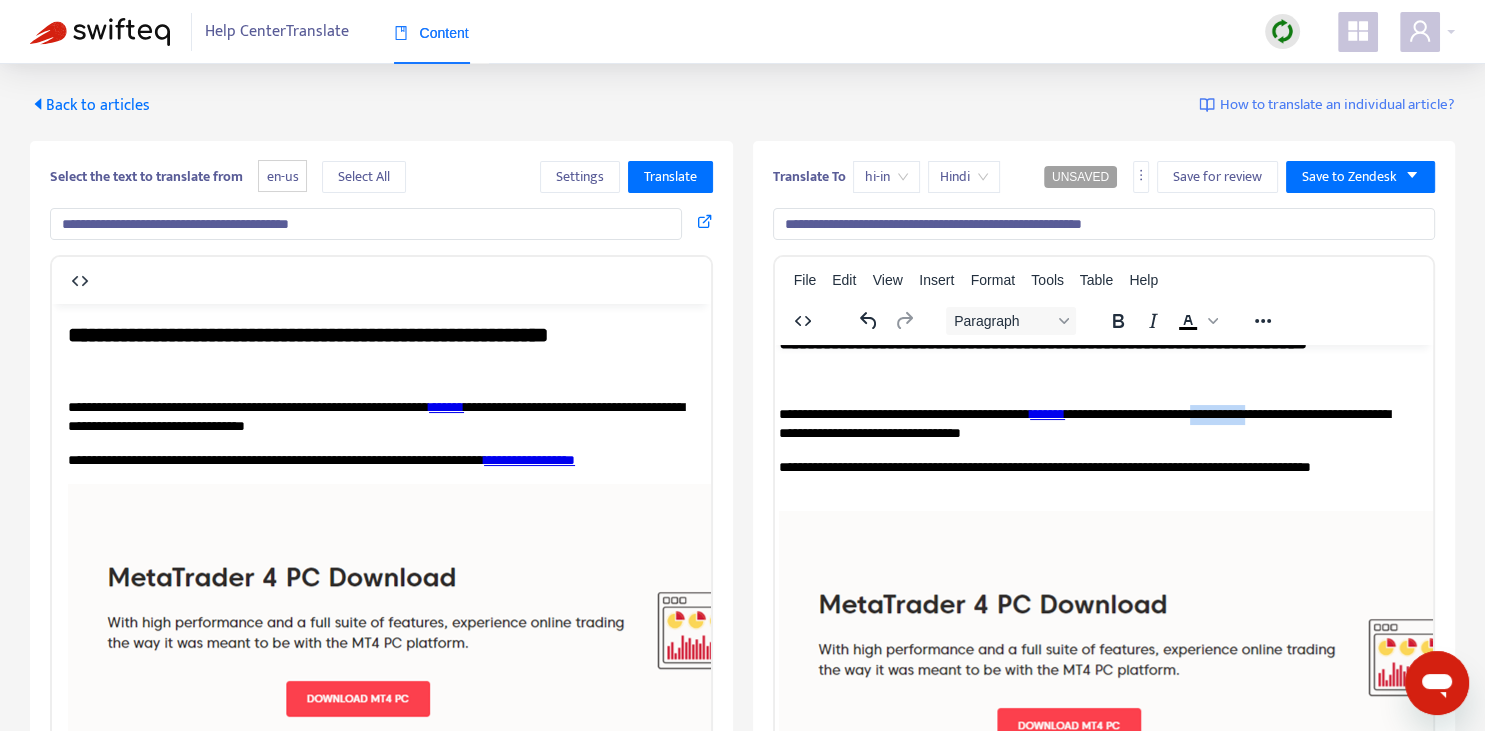 click on "**********" at bounding box center [1091, 423] 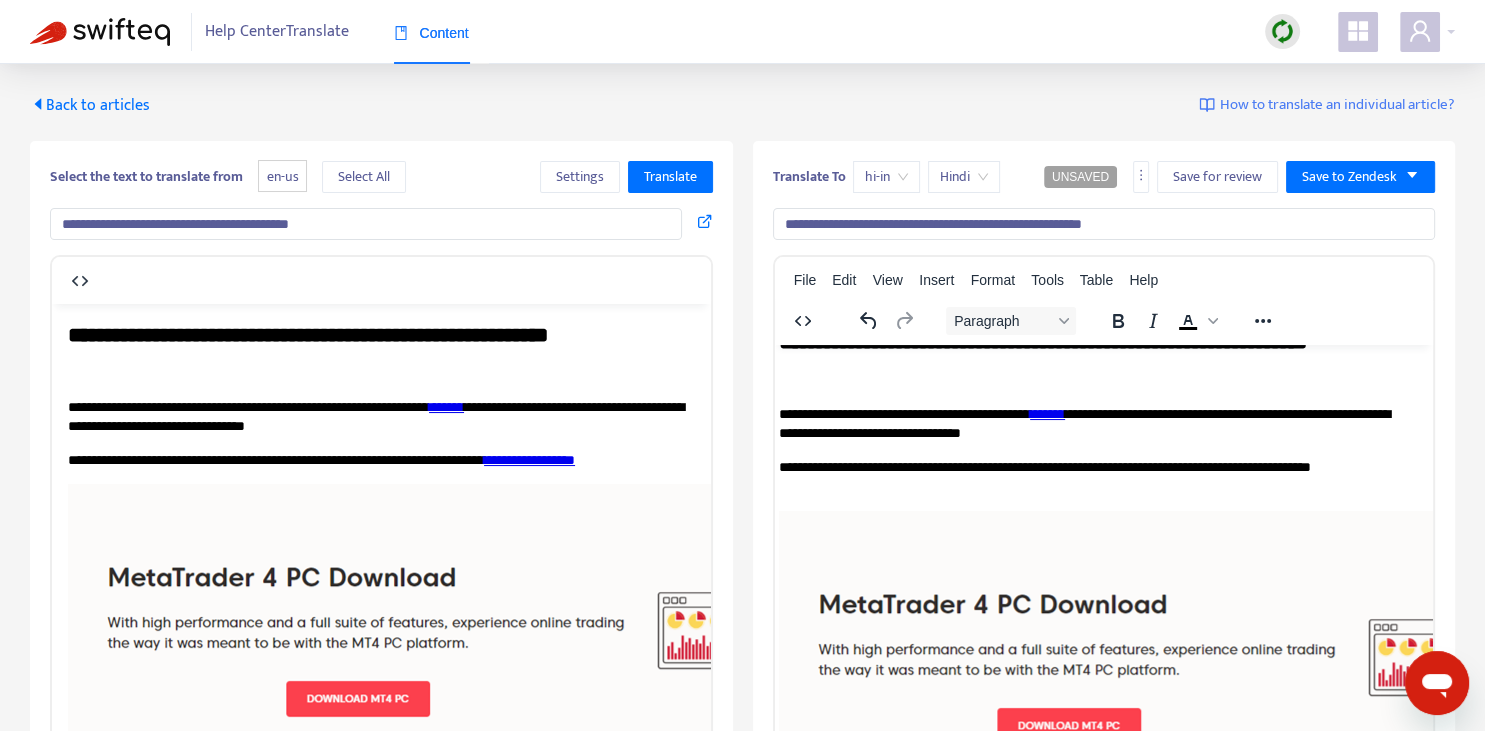 scroll, scrollTop: 0, scrollLeft: 12, axis: horizontal 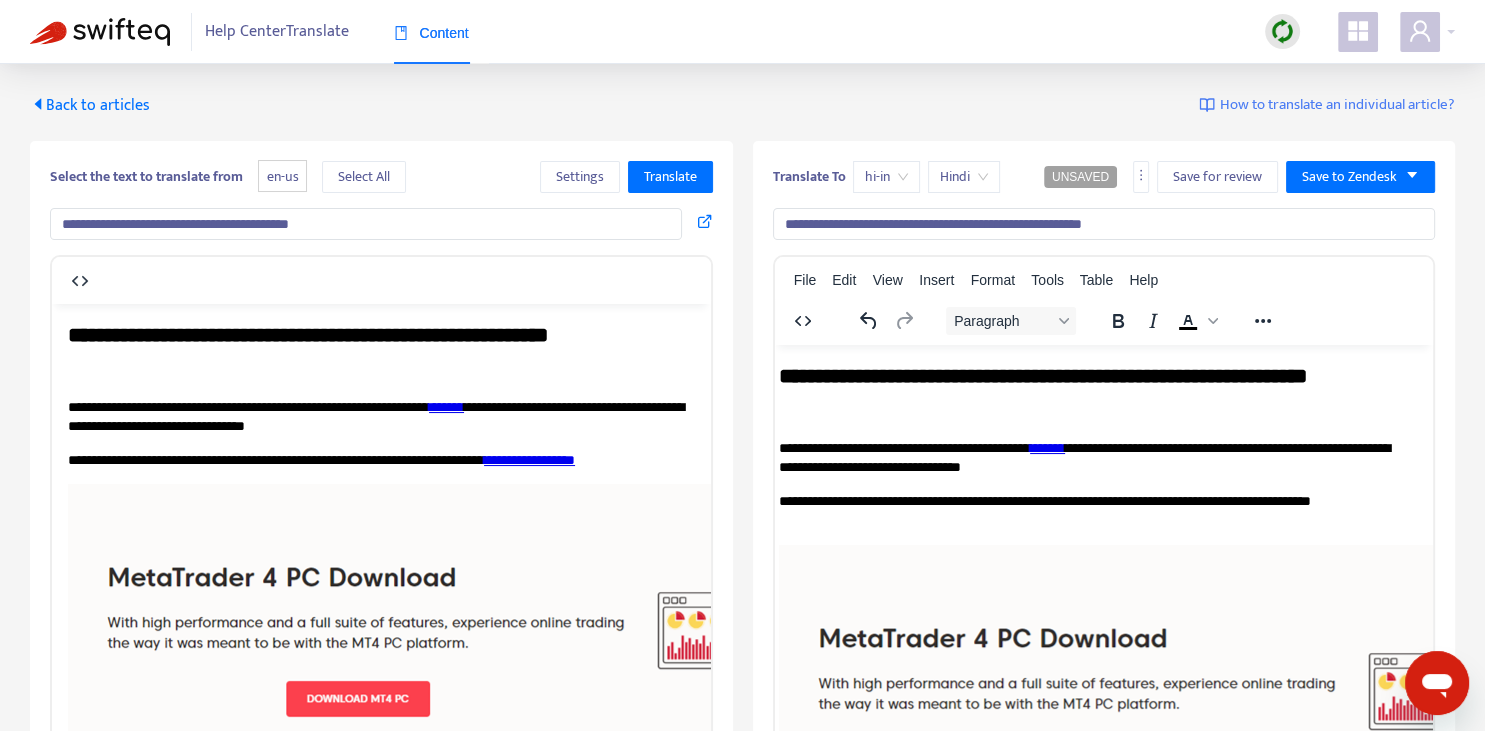 click on "**********" at bounding box center [1091, 510] 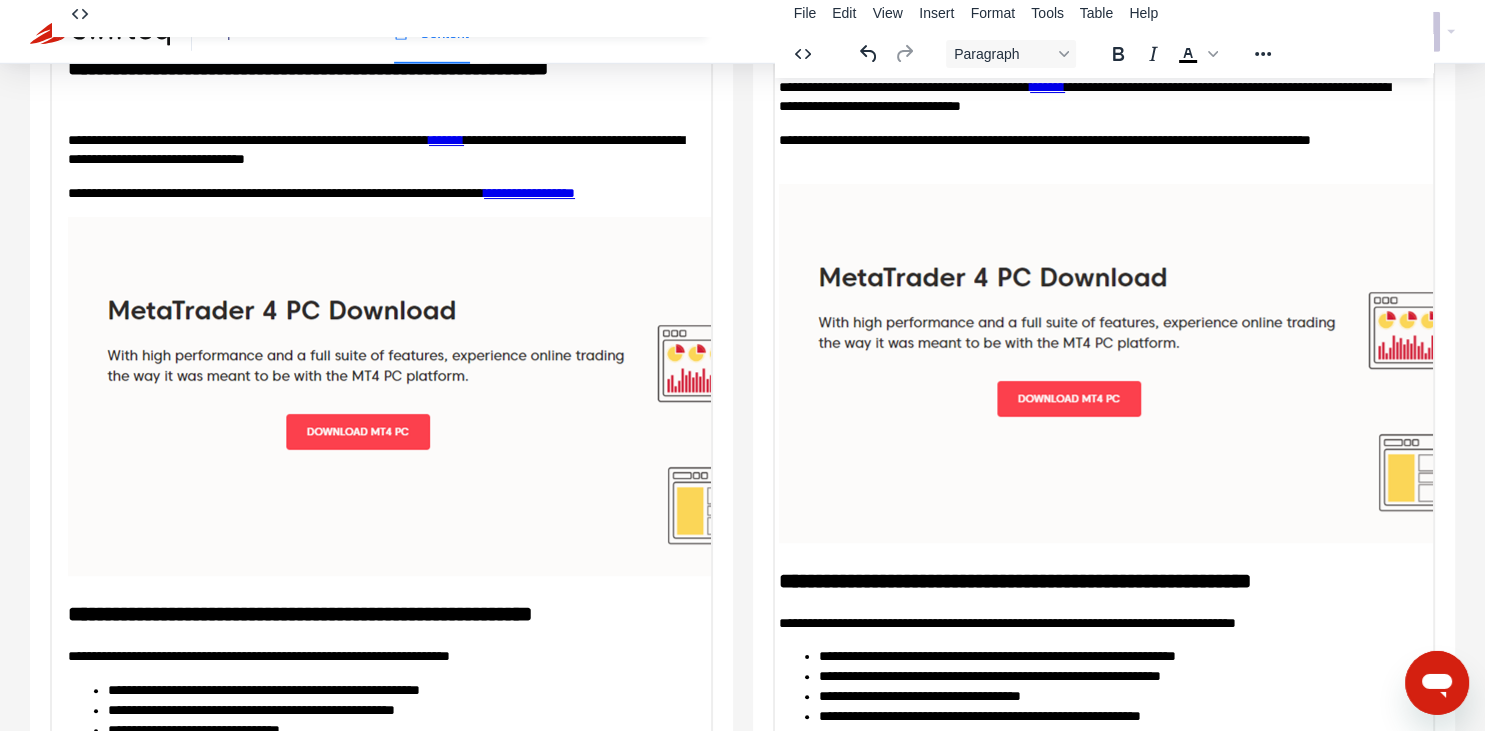 scroll, scrollTop: 343, scrollLeft: 0, axis: vertical 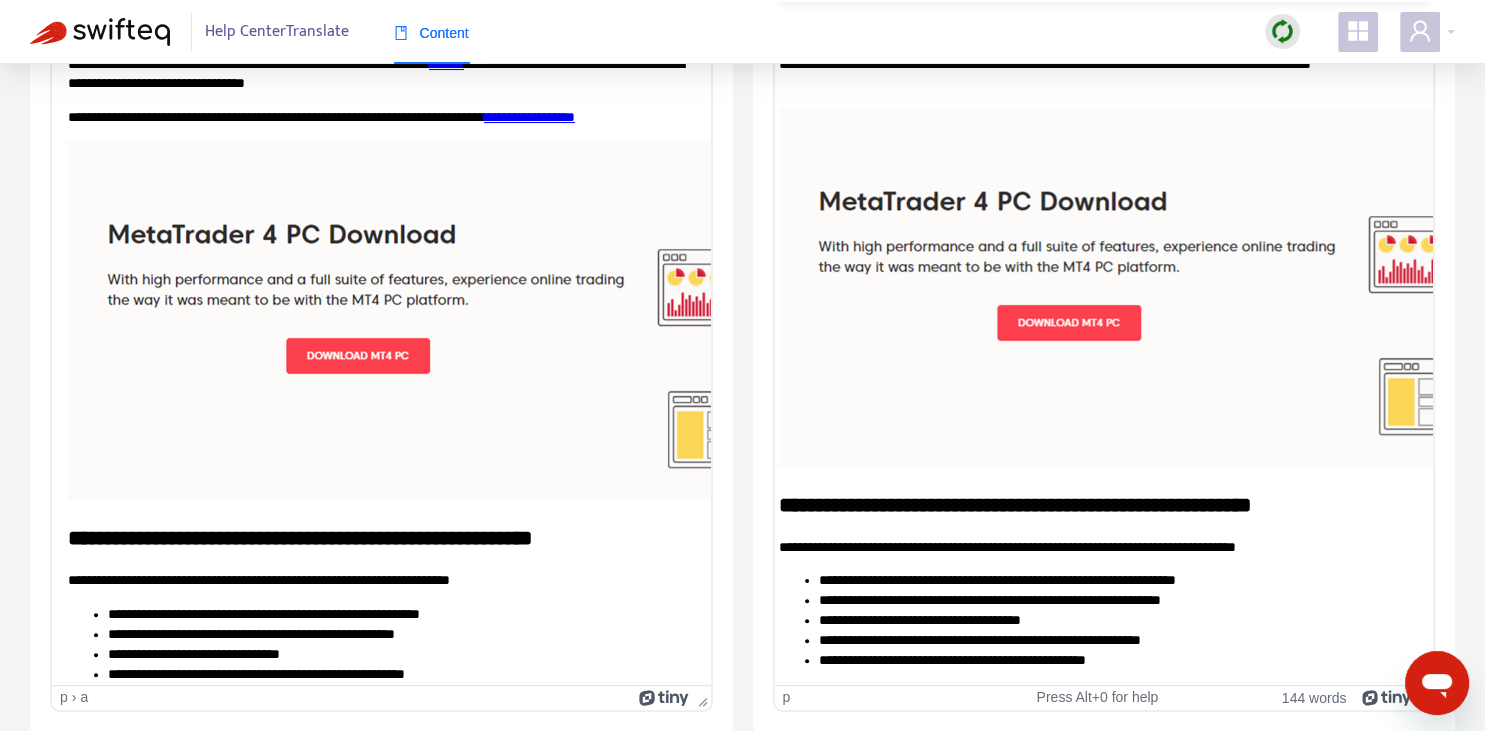 click on "**********" at bounding box center (1111, 640) 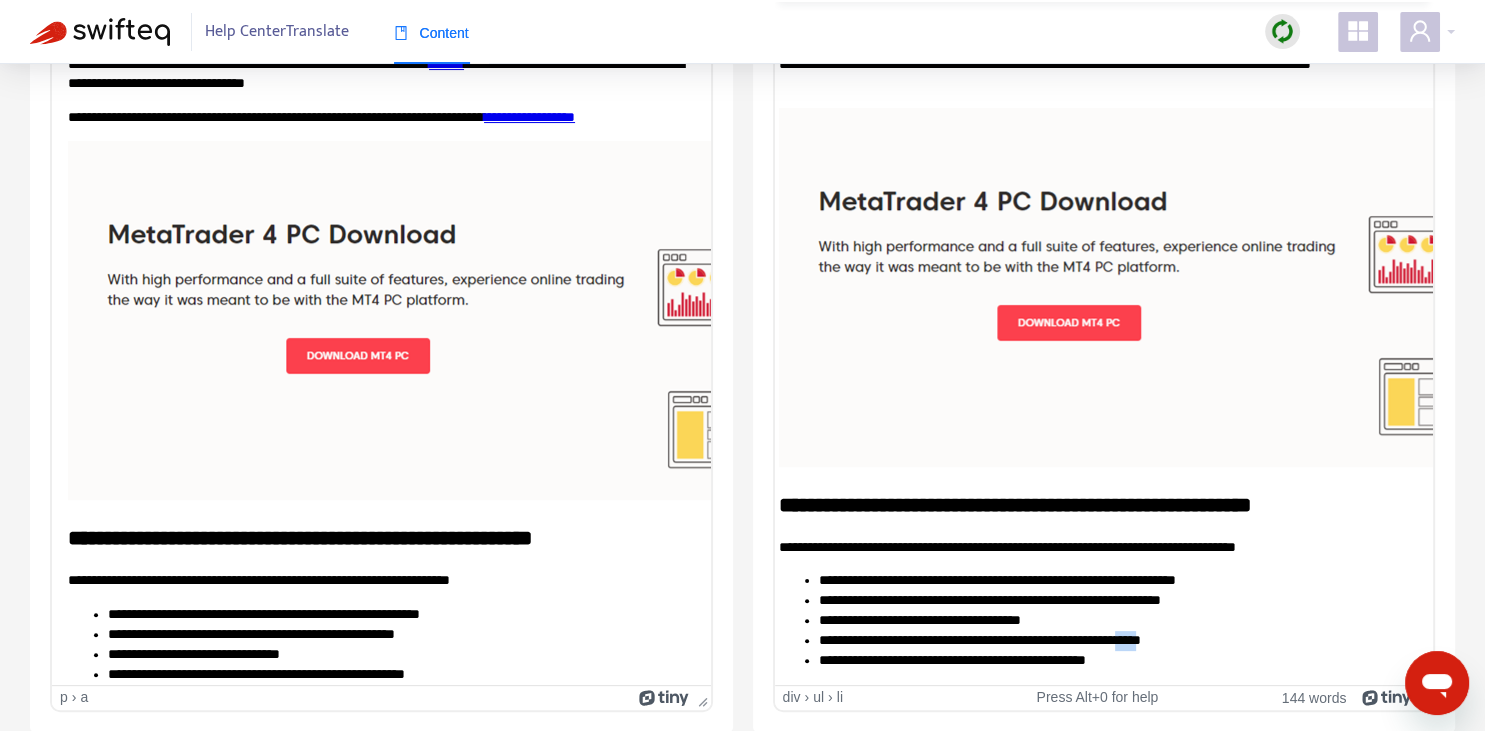 click on "**********" at bounding box center [1111, 640] 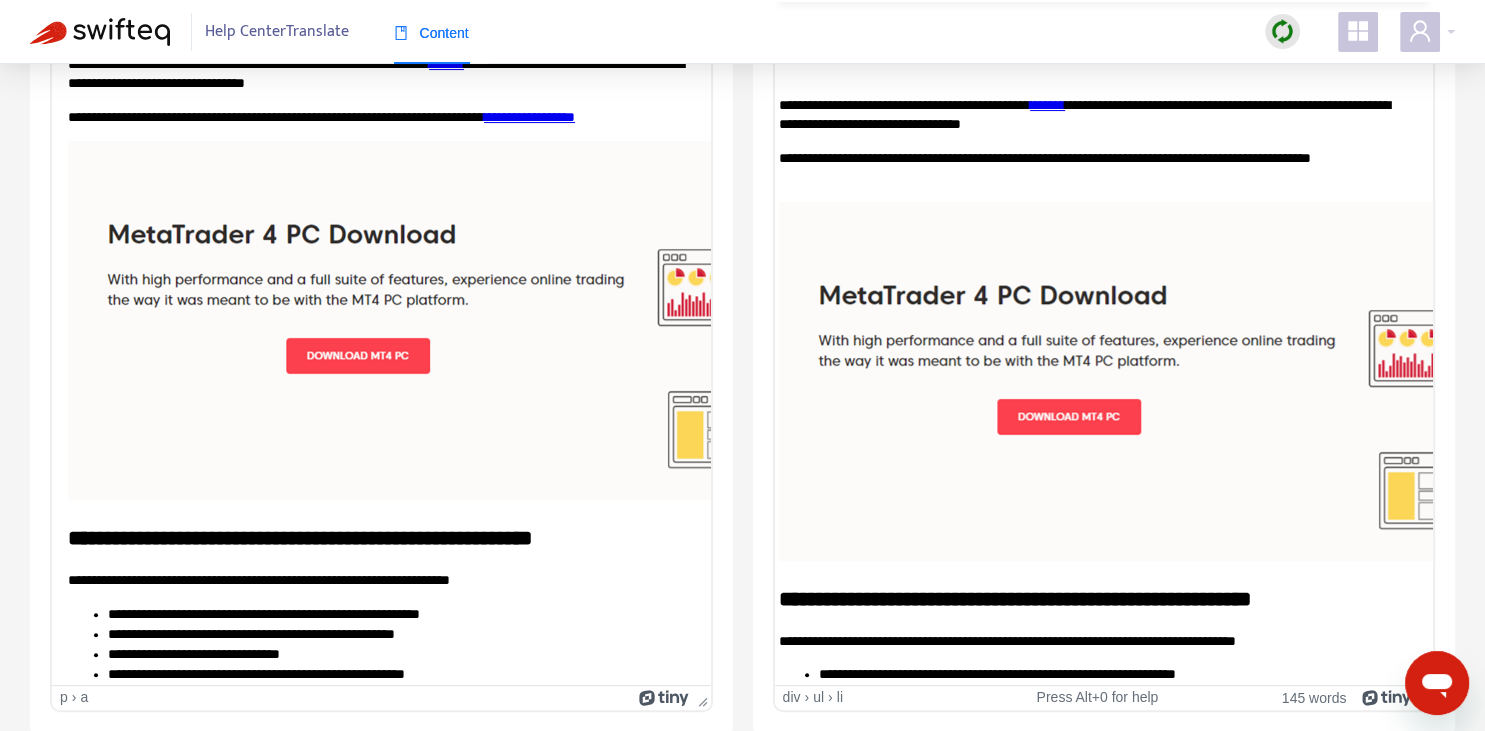 scroll, scrollTop: 0, scrollLeft: 0, axis: both 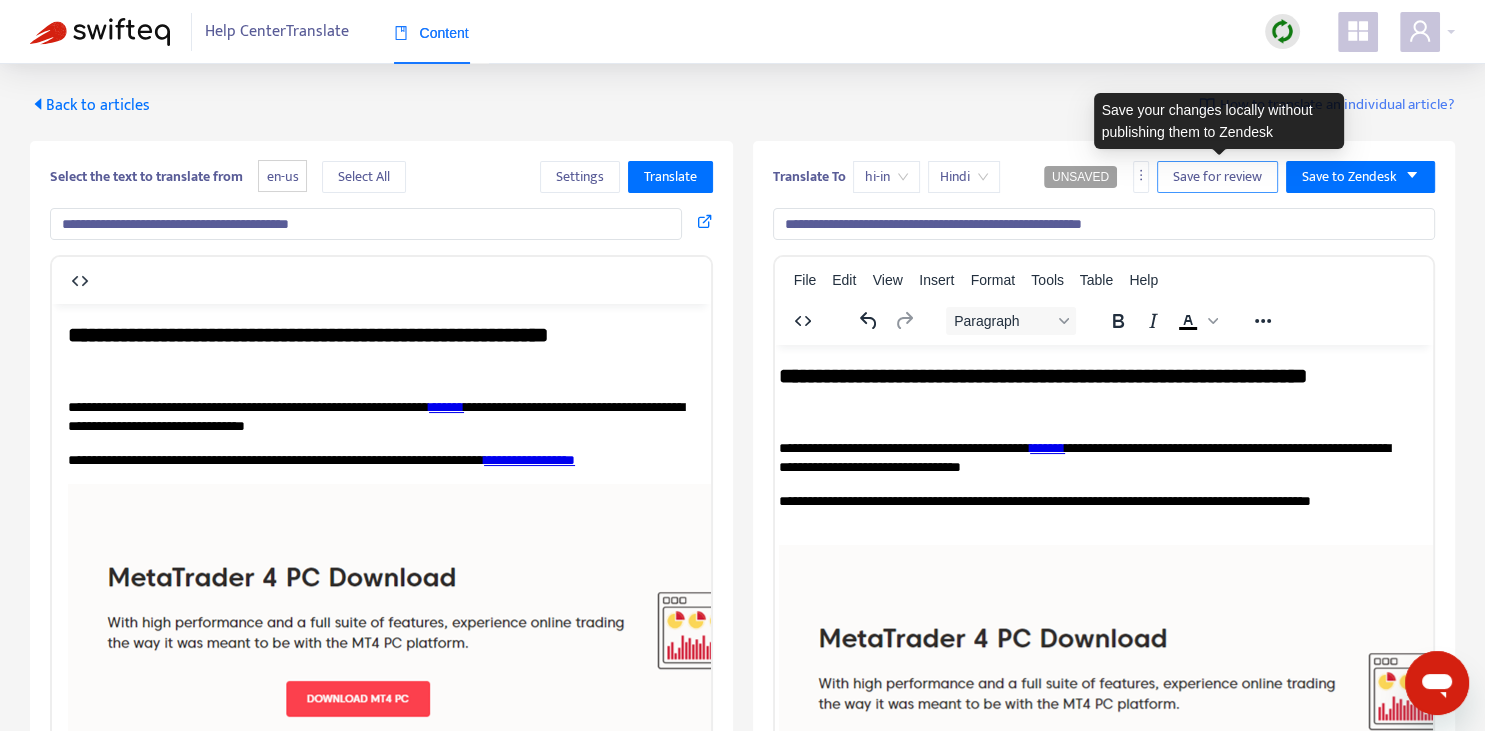 click on "Save for review" at bounding box center [1217, 177] 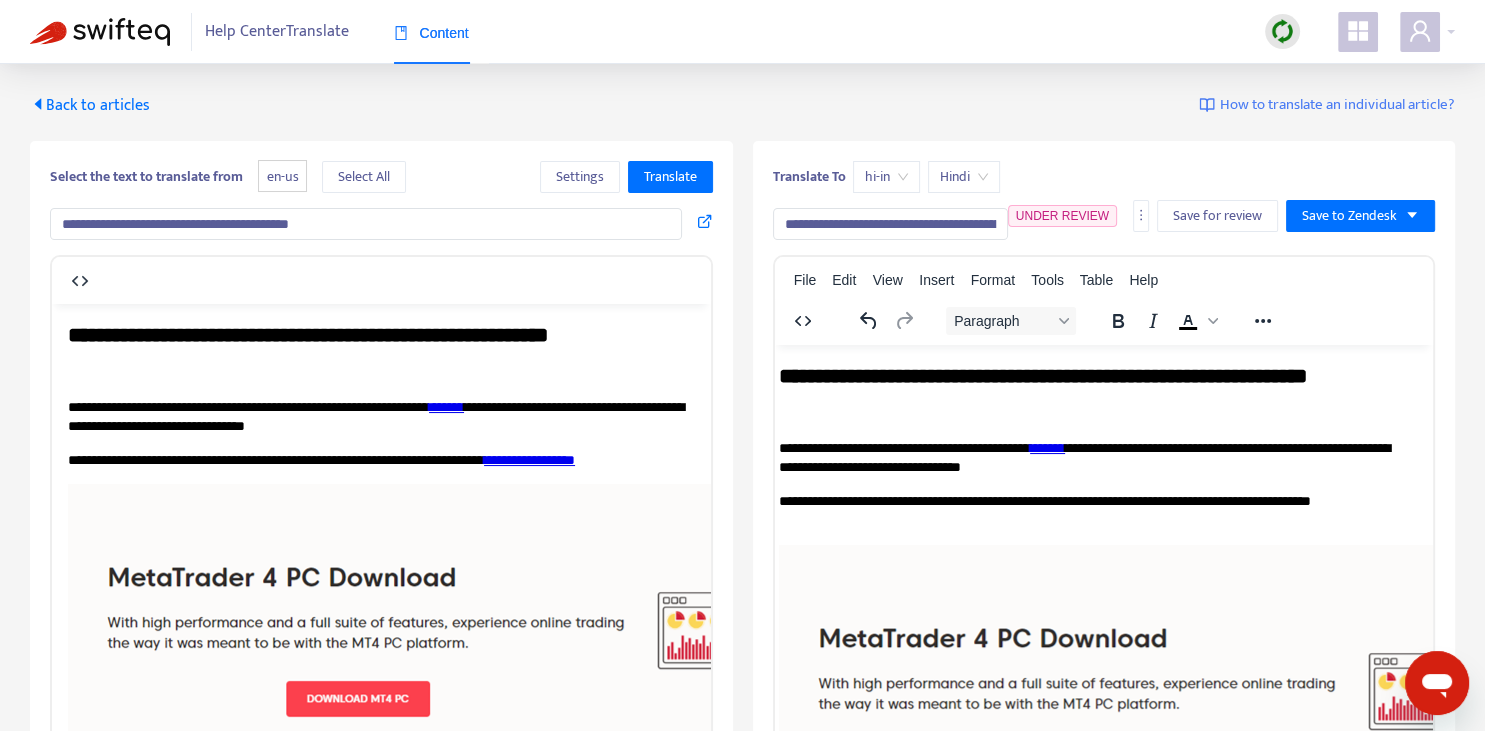 click on "Back to articles" at bounding box center [90, 105] 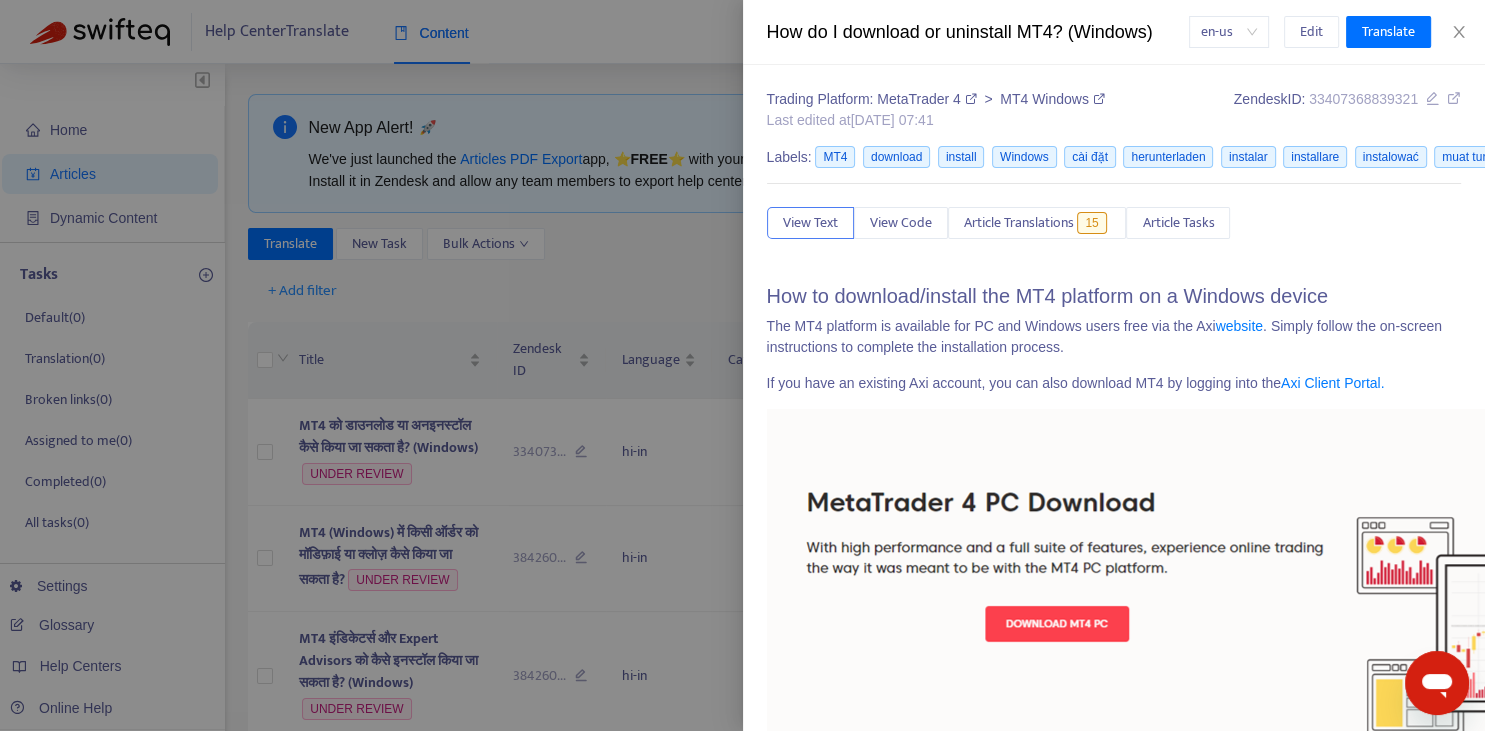 click at bounding box center [742, 365] 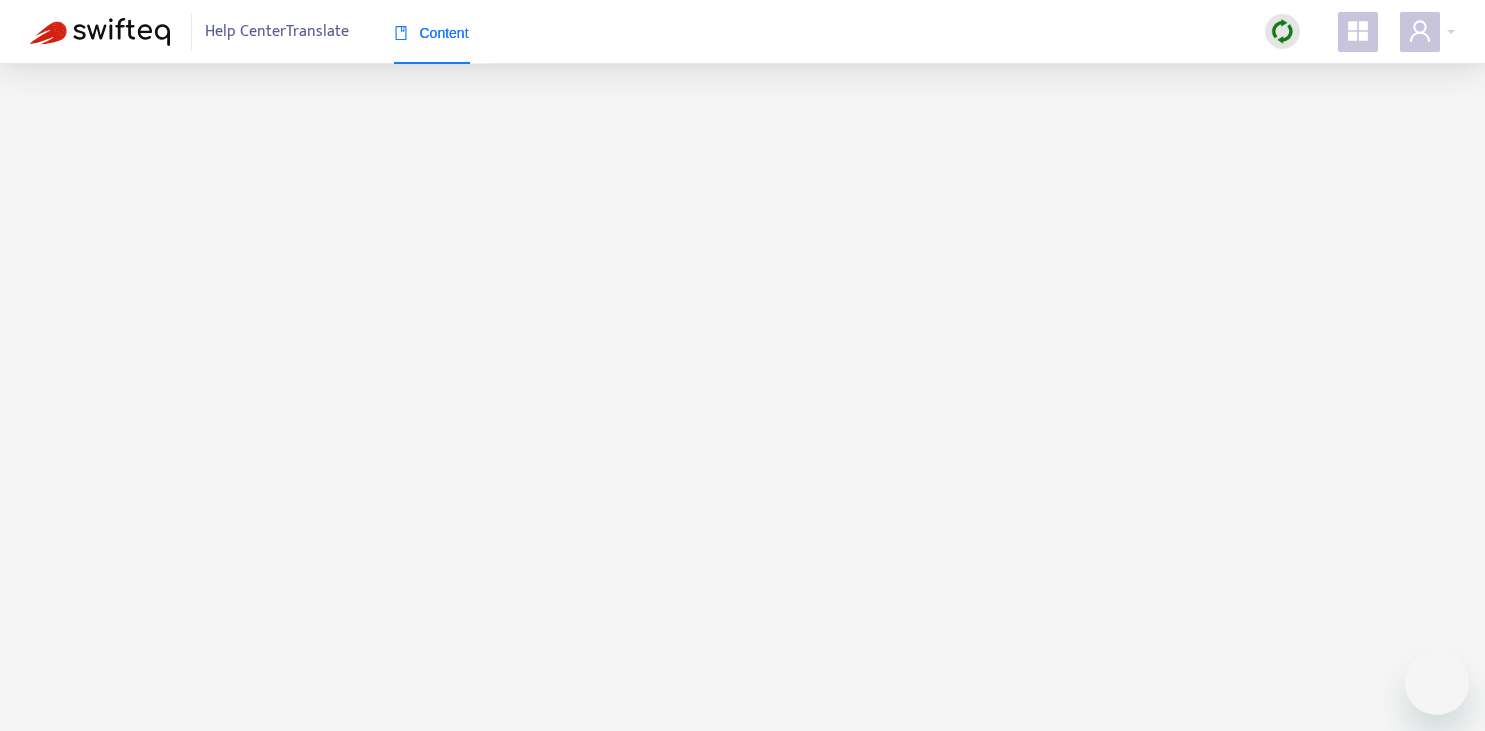 scroll, scrollTop: 0, scrollLeft: 0, axis: both 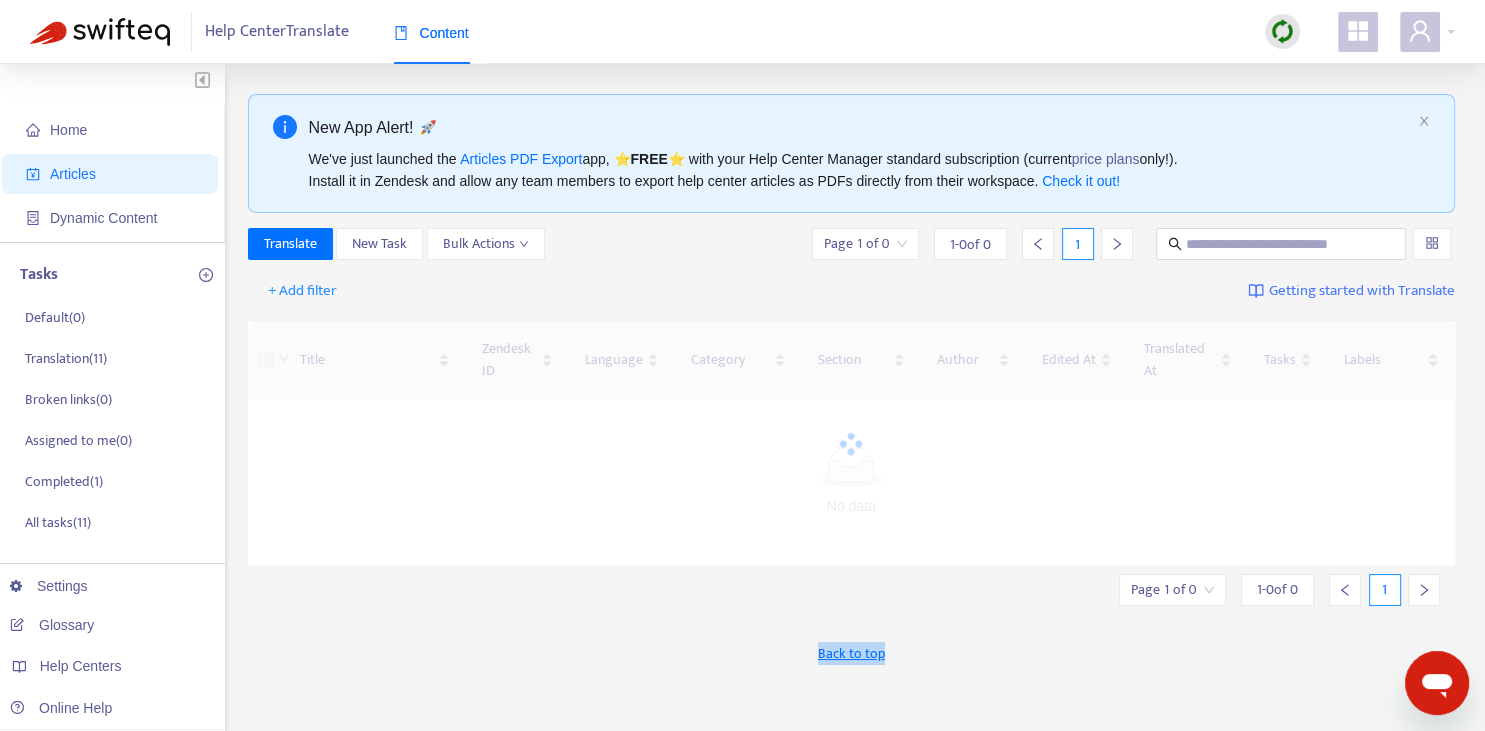 drag, startPoint x: 941, startPoint y: 478, endPoint x: 893, endPoint y: 634, distance: 163.21765 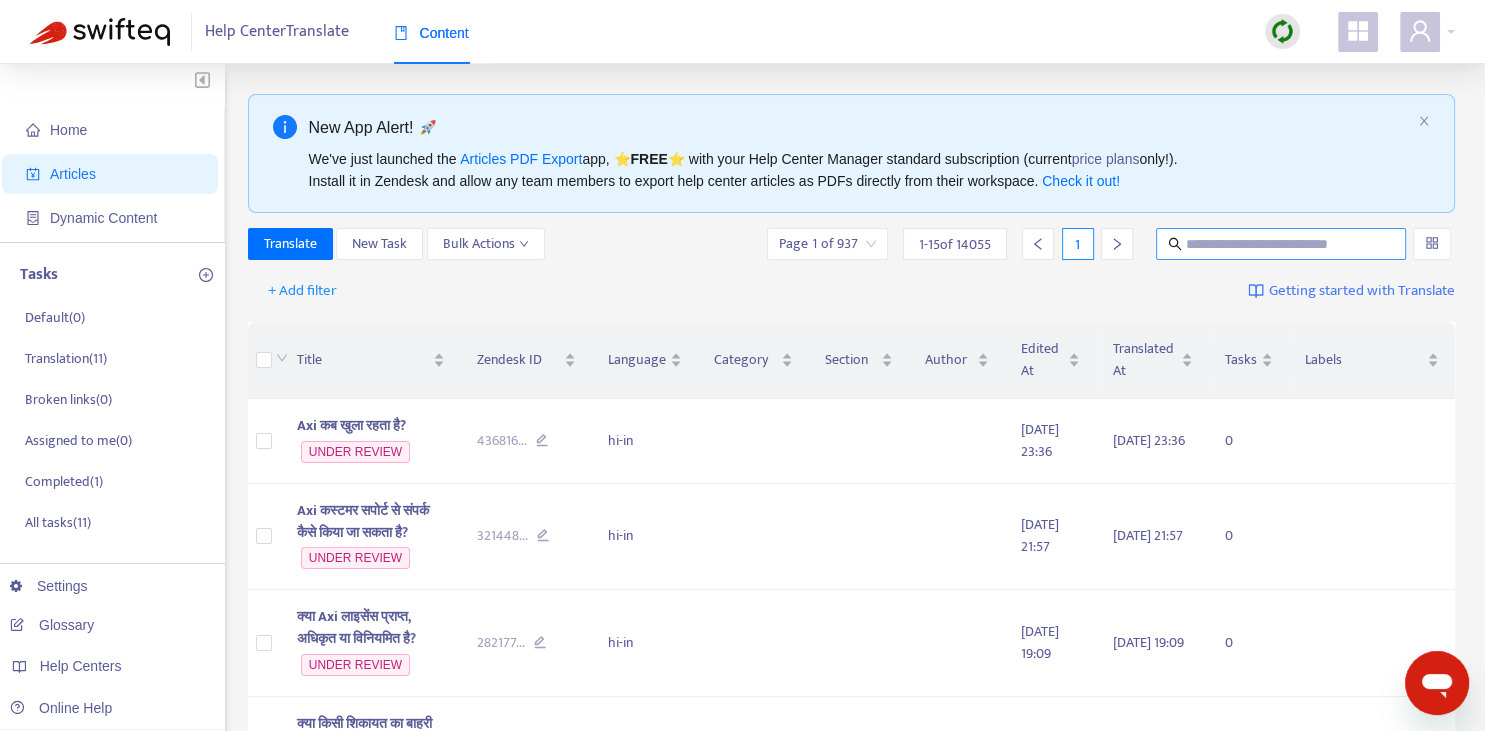 click at bounding box center [1282, 244] 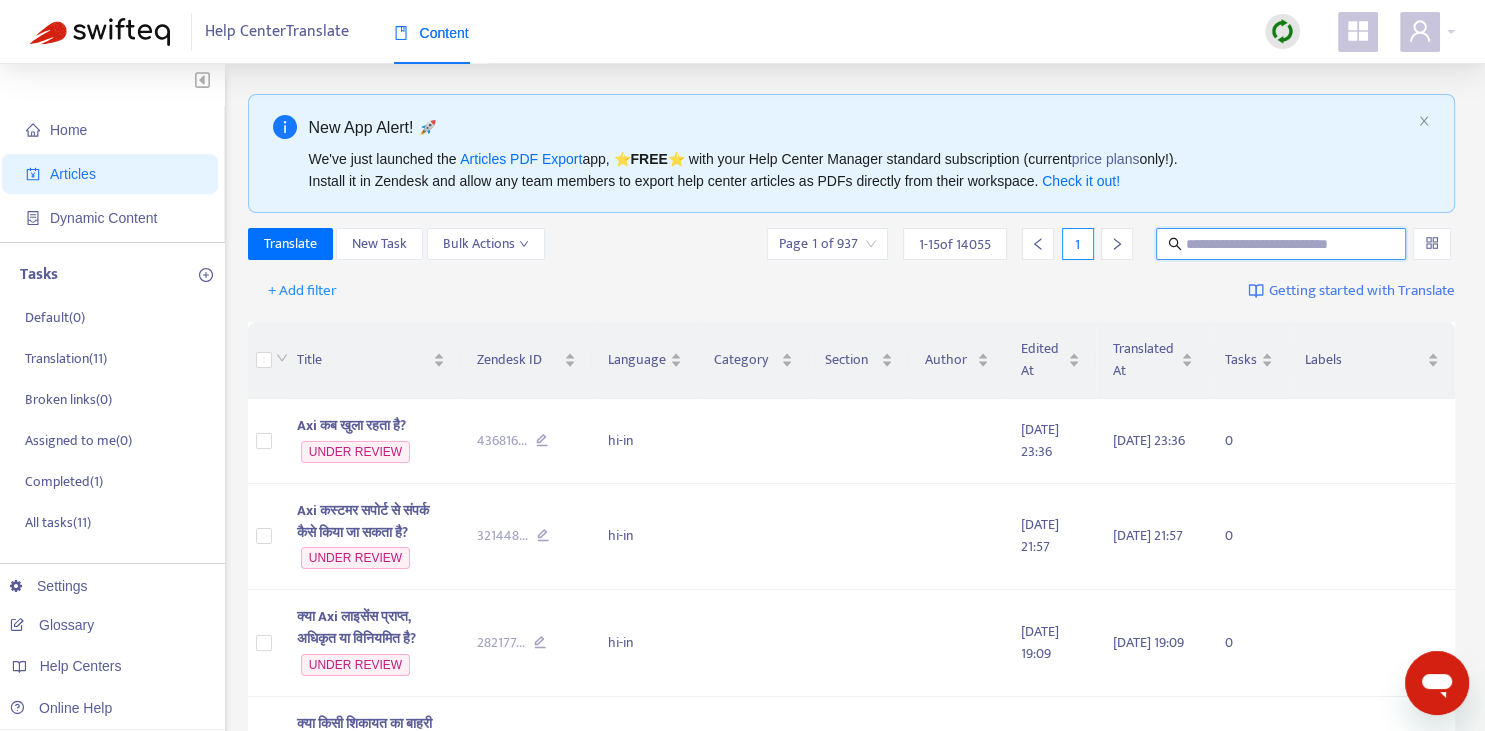 paste on "**********" 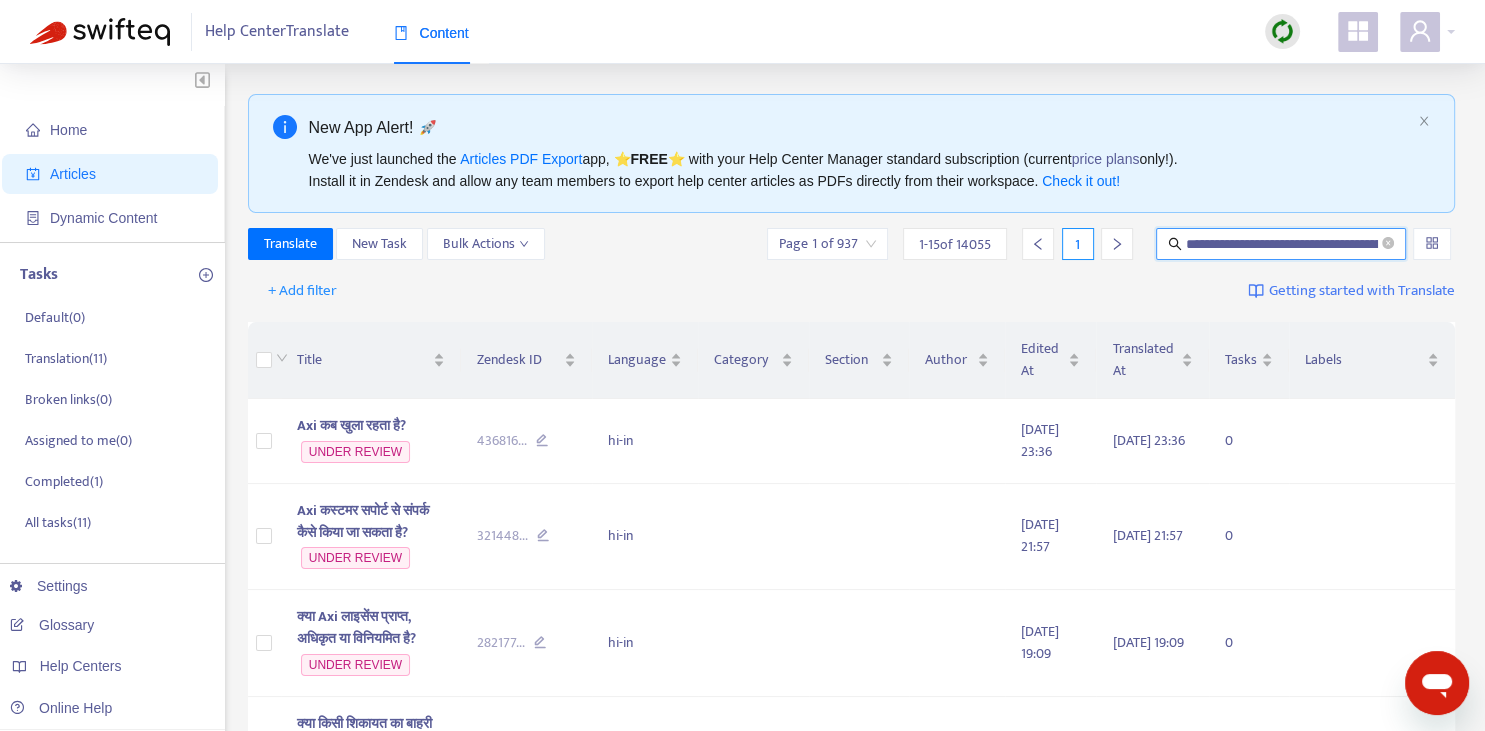 scroll, scrollTop: 0, scrollLeft: 108, axis: horizontal 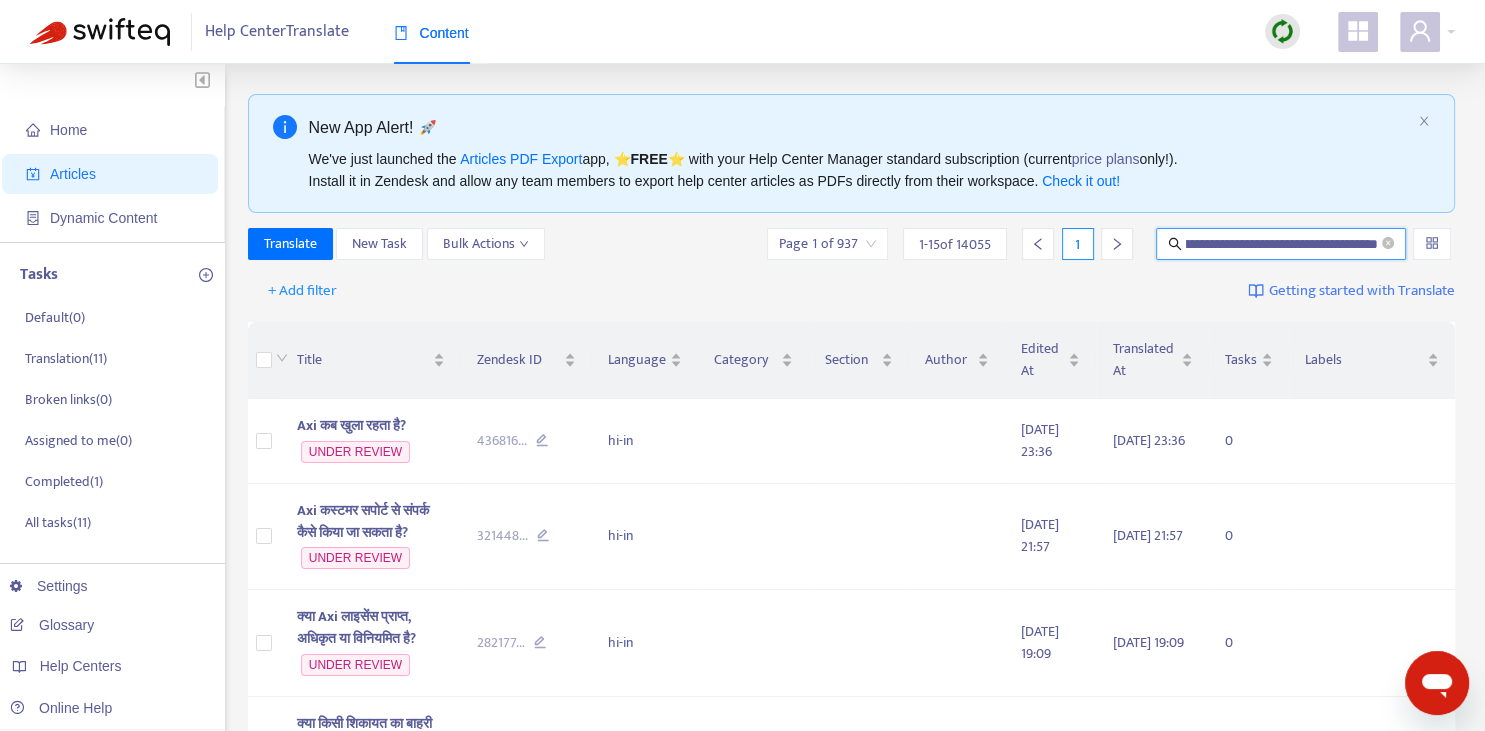 type on "**********" 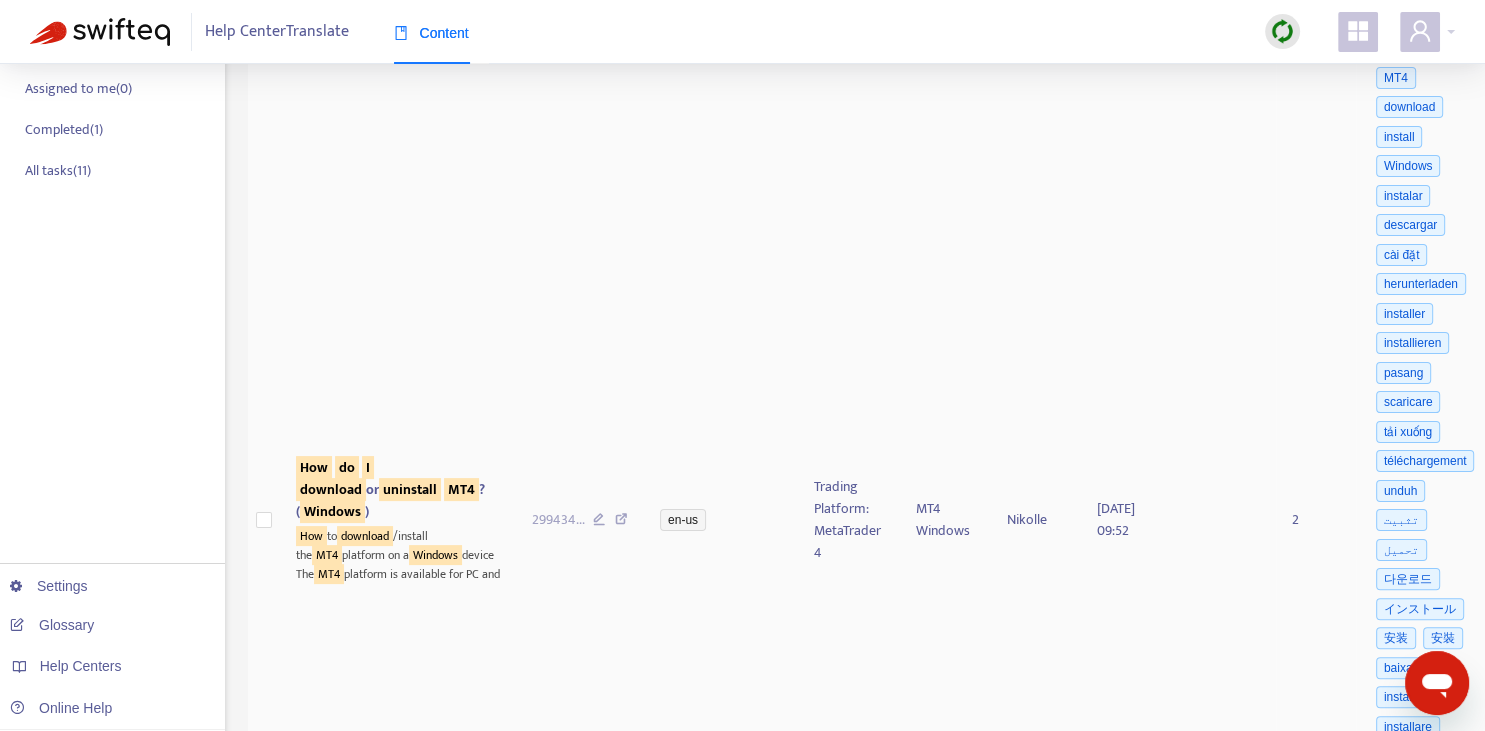 scroll, scrollTop: 492, scrollLeft: 0, axis: vertical 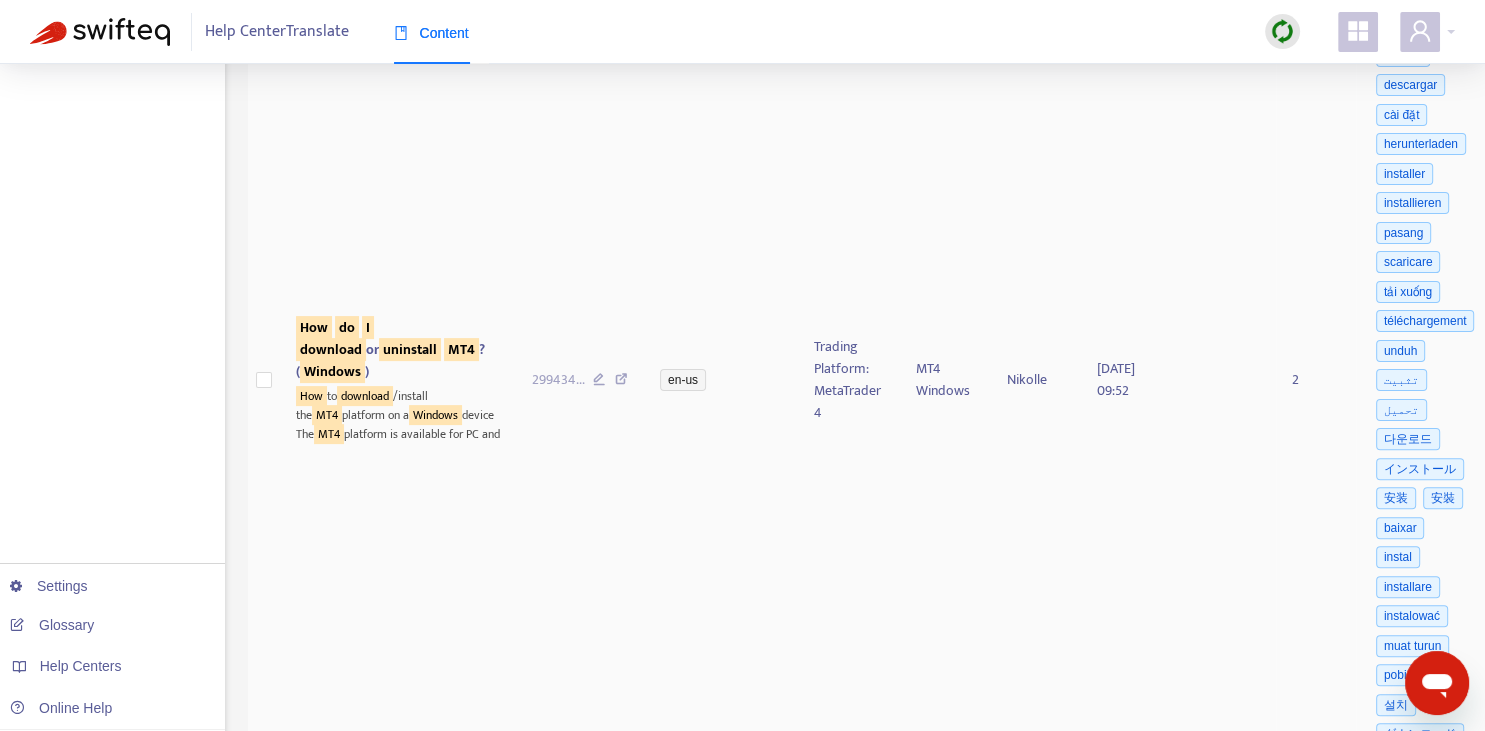 click on "download" at bounding box center (331, 349) 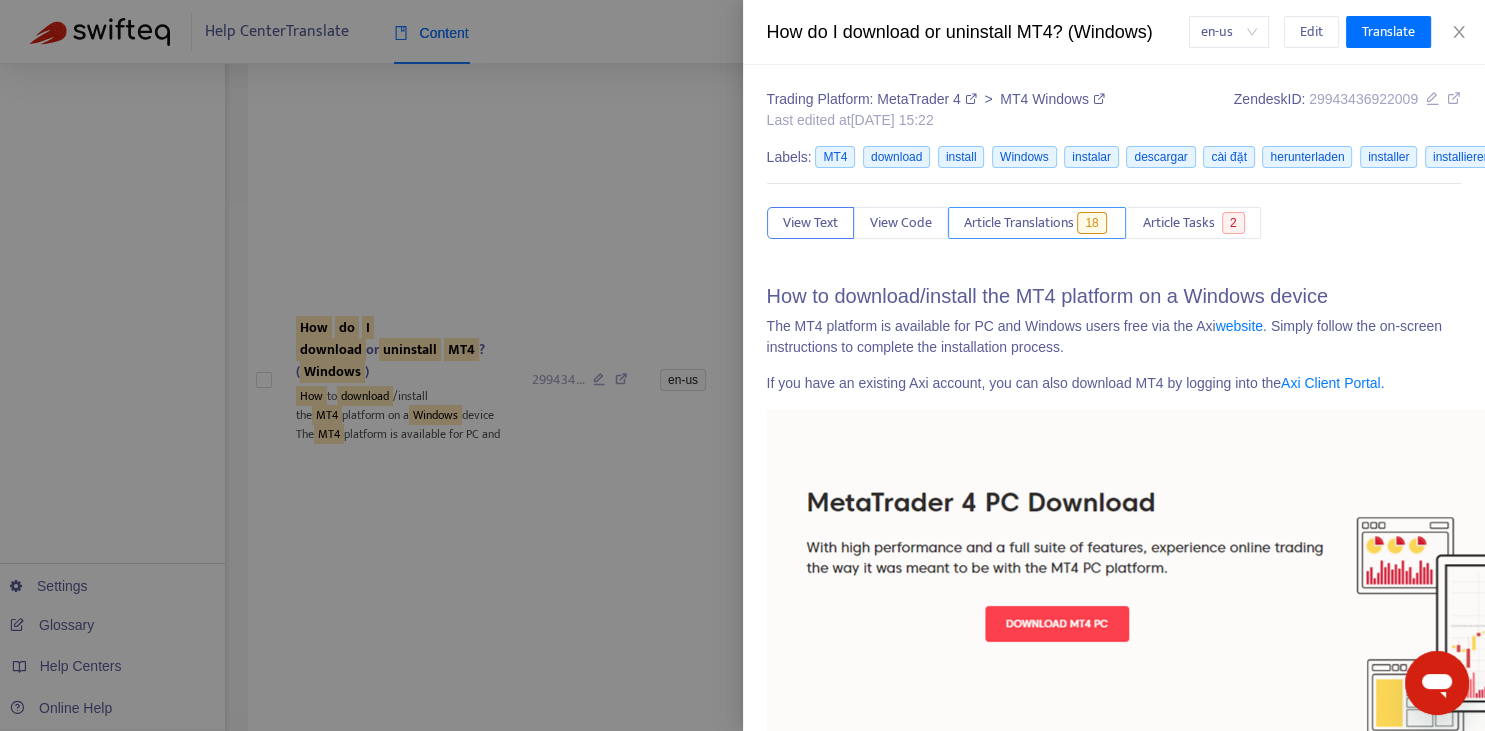 click on "Article Translations" at bounding box center [1019, 223] 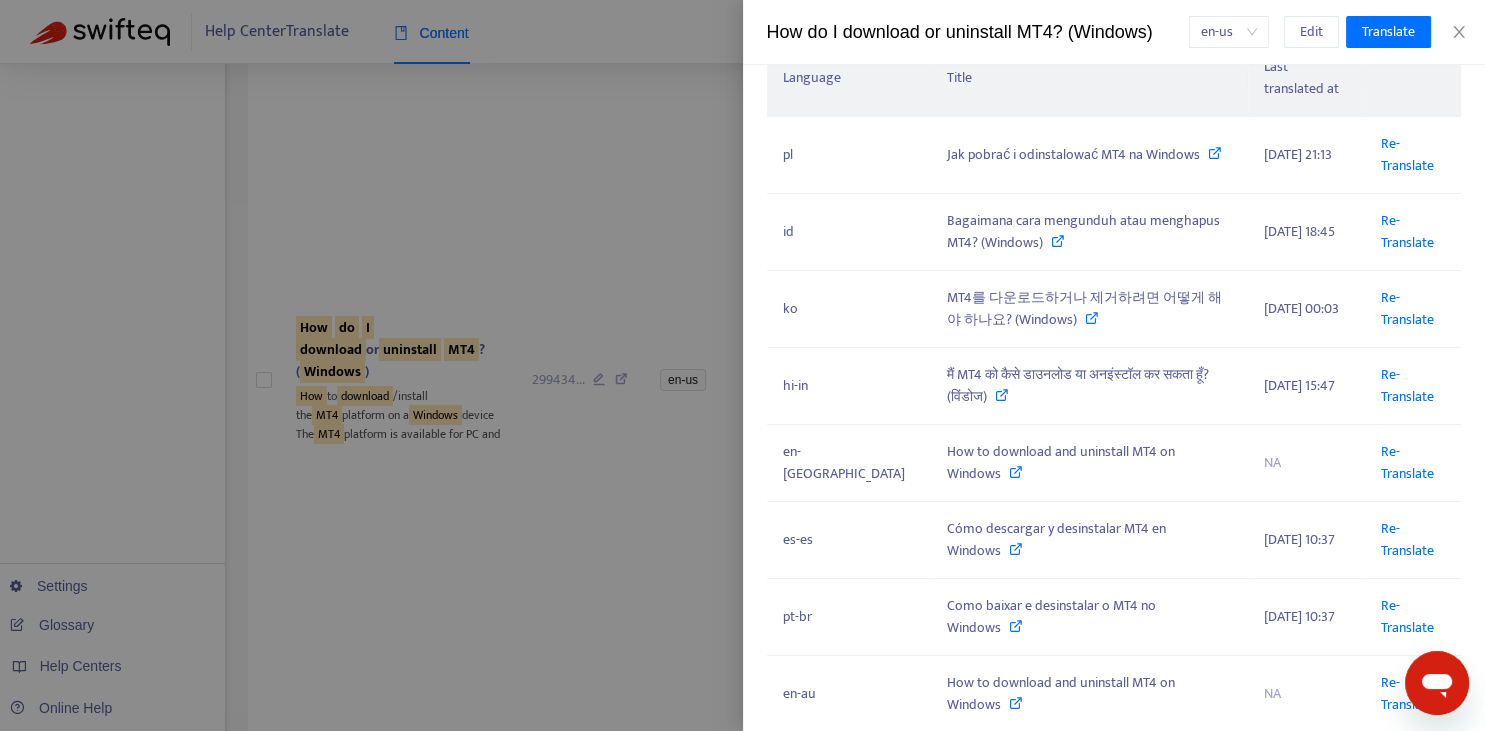 scroll, scrollTop: 294, scrollLeft: 0, axis: vertical 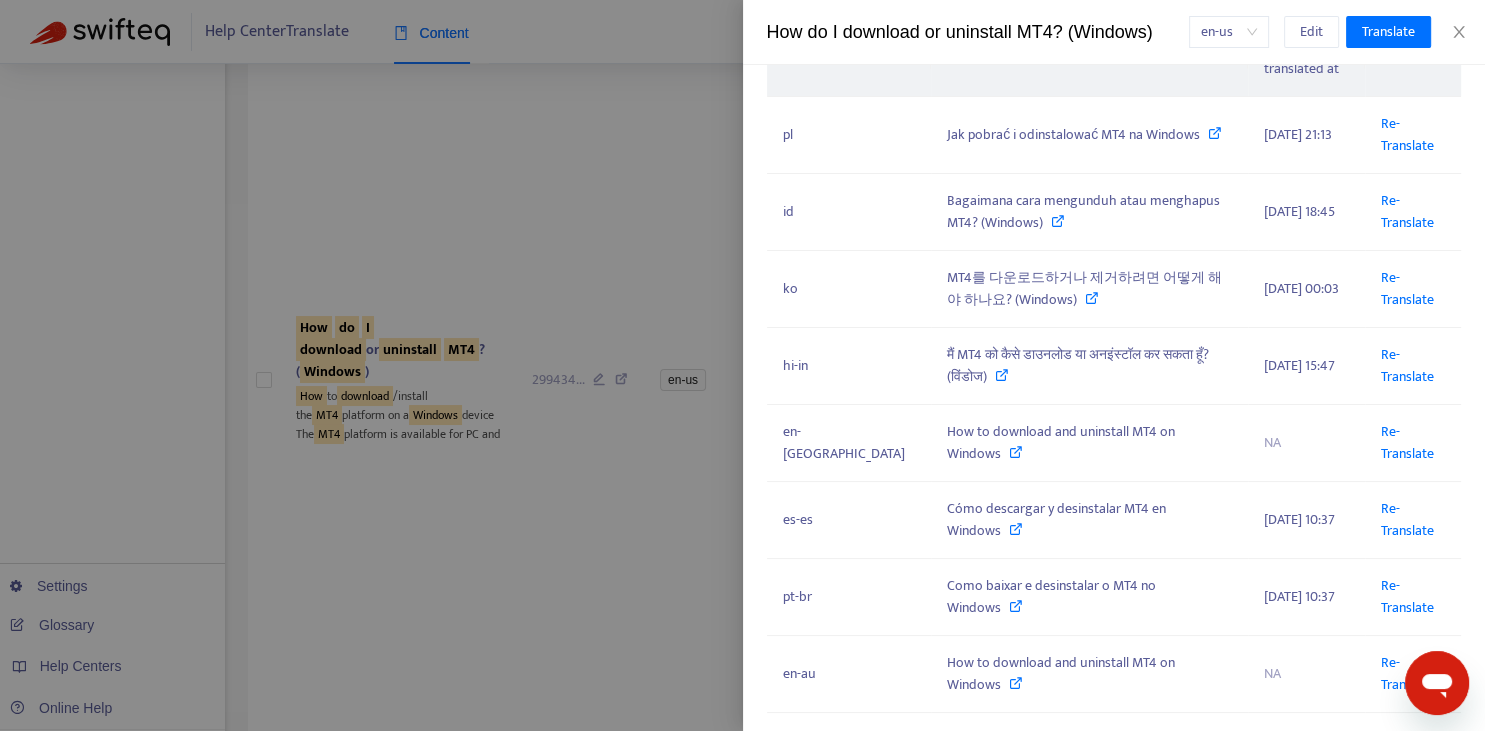 click at bounding box center (742, 365) 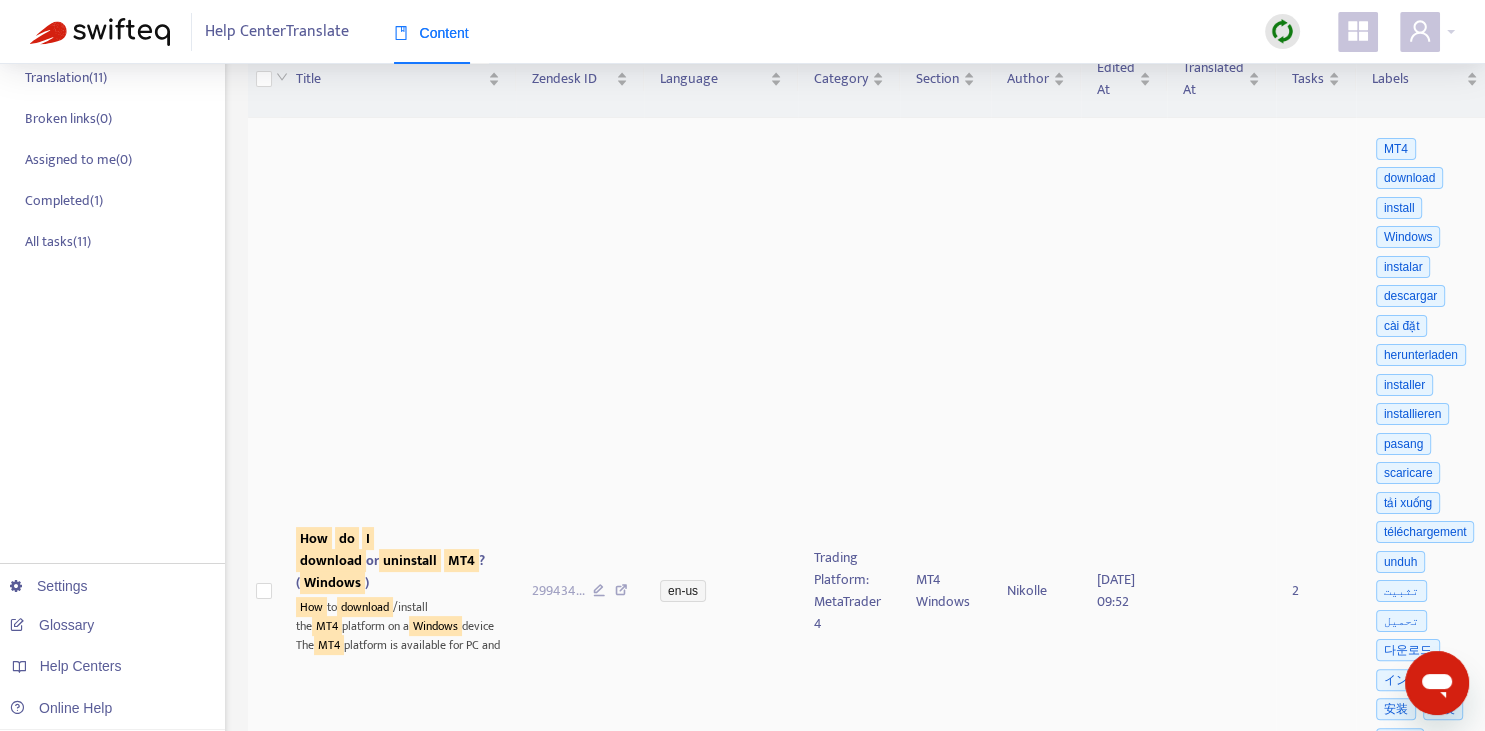 scroll, scrollTop: 0, scrollLeft: 0, axis: both 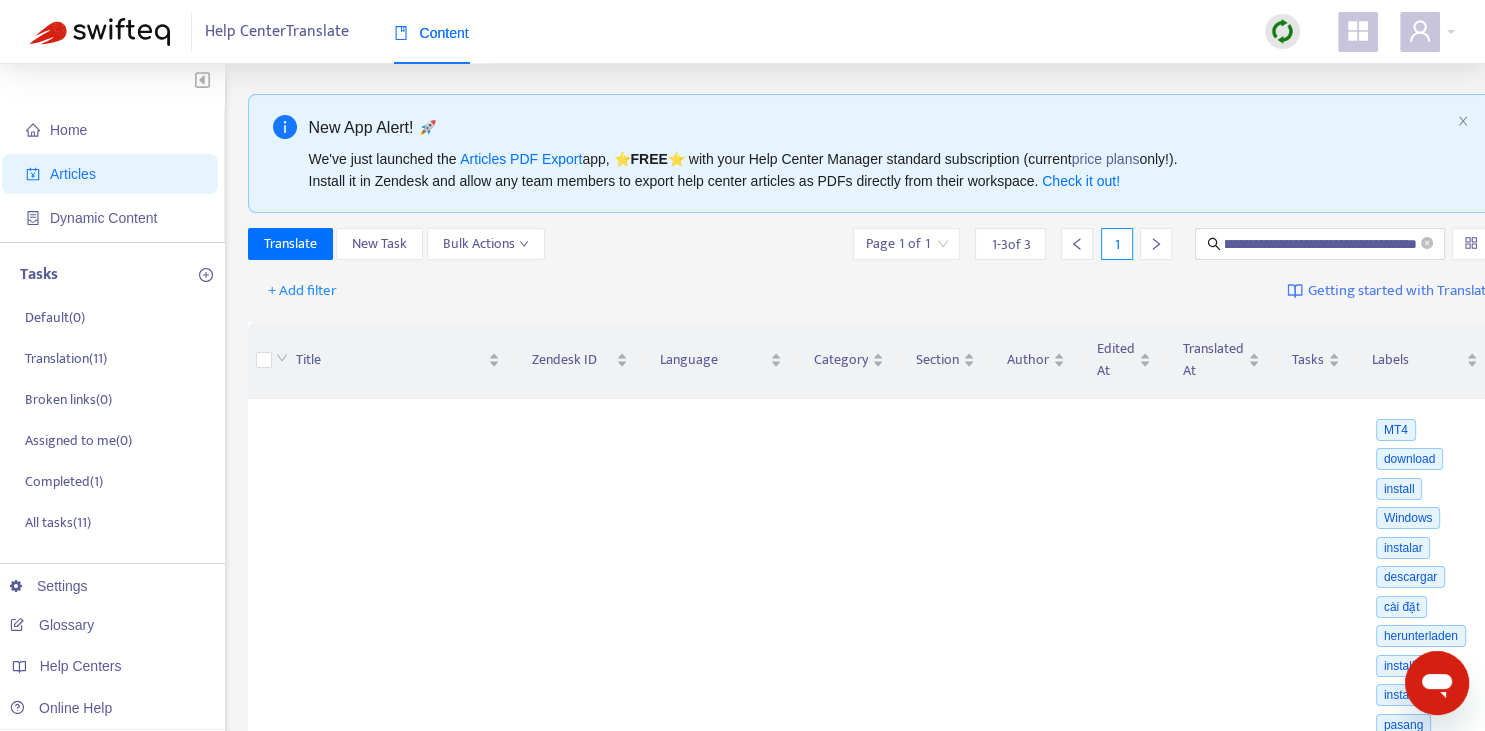 click on "Articles" at bounding box center (73, 174) 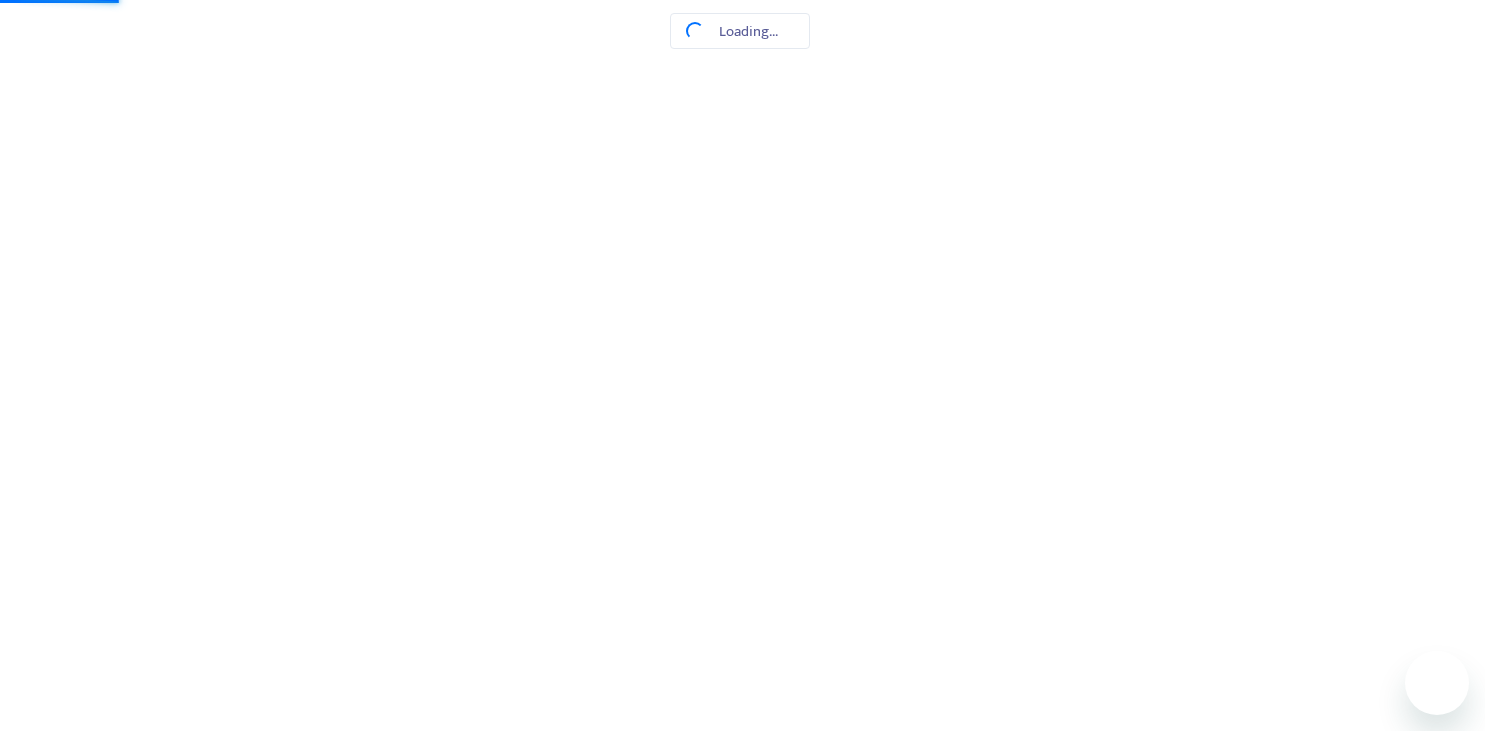 scroll, scrollTop: 0, scrollLeft: 0, axis: both 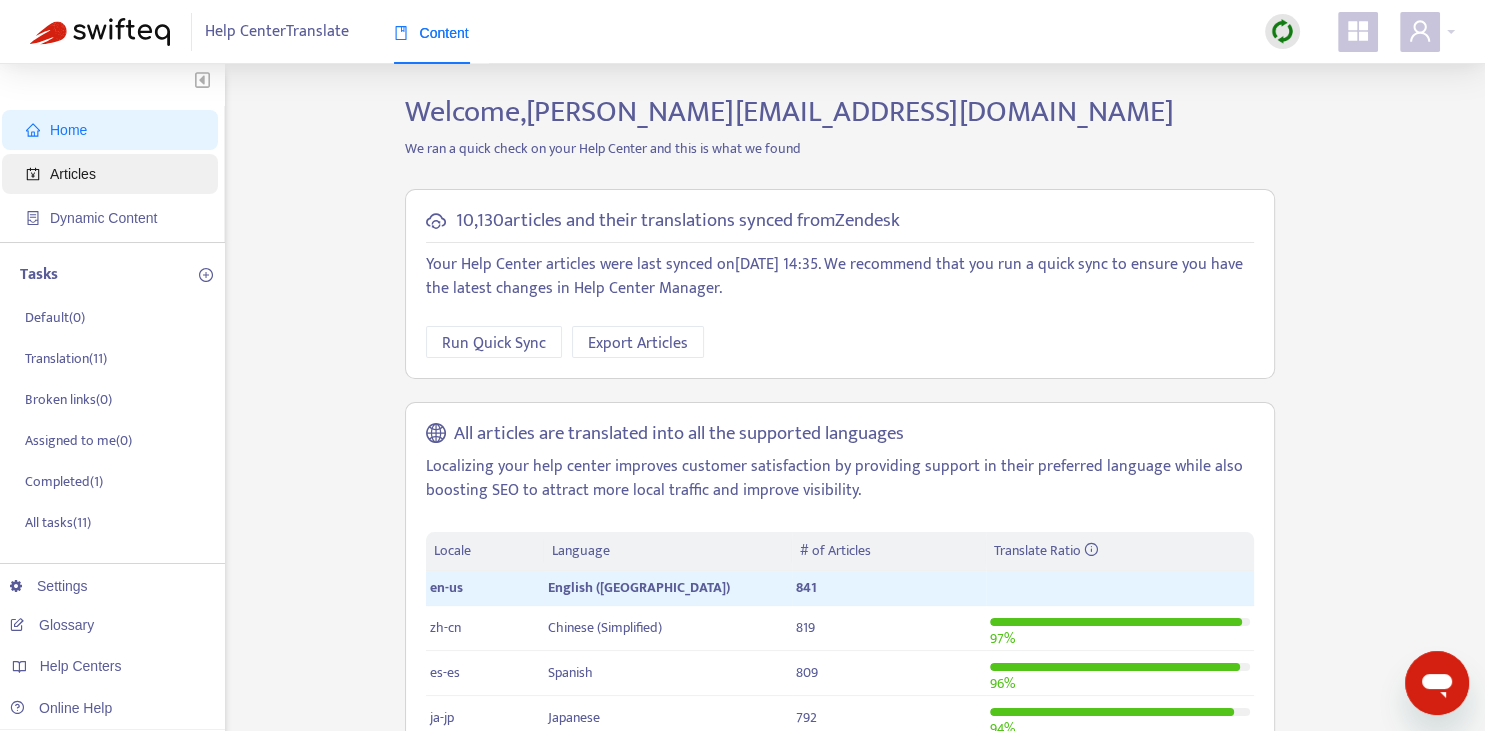click on "Articles" at bounding box center (114, 174) 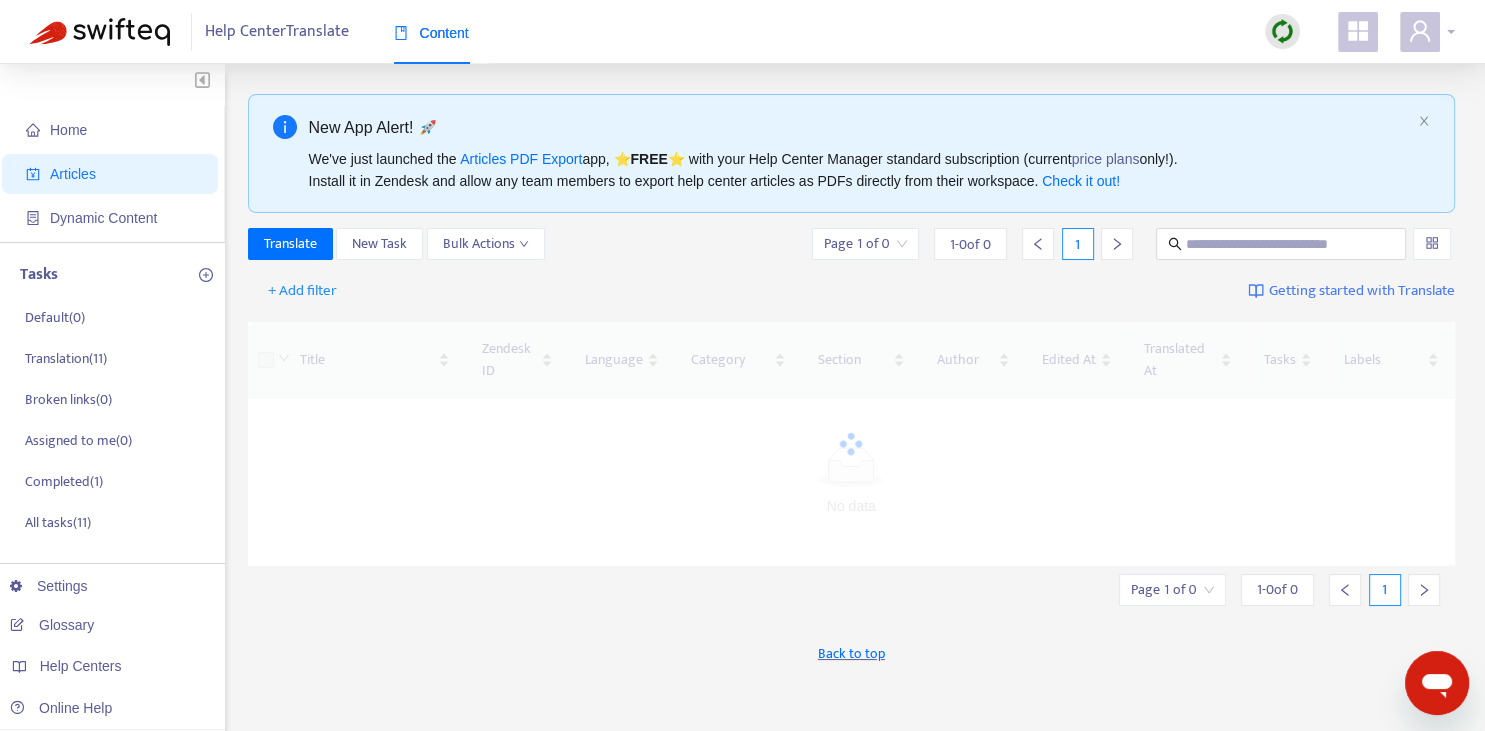 click 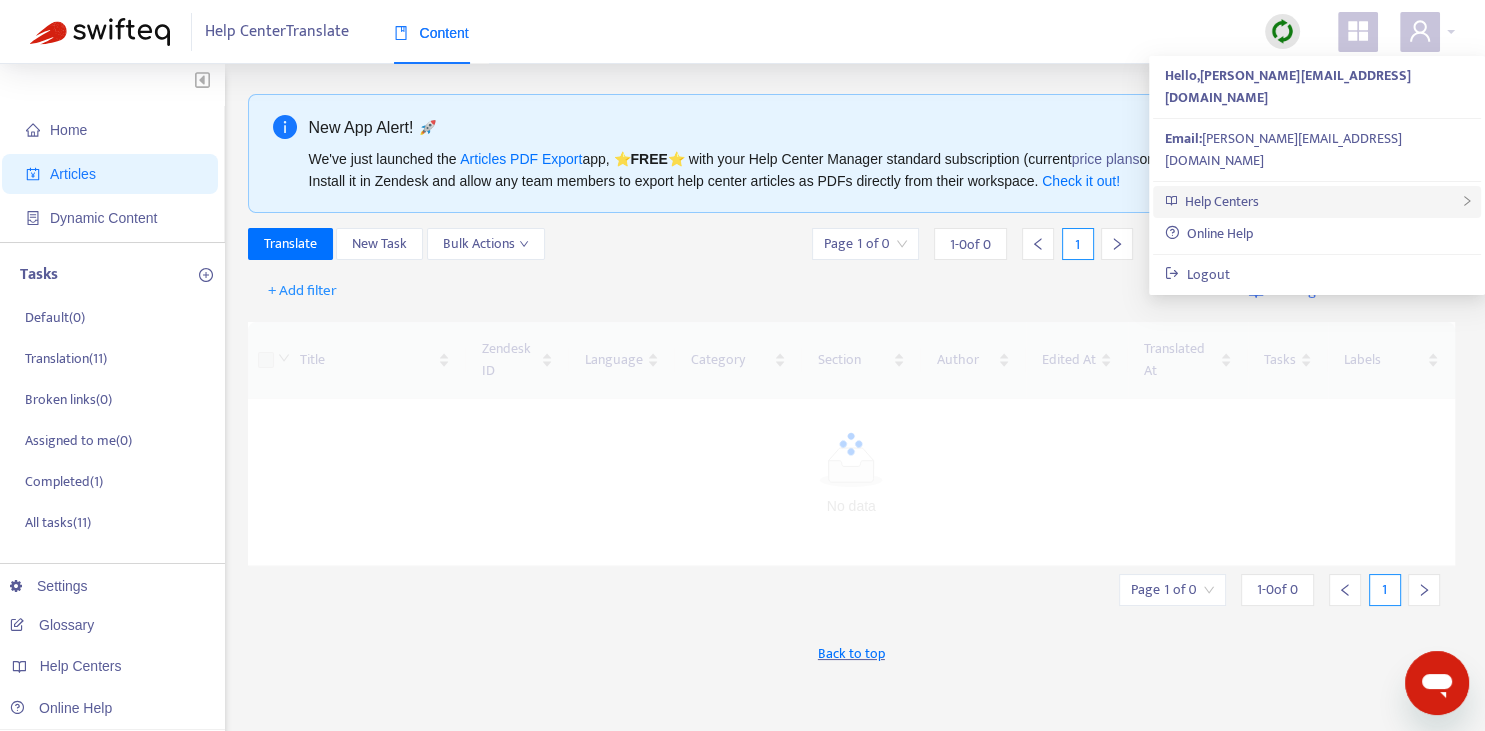 click on "Help Centers" at bounding box center (1317, 202) 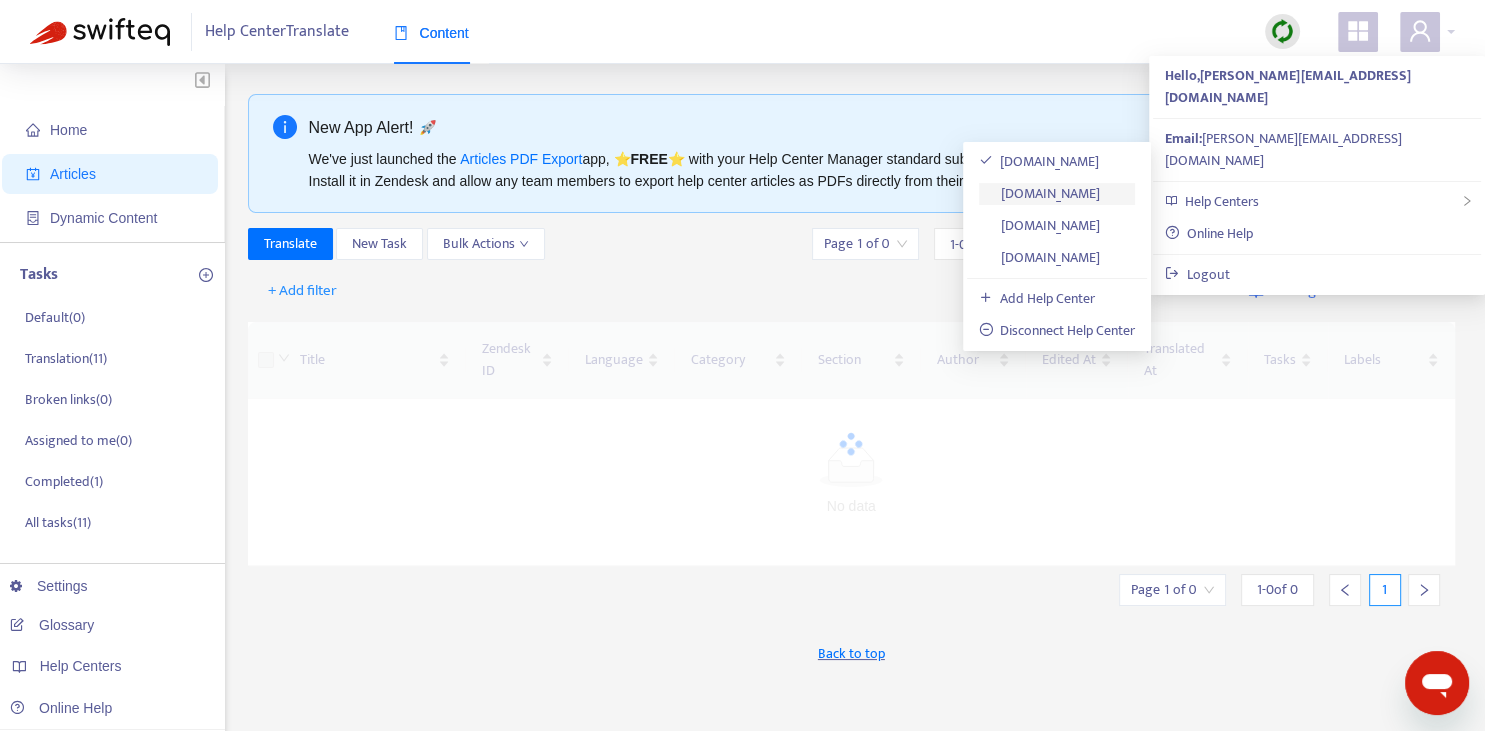 click on "[DOMAIN_NAME]" at bounding box center [1040, 193] 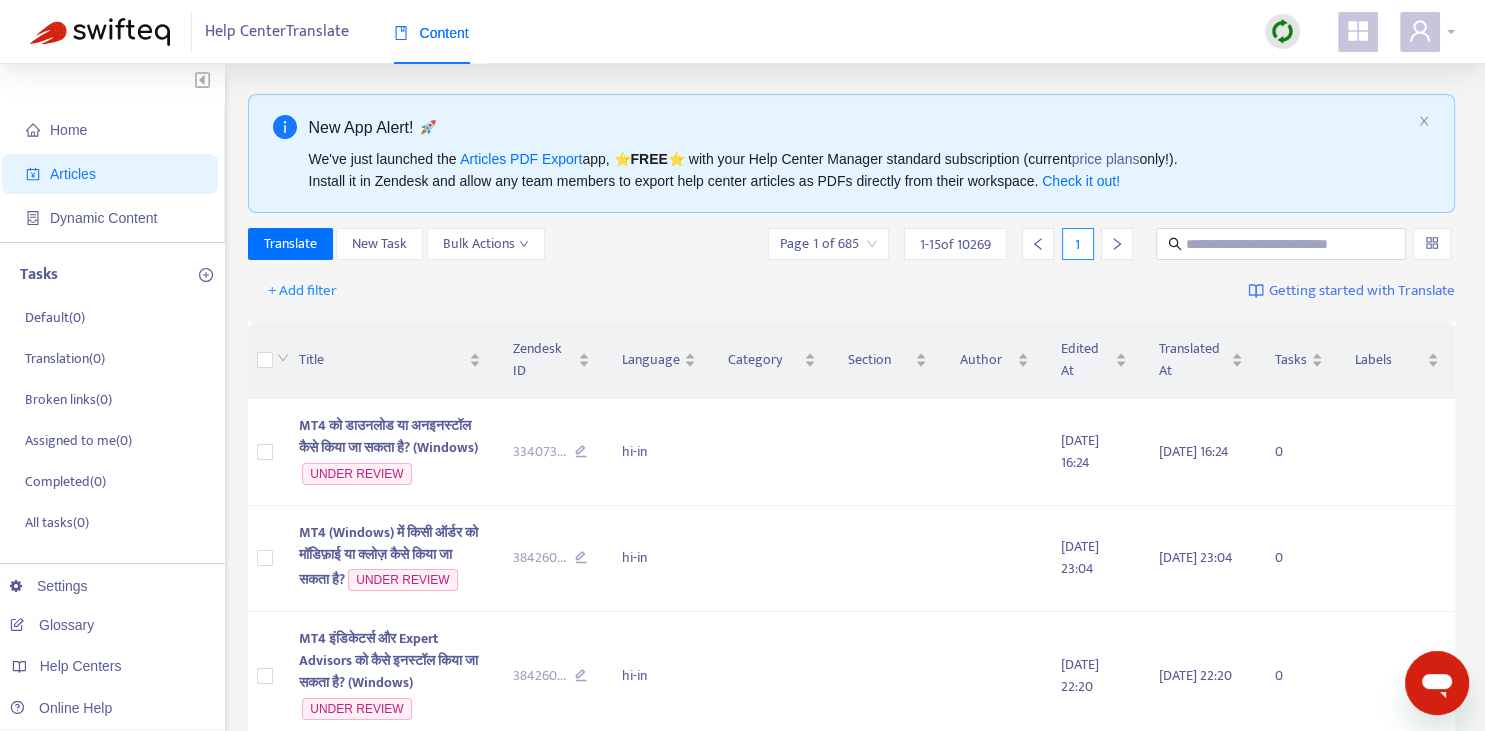 click at bounding box center (1420, 32) 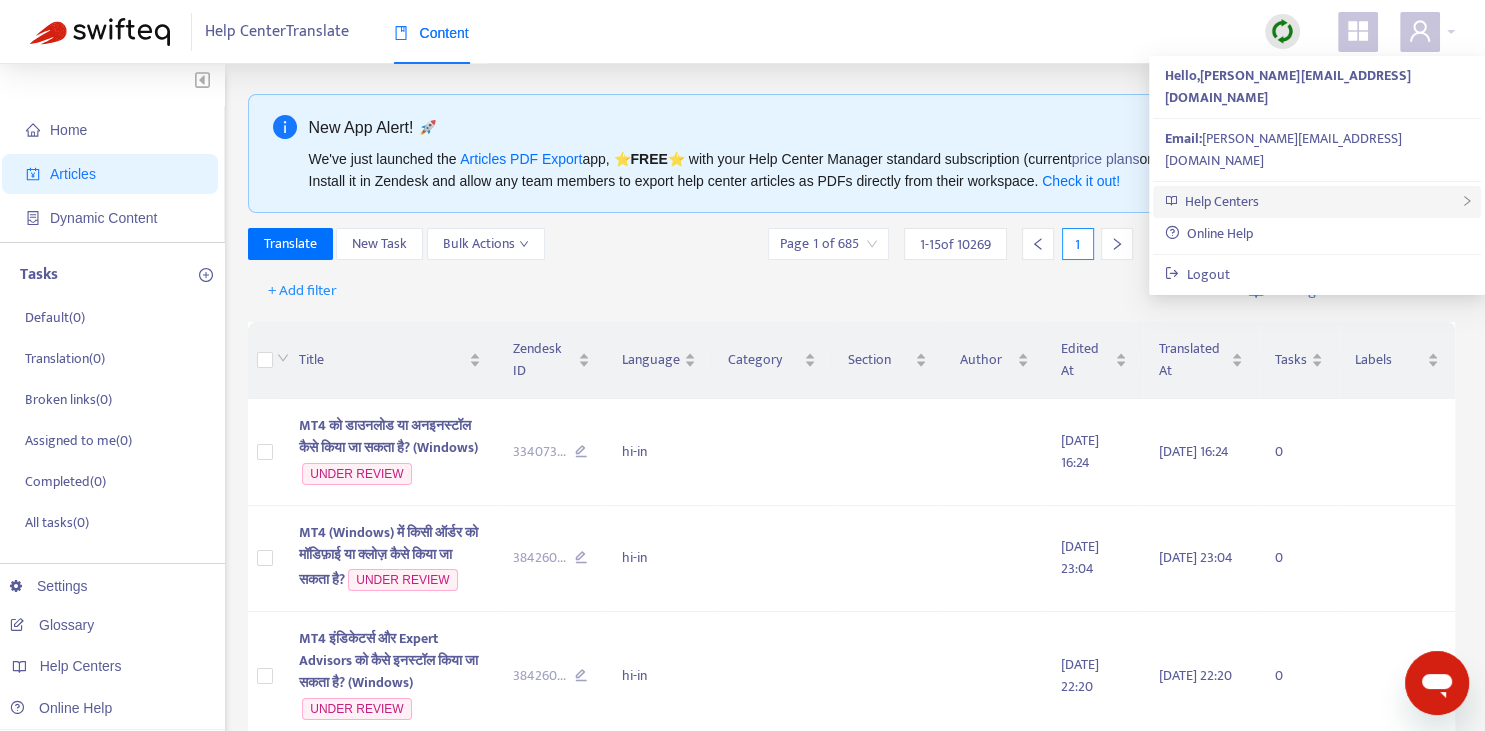 click on "Help Centers" at bounding box center (1317, 202) 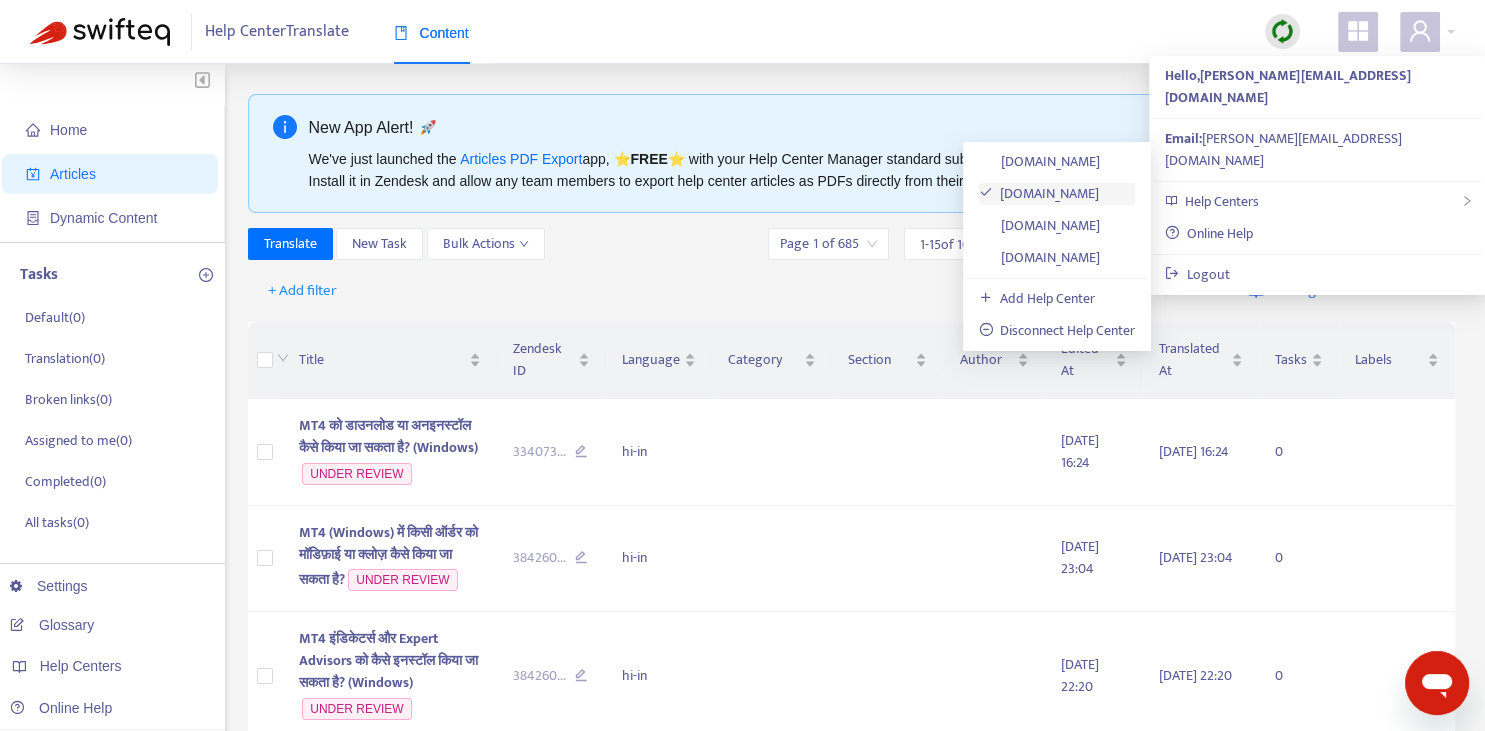click on "help.axi.com" at bounding box center (1039, 193) 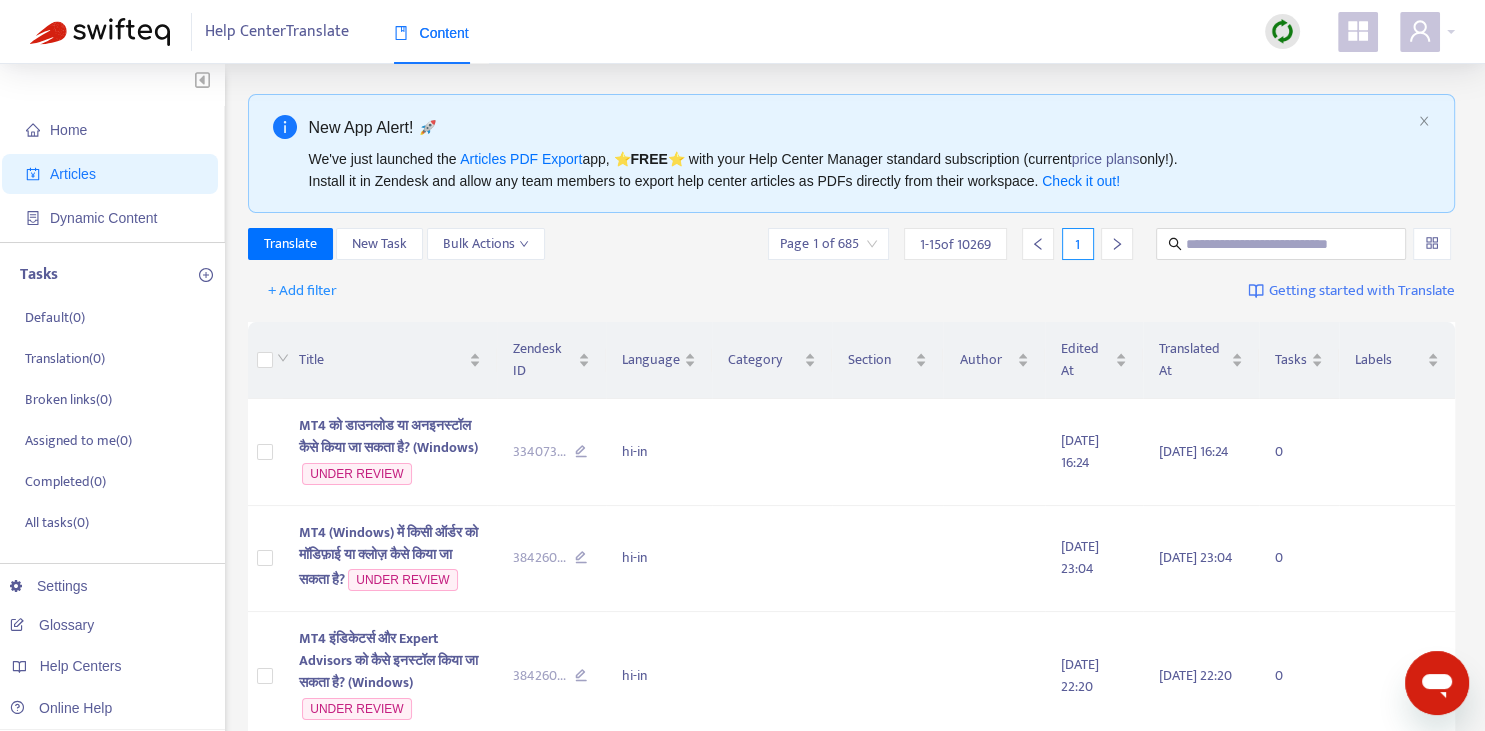 click on "Articles" at bounding box center [114, 174] 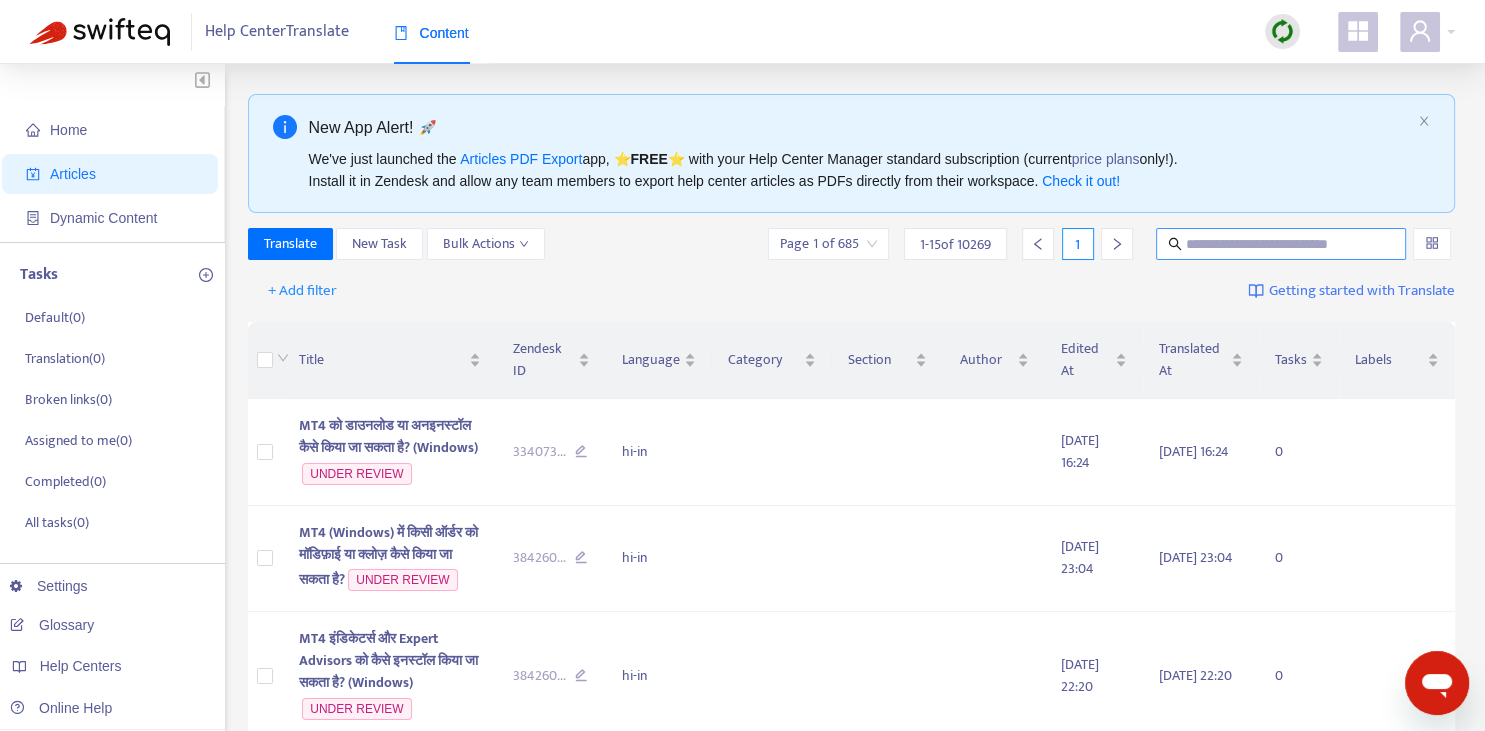 click at bounding box center (1282, 244) 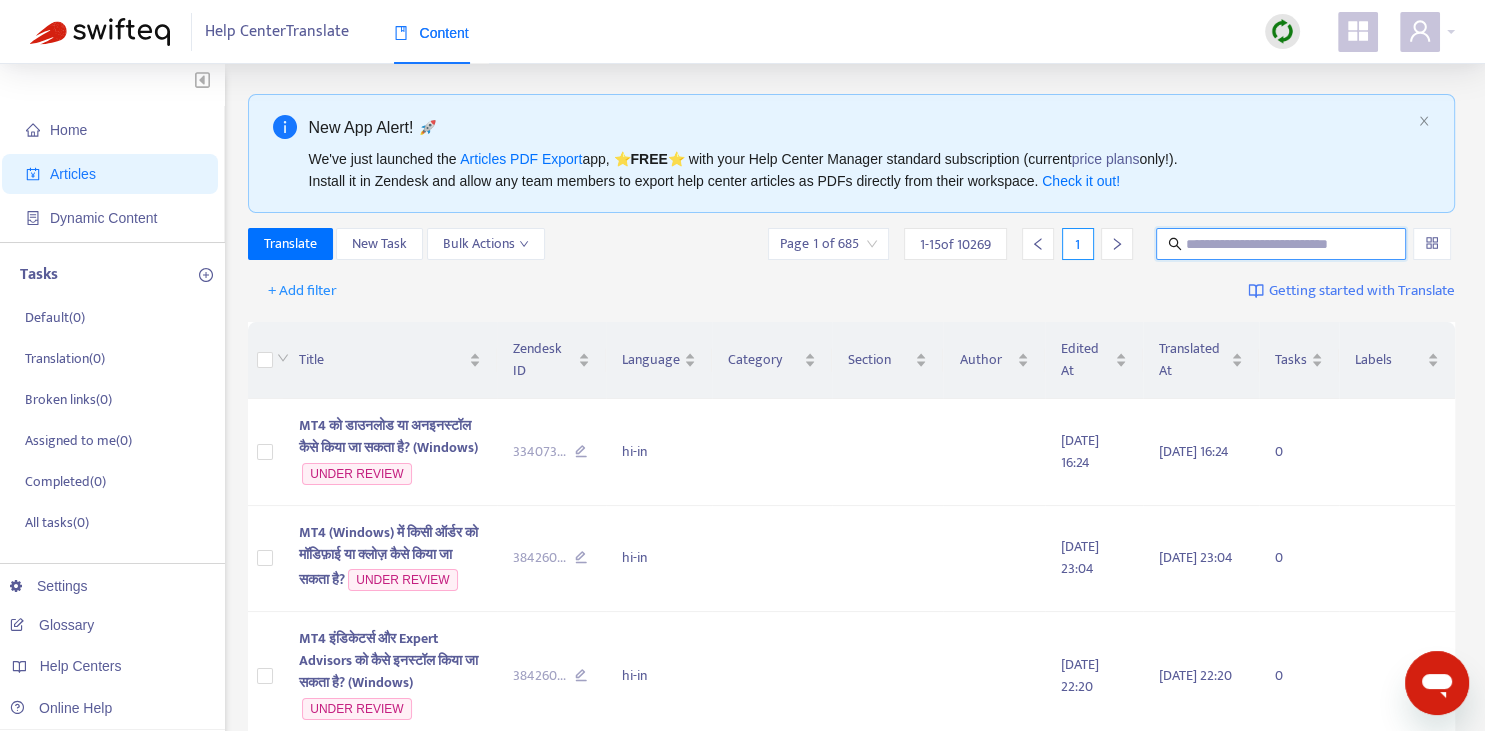 click on "+ Add filter Getting started with Translate" at bounding box center [852, 291] 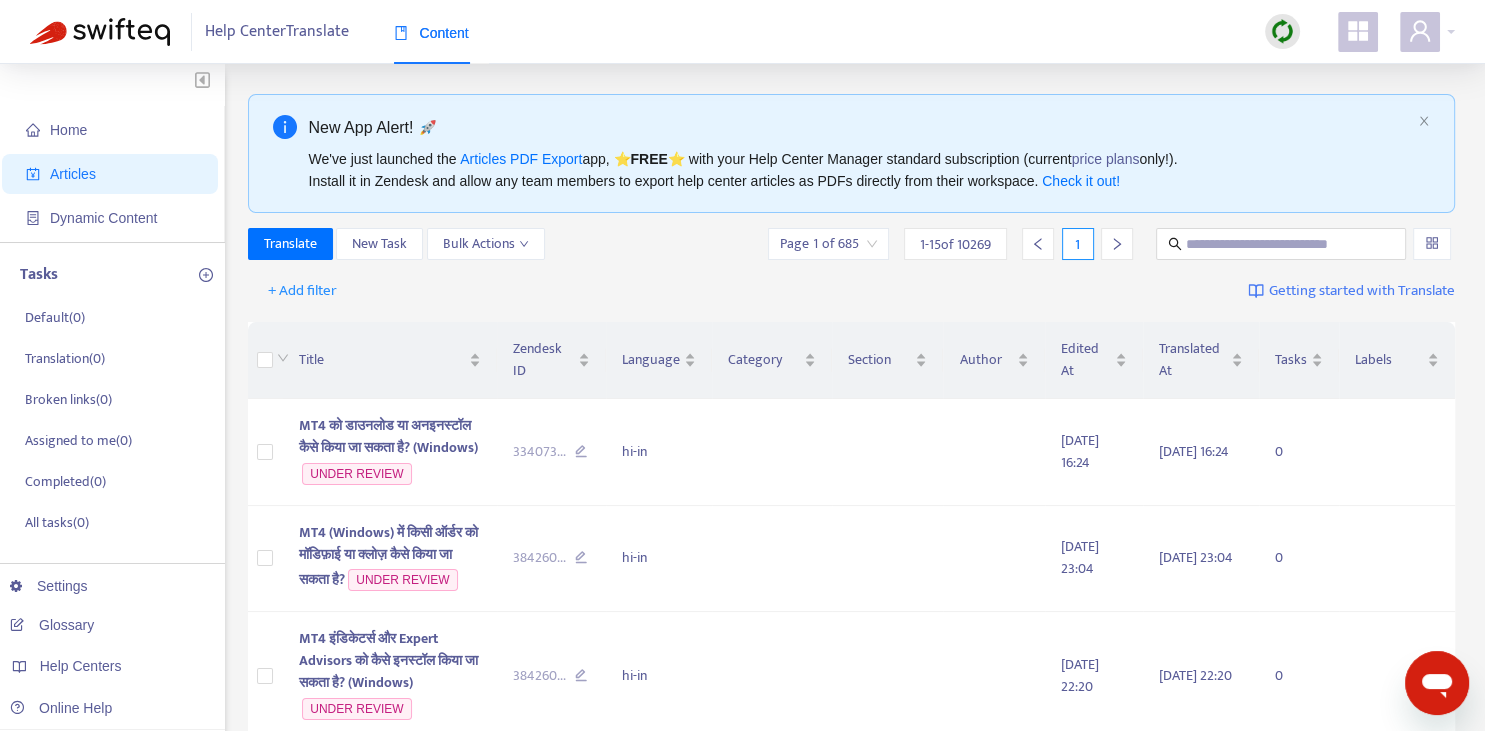 scroll, scrollTop: 70, scrollLeft: 0, axis: vertical 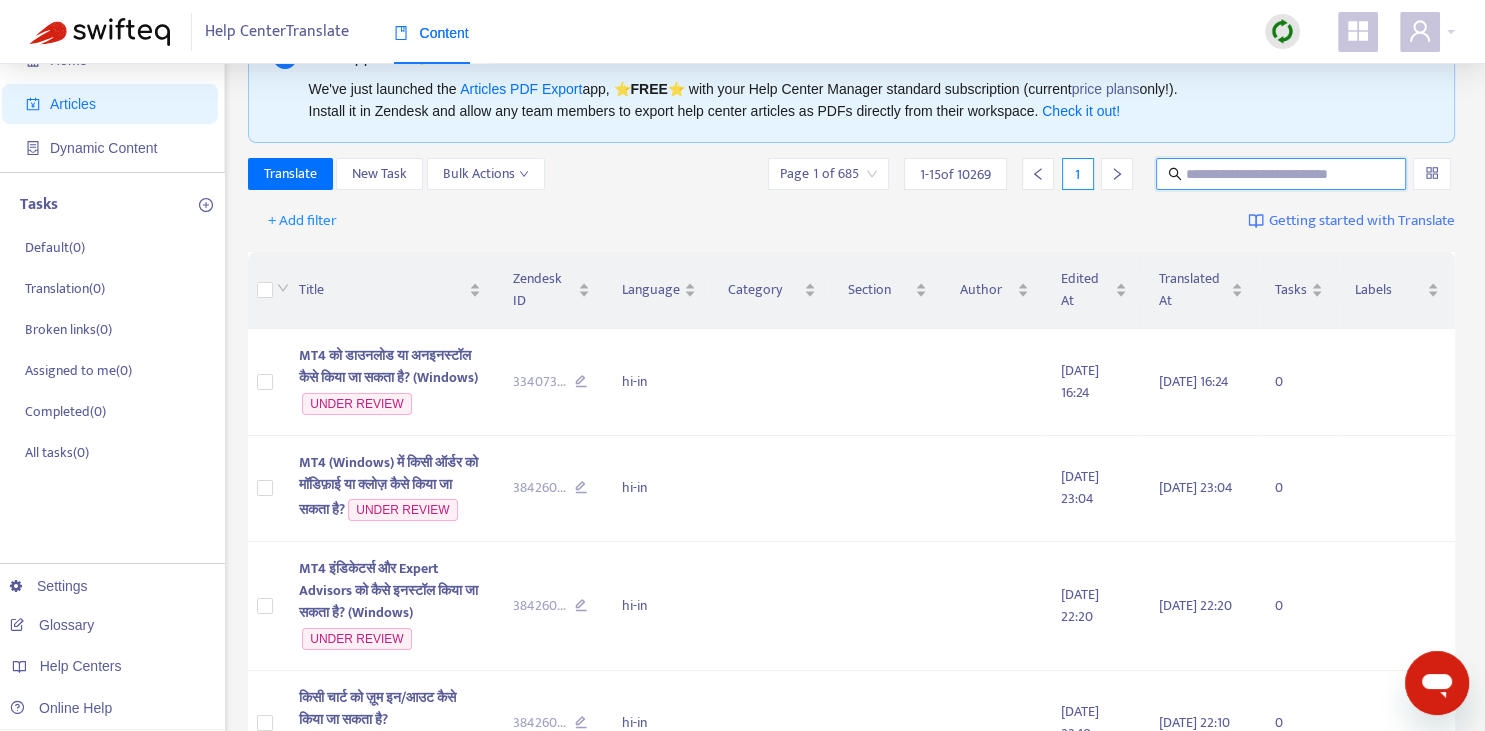 click at bounding box center (1282, 174) 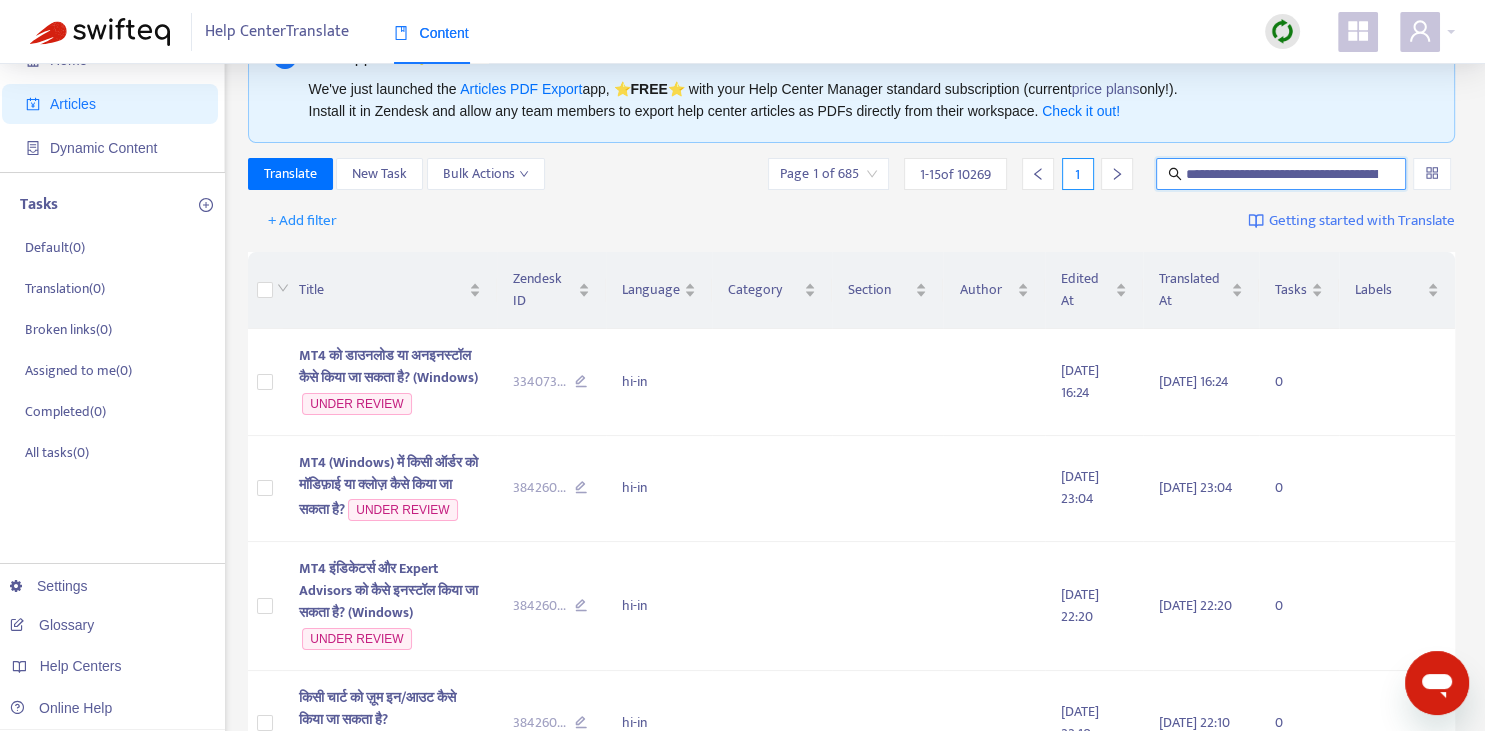 scroll, scrollTop: 0, scrollLeft: 125, axis: horizontal 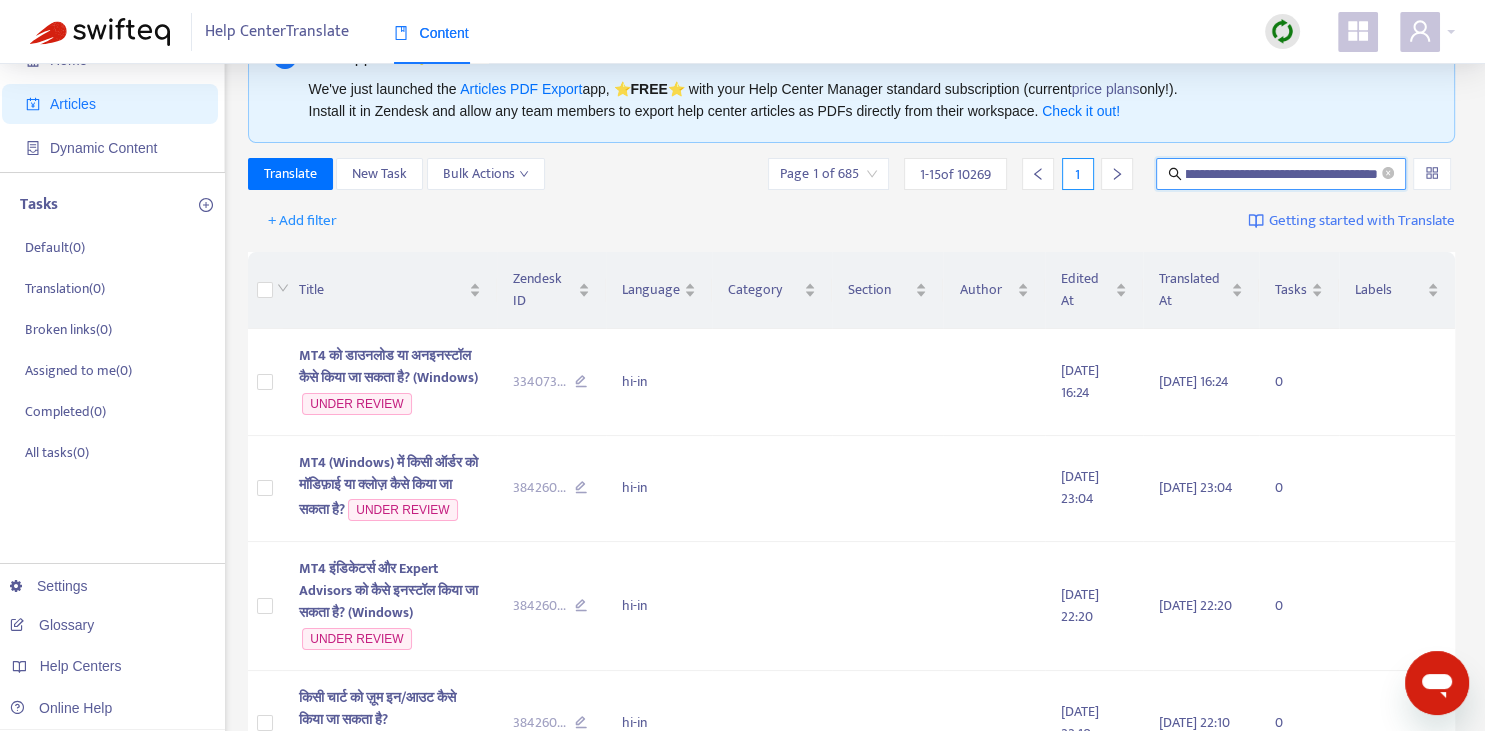 type on "**********" 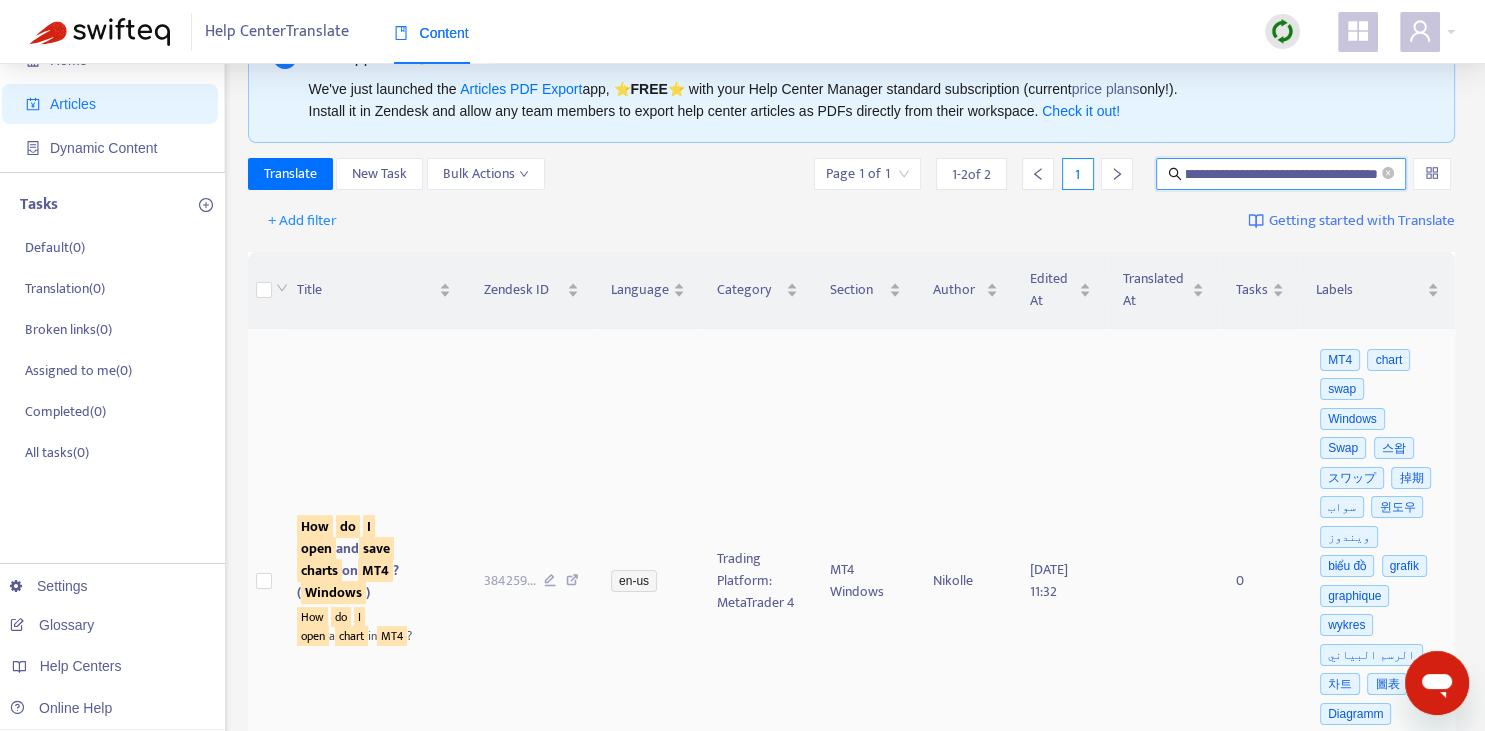 scroll, scrollTop: 140, scrollLeft: 0, axis: vertical 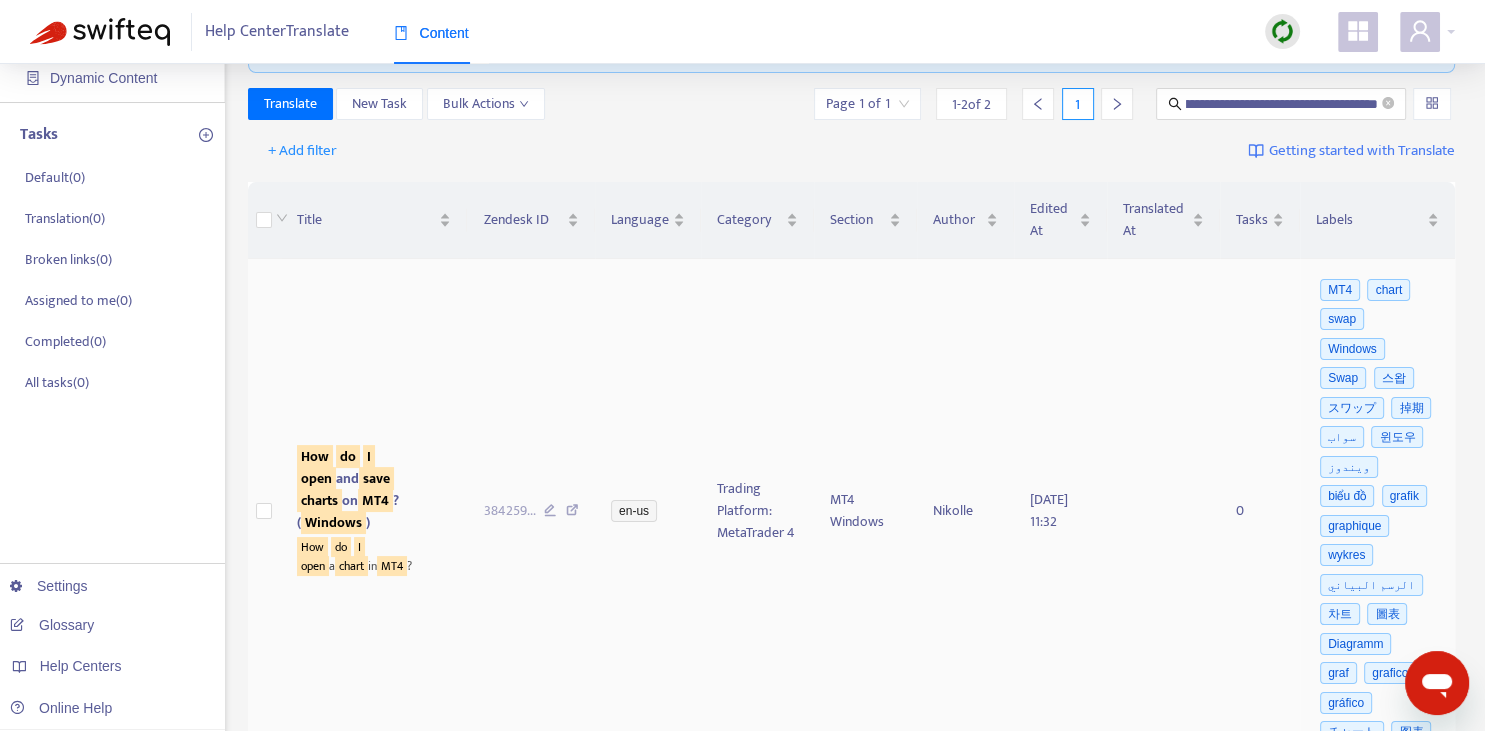 click on "How   do   I   open  and  save   charts  on  MT4 ? ( Windows )" at bounding box center (348, 489) 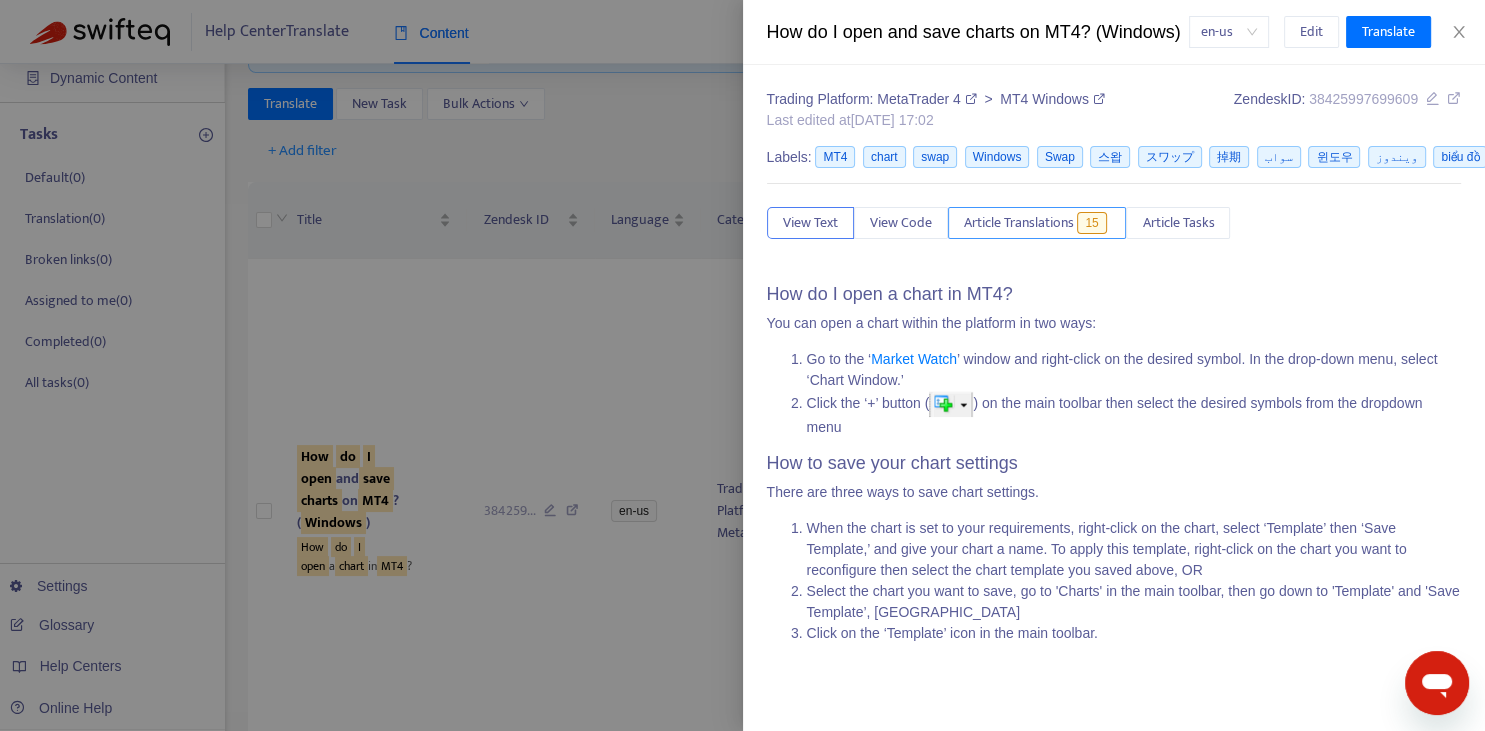 click on "Article Translations" at bounding box center (1019, 223) 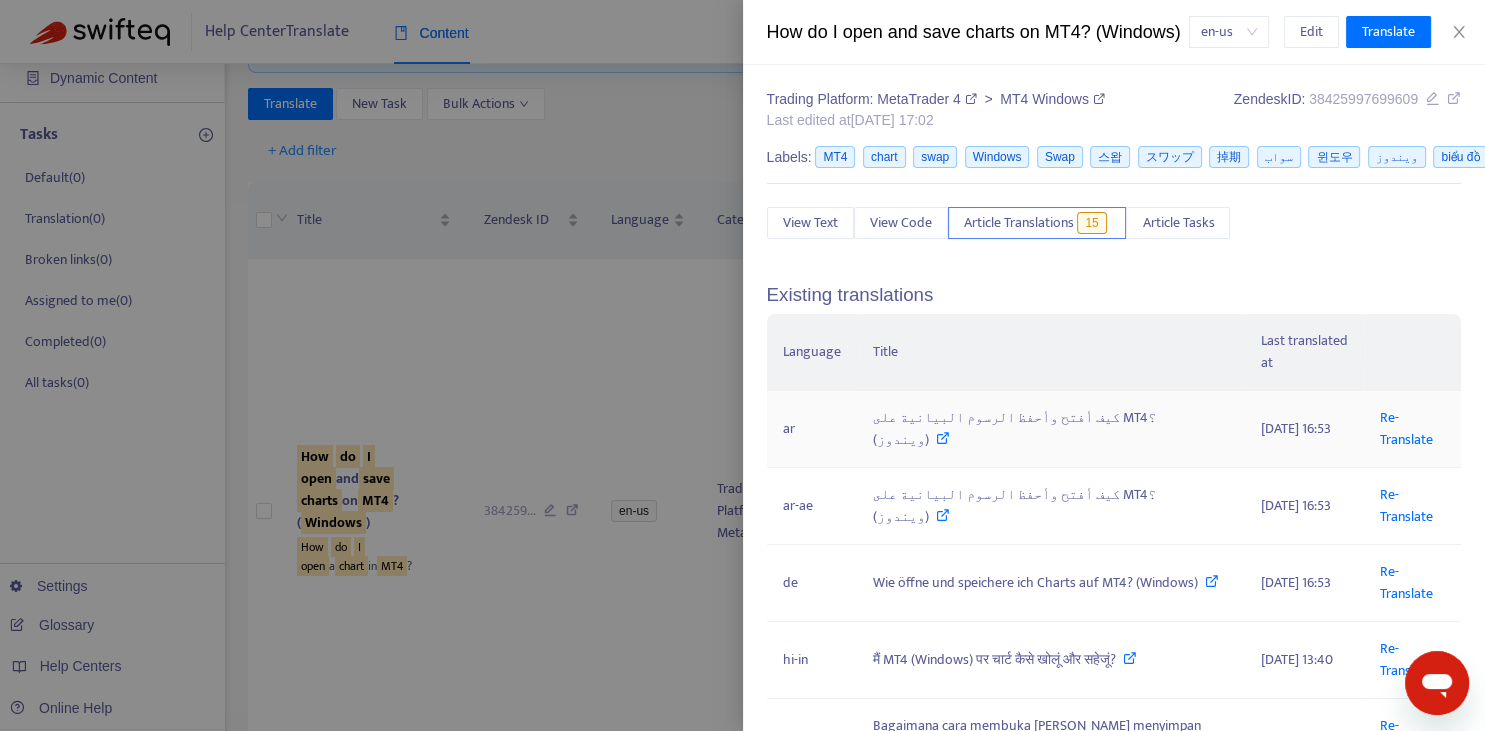 scroll, scrollTop: 368, scrollLeft: 0, axis: vertical 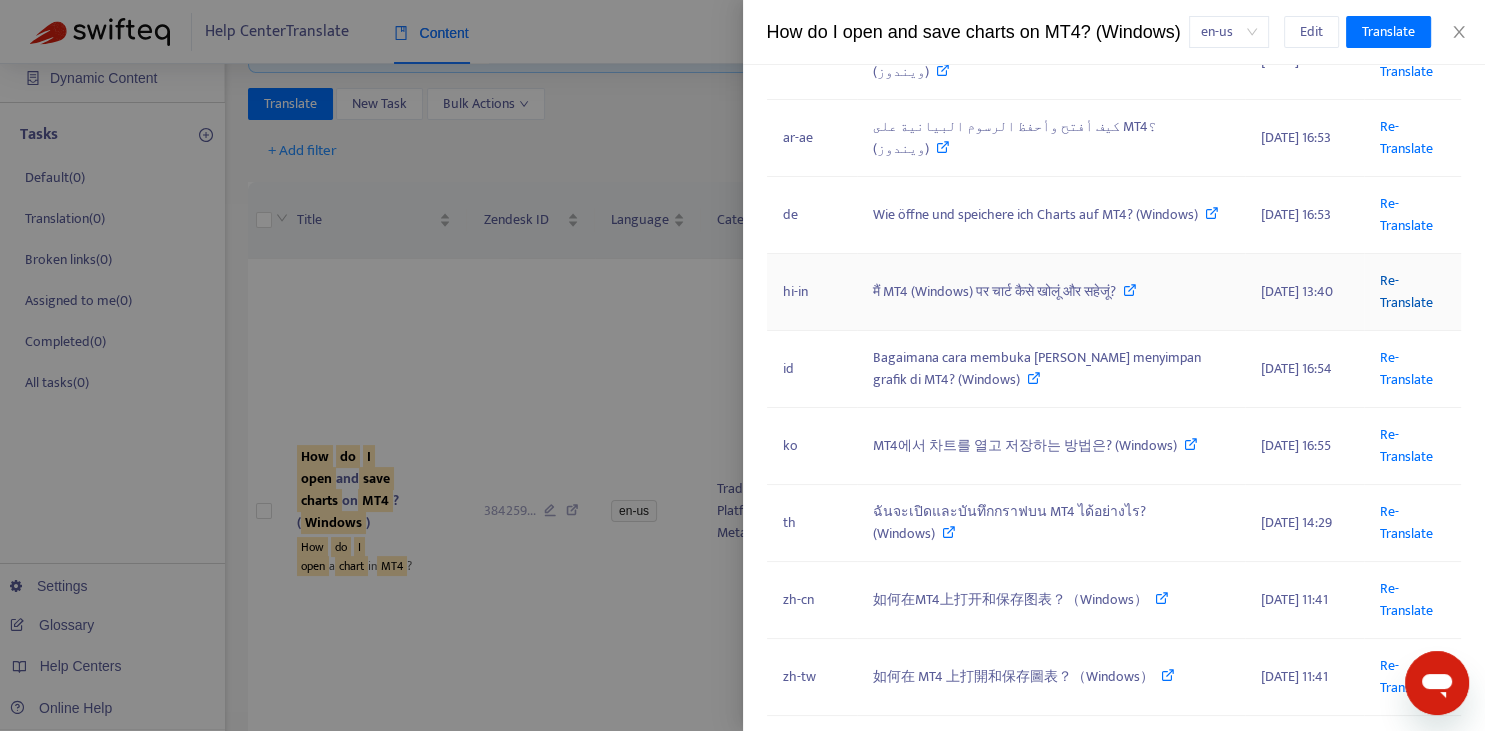 click on "Re-Translate" at bounding box center [1406, 291] 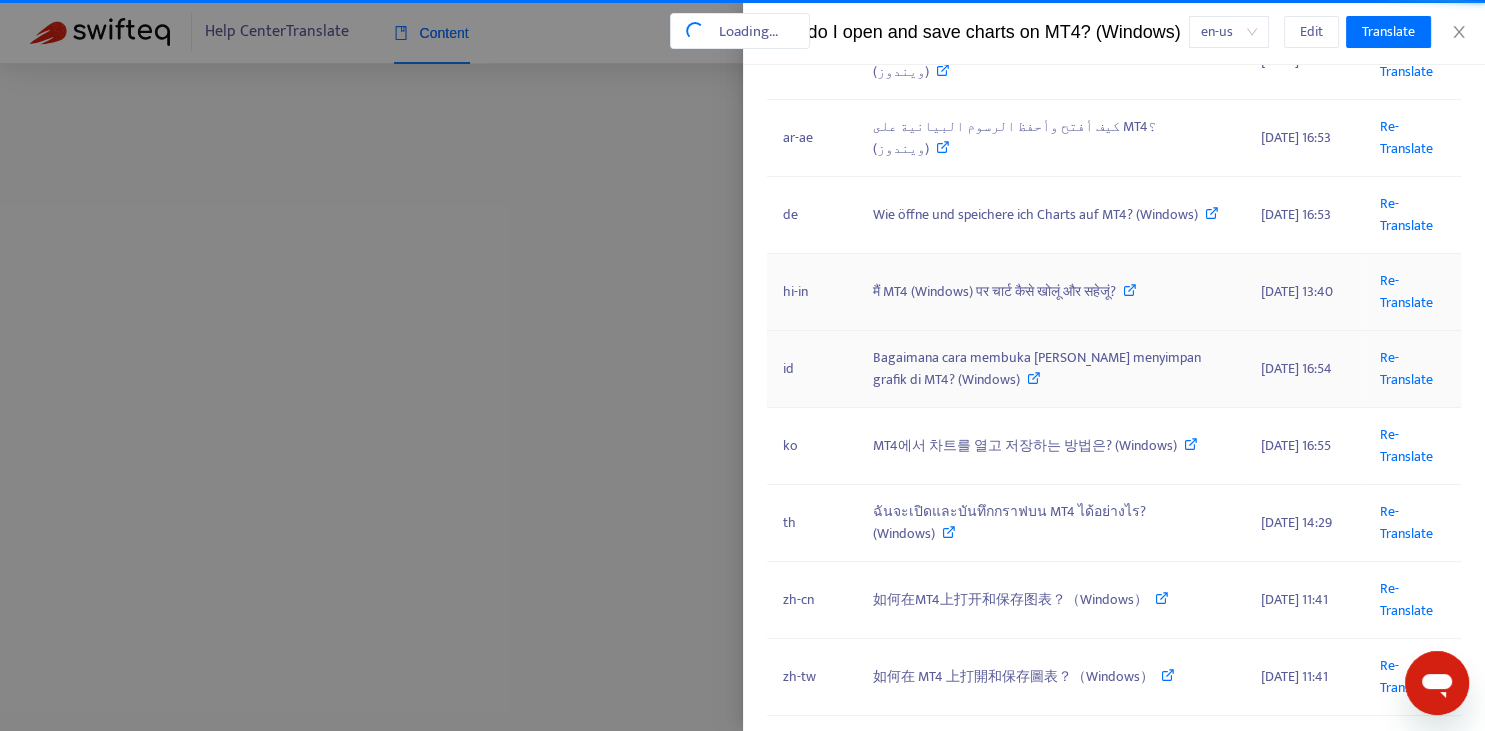 scroll, scrollTop: 27, scrollLeft: 0, axis: vertical 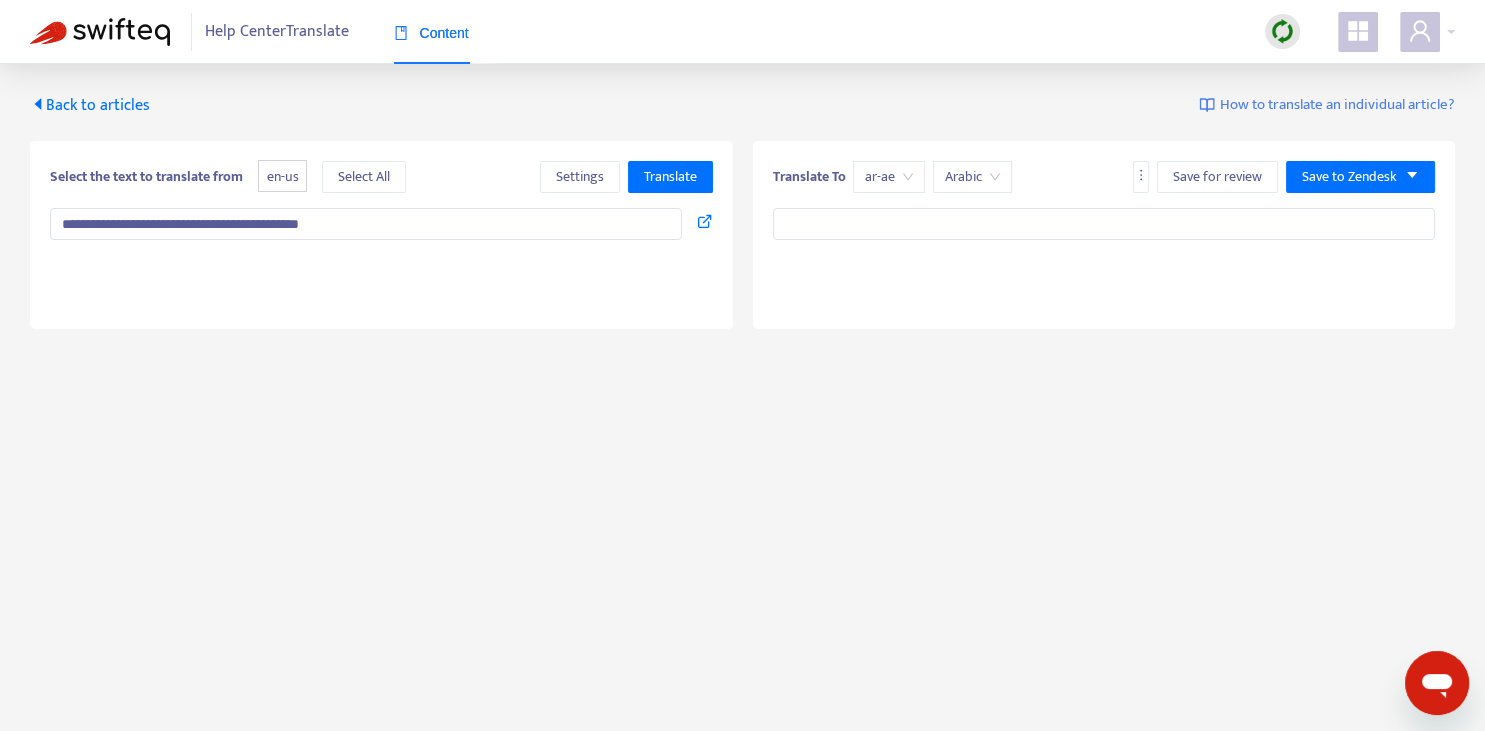 type on "**********" 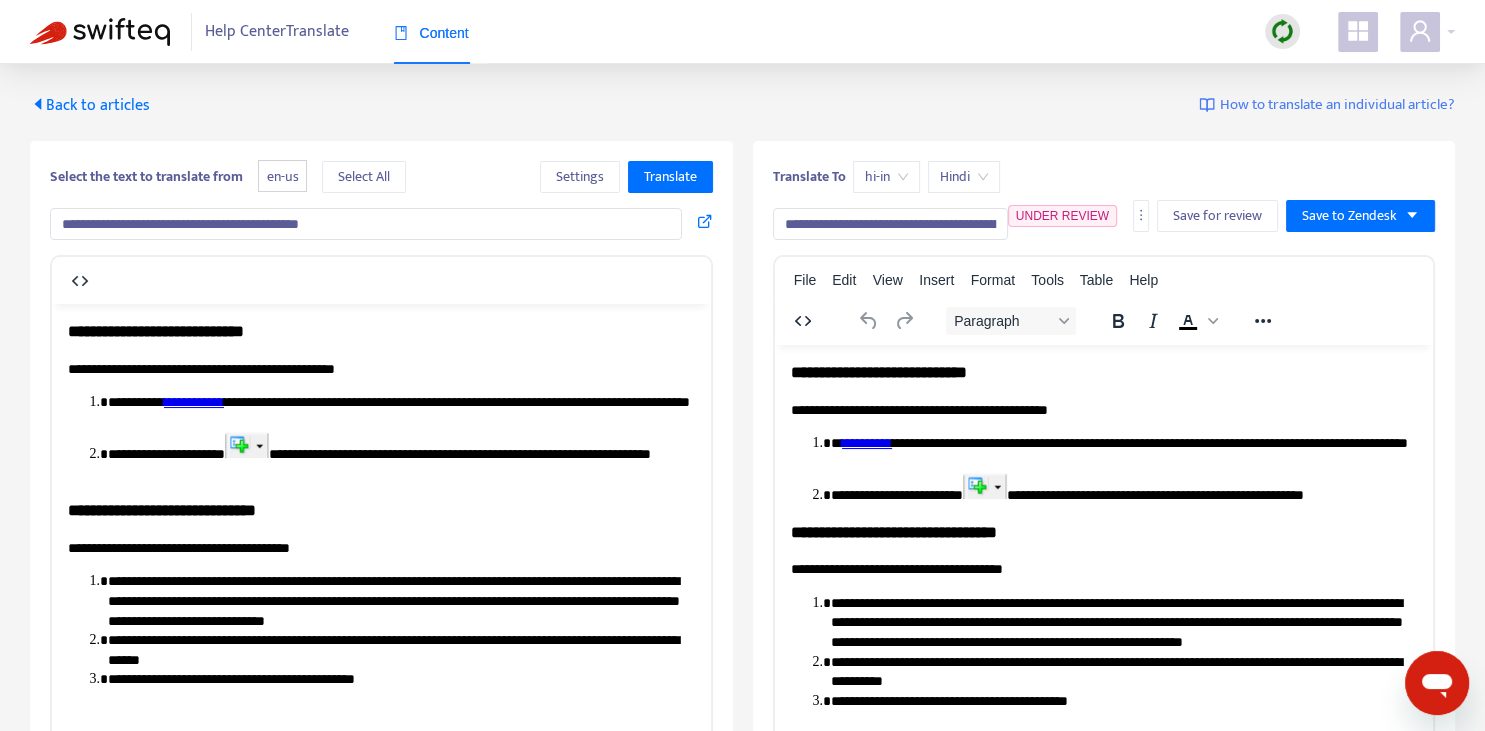 scroll, scrollTop: 343, scrollLeft: 0, axis: vertical 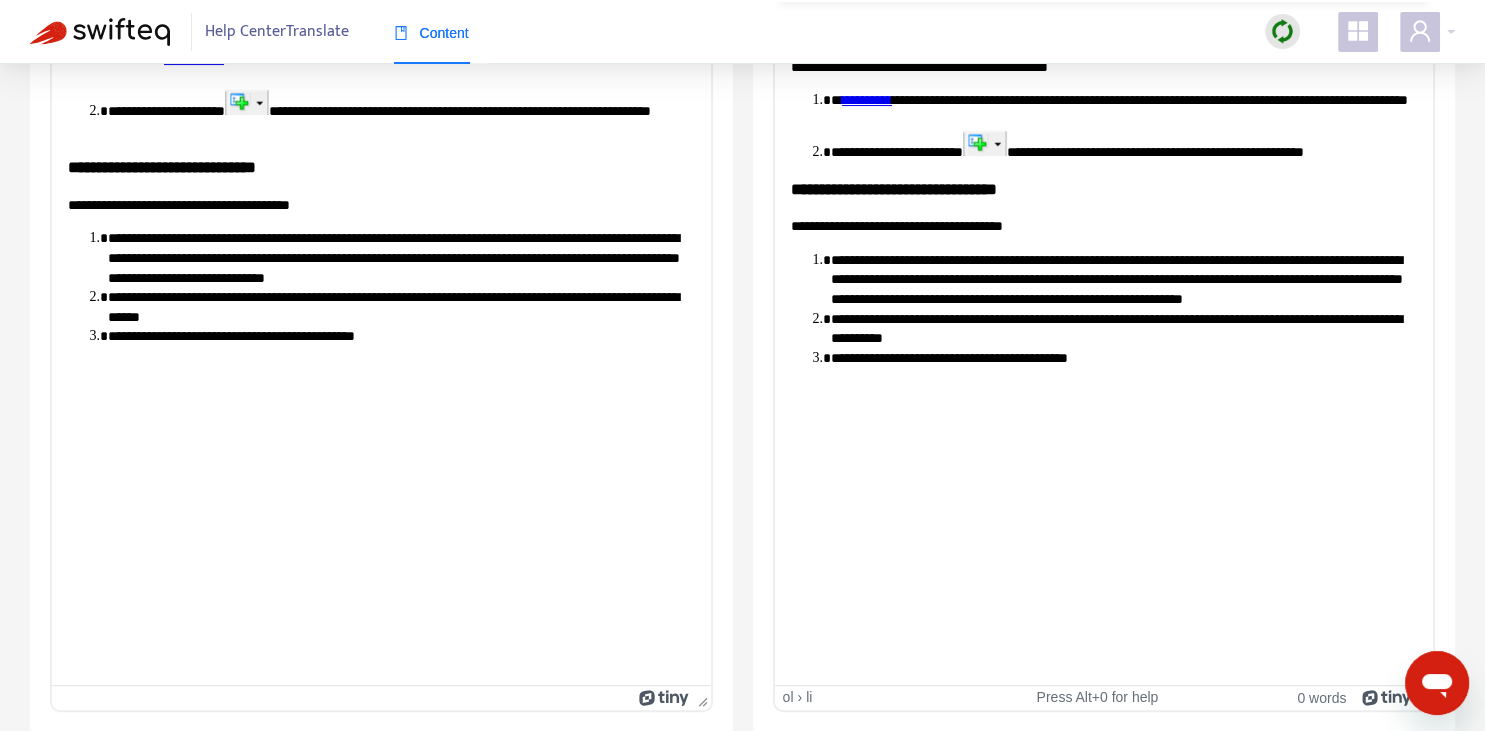 click on "**********" at bounding box center [1123, 328] 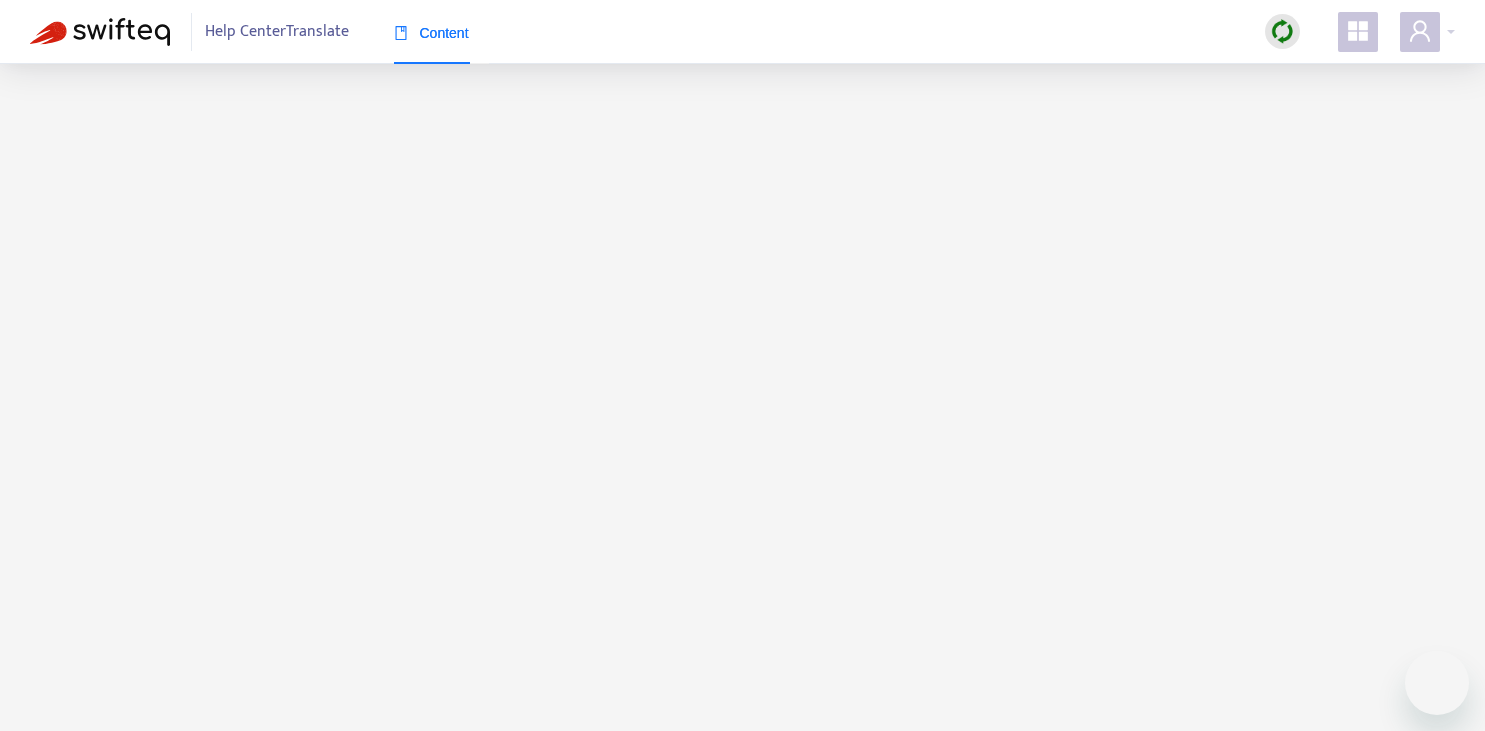 scroll, scrollTop: 0, scrollLeft: 0, axis: both 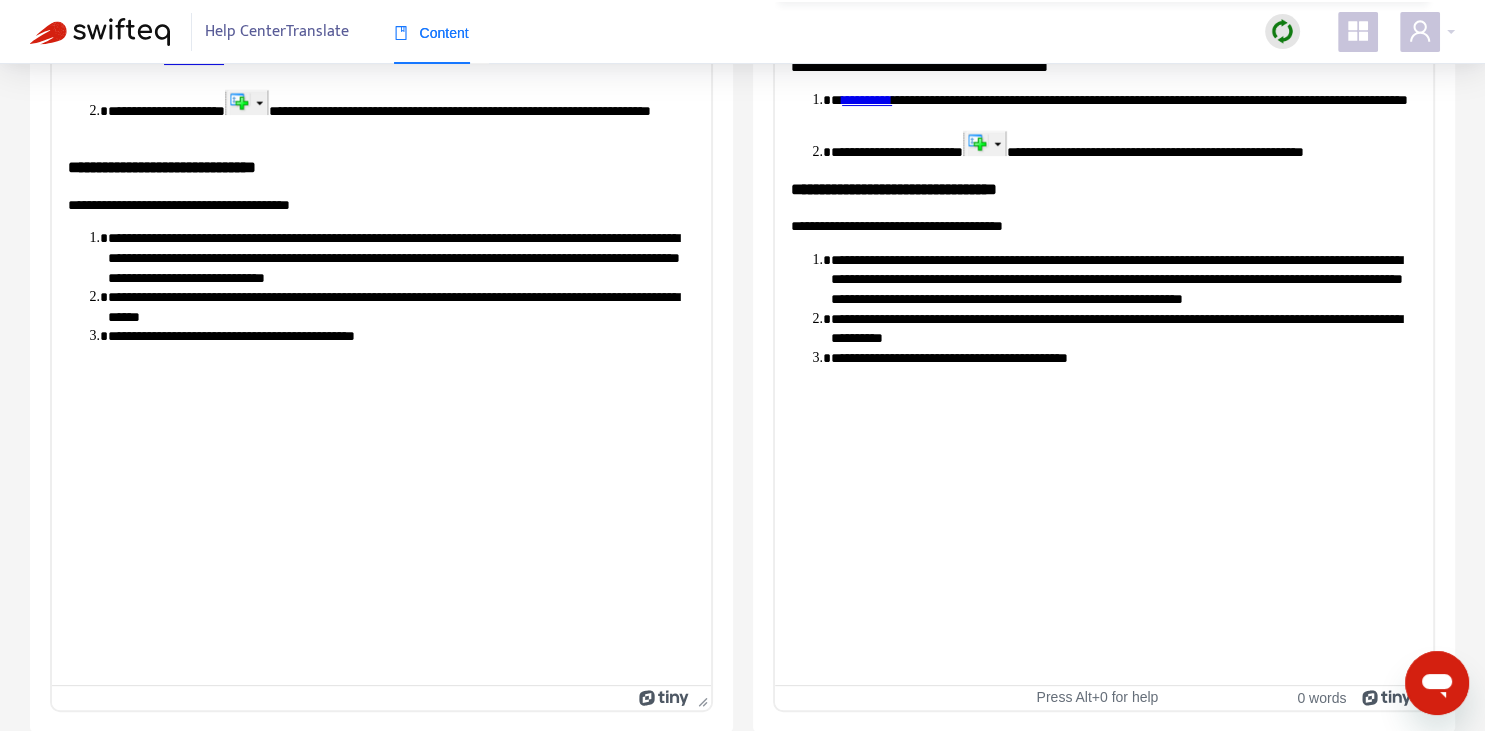 click on "**********" at bounding box center [1103, 192] 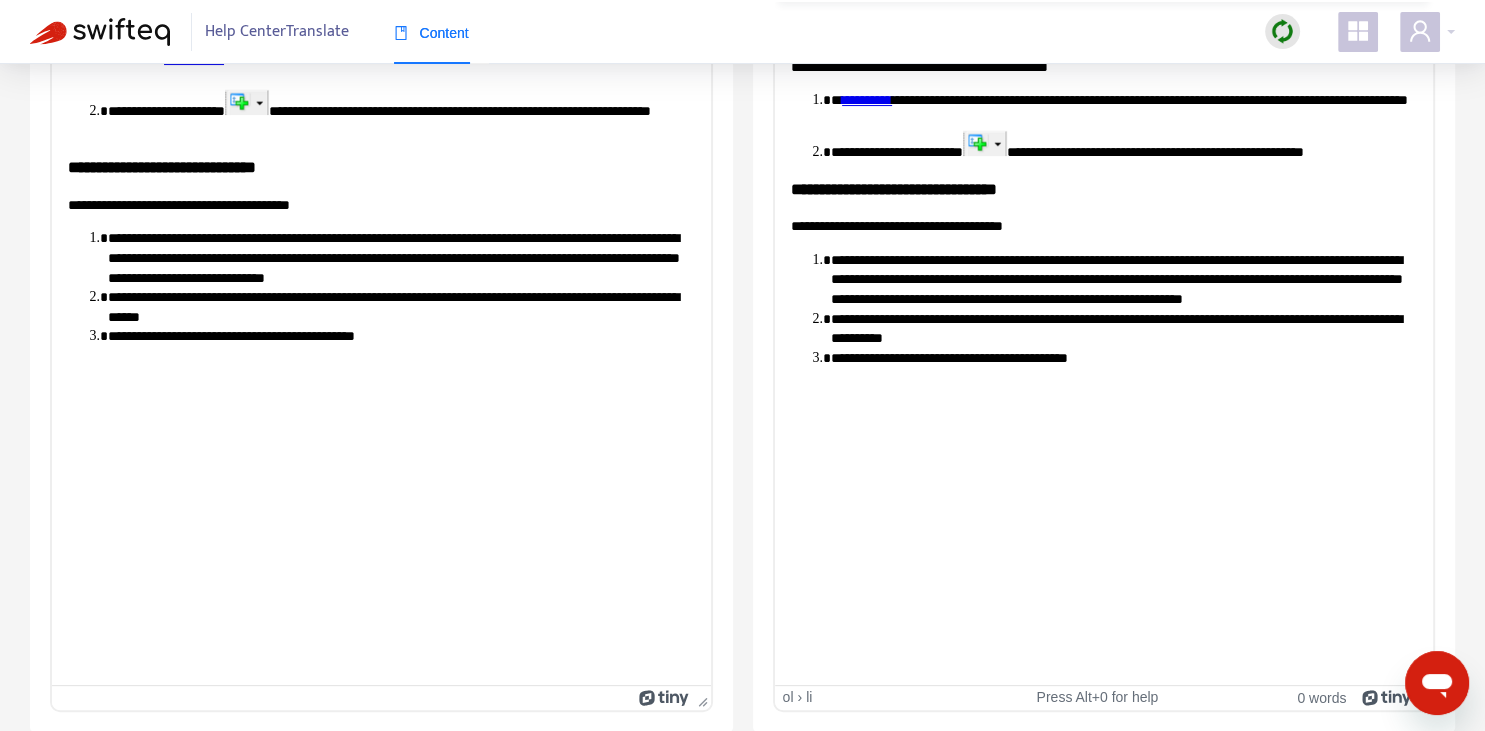 click on "**********" at bounding box center (1123, 279) 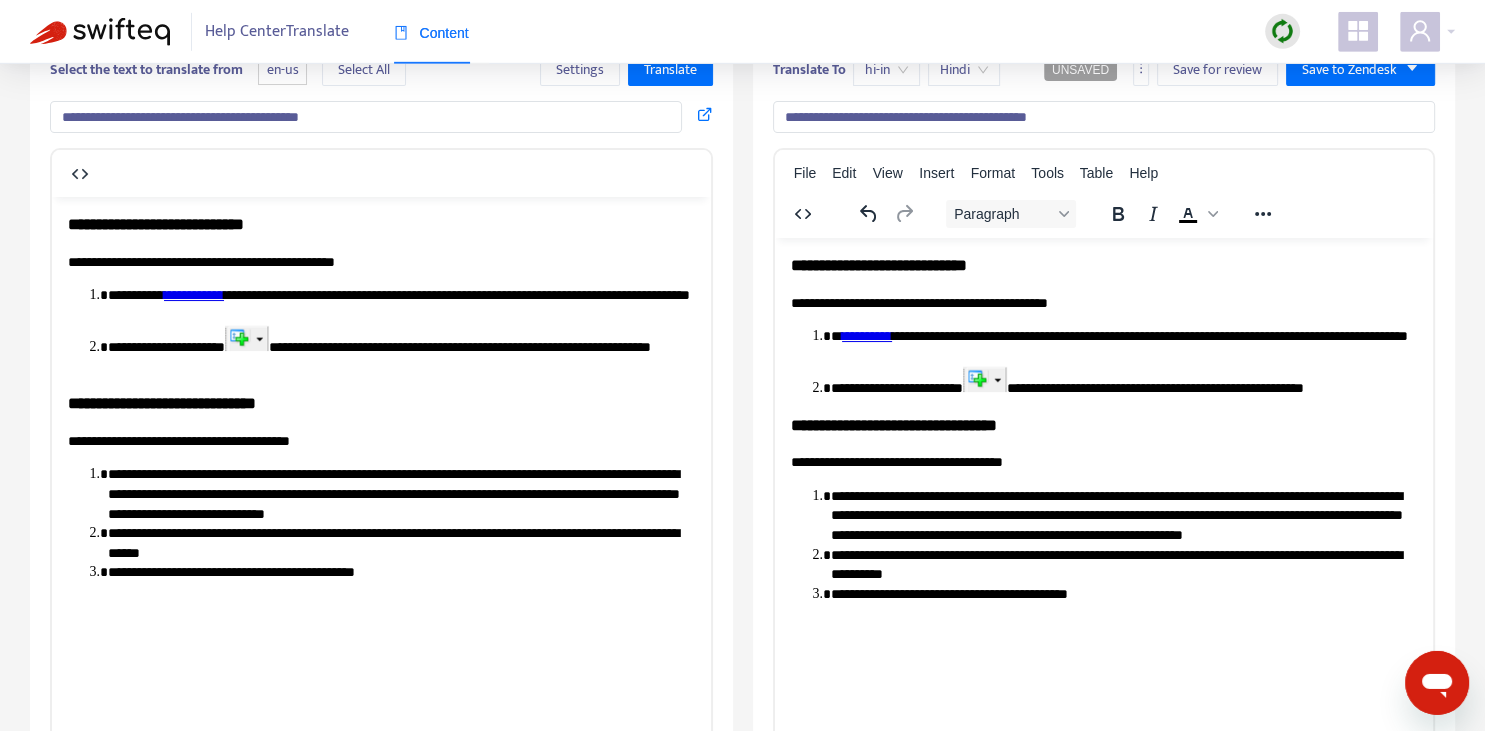 scroll, scrollTop: 0, scrollLeft: 0, axis: both 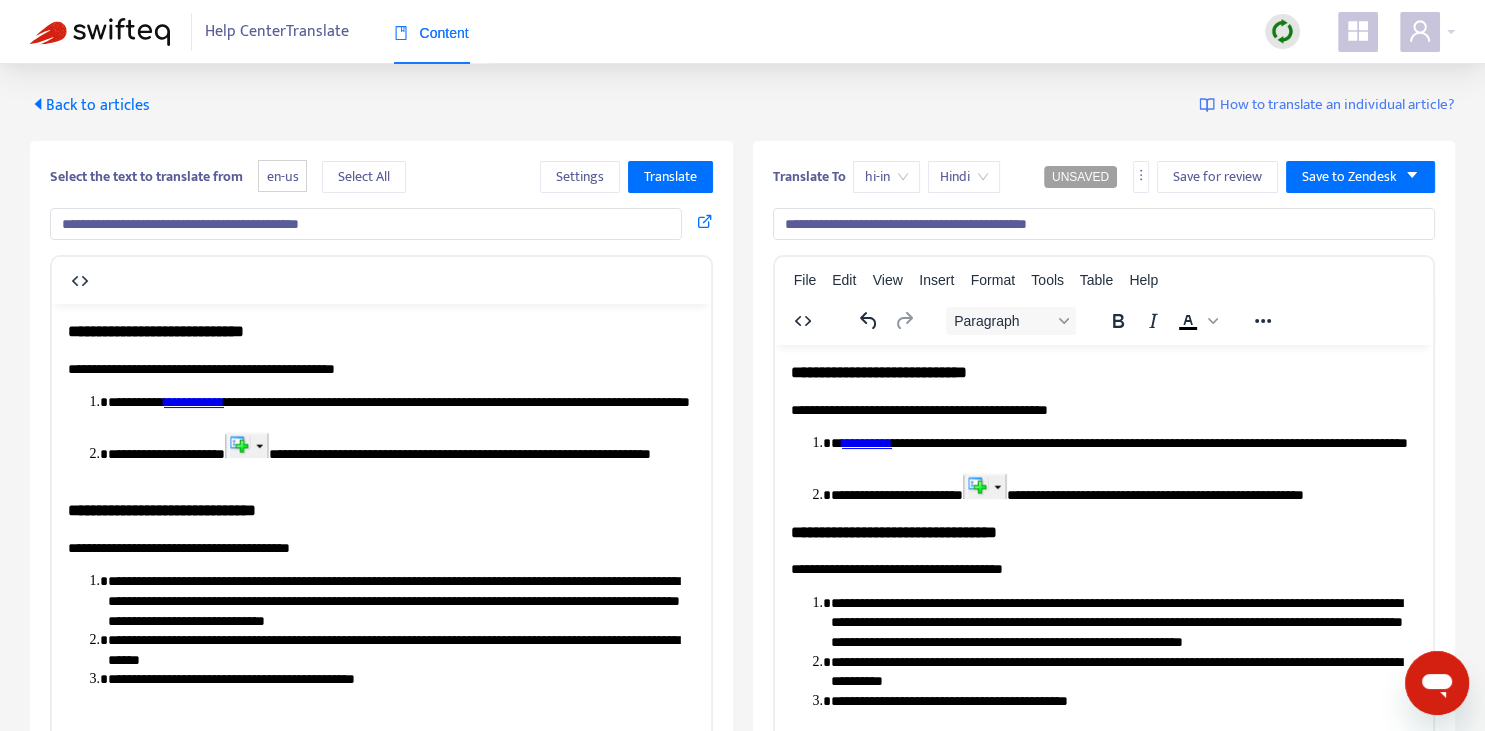 drag, startPoint x: 801, startPoint y: 219, endPoint x: 782, endPoint y: 214, distance: 19.646883 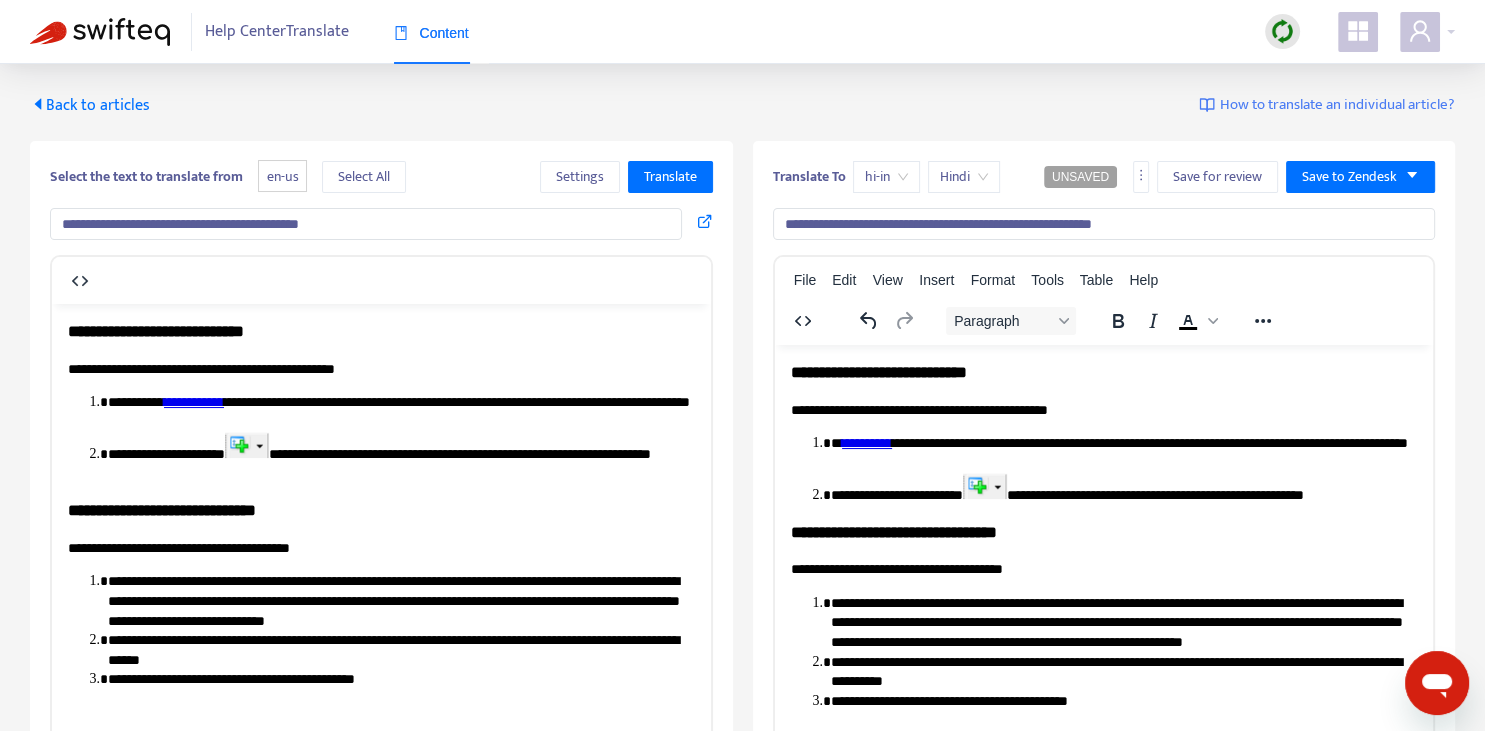 type on "**********" 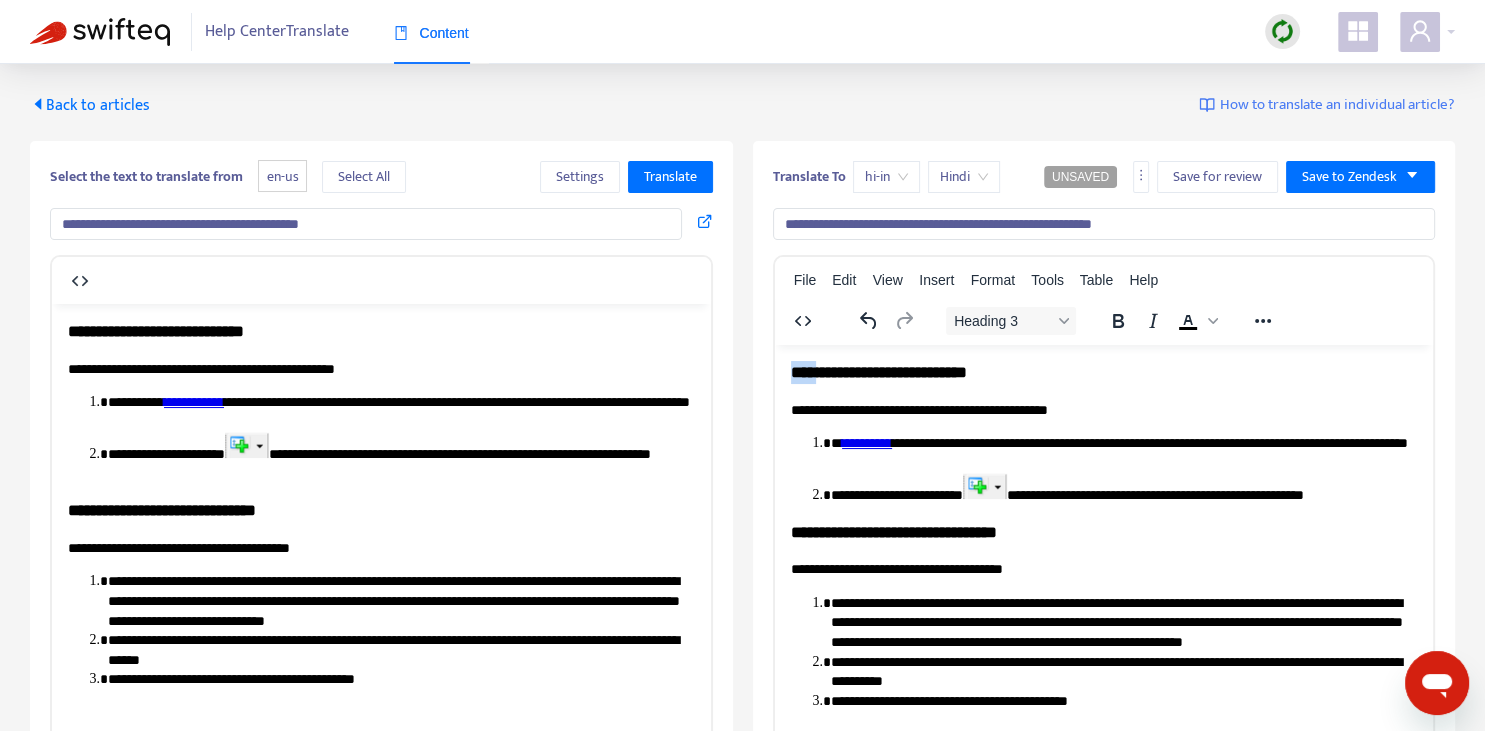 drag, startPoint x: 807, startPoint y: 371, endPoint x: 790, endPoint y: 368, distance: 17.262676 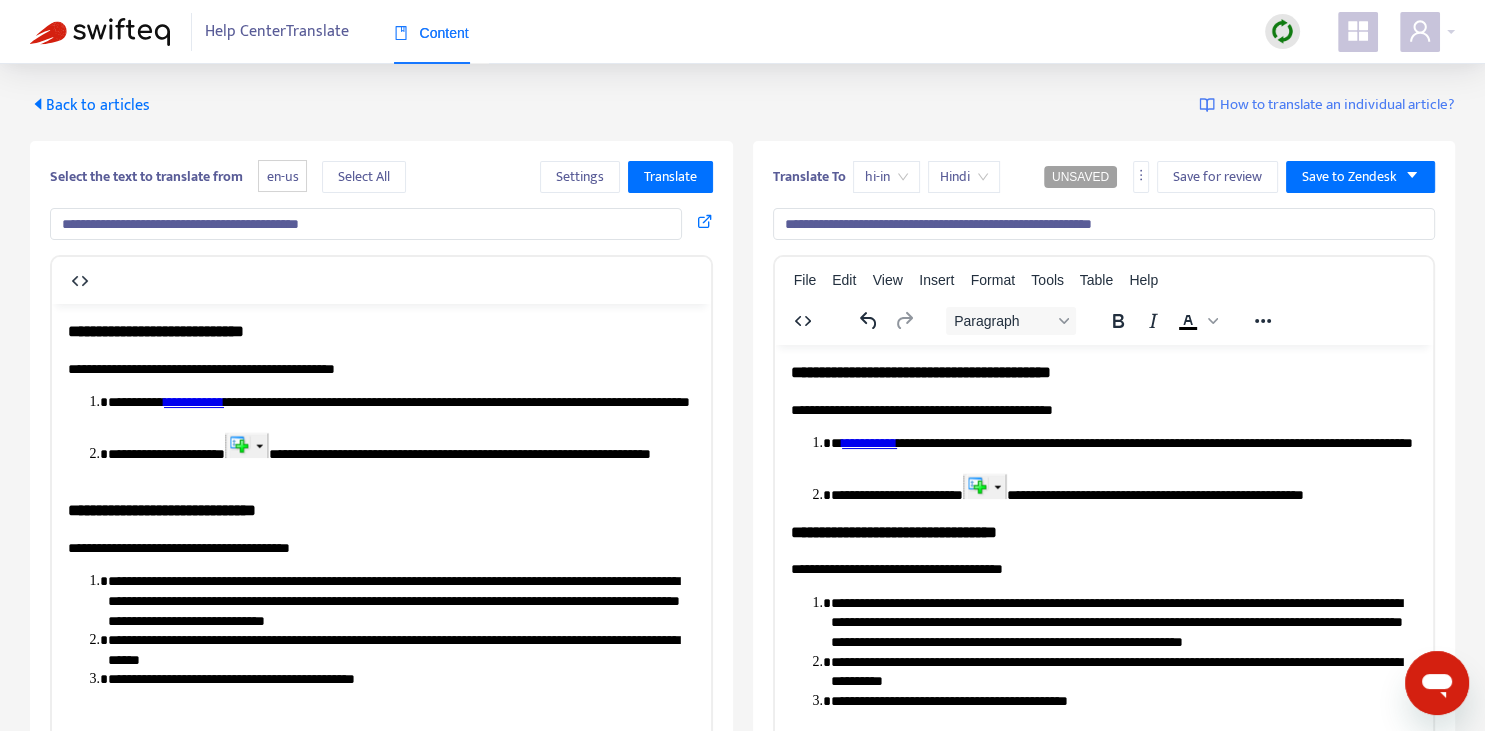 click on "**********" at bounding box center [868, 442] 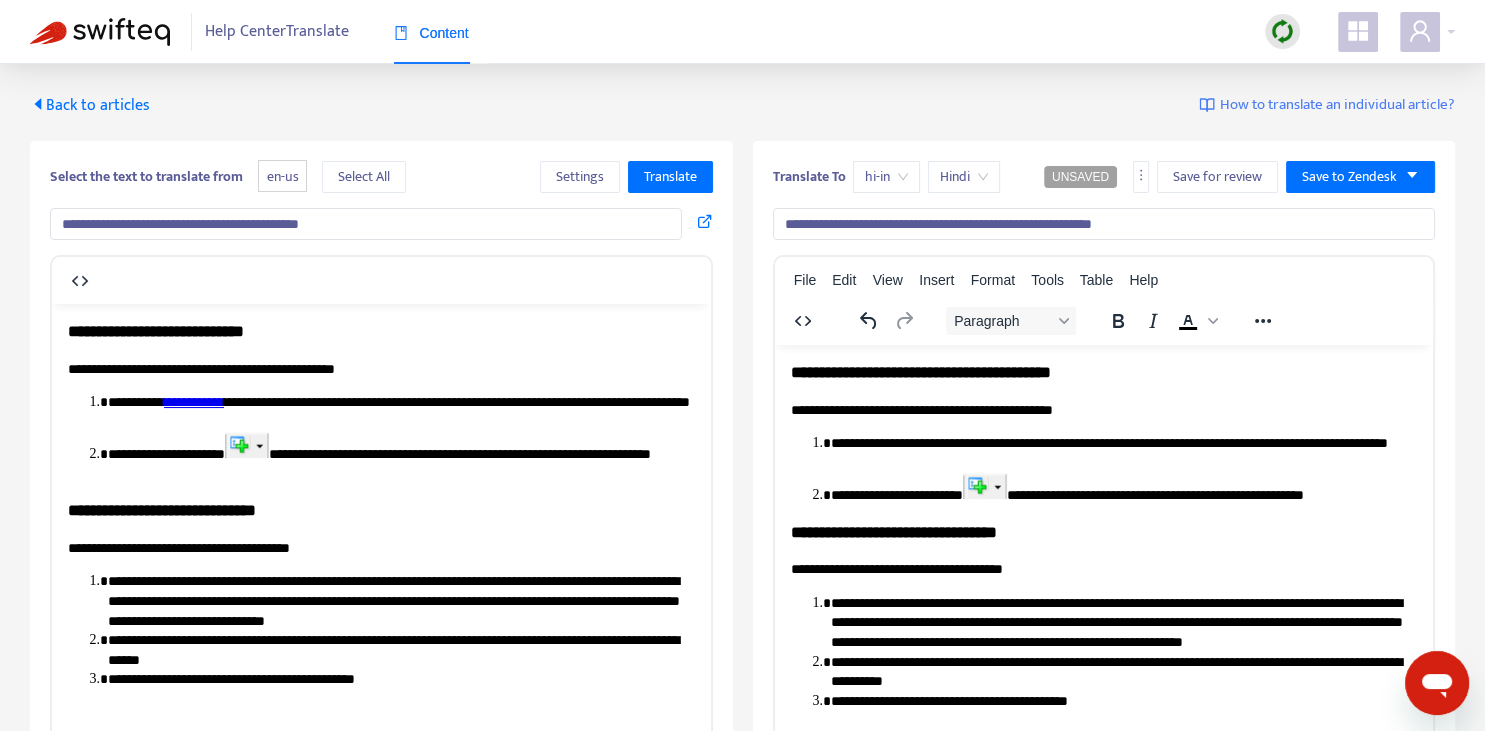click on "**********" at bounding box center [194, 401] 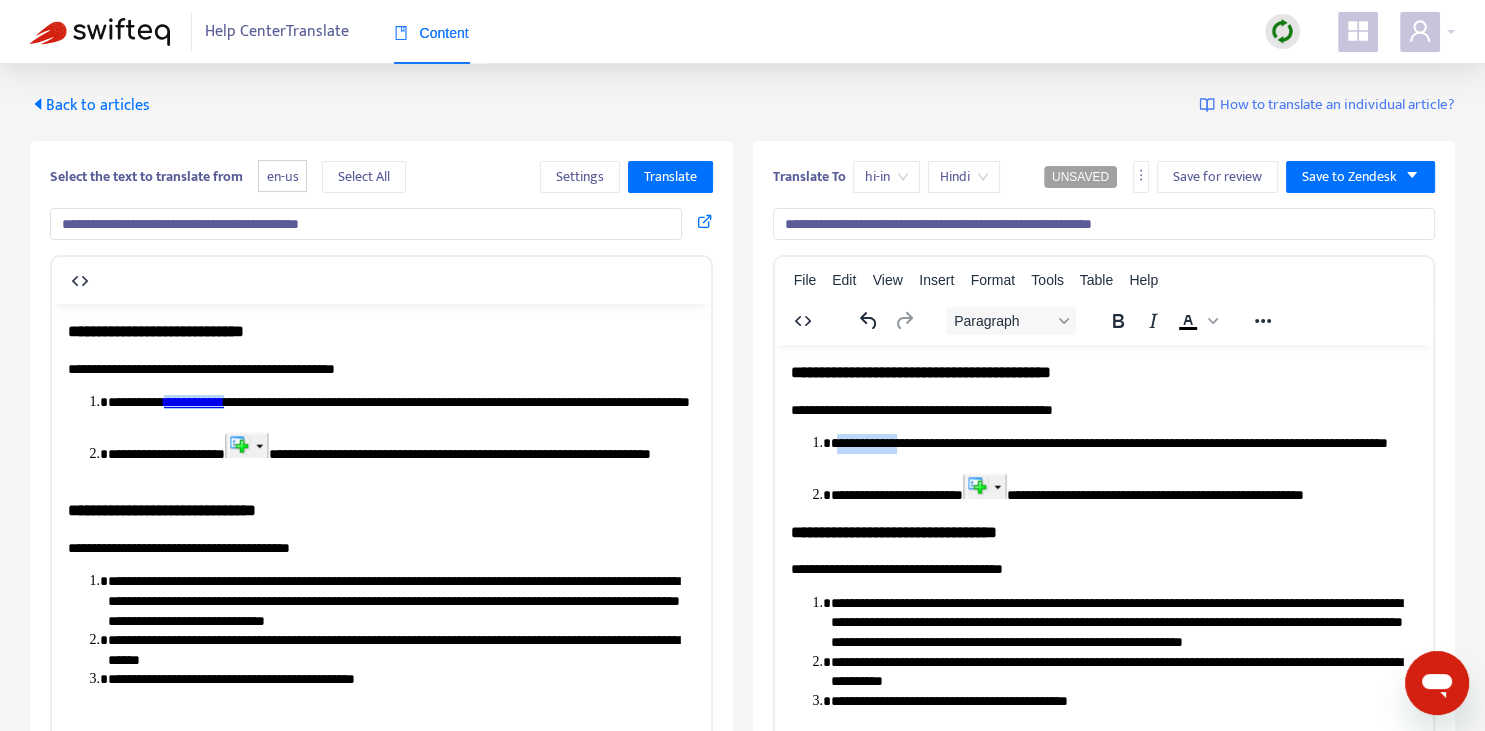 drag, startPoint x: 836, startPoint y: 437, endPoint x: 918, endPoint y: 381, distance: 99.29753 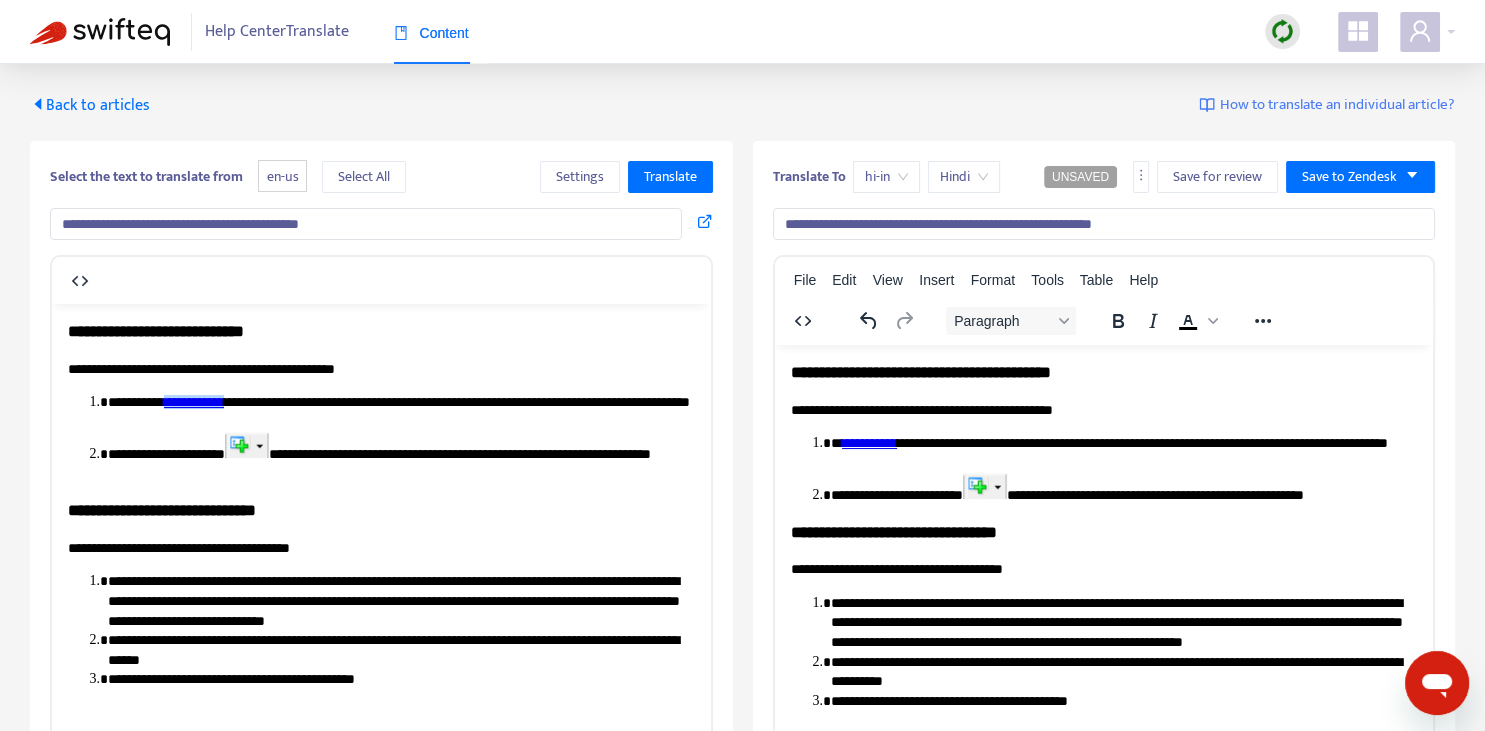 click on "**********" at bounding box center [1123, 452] 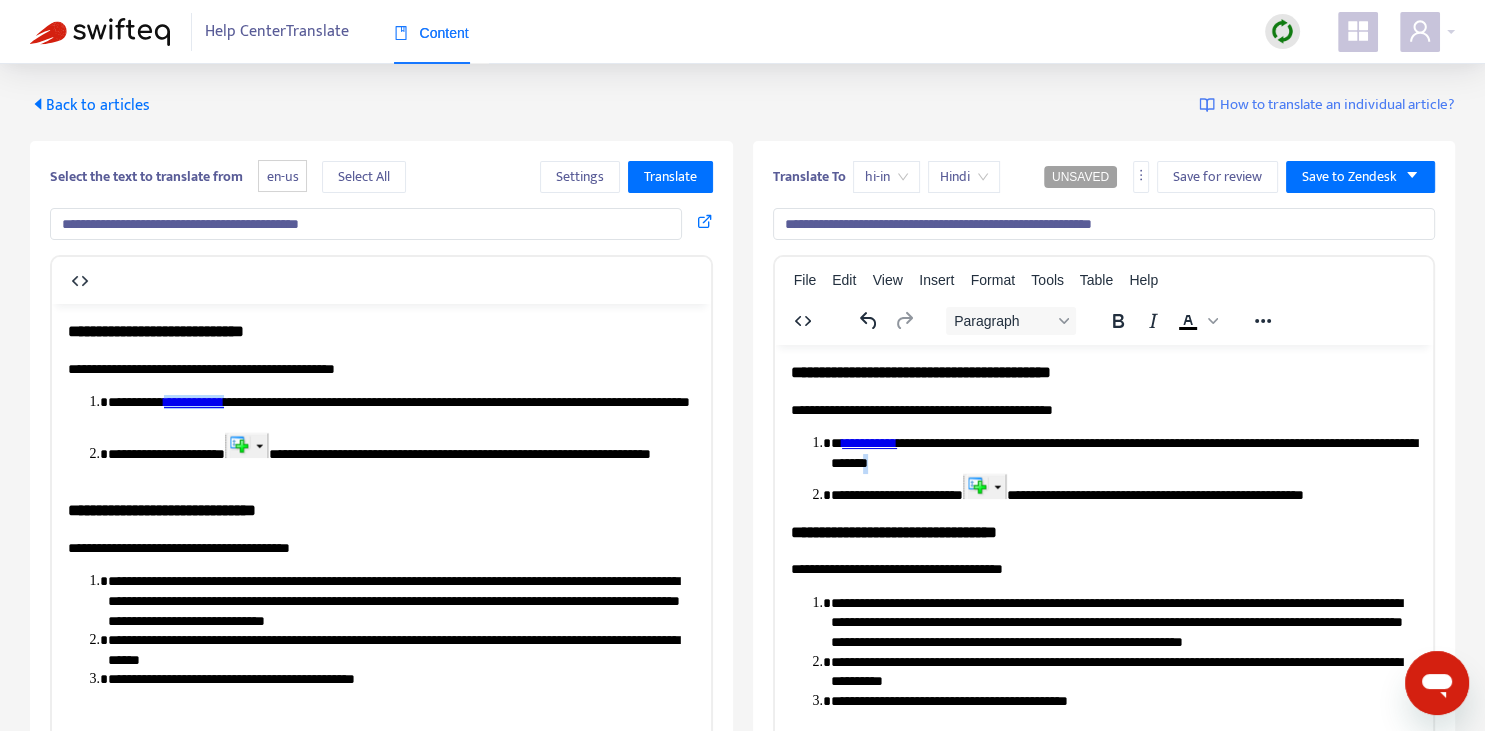 copy on "*" 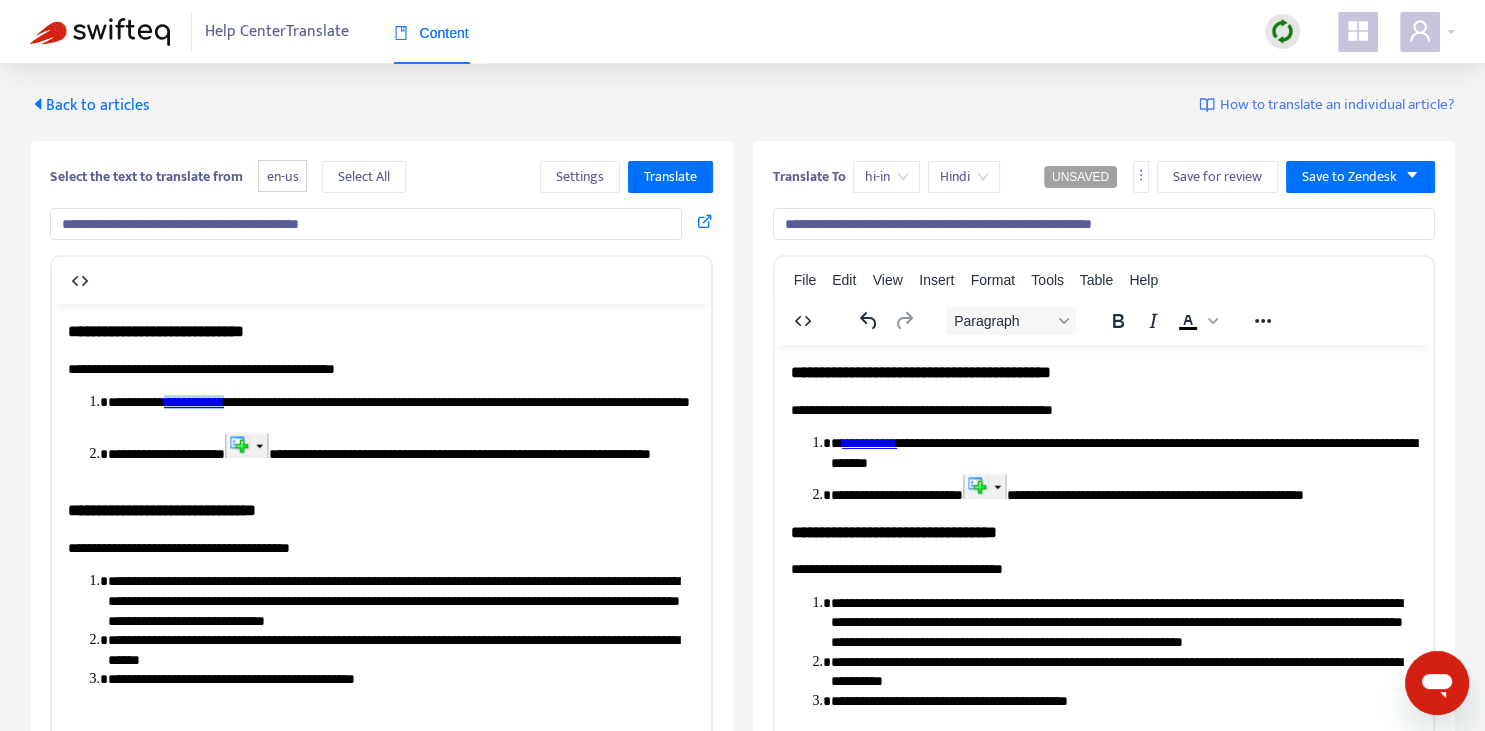 click on "**********" at bounding box center [401, 456] 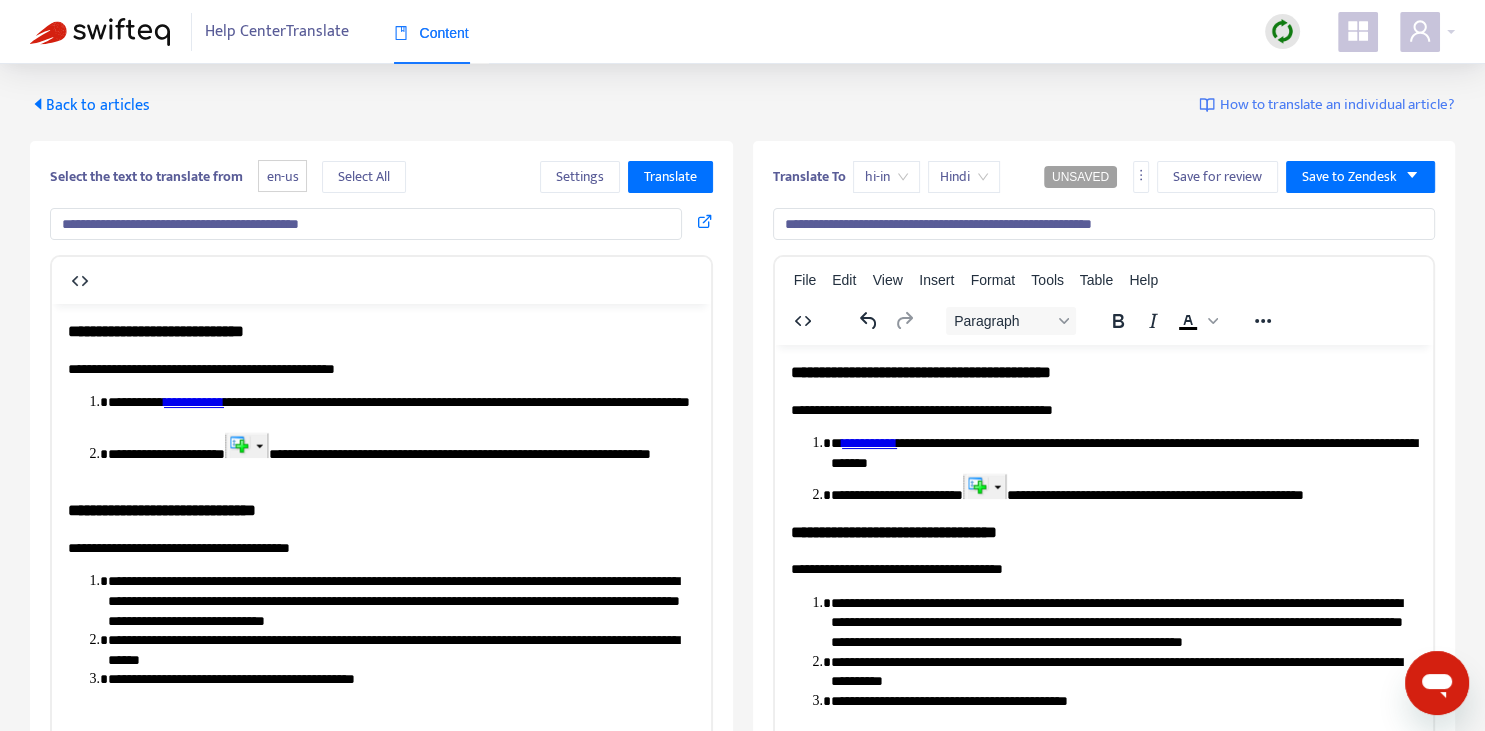 click on "**********" at bounding box center [401, 456] 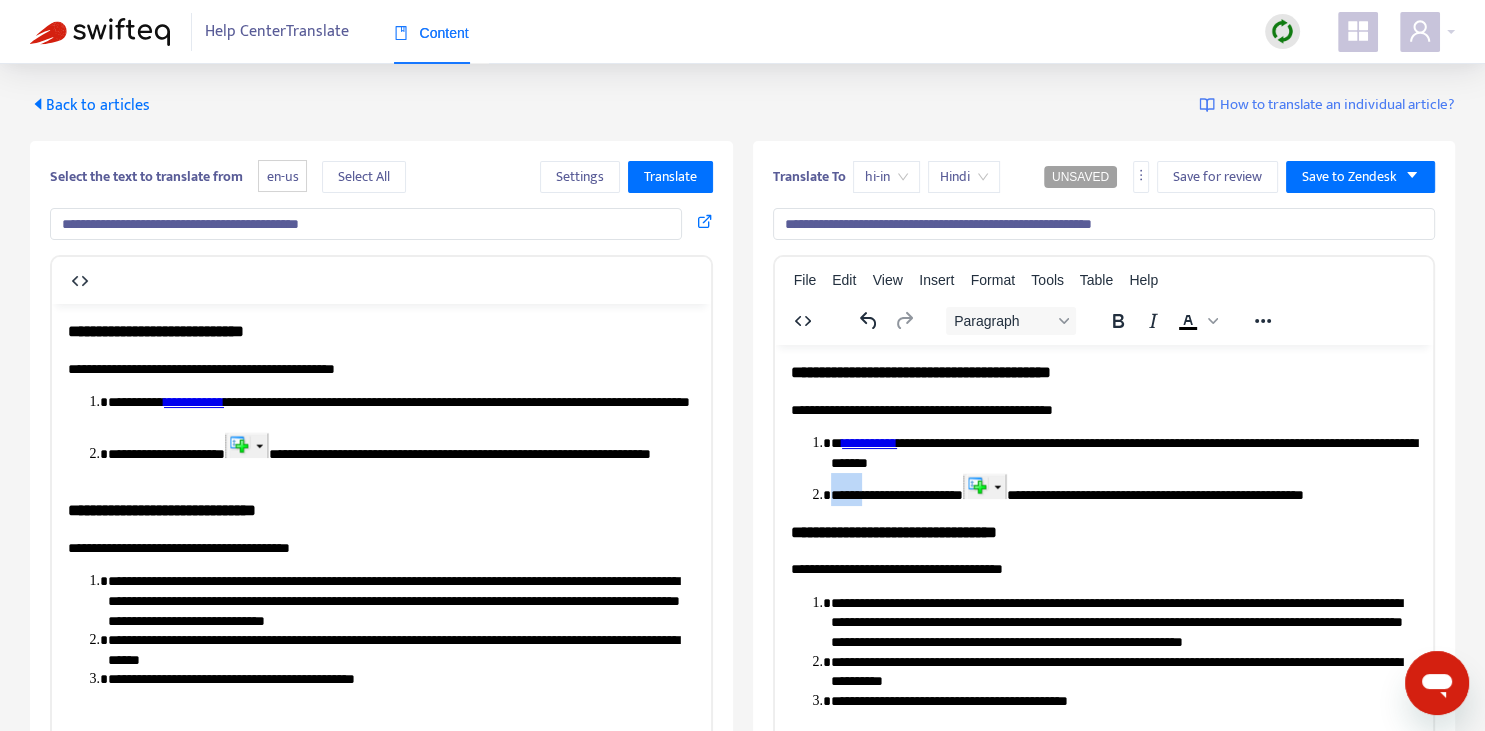 click on "**********" at bounding box center [1123, 487] 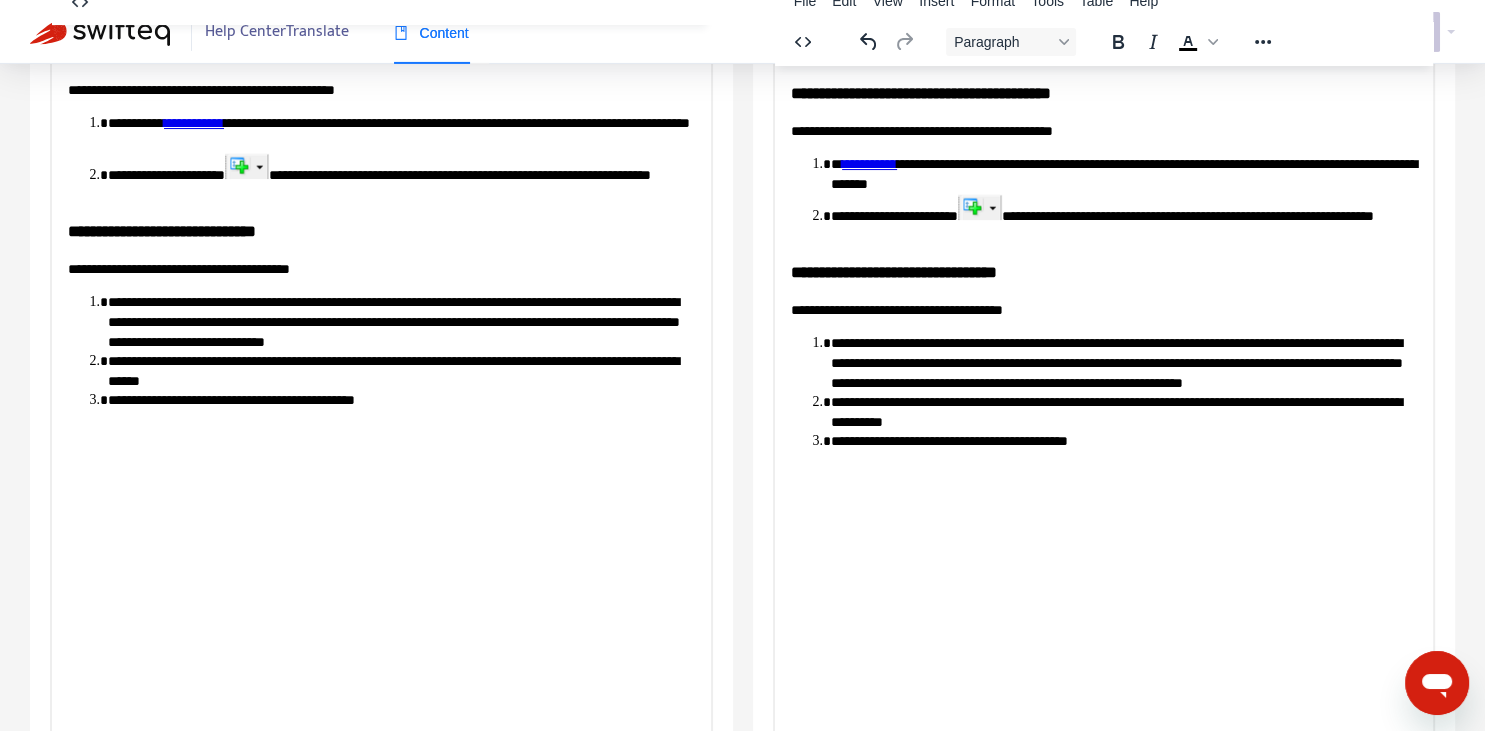 scroll, scrollTop: 281, scrollLeft: 0, axis: vertical 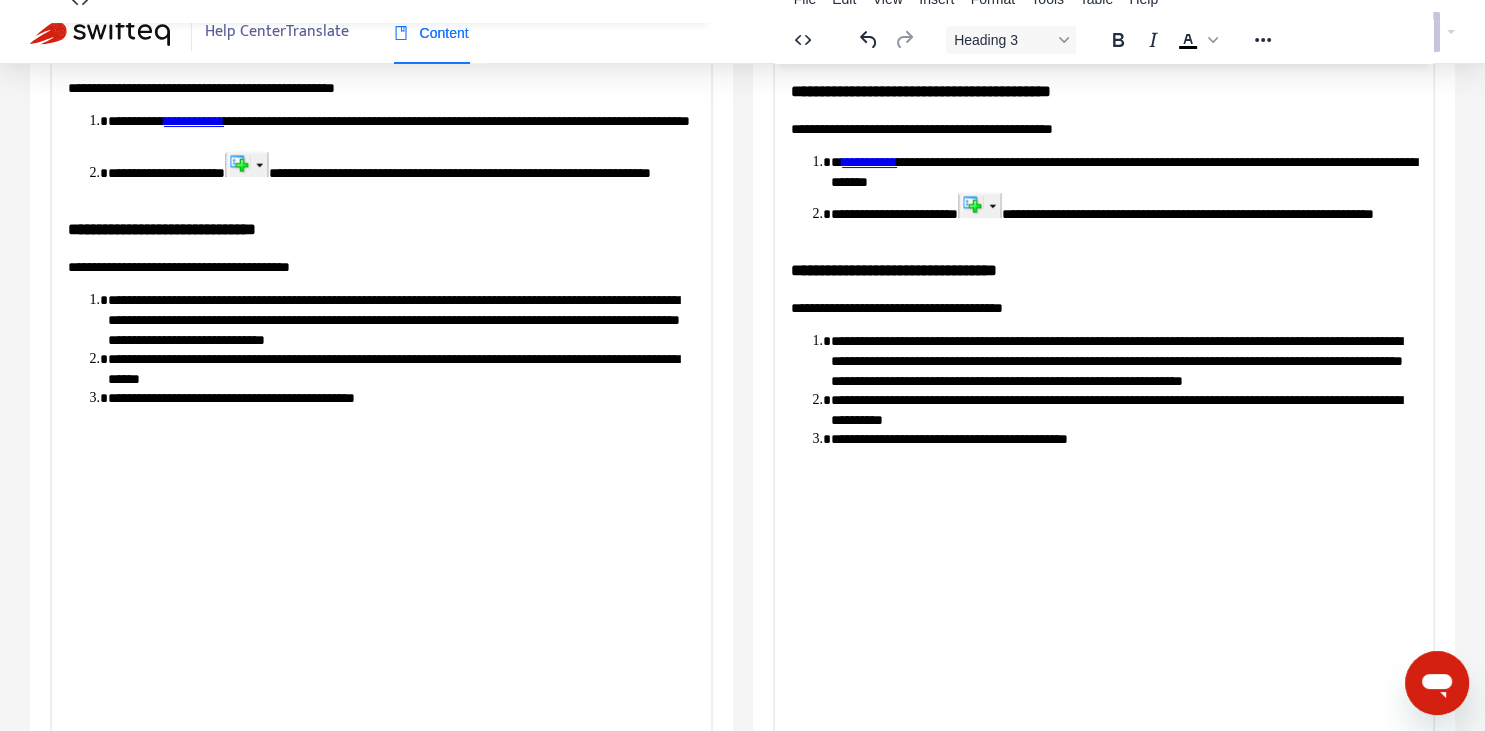 click on "**********" at bounding box center [1103, 264] 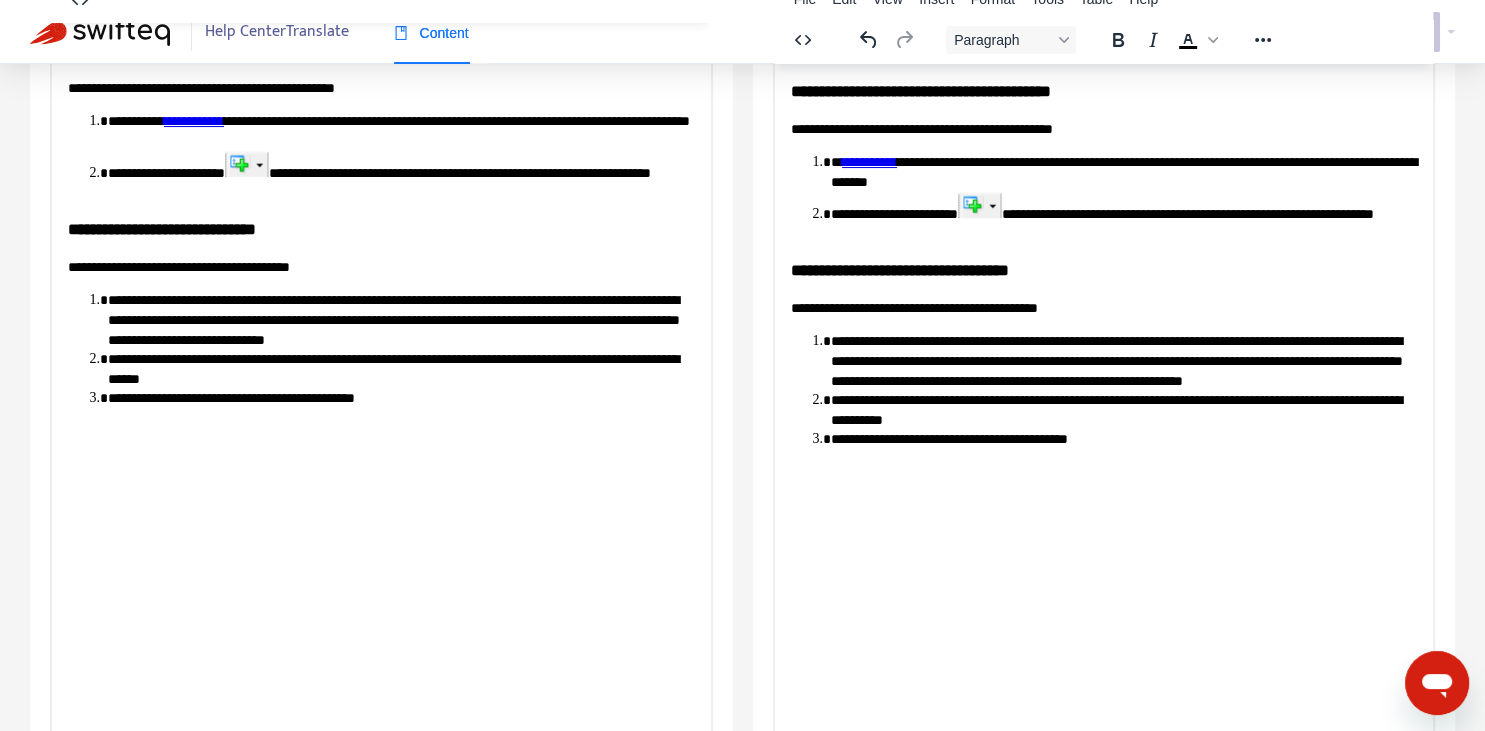 click on "**********" at bounding box center (1123, 360) 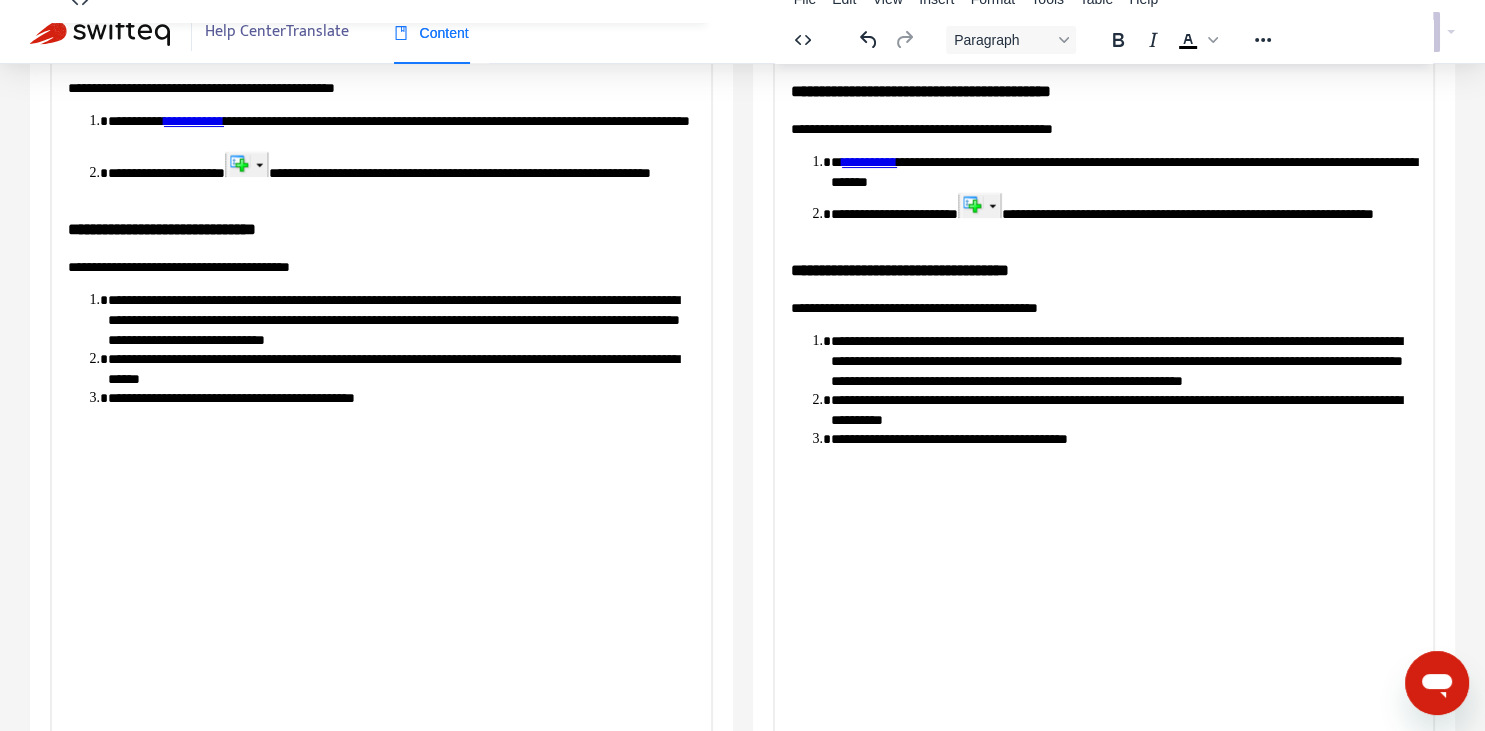 click on "**********" at bounding box center (1123, 360) 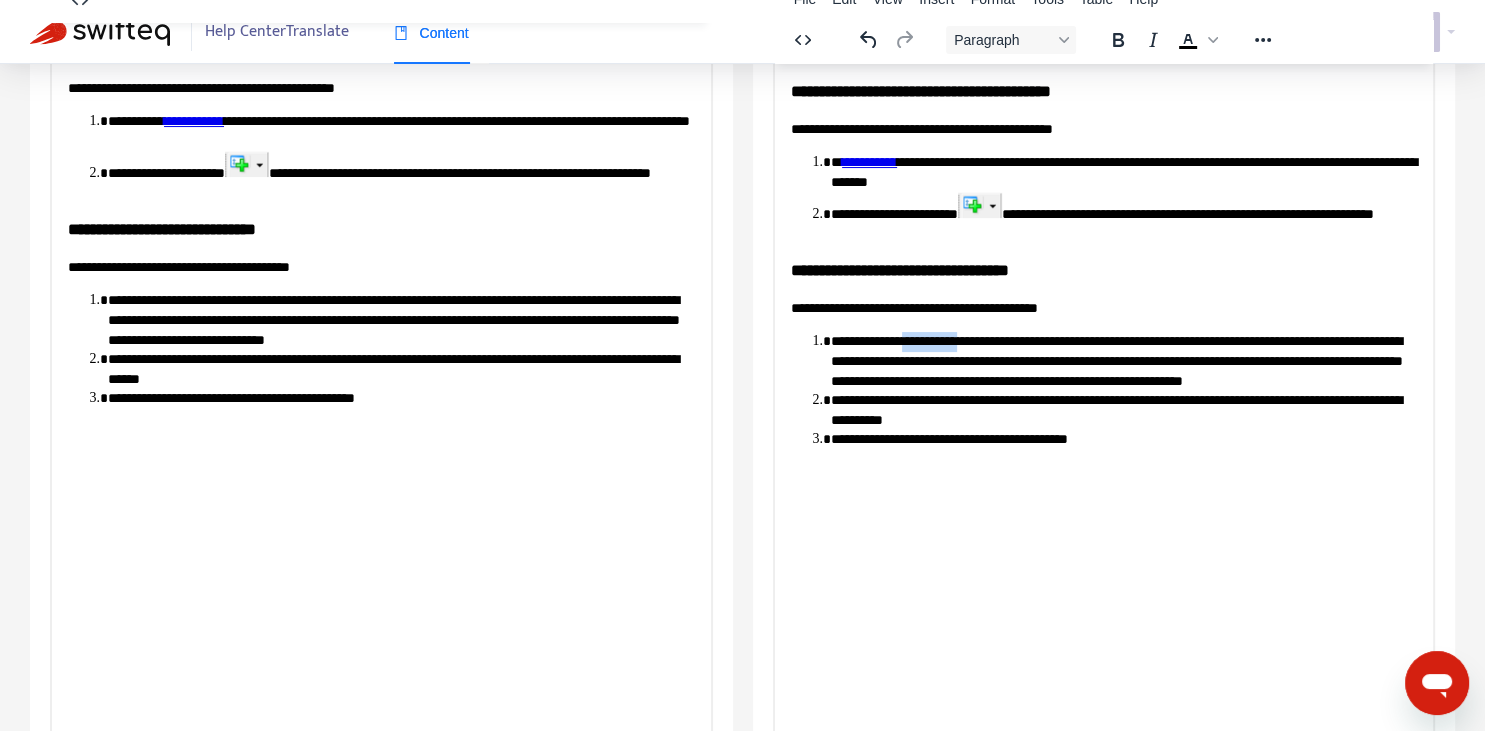 click on "**********" at bounding box center [1123, 360] 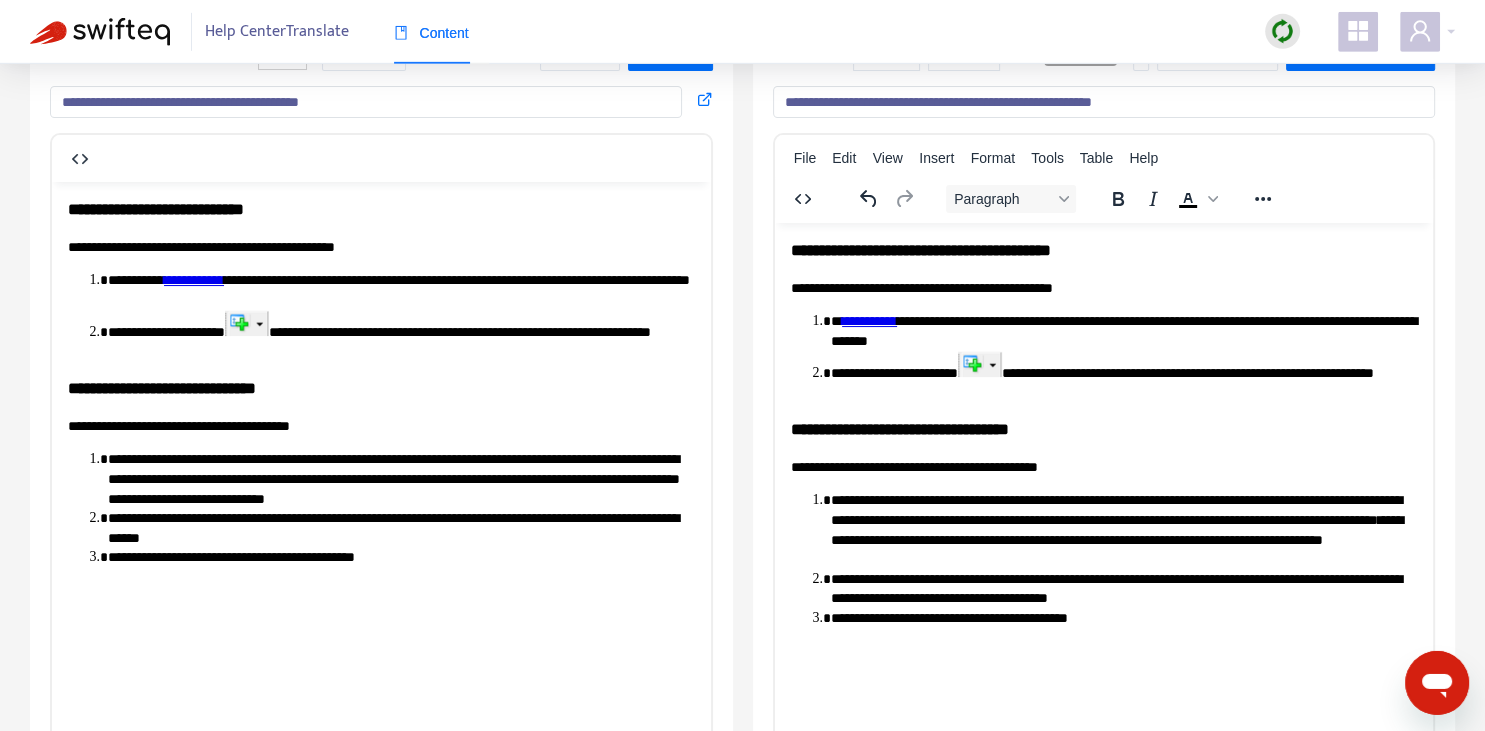 scroll, scrollTop: 211, scrollLeft: 0, axis: vertical 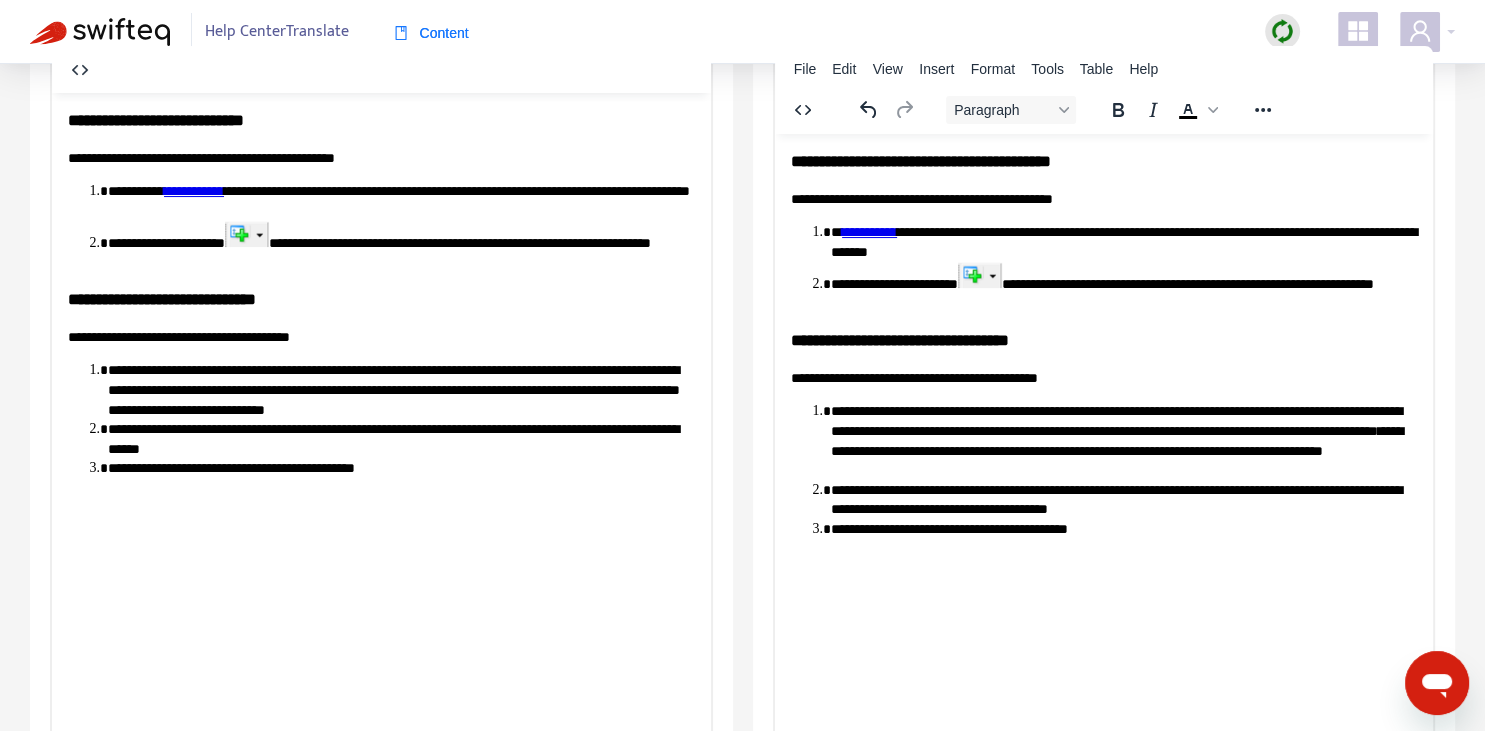 click on "**********" at bounding box center (1123, 286) 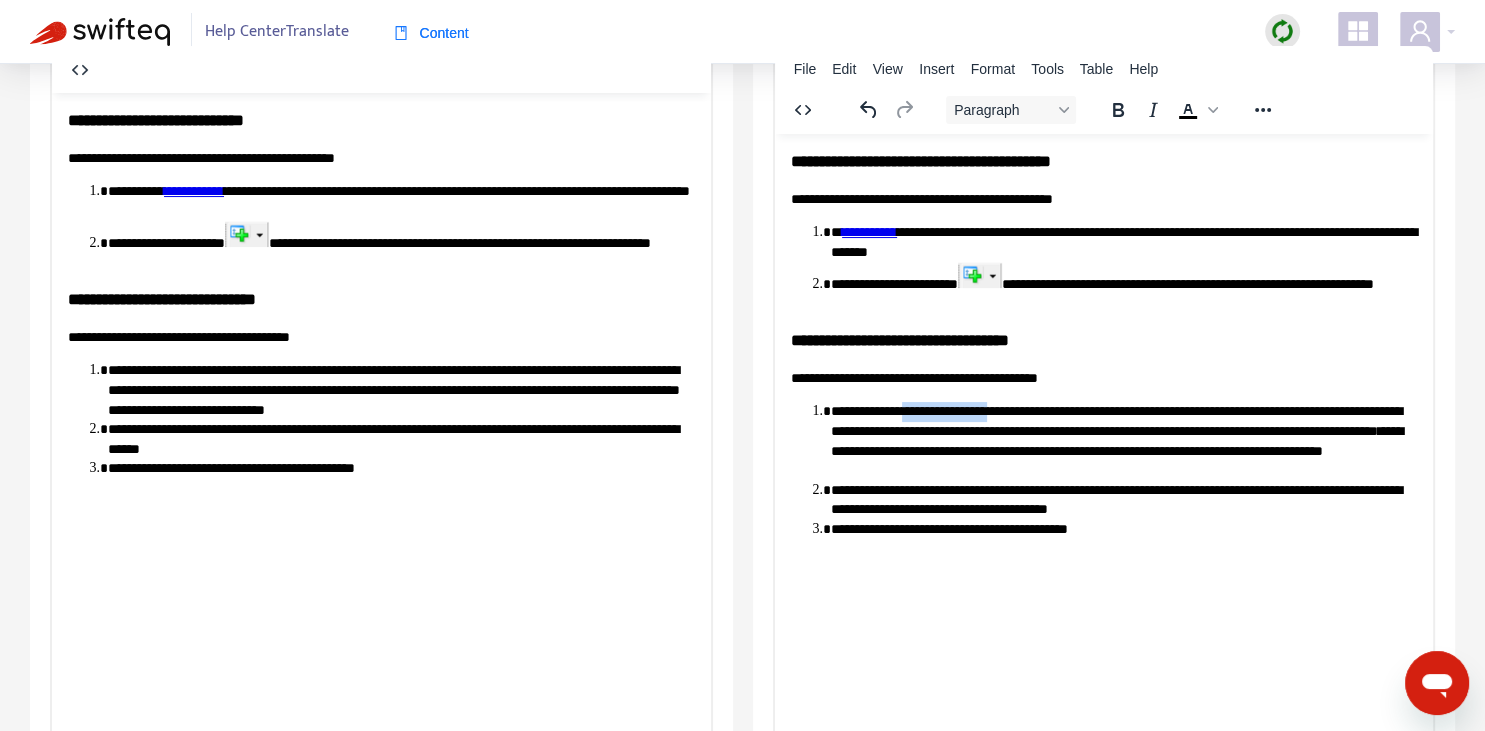 drag, startPoint x: 924, startPoint y: 409, endPoint x: 1025, endPoint y: 410, distance: 101.00495 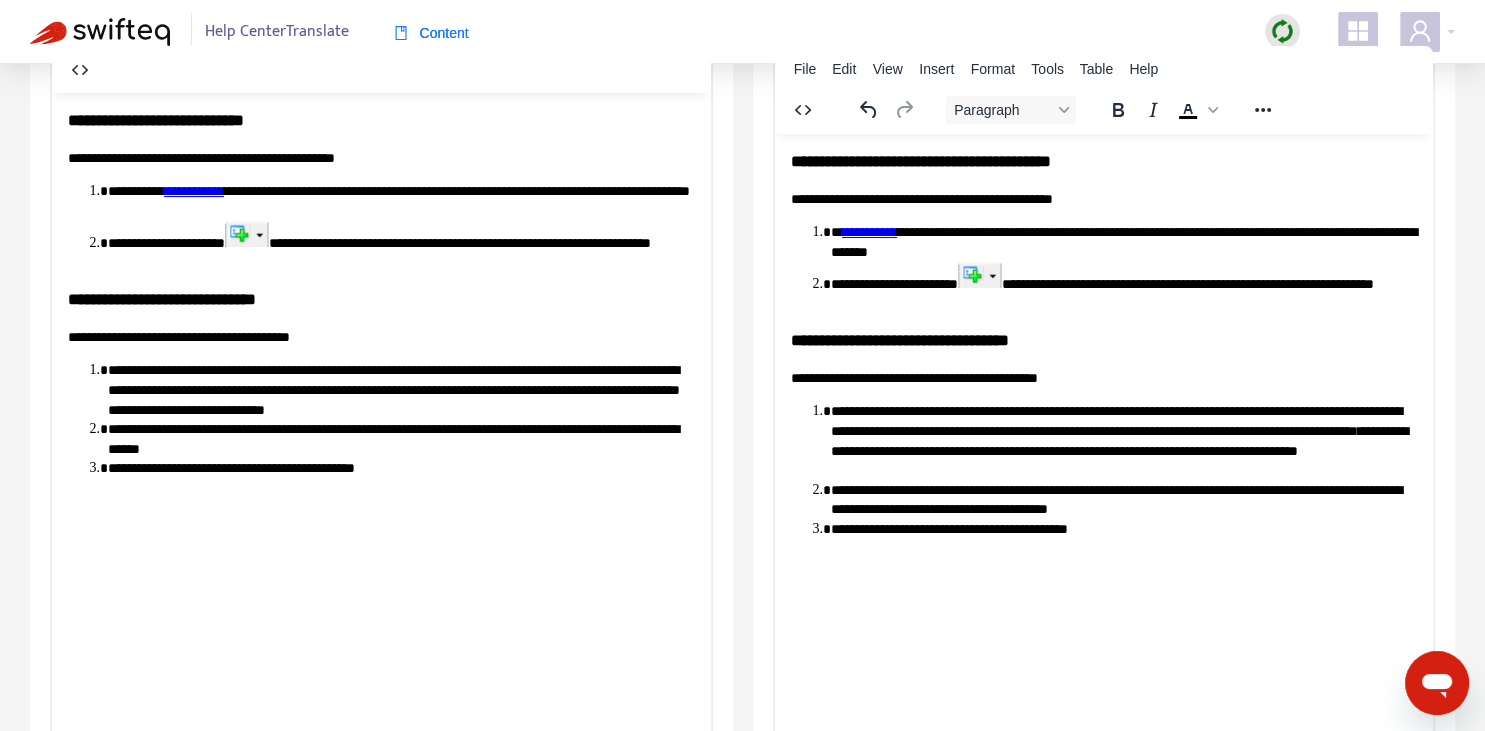 click on "**********" at bounding box center (1123, 440) 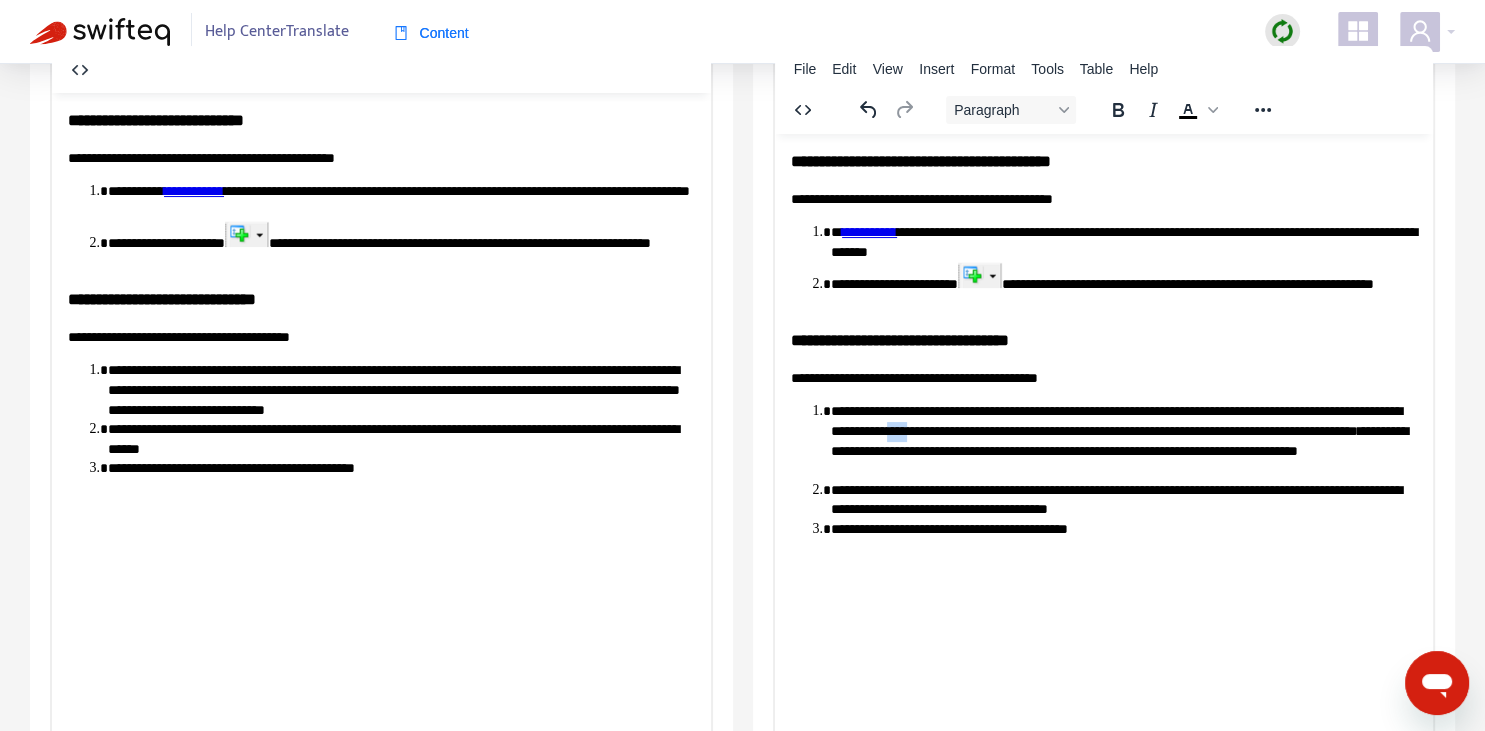 click on "**********" at bounding box center (1123, 440) 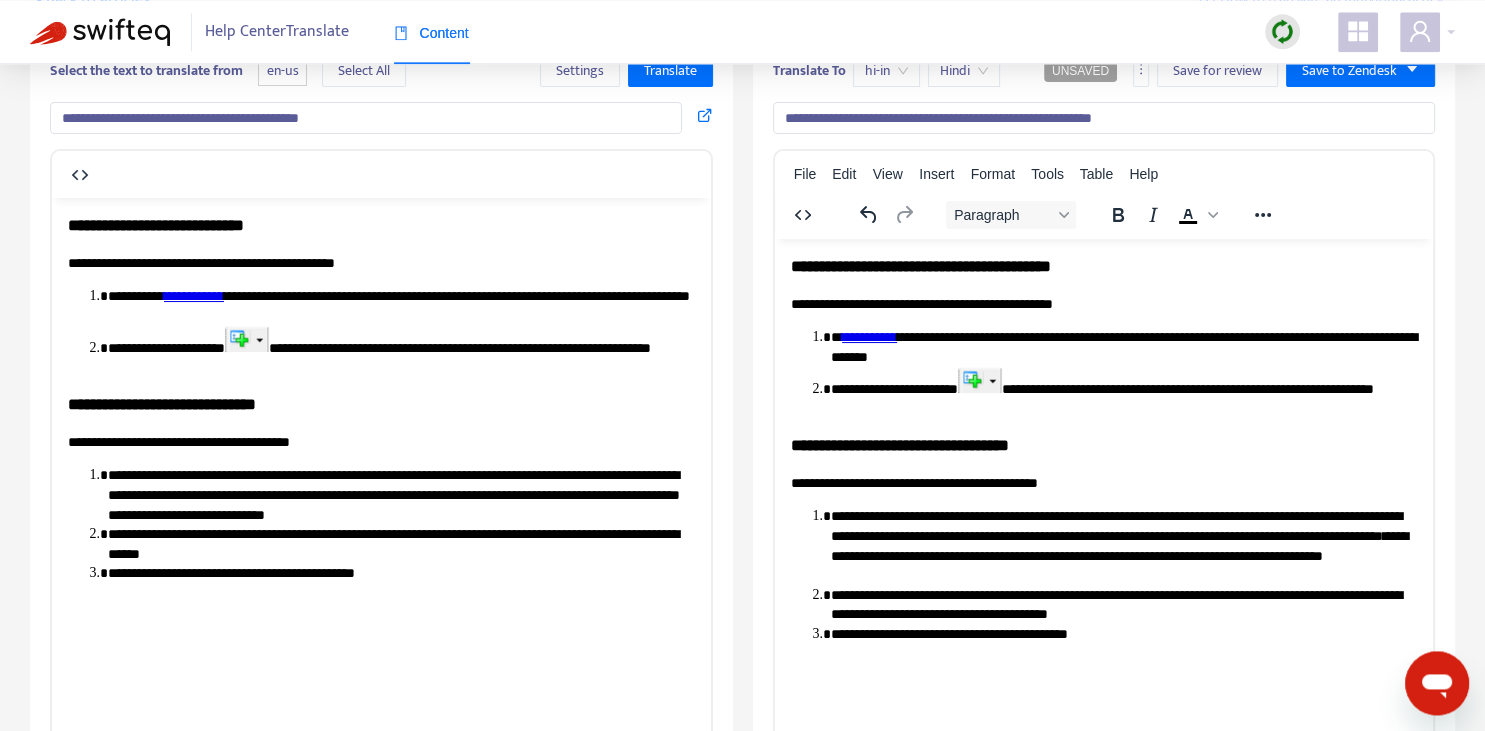 scroll, scrollTop: 0, scrollLeft: 0, axis: both 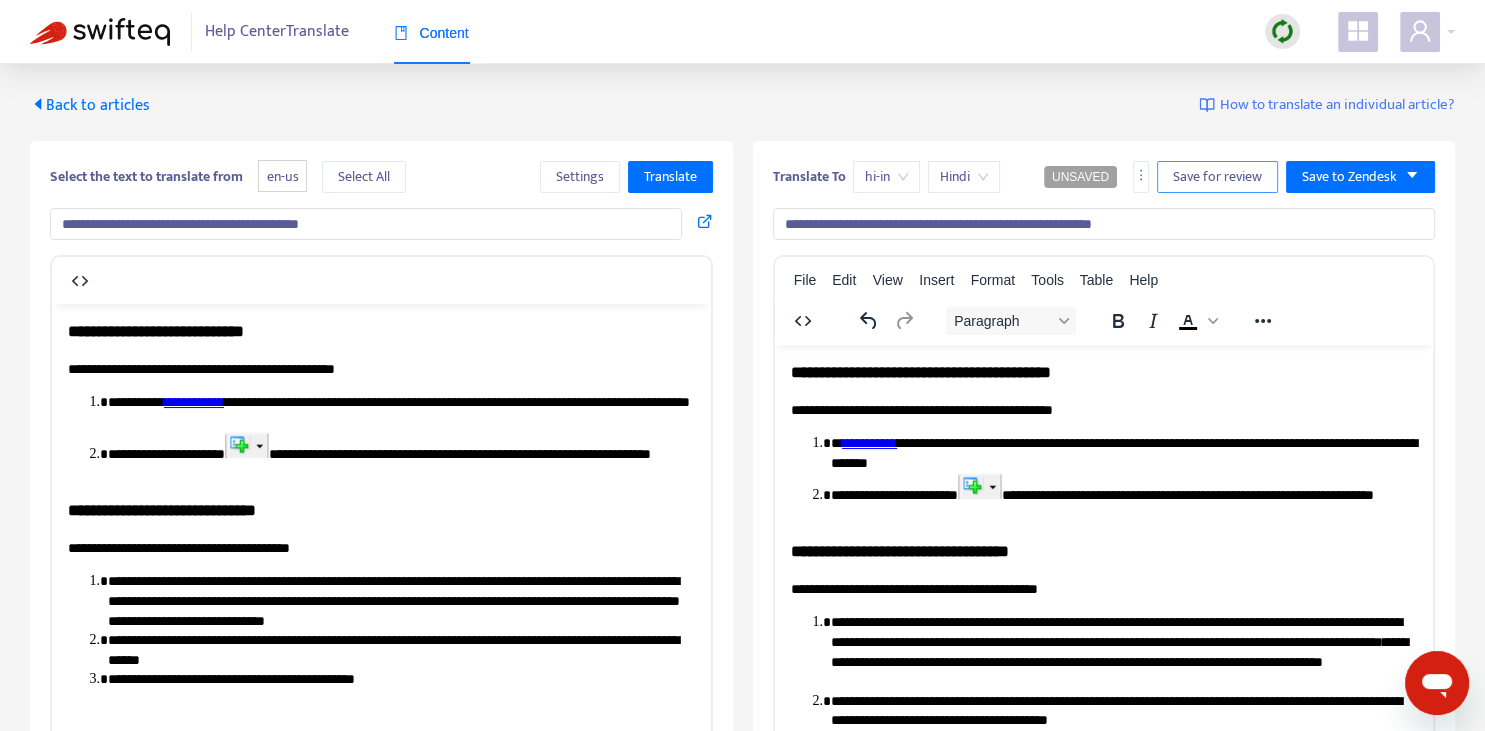 click on "Save for review" at bounding box center [1217, 177] 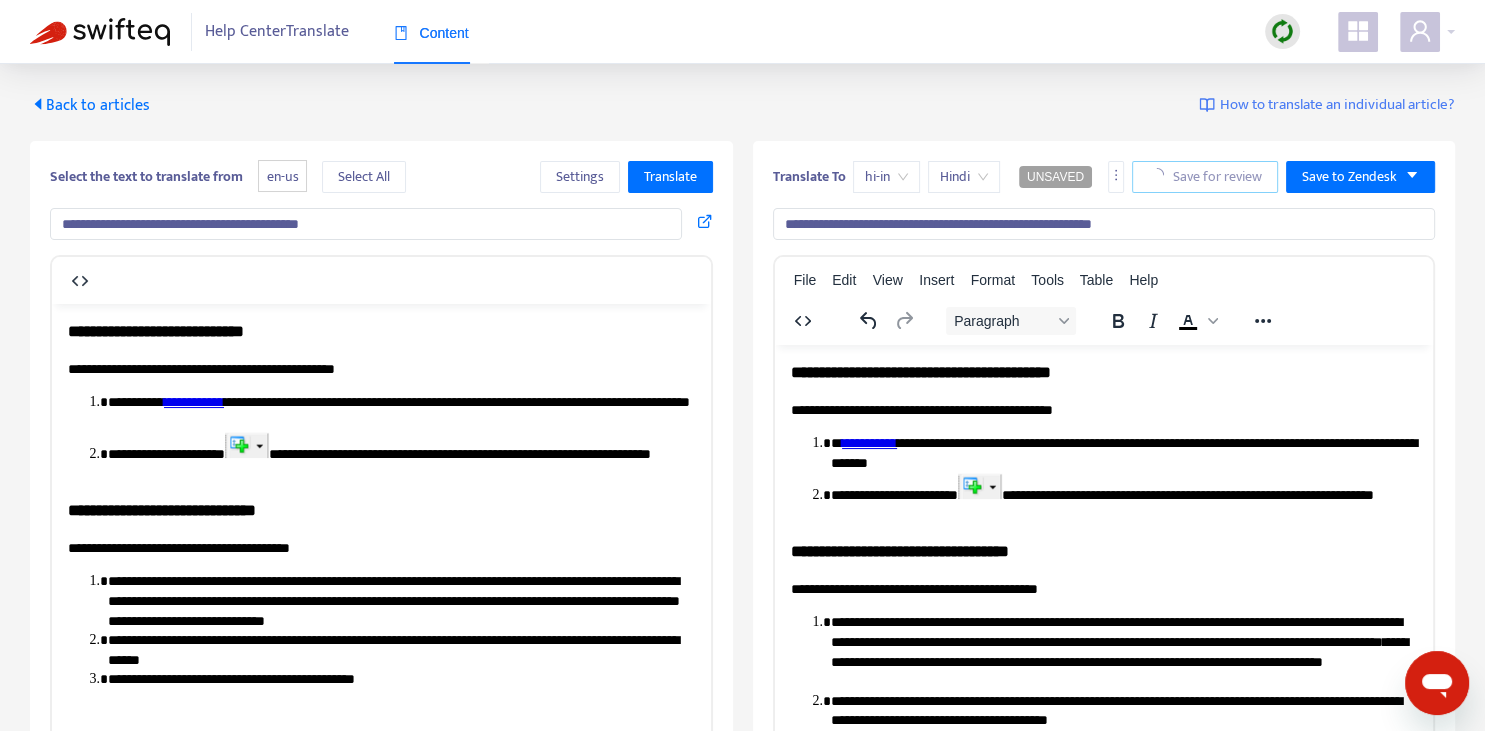 scroll, scrollTop: 343, scrollLeft: 0, axis: vertical 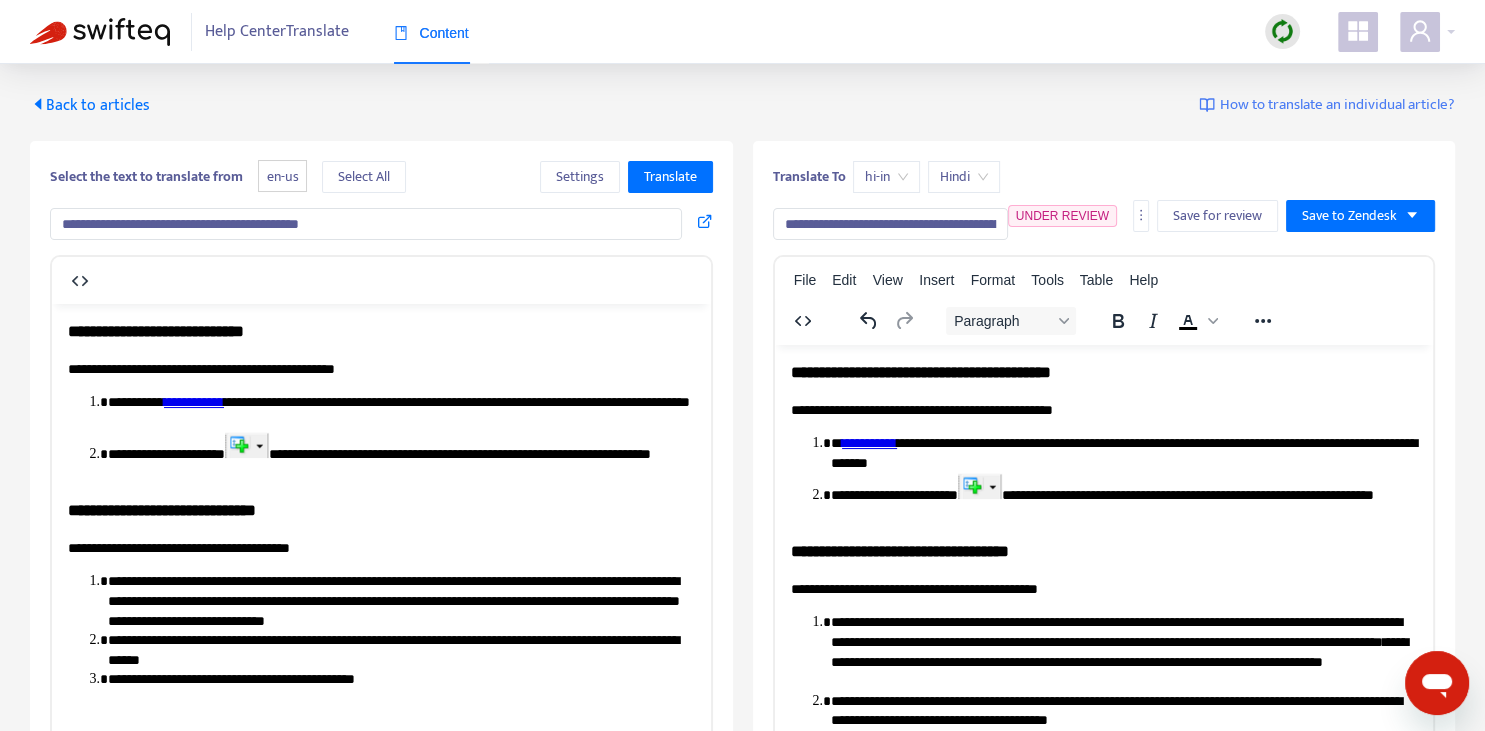 click on "Back to articles" at bounding box center (90, 105) 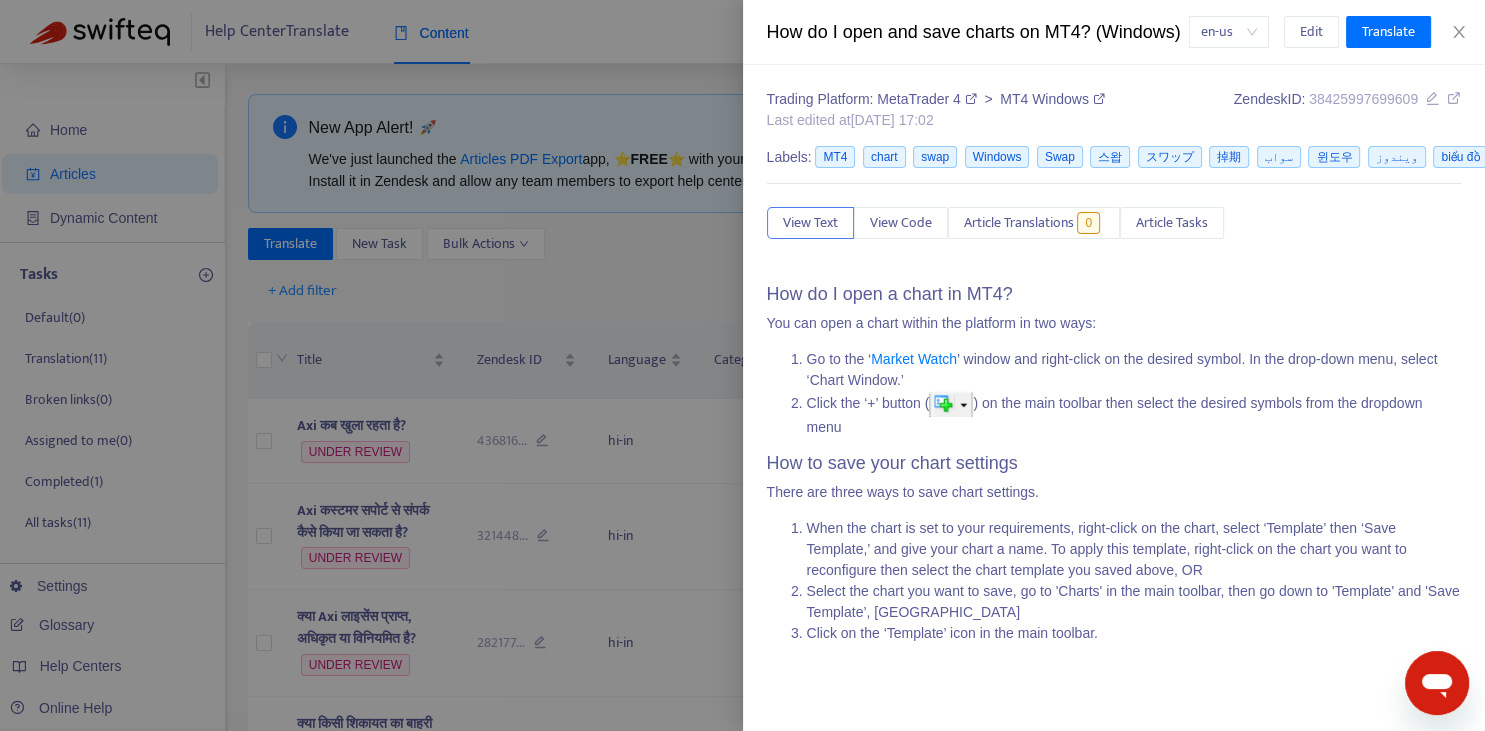 click at bounding box center (742, 365) 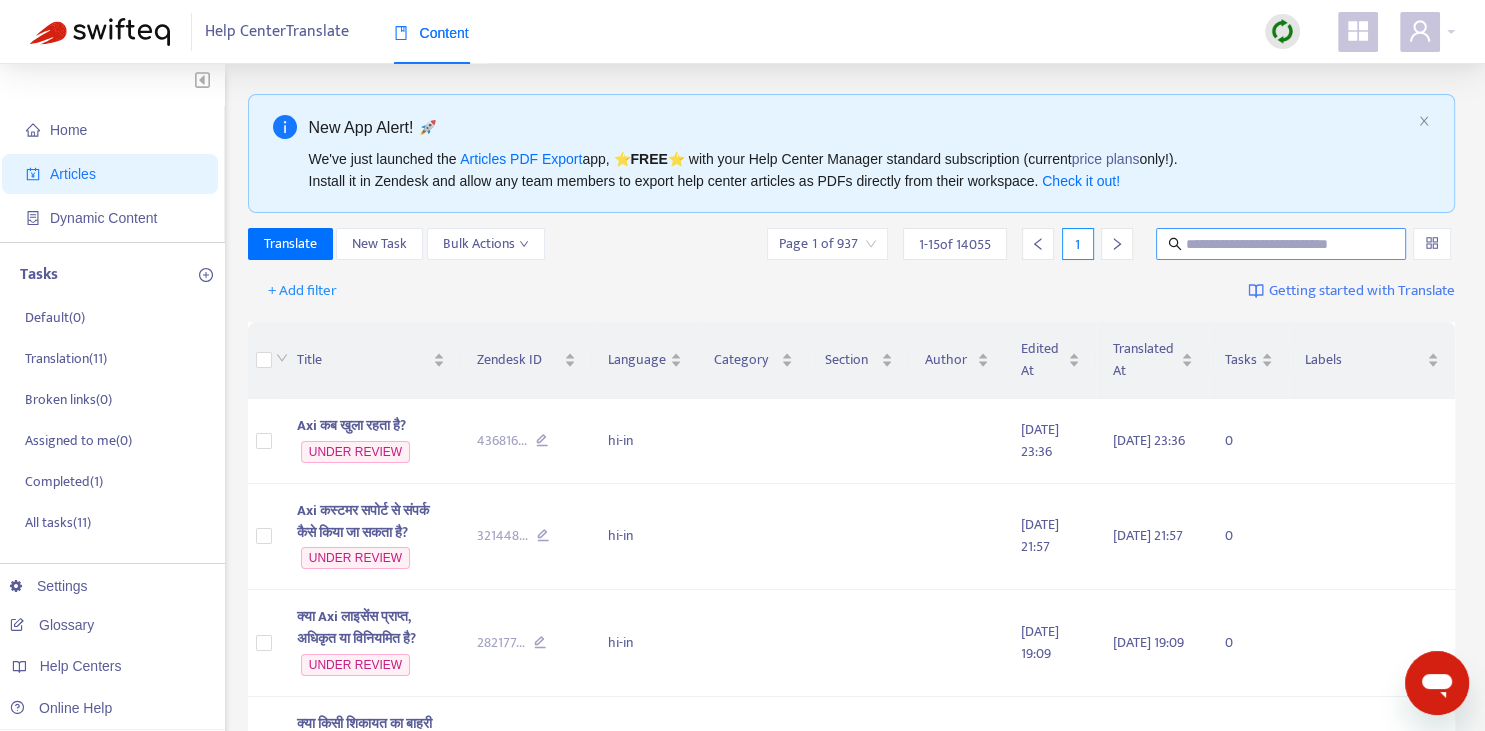 click at bounding box center (1282, 244) 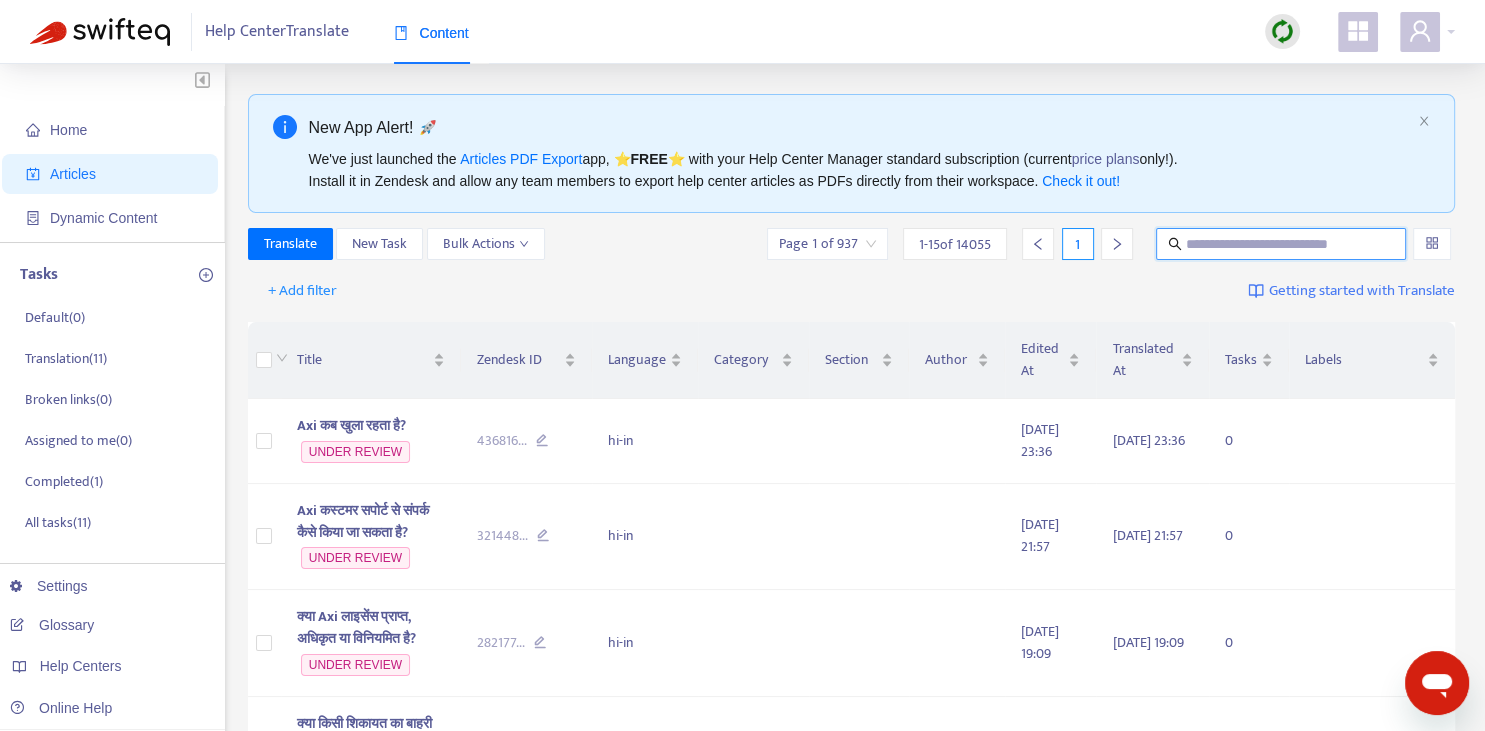 paste on "**********" 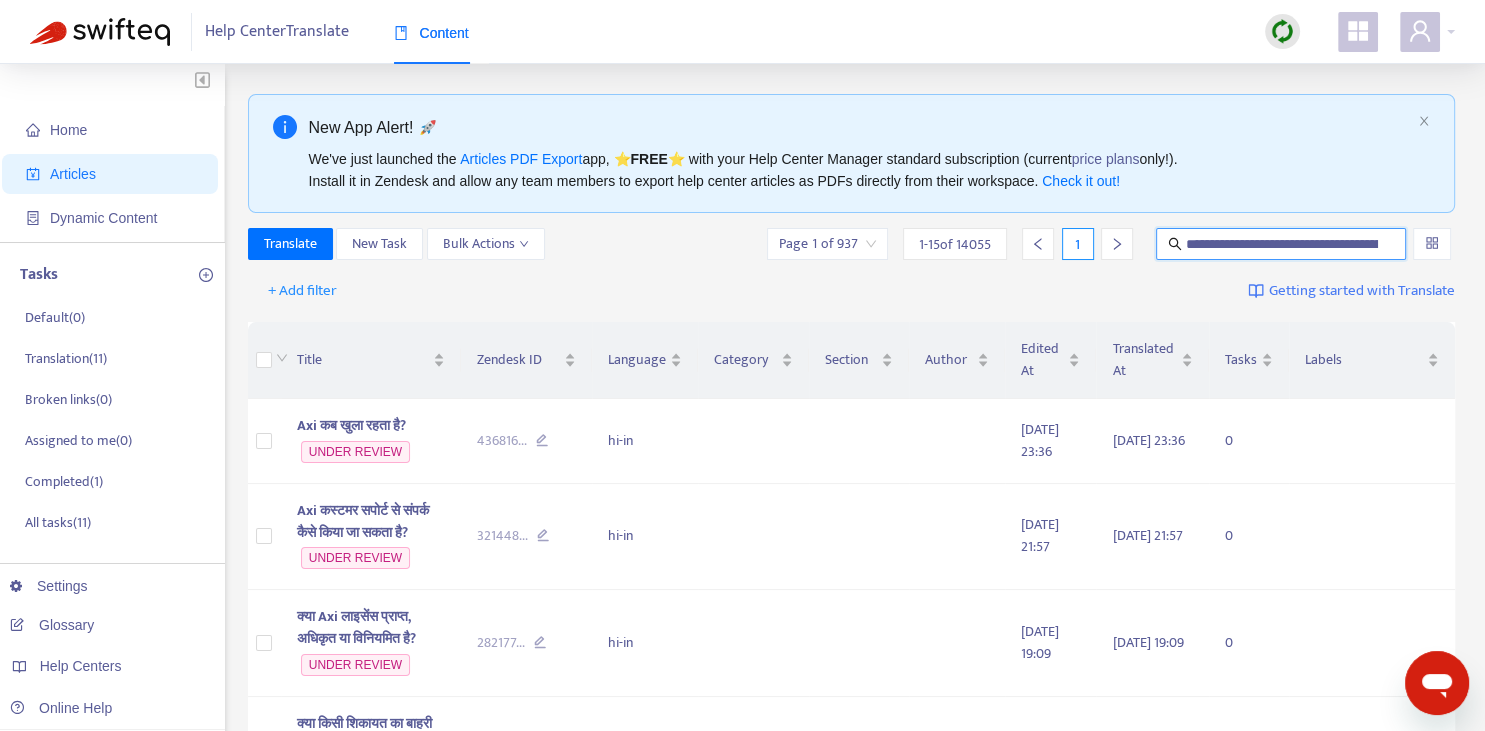 scroll, scrollTop: 0, scrollLeft: 50, axis: horizontal 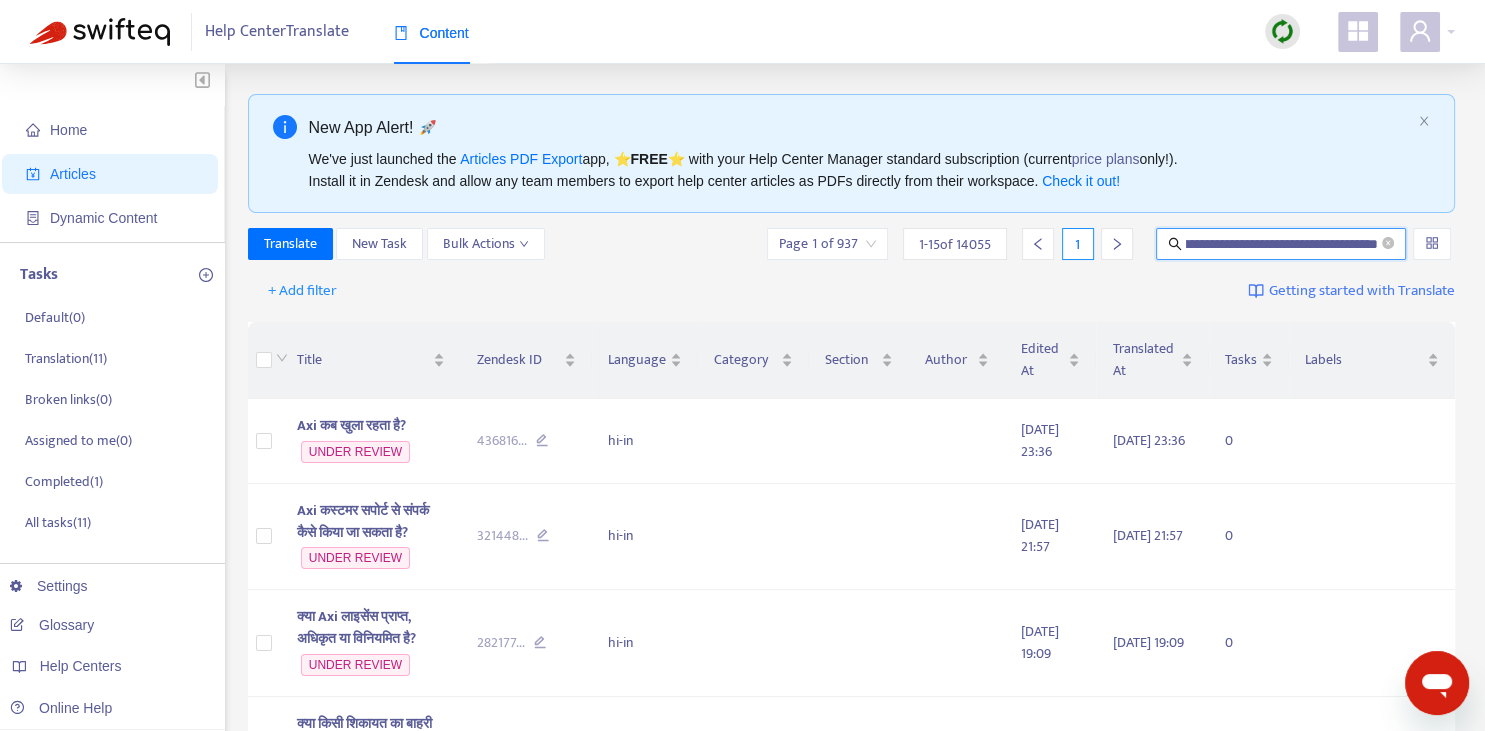 type on "**********" 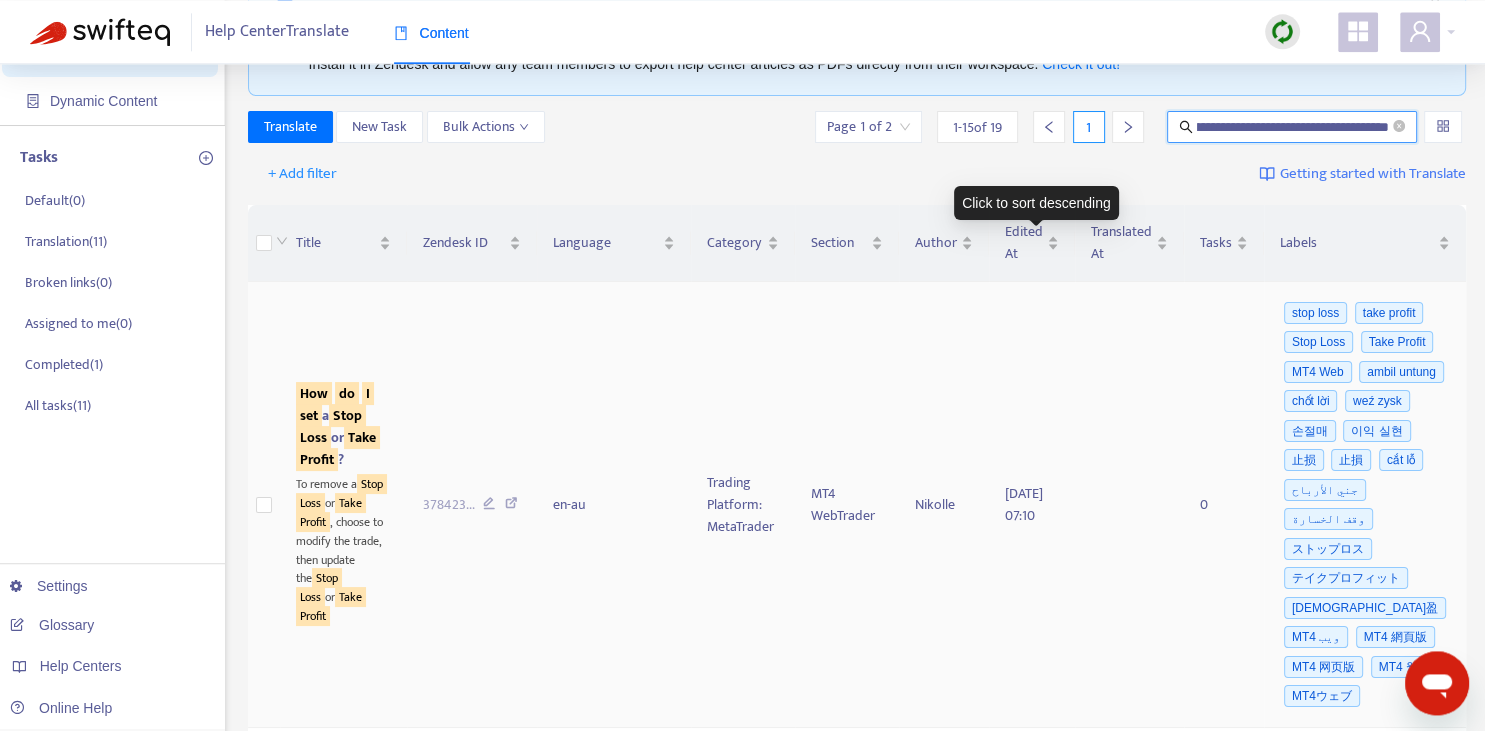 scroll, scrollTop: 211, scrollLeft: 0, axis: vertical 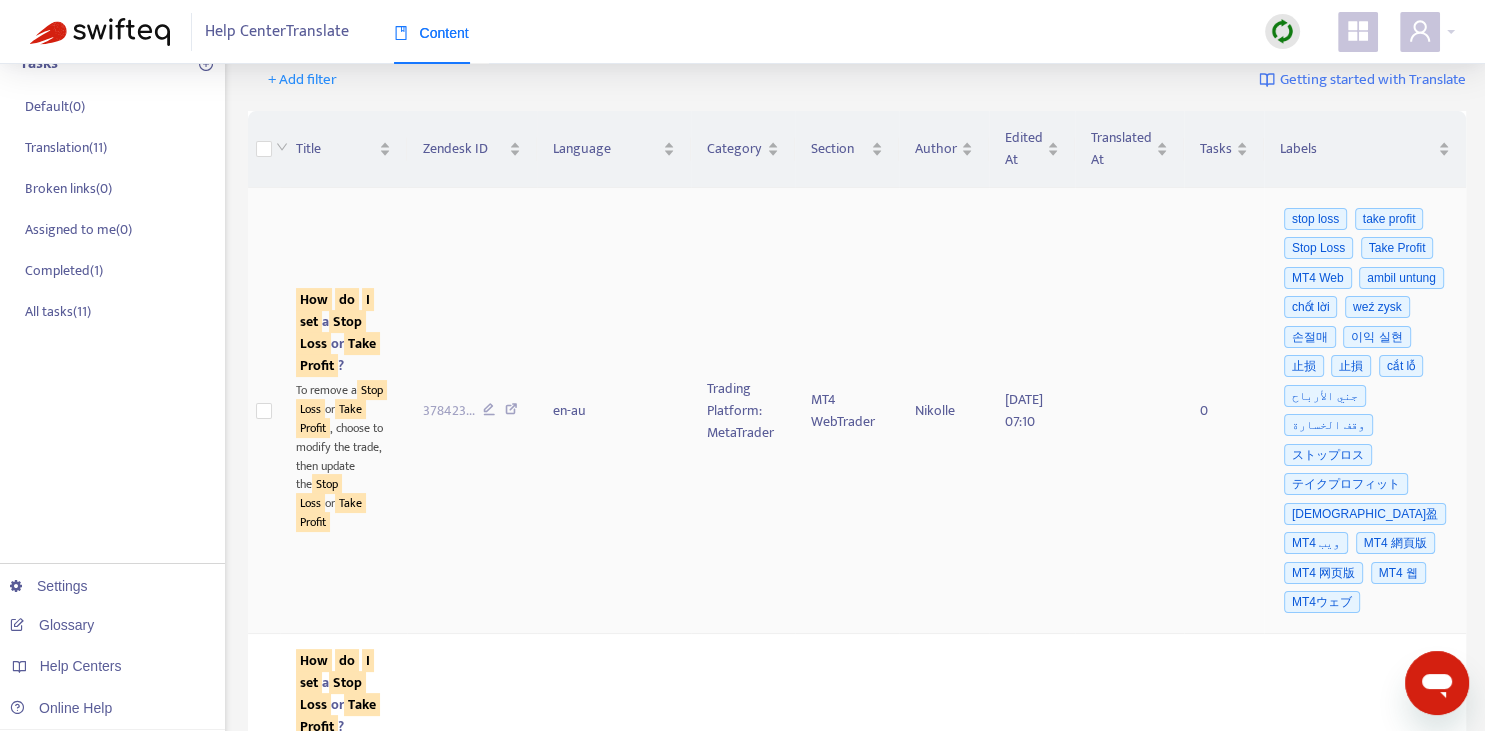 click on "How   do   I   set  a  Stop   Loss  or  Take   Profit ?" at bounding box center [338, 332] 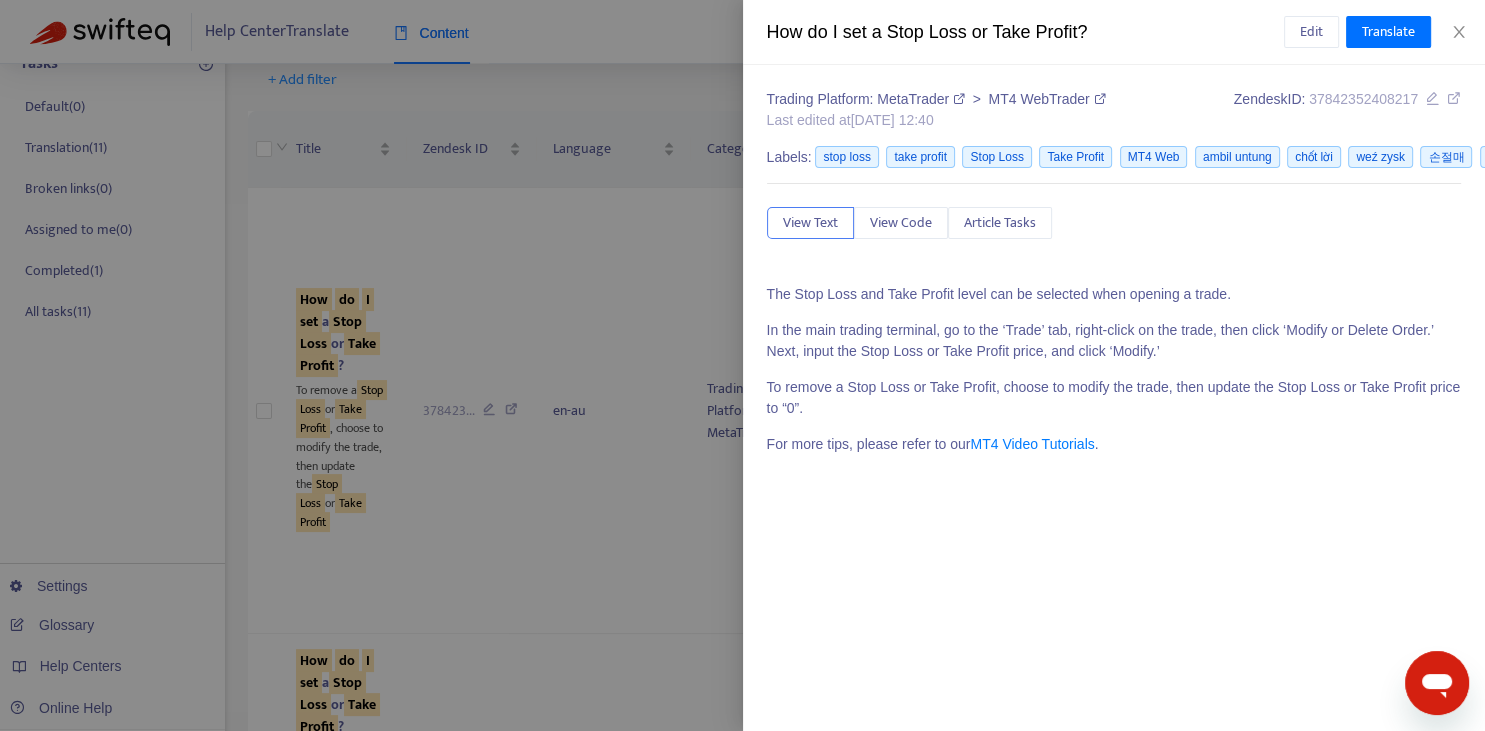 click at bounding box center [742, 365] 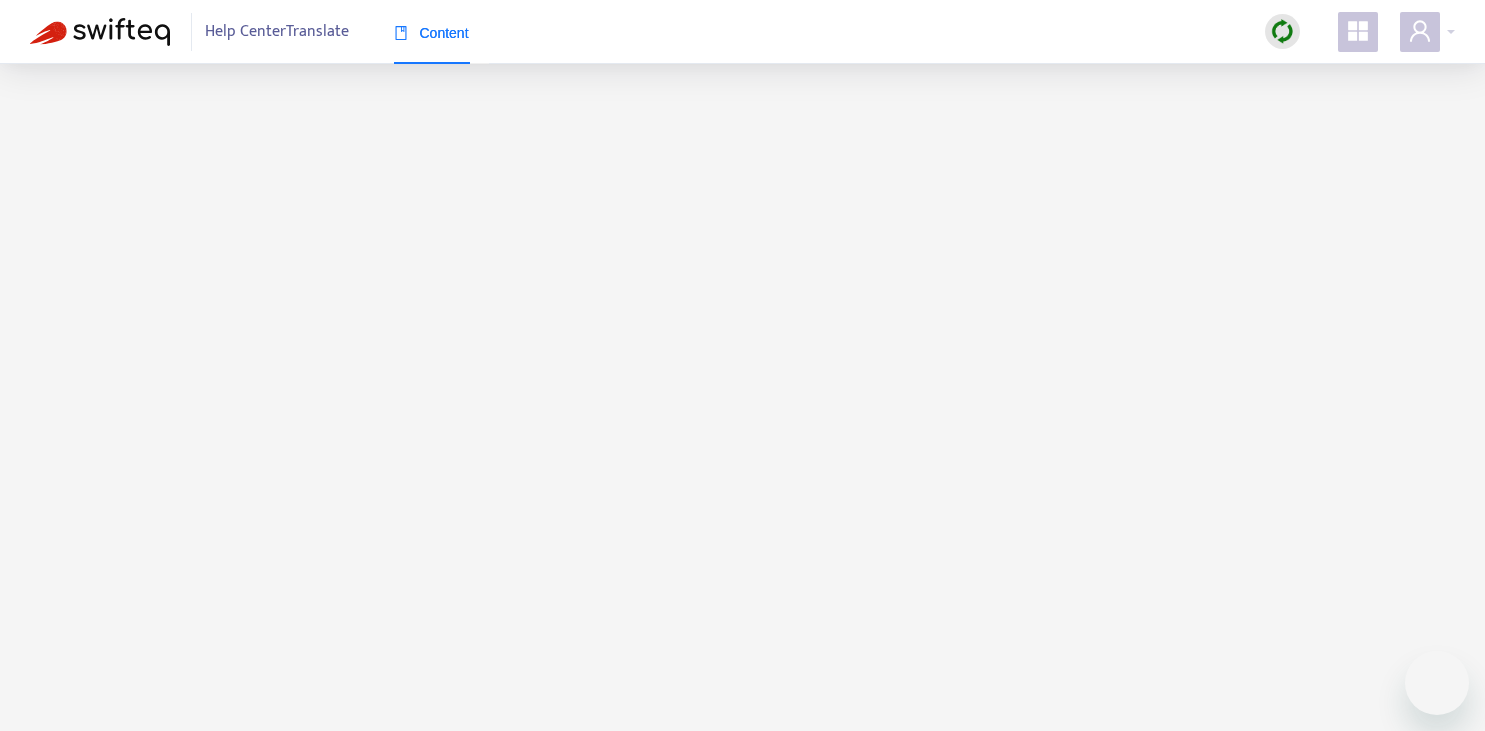 scroll, scrollTop: 0, scrollLeft: 0, axis: both 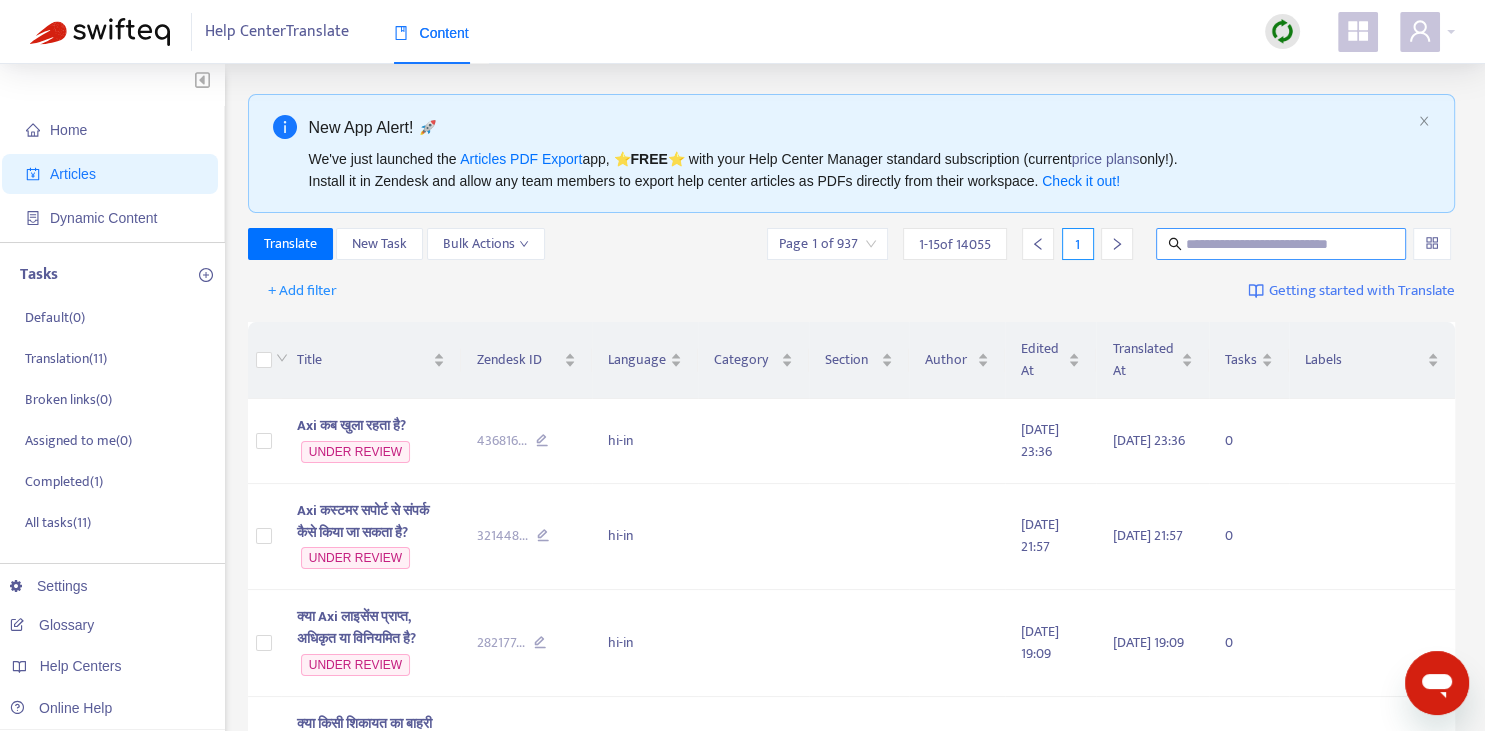 click at bounding box center (1282, 244) 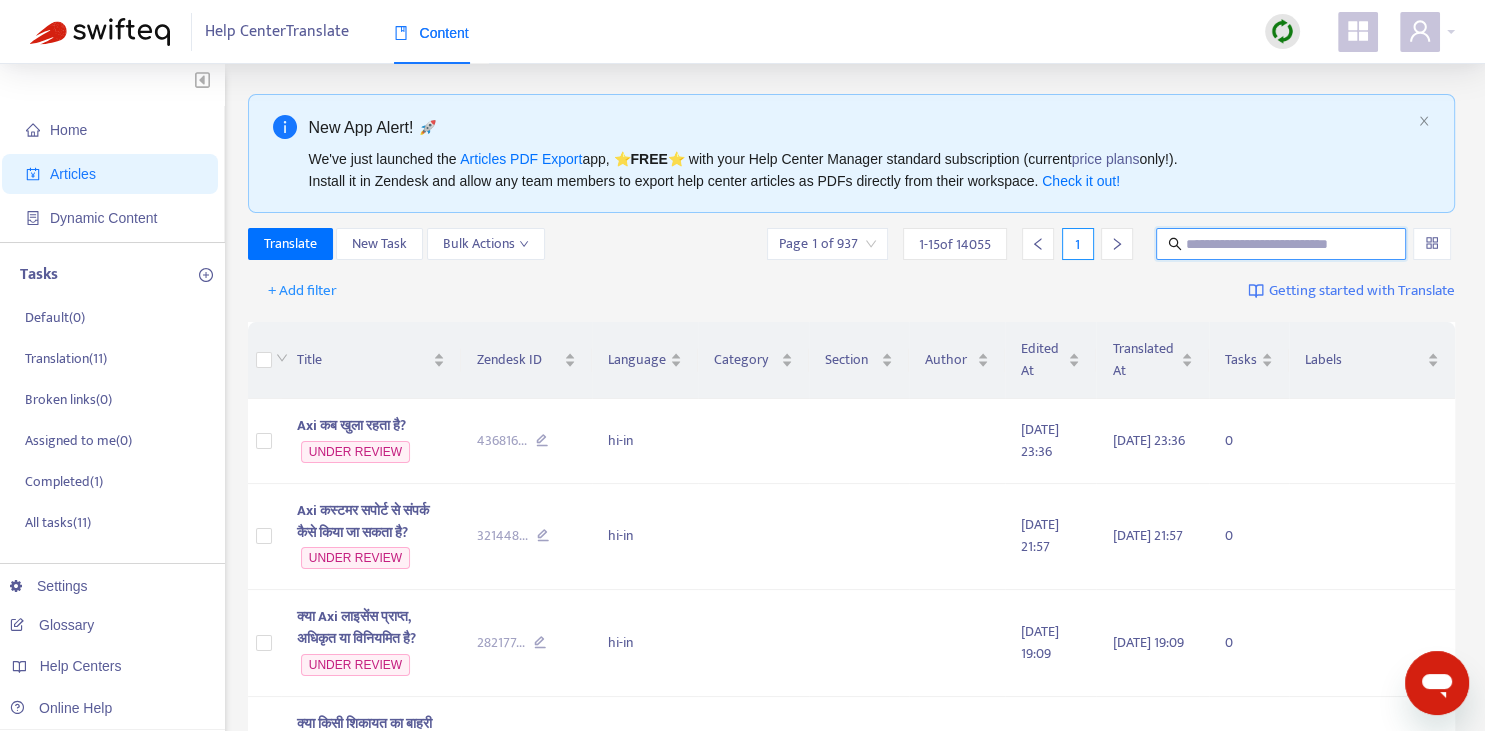 paste on "**********" 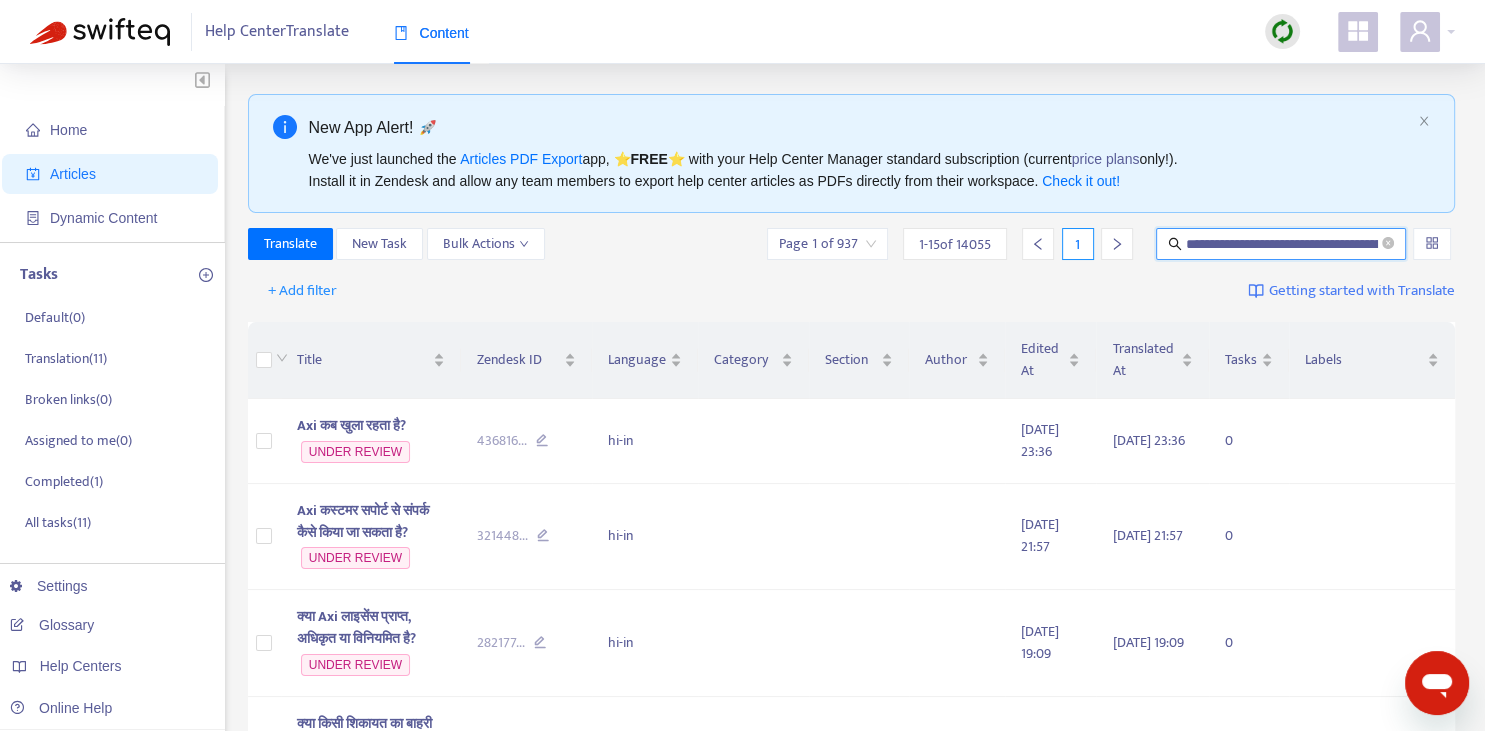 scroll, scrollTop: 0, scrollLeft: 50, axis: horizontal 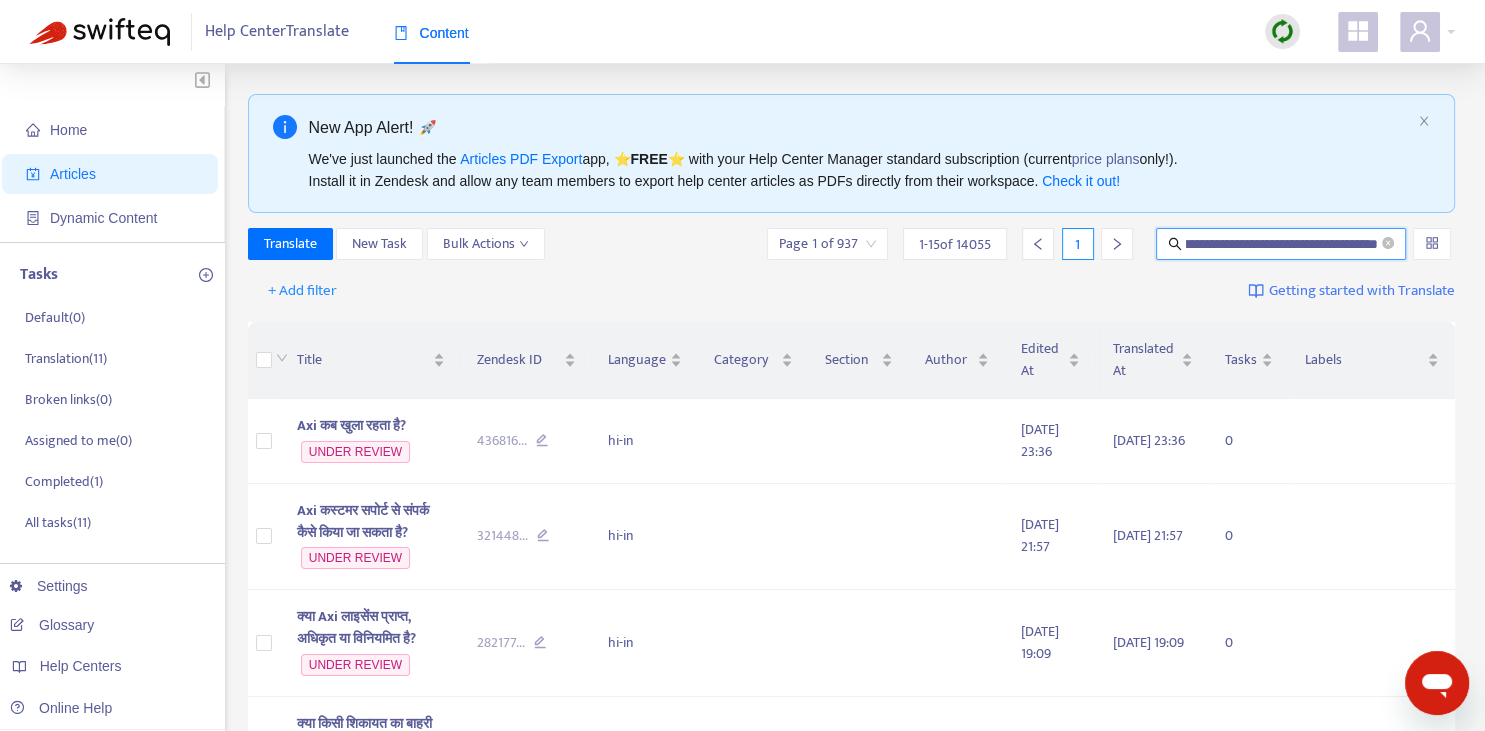 type on "**********" 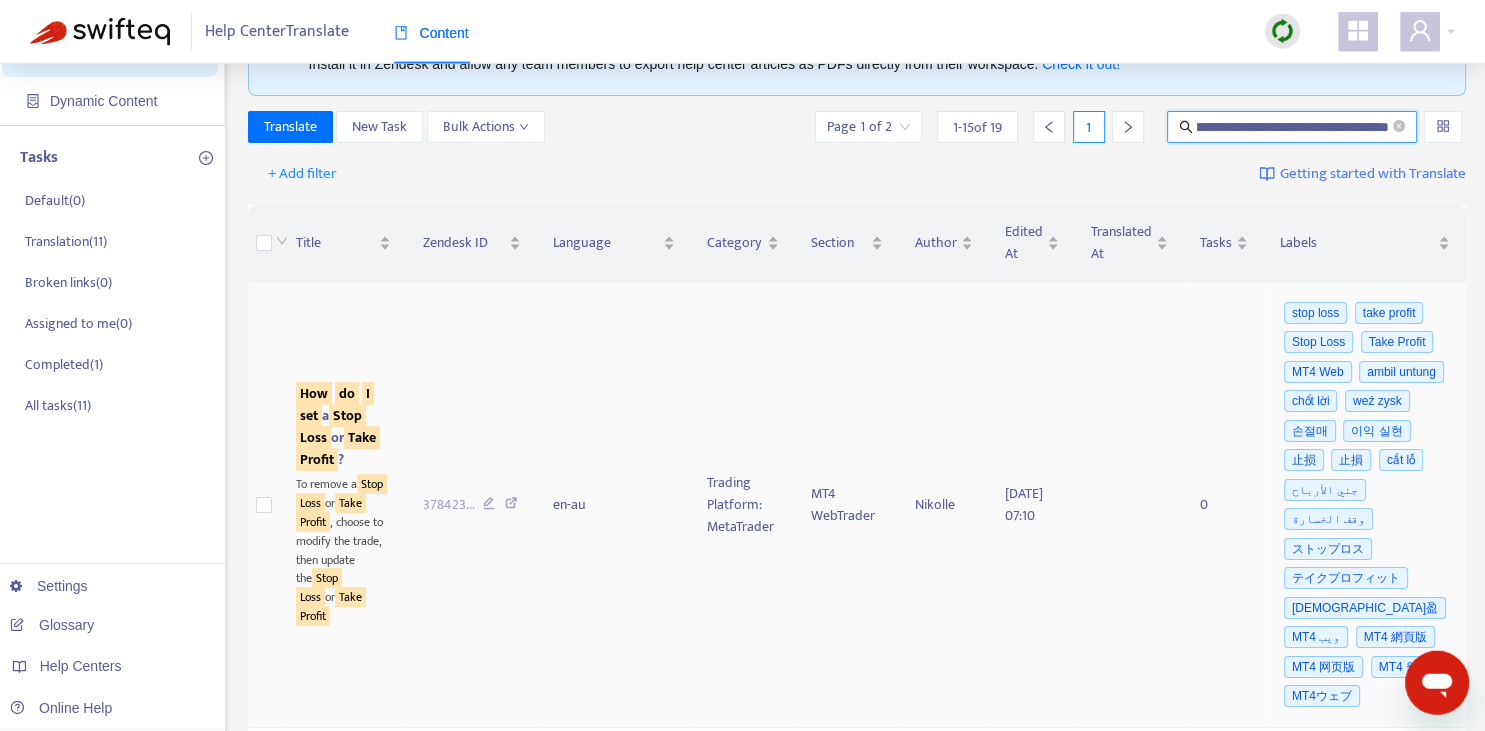 scroll, scrollTop: 140, scrollLeft: 0, axis: vertical 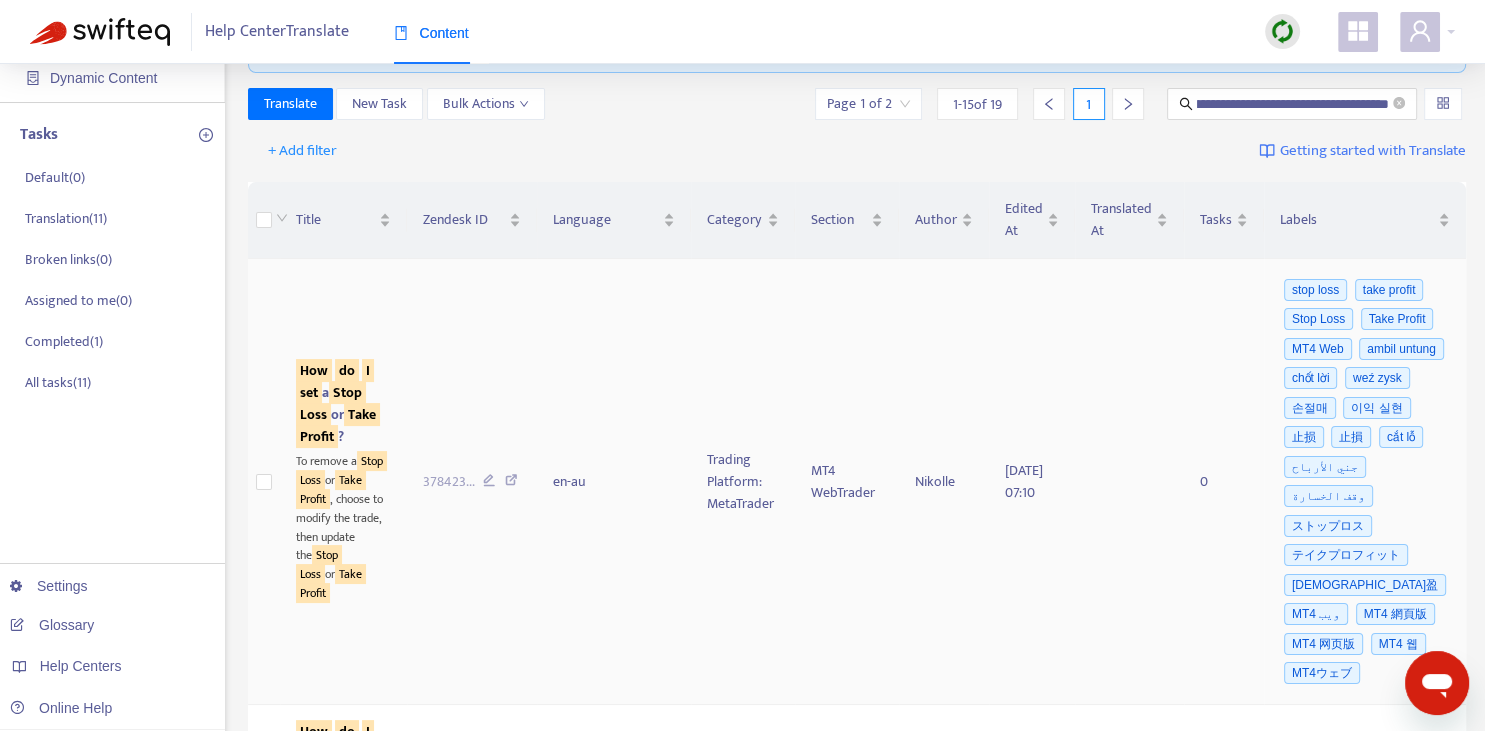 click on "Loss" at bounding box center (313, 414) 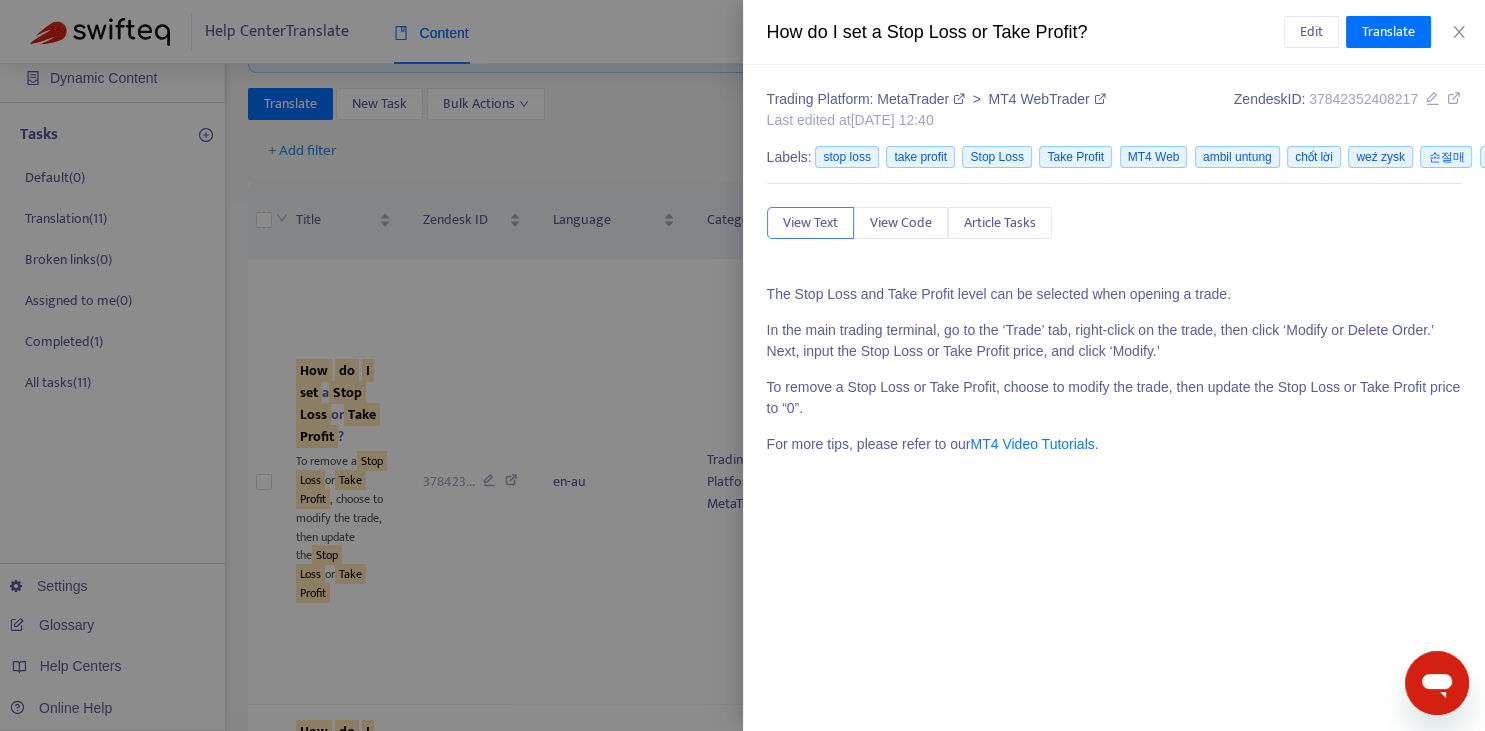 click at bounding box center [742, 365] 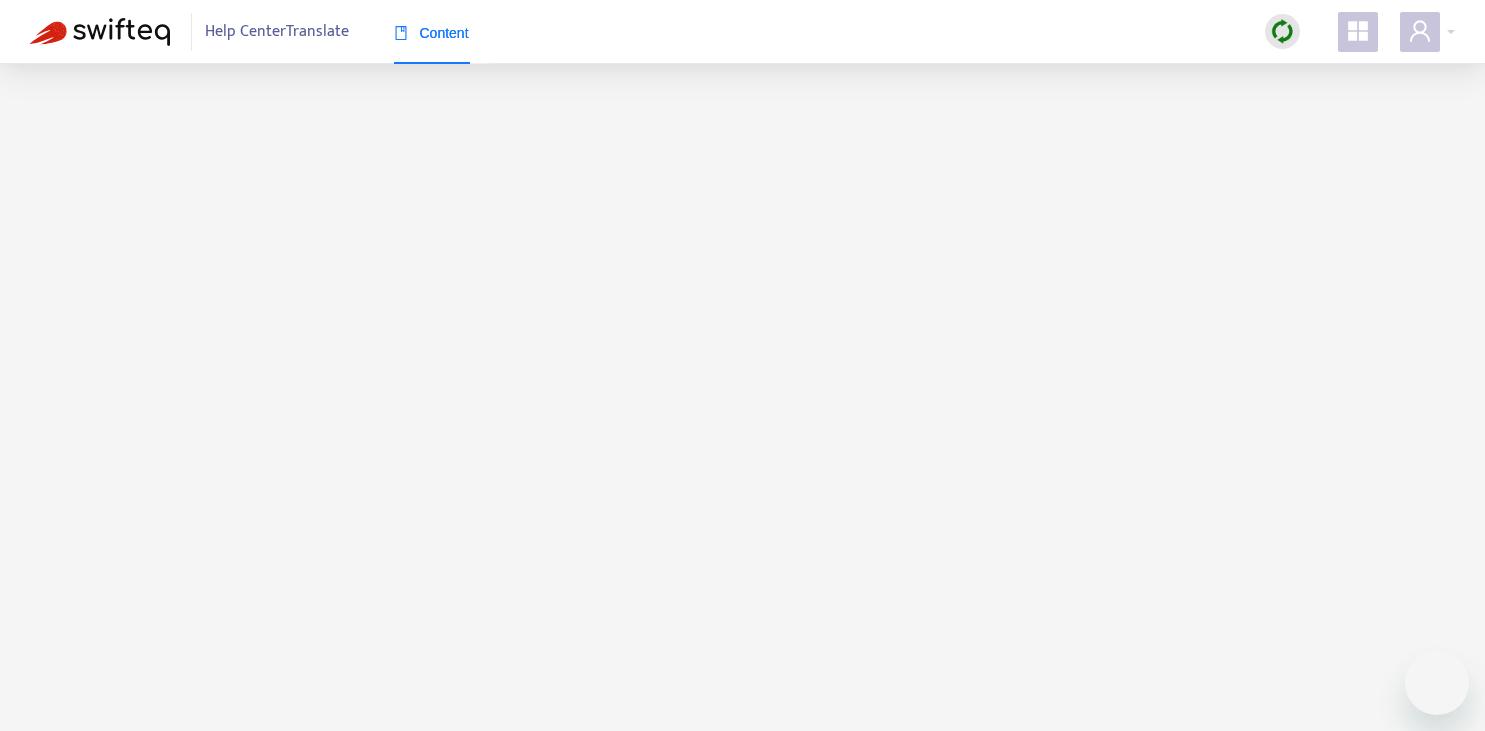 scroll, scrollTop: 0, scrollLeft: 0, axis: both 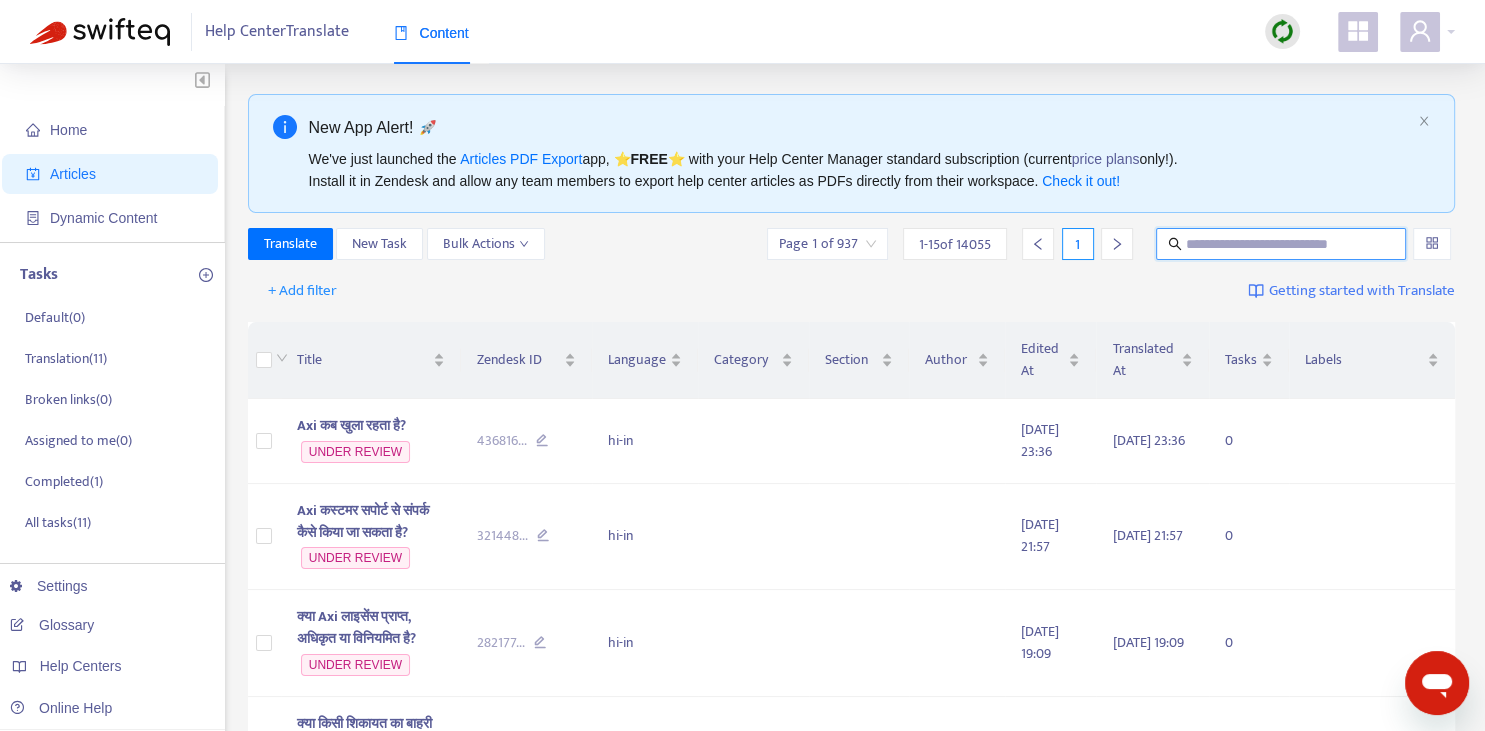 click at bounding box center (1282, 244) 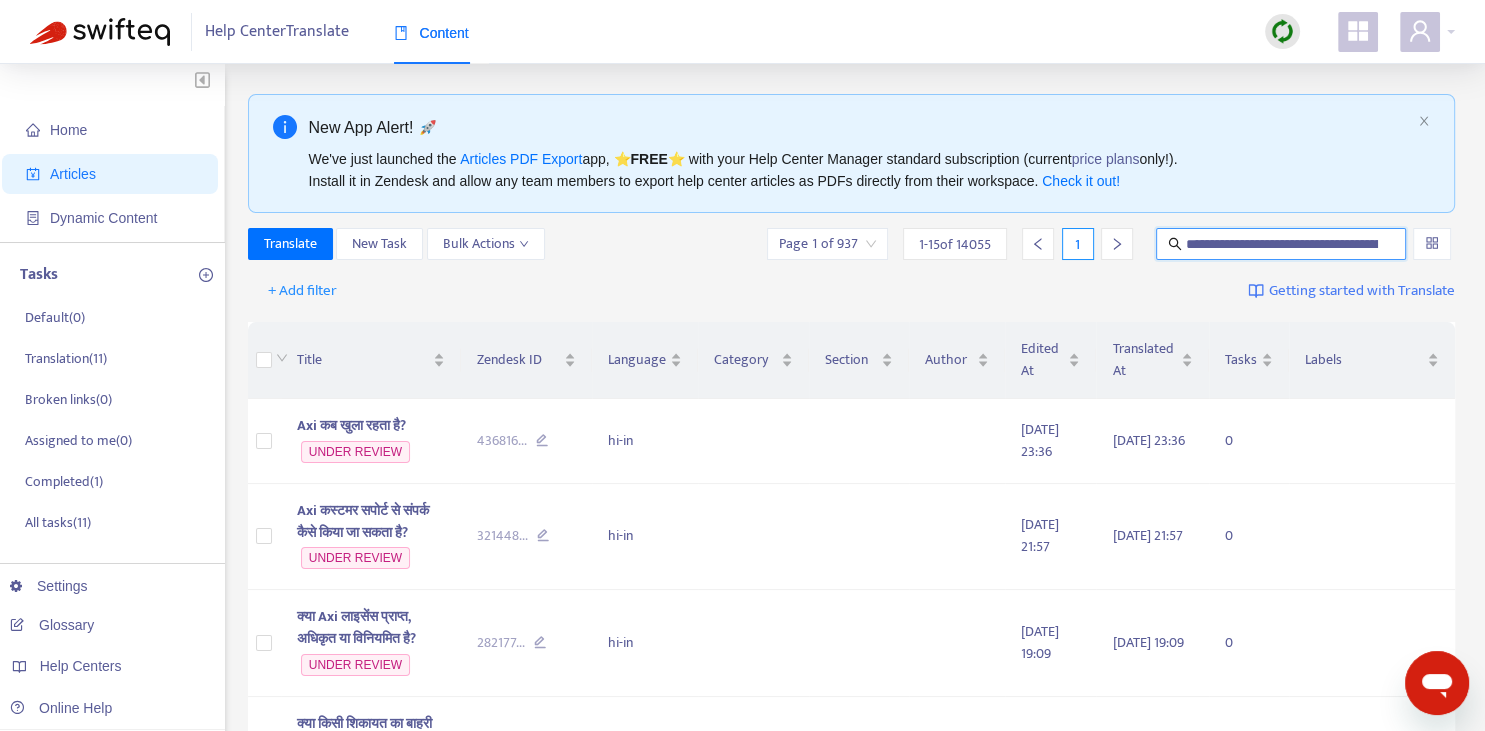 scroll, scrollTop: 0, scrollLeft: 50, axis: horizontal 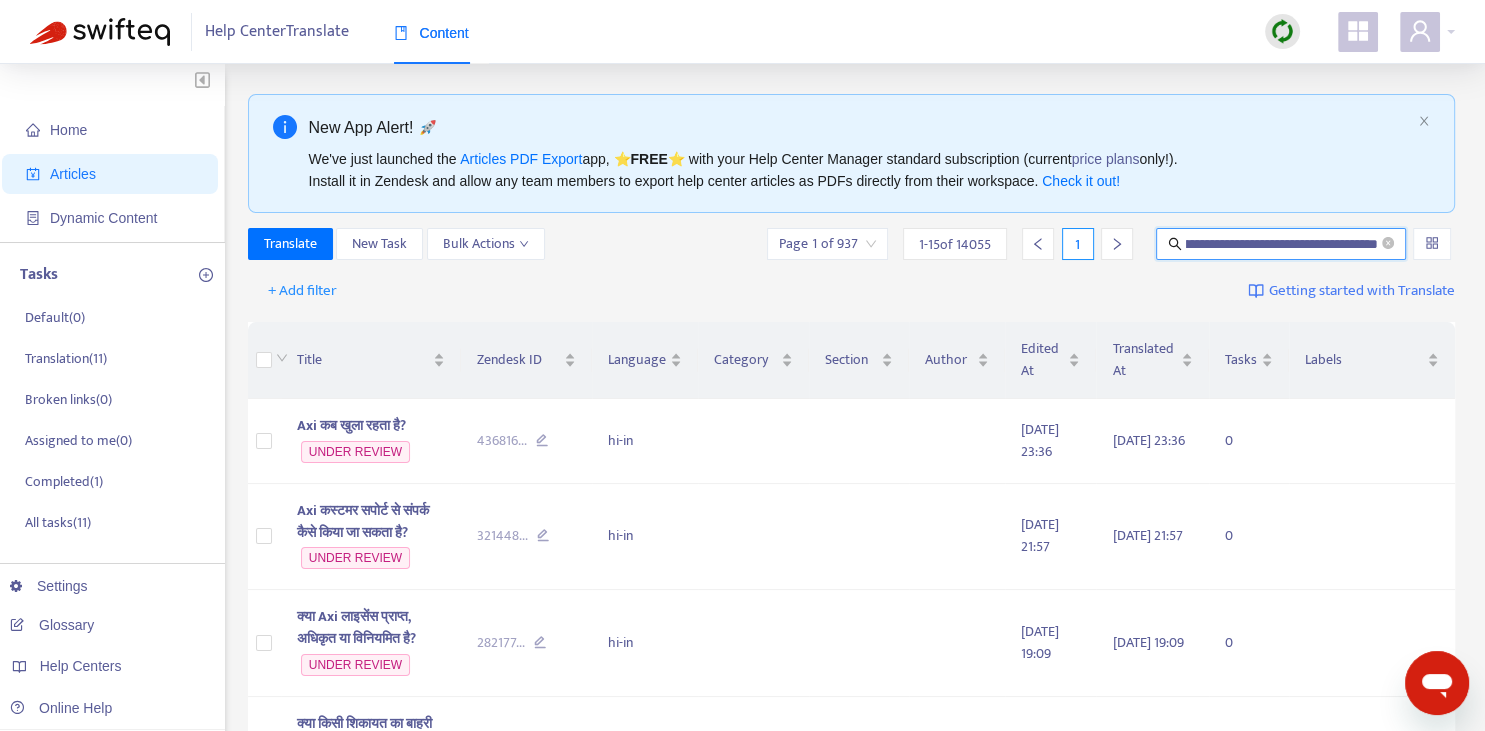 type on "**********" 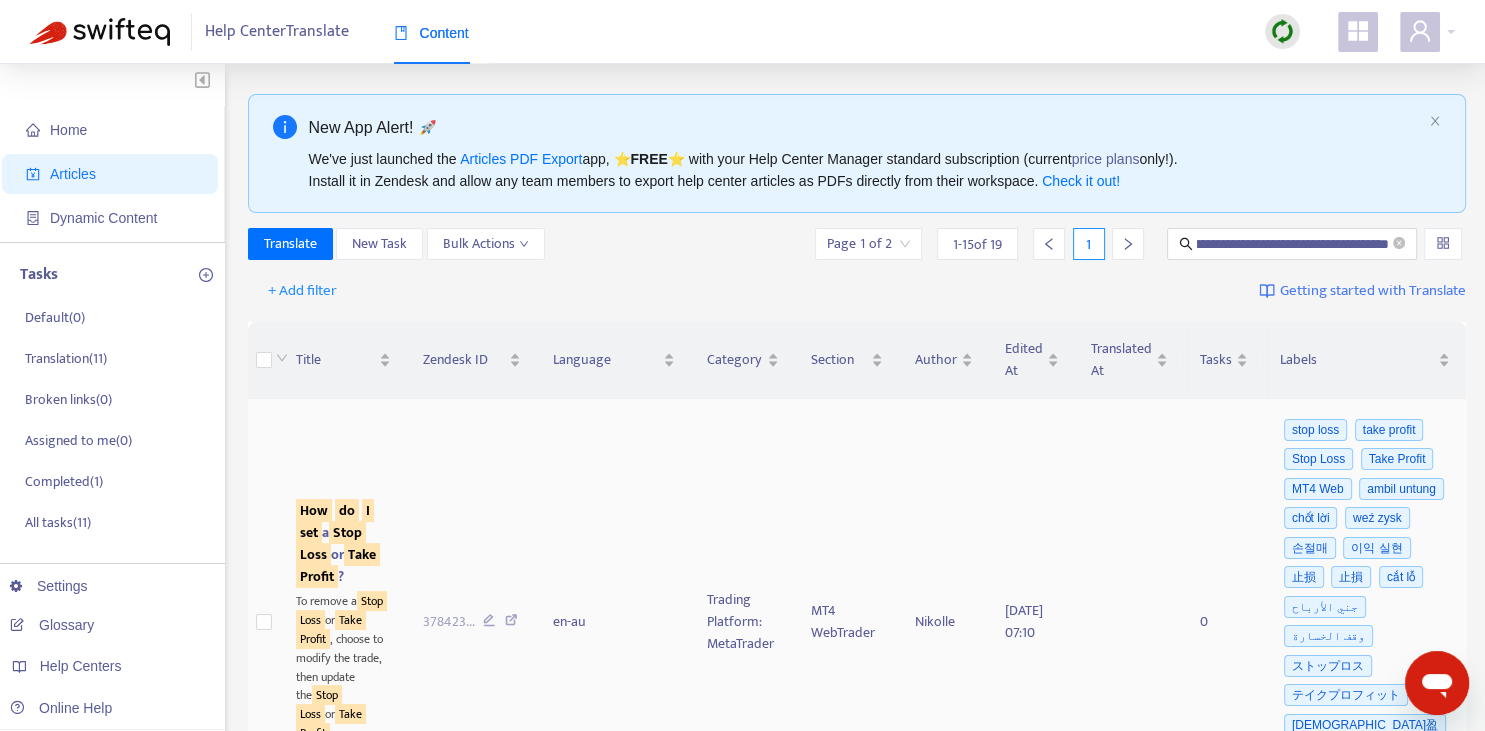 click on "How   do   I   set  a  Stop   Loss  or  Take   Profit ? To remove a  Stop   Loss  or  Take   Profit , choose to modify the trade, then update the  Stop   Loss  or  Take   Profit" at bounding box center (343, 622) 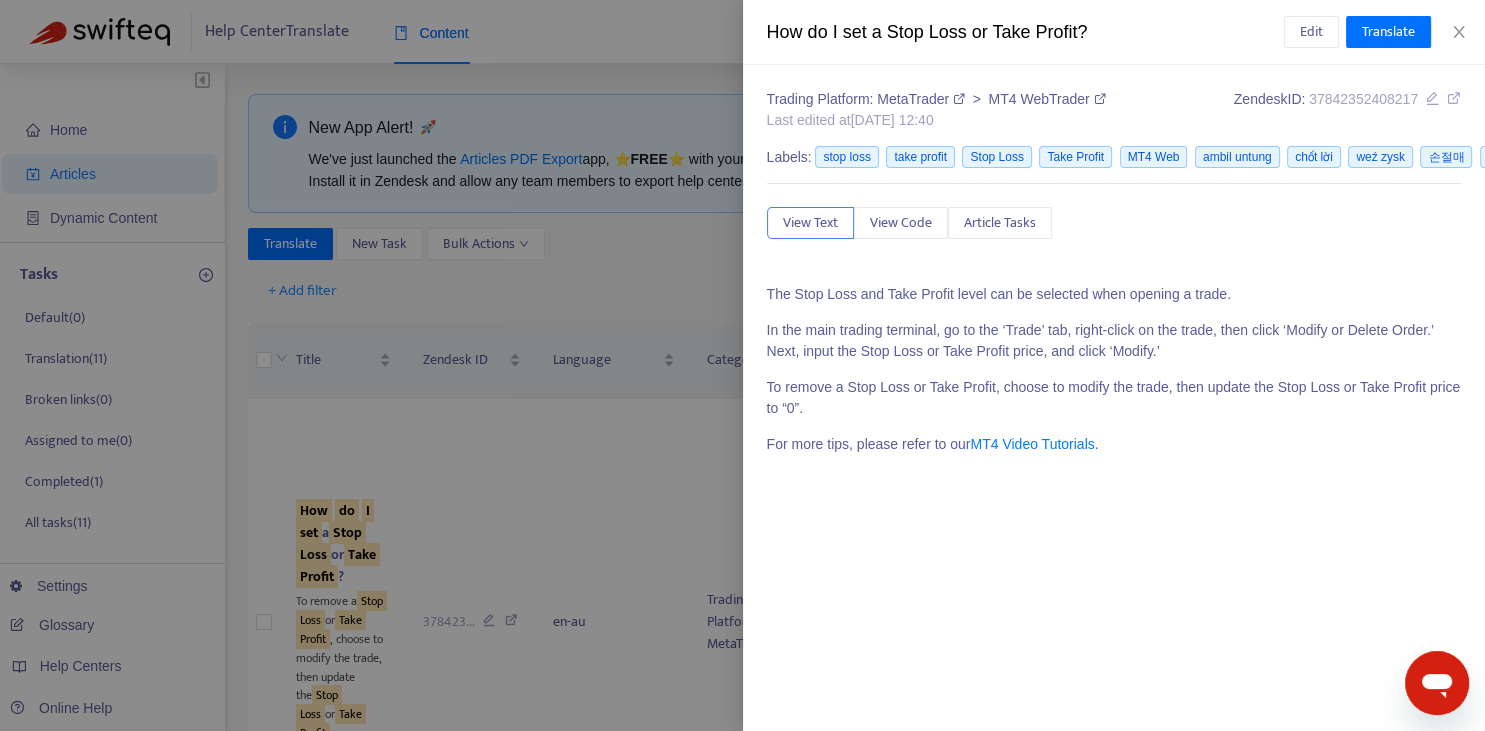 click at bounding box center [742, 365] 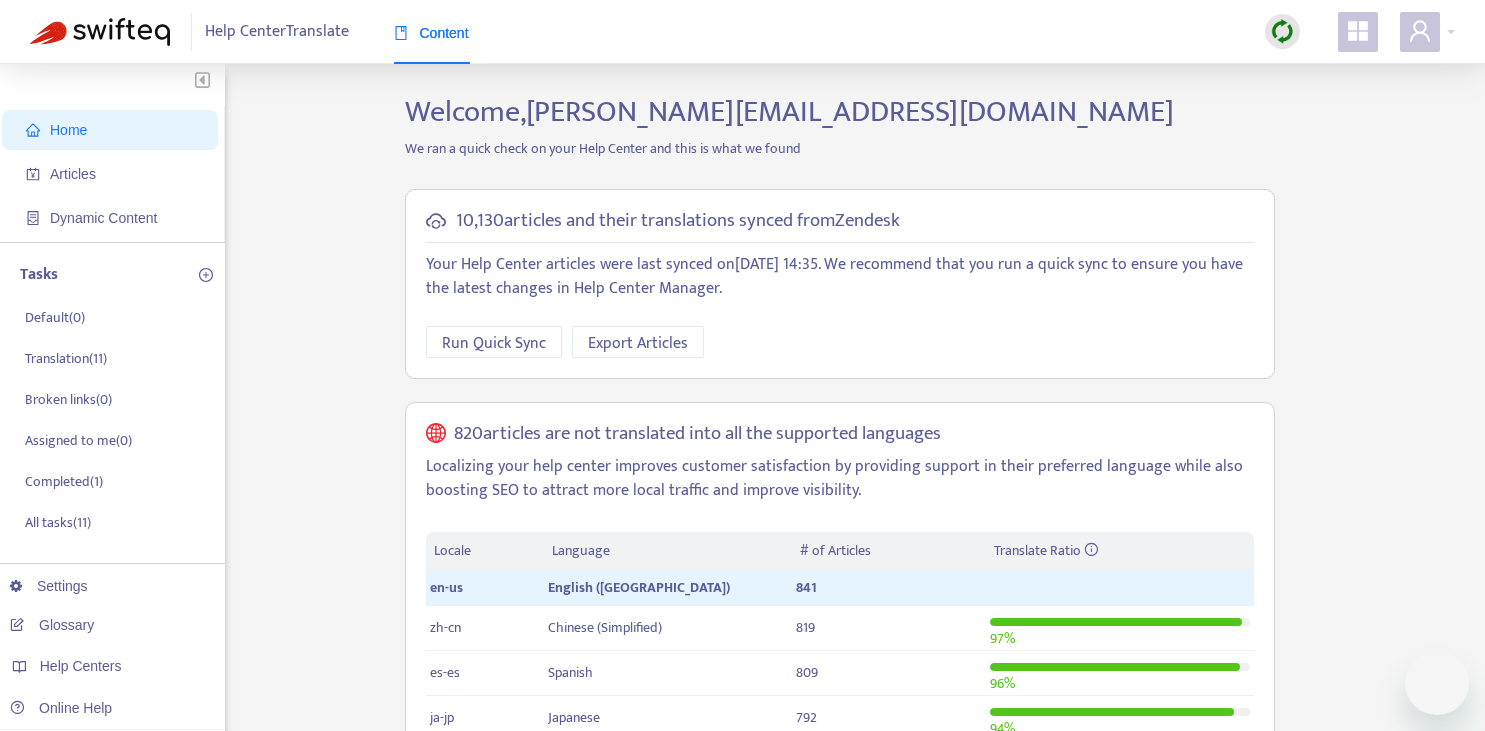 scroll, scrollTop: 0, scrollLeft: 0, axis: both 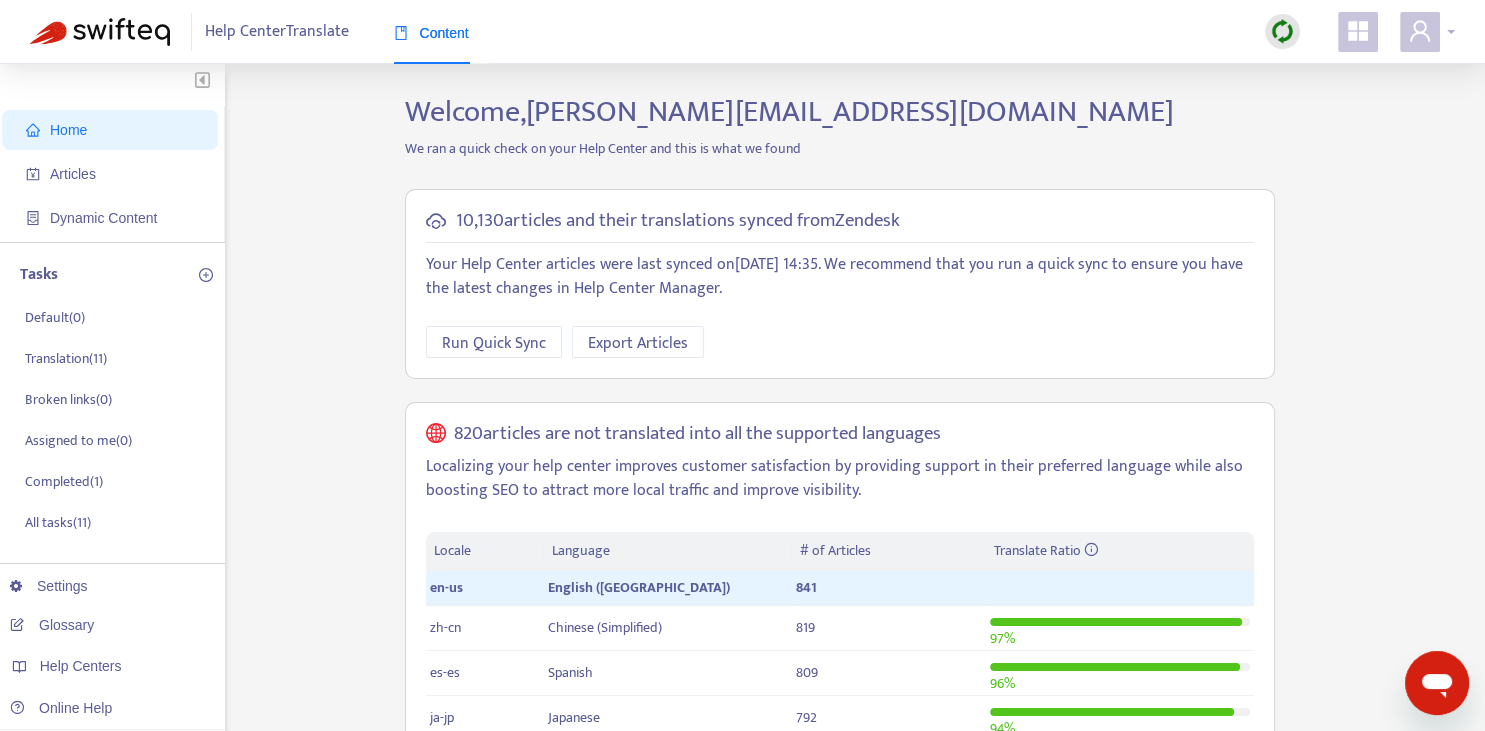 click 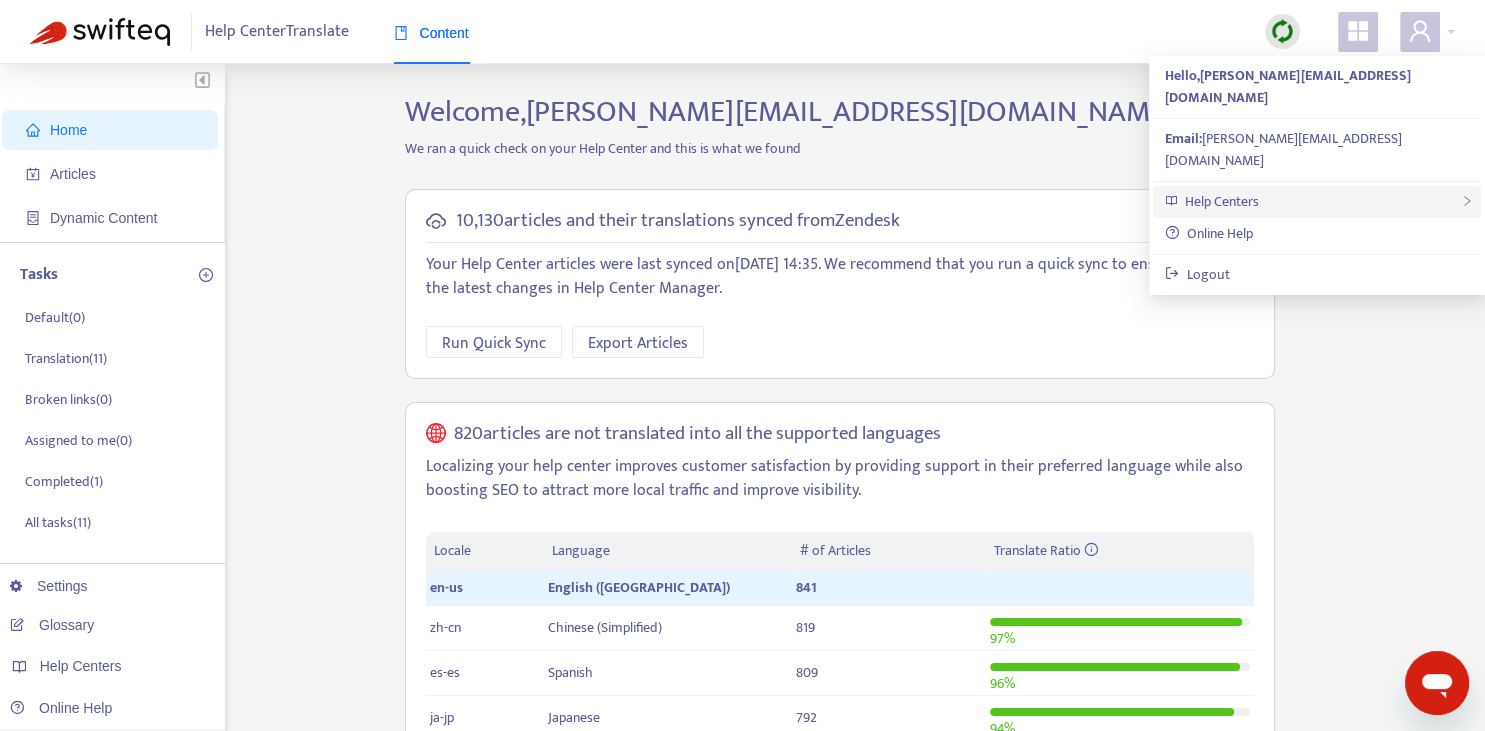 click on "Help Centers" at bounding box center [1317, 202] 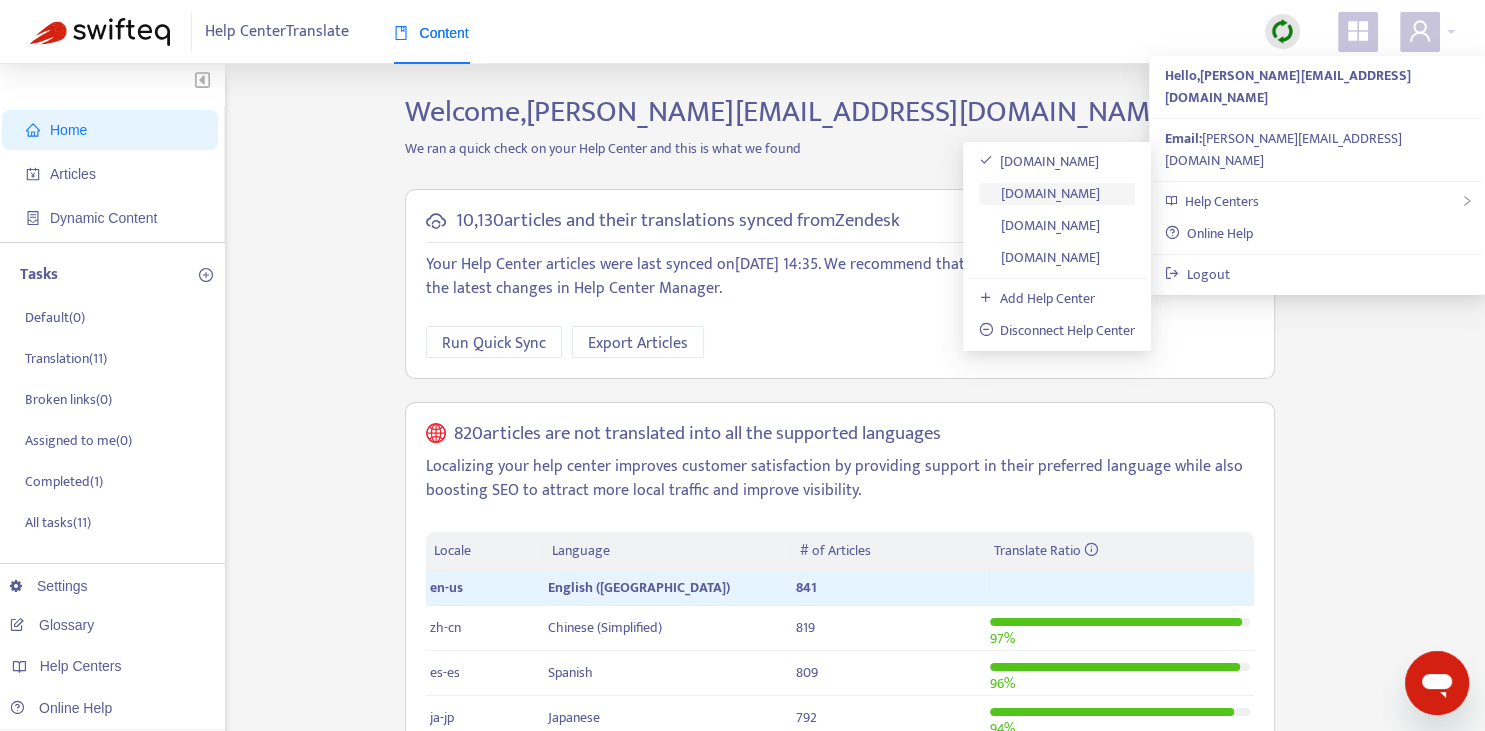 click on "[DOMAIN_NAME]" at bounding box center (1040, 193) 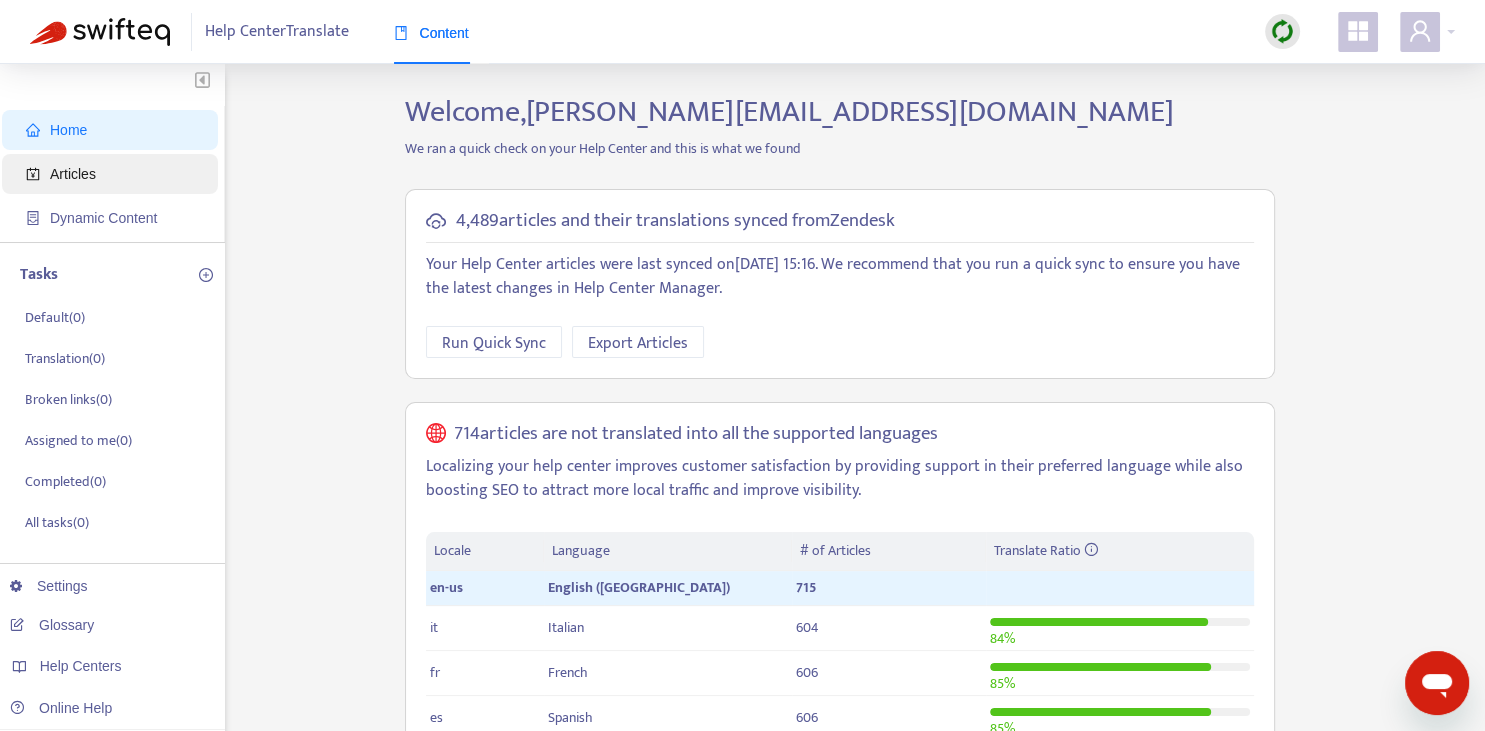 click on "Articles" at bounding box center [114, 174] 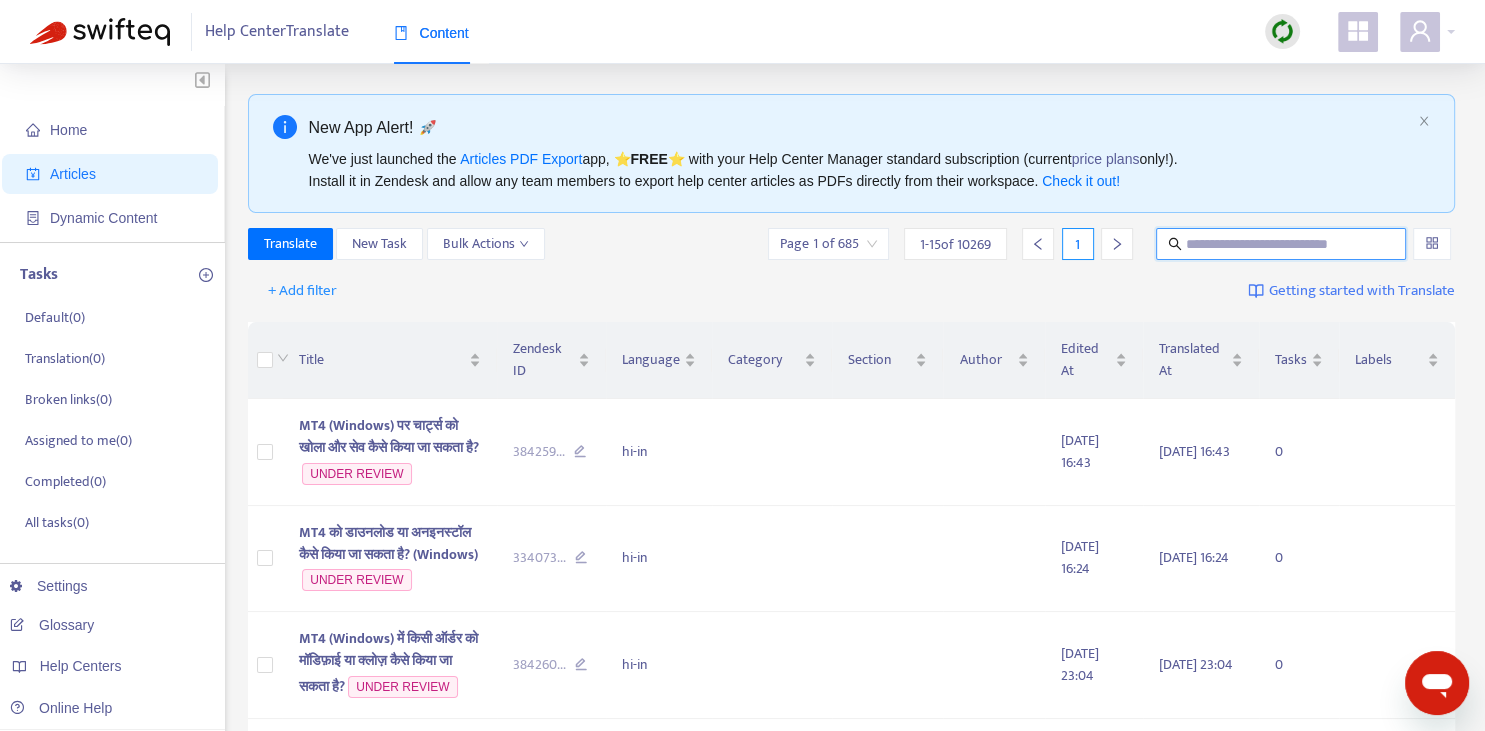 click at bounding box center [1282, 244] 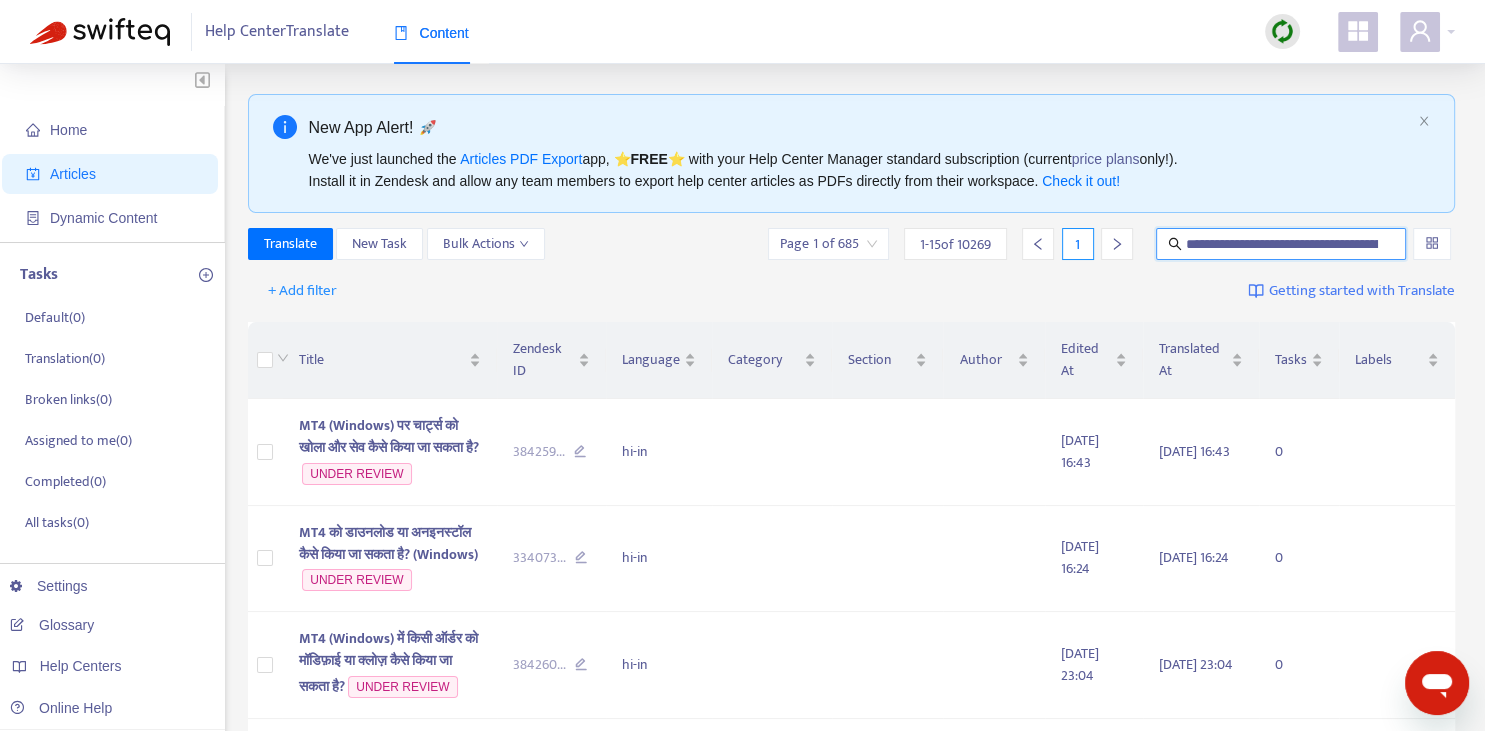 scroll, scrollTop: 0, scrollLeft: 50, axis: horizontal 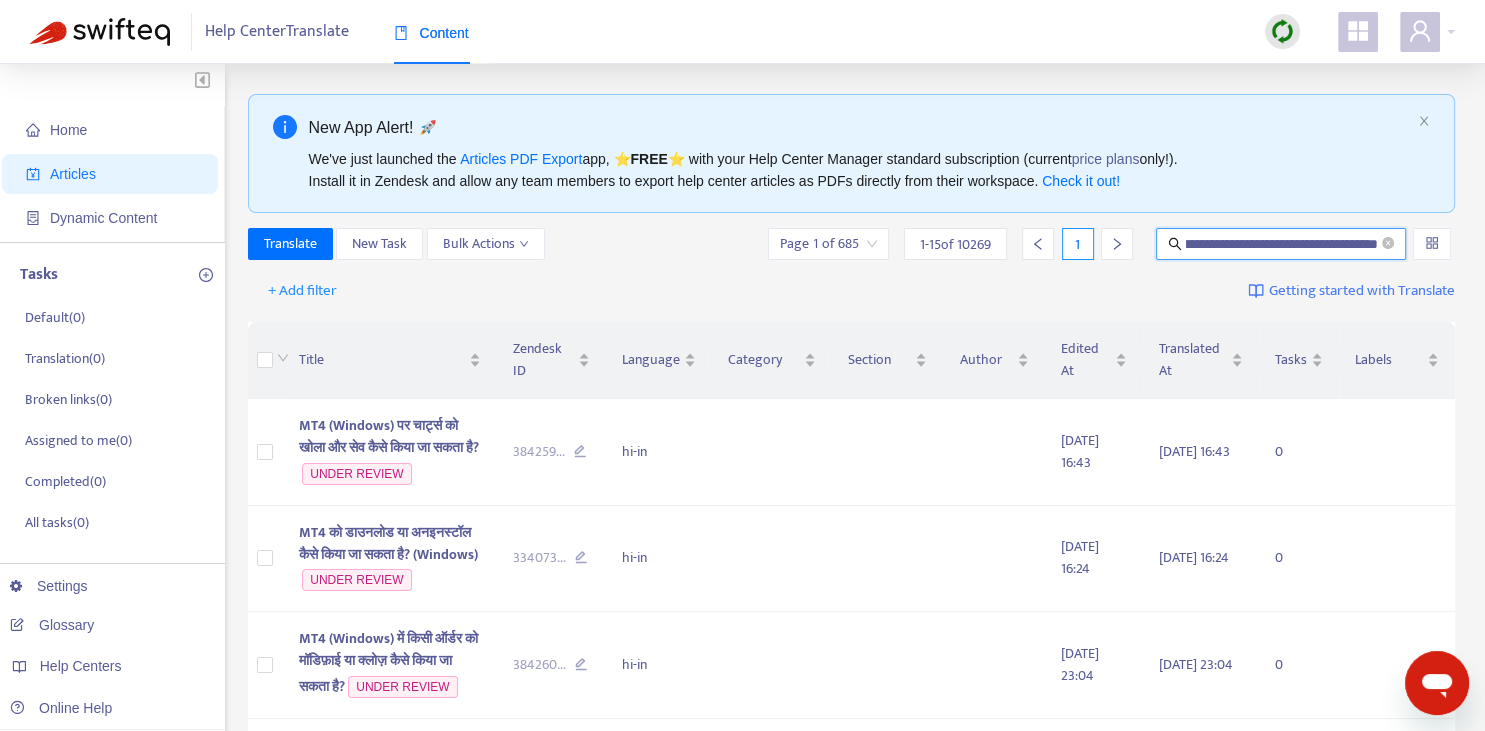 type on "**********" 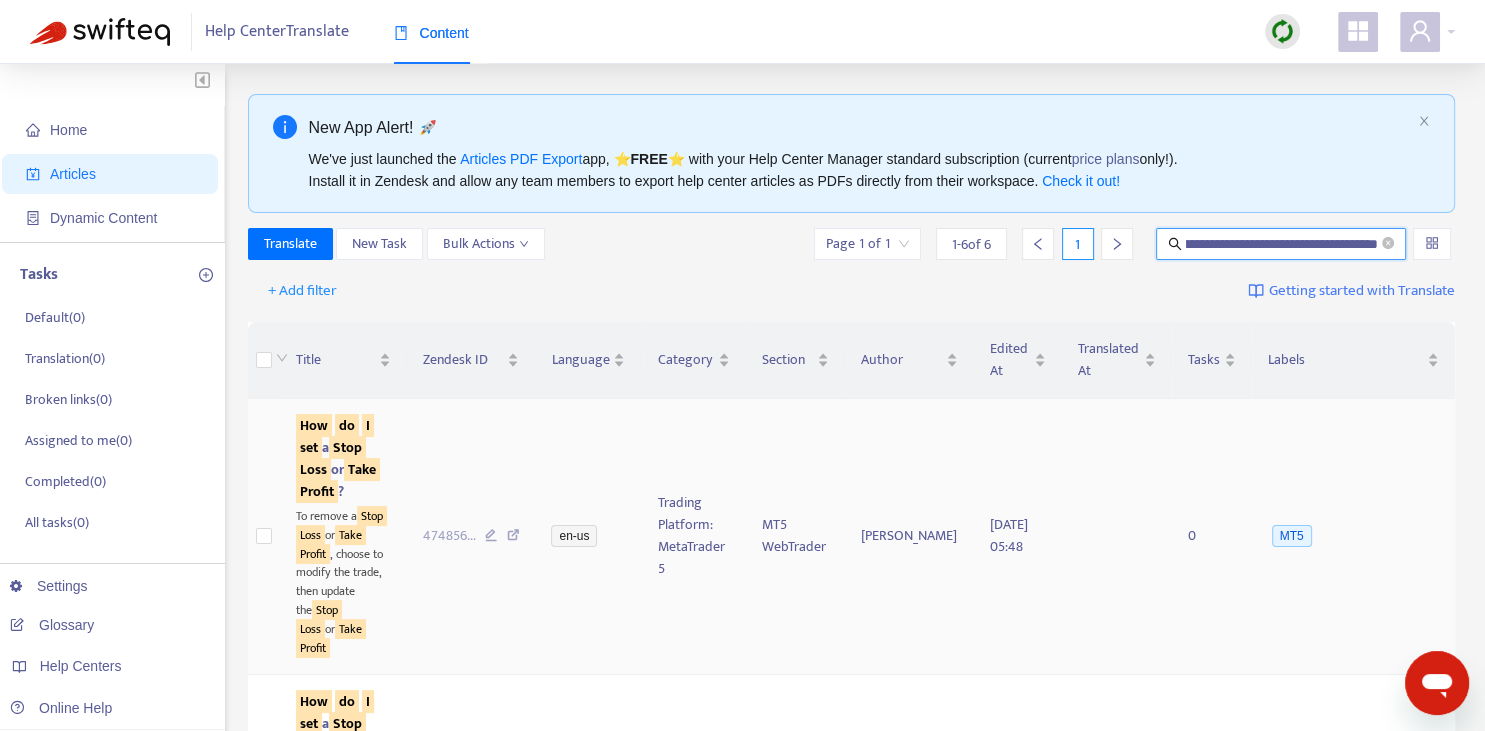 click on "Loss" at bounding box center (313, 469) 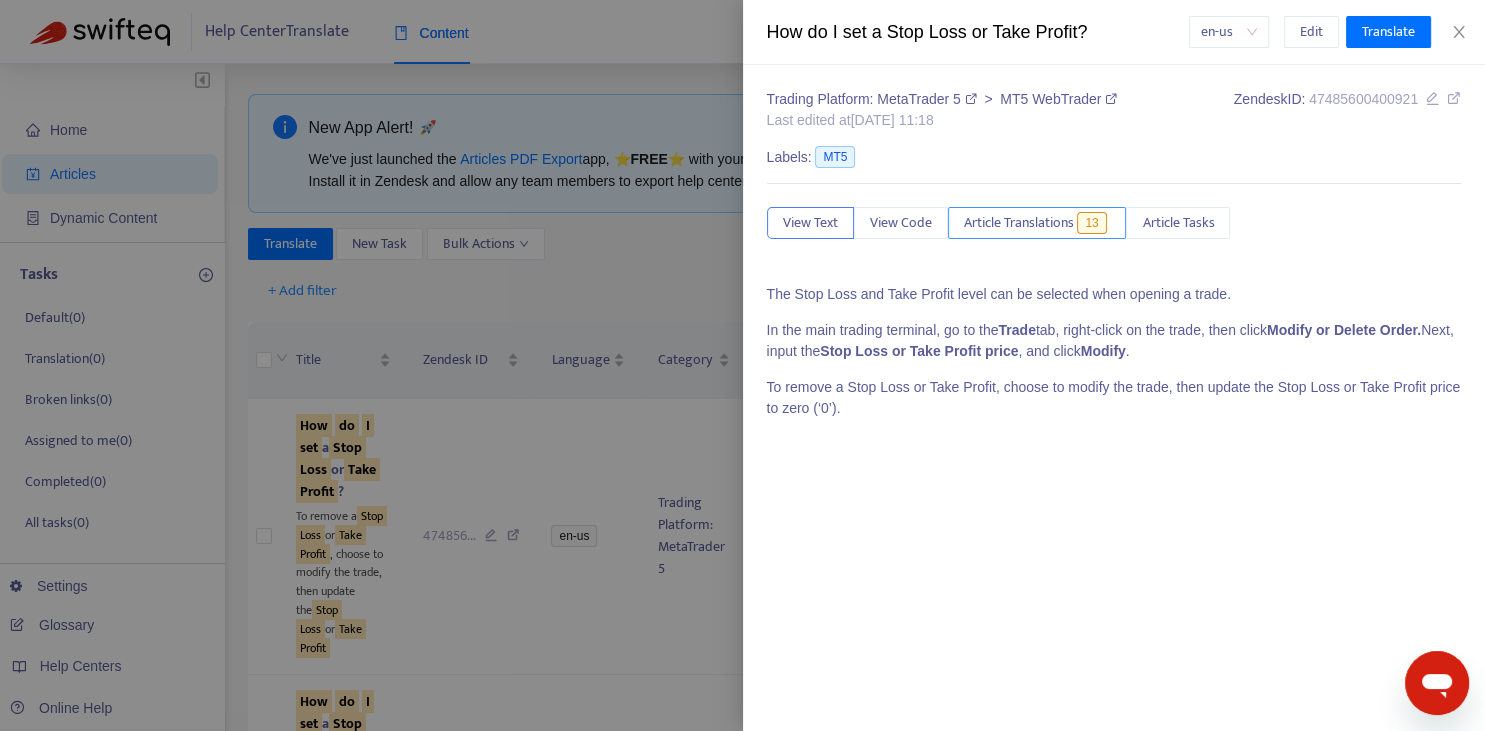 click on "Article Translations 13" at bounding box center (1037, 223) 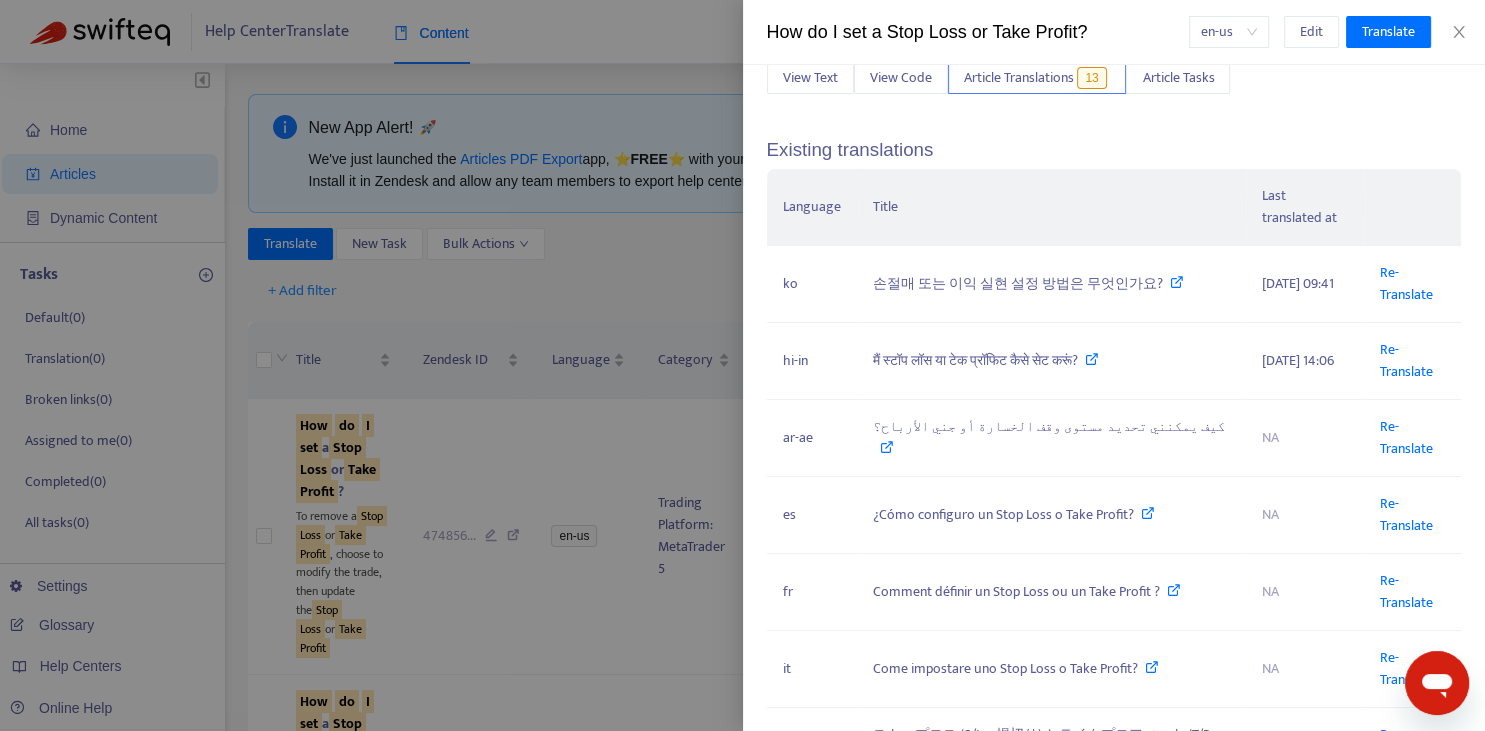 scroll, scrollTop: 147, scrollLeft: 0, axis: vertical 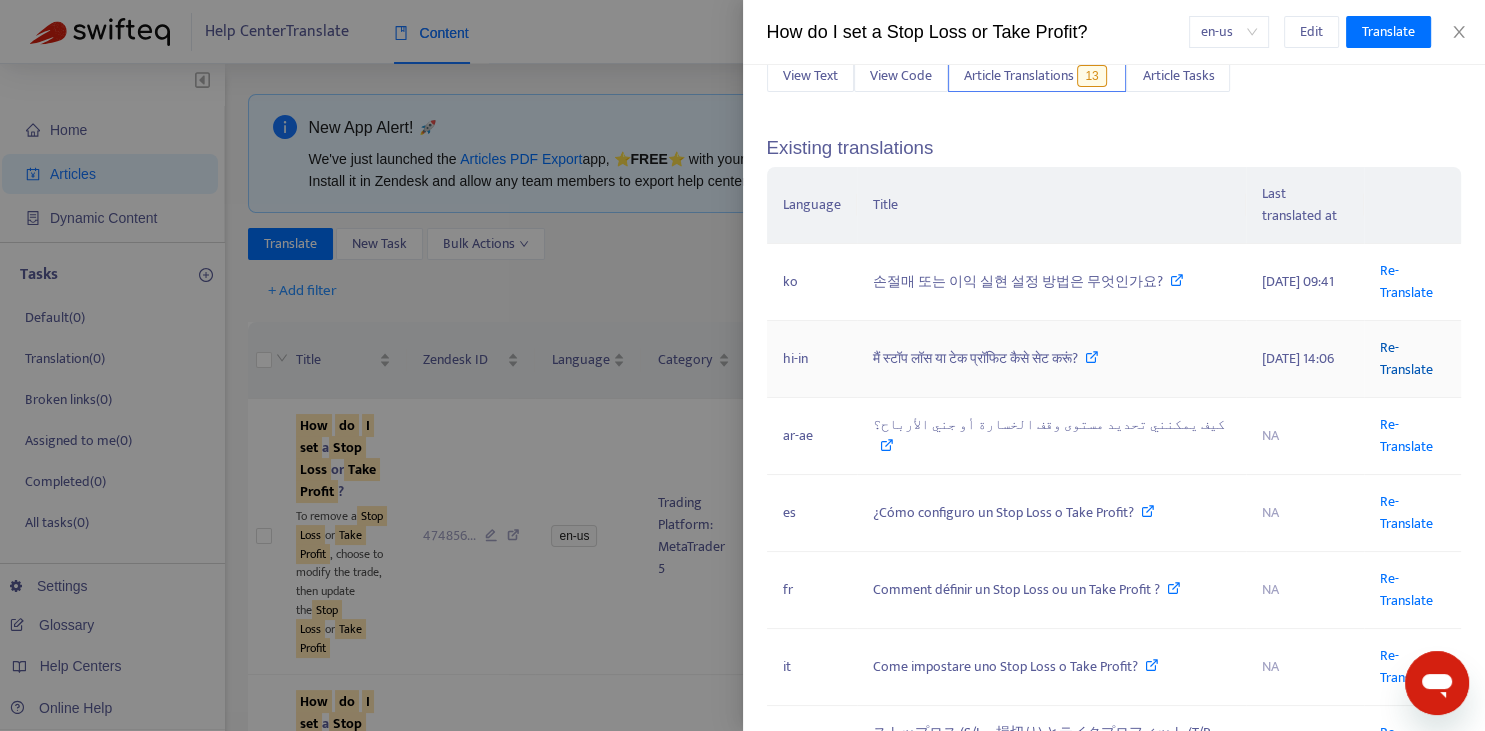 click on "Re-Translate" at bounding box center (1406, 358) 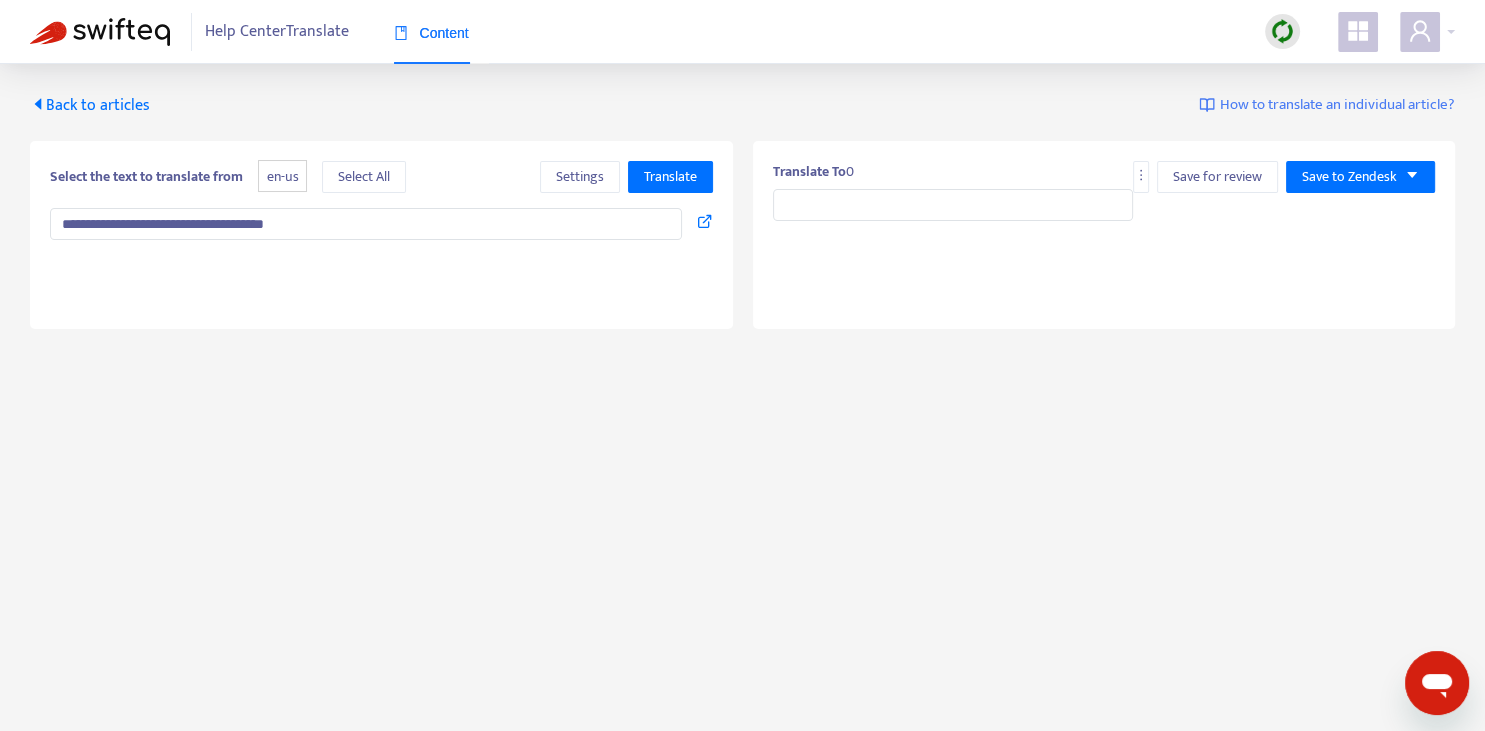 type on "**********" 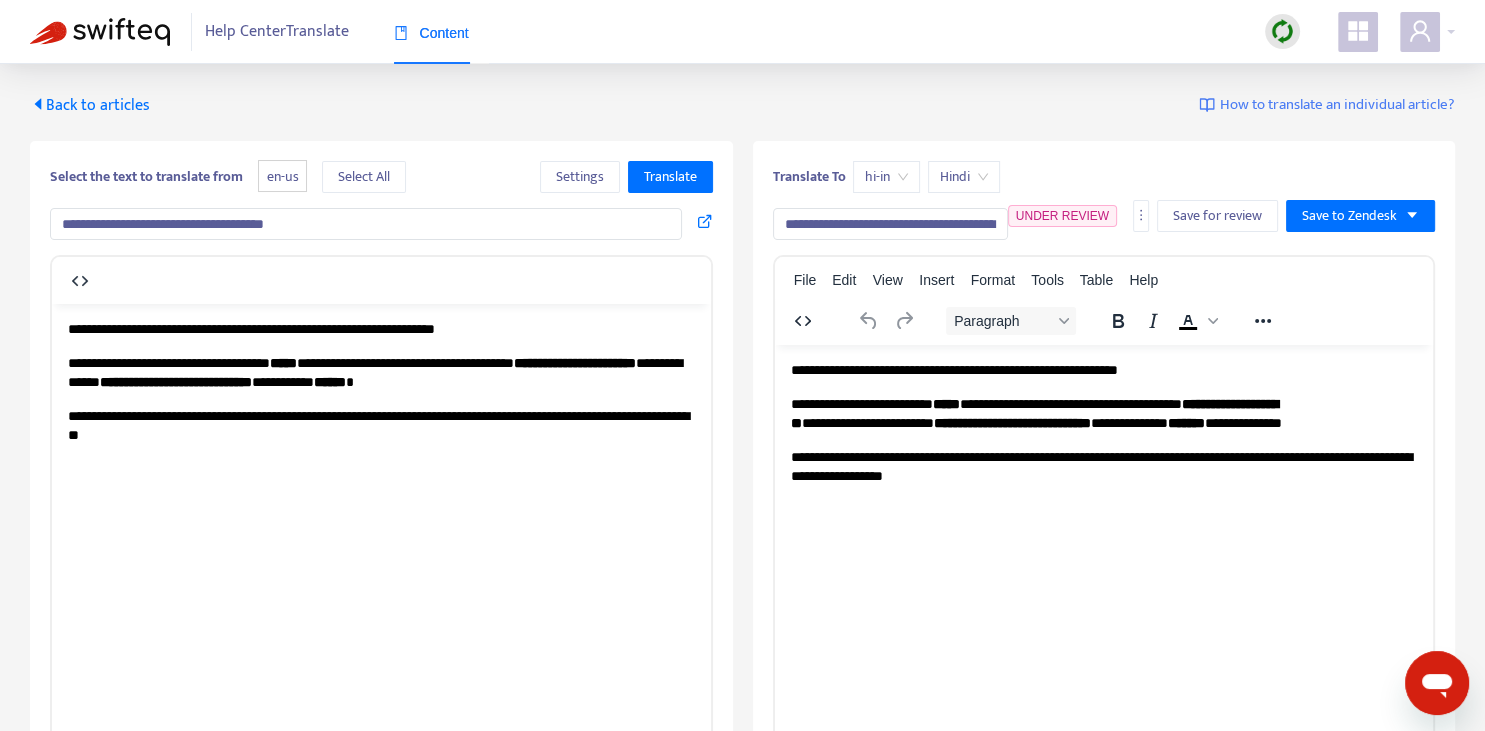 scroll, scrollTop: 0, scrollLeft: 0, axis: both 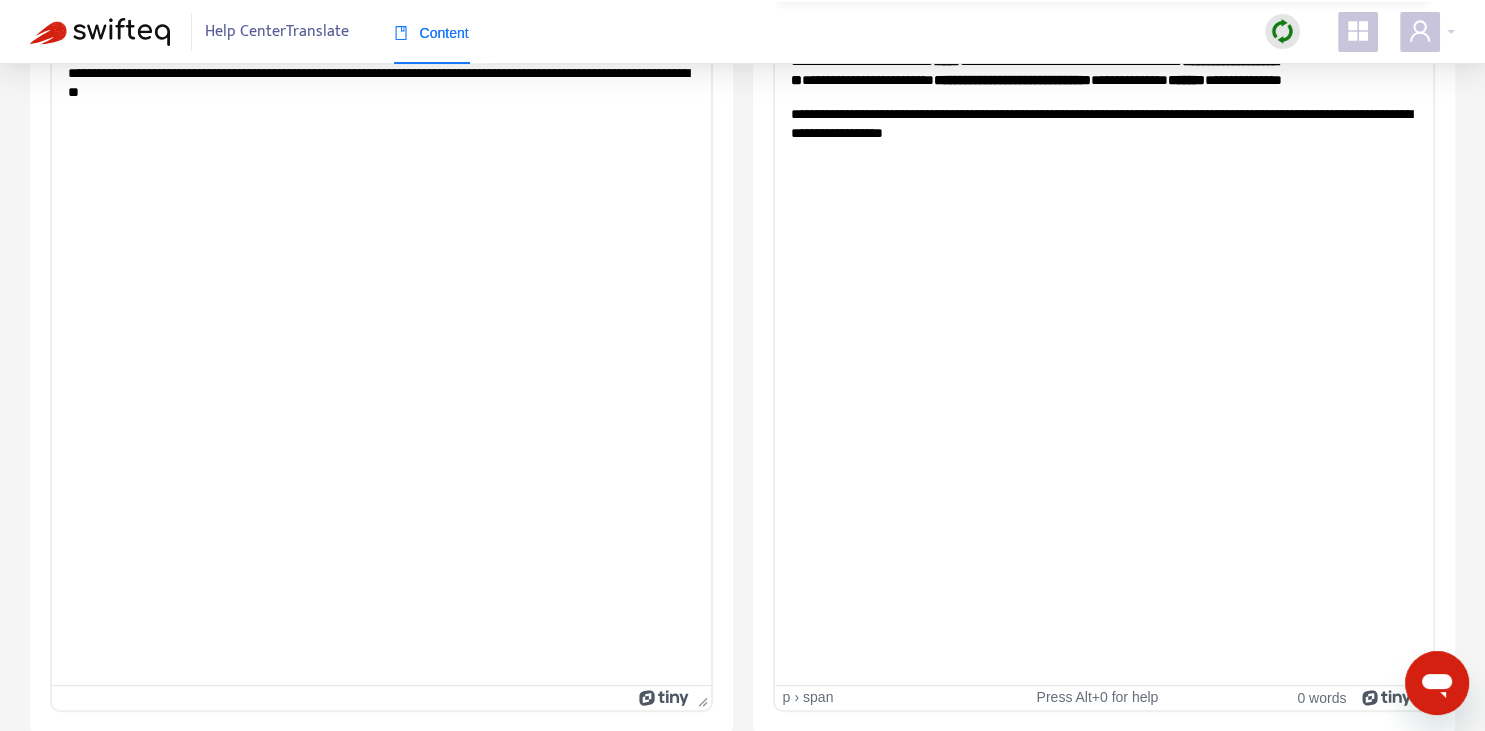 click on "**********" at bounding box center (1103, 80) 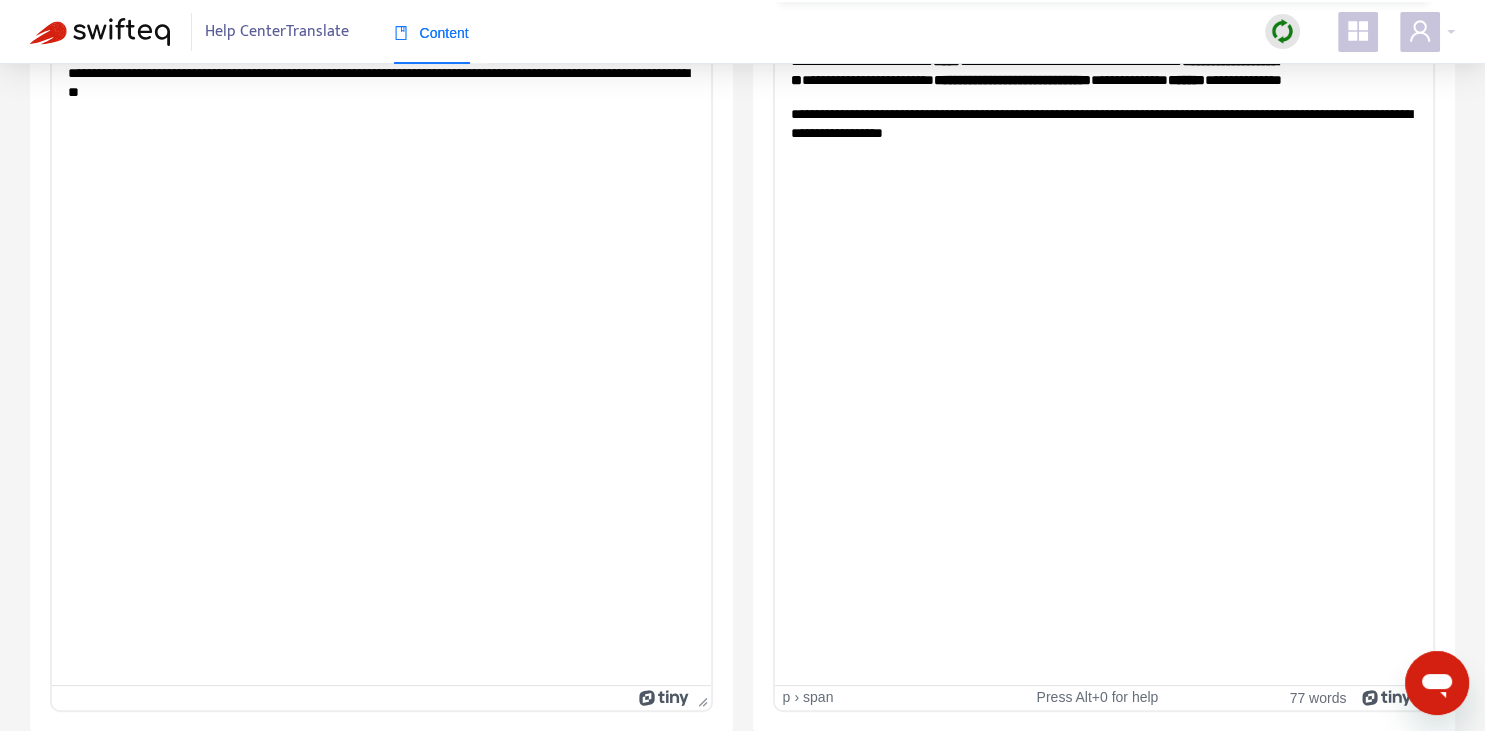 scroll, scrollTop: 61, scrollLeft: 0, axis: vertical 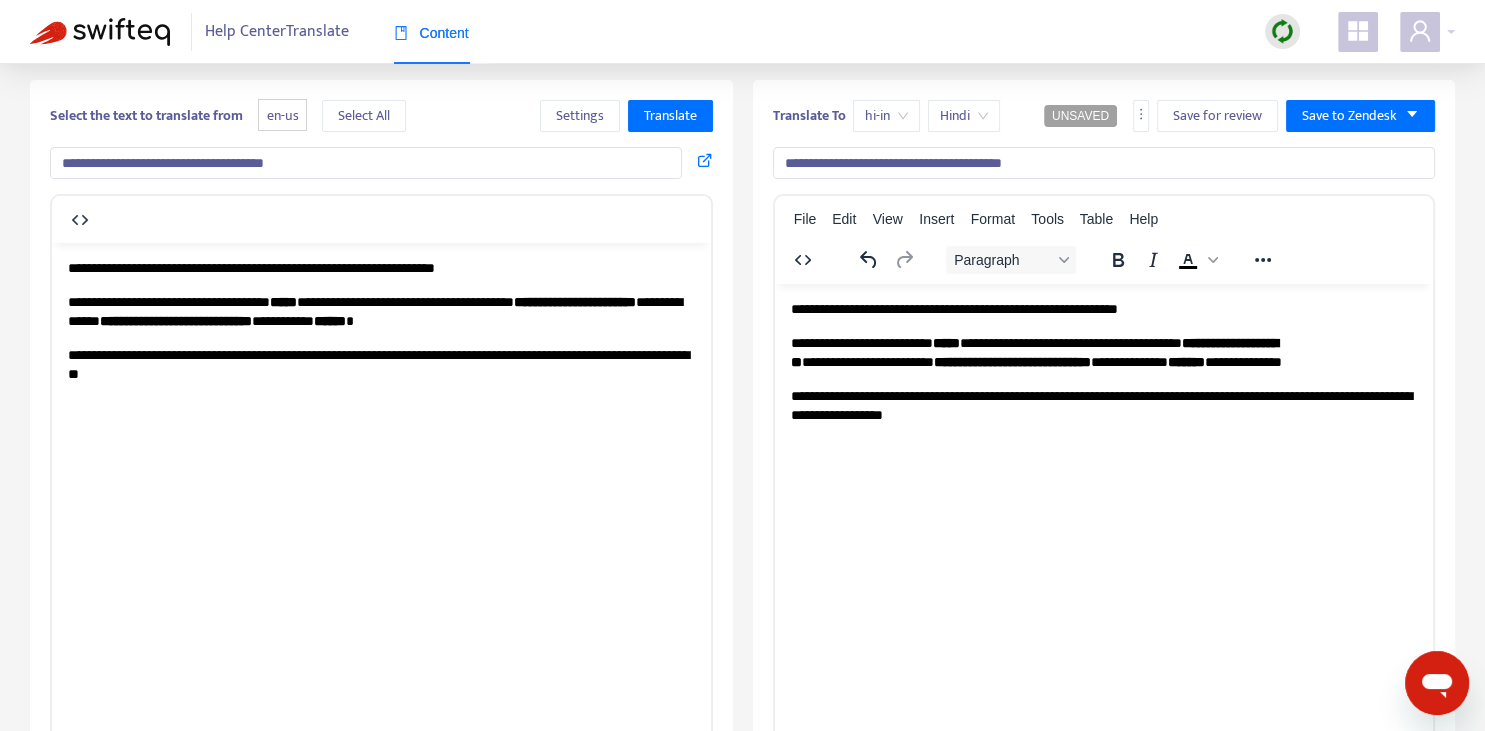 click on "**********" at bounding box center (1104, 163) 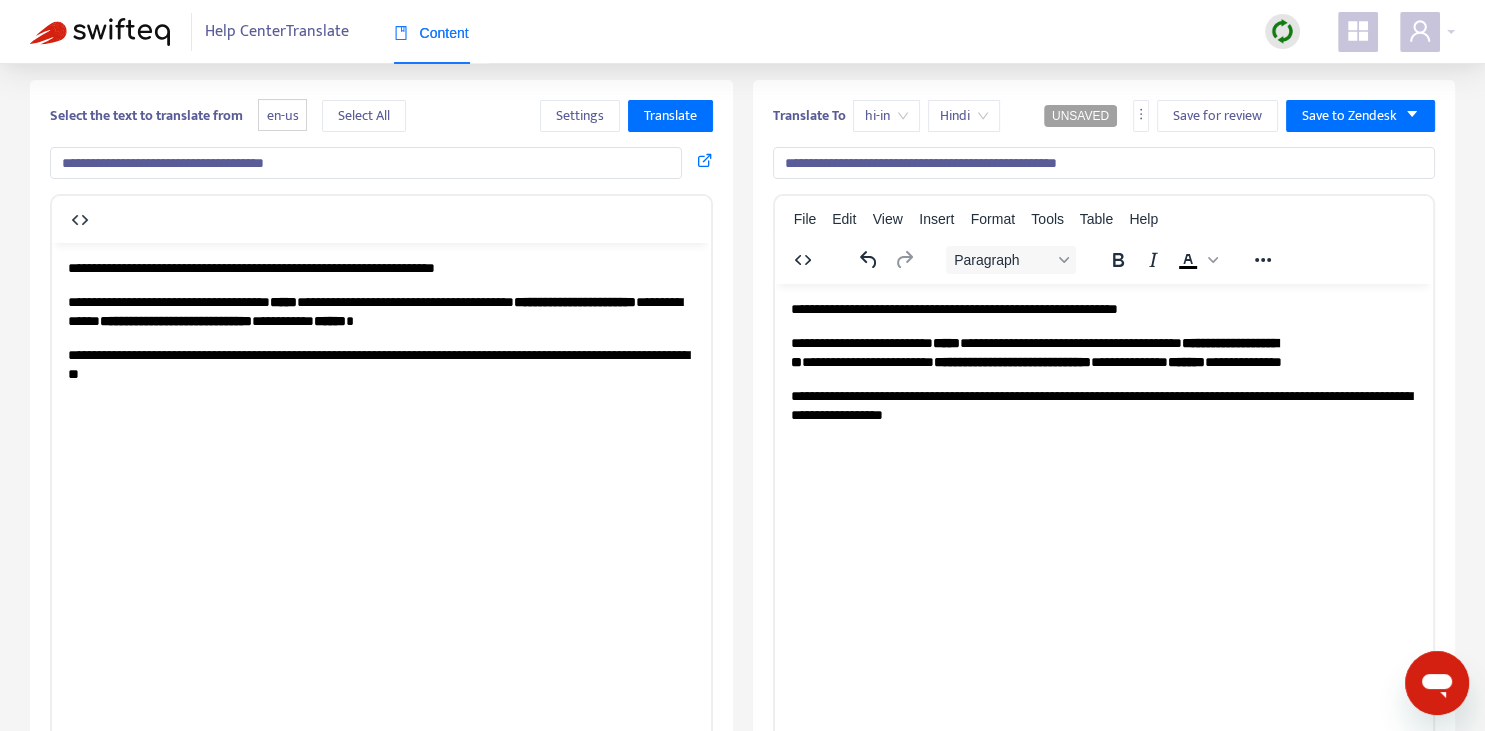 type on "**********" 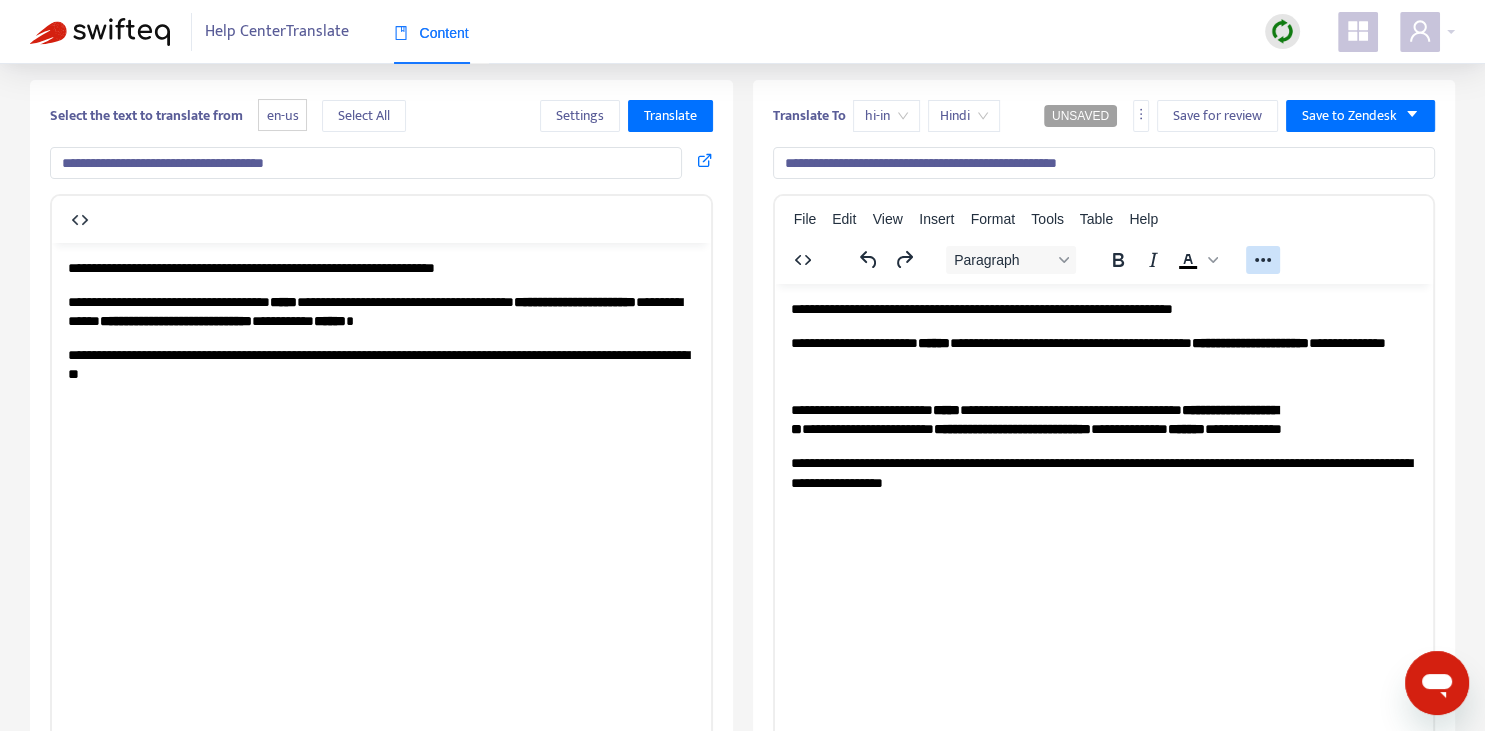 scroll, scrollTop: 0, scrollLeft: 0, axis: both 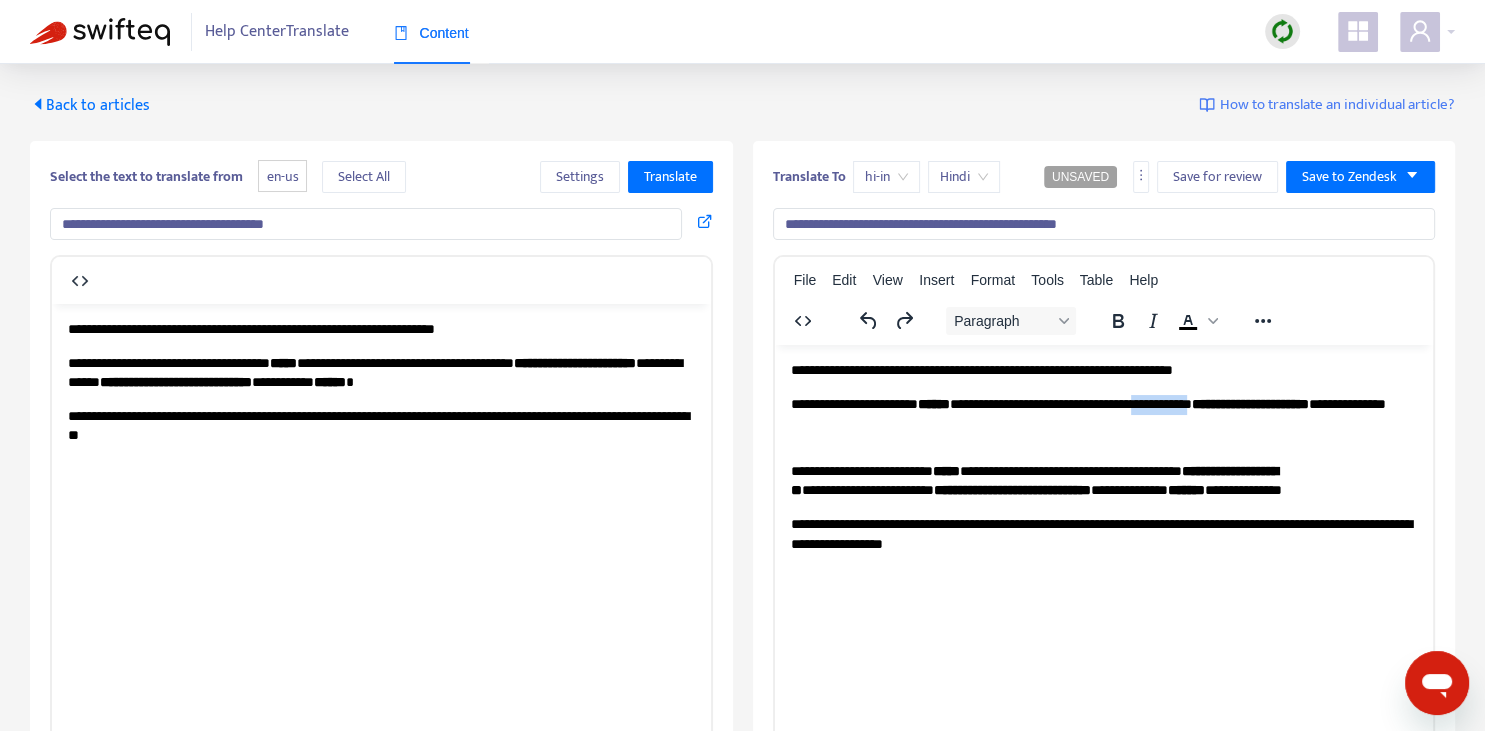 drag, startPoint x: 1152, startPoint y: 401, endPoint x: 1209, endPoint y: 403, distance: 57.035076 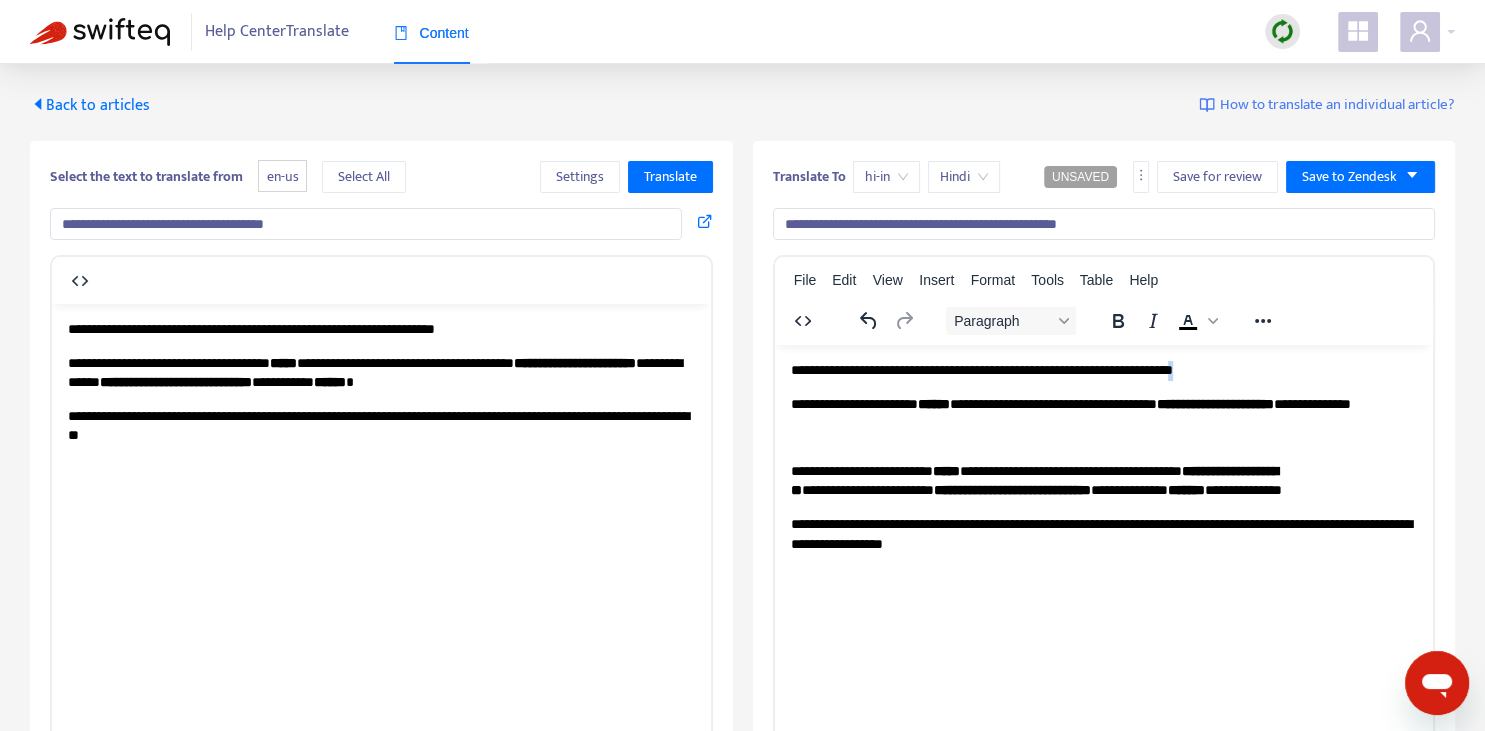 copy on "*" 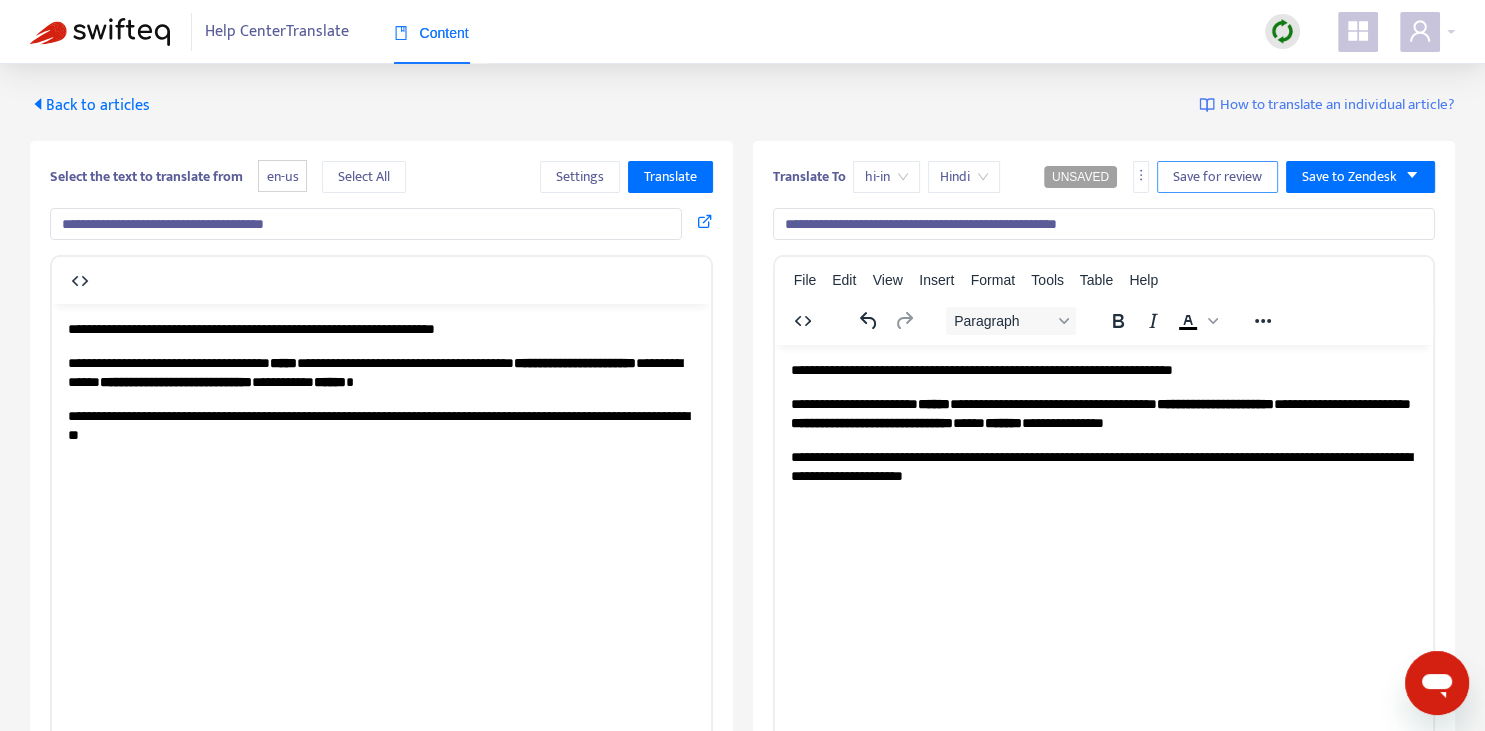 click on "Save for review" at bounding box center [1217, 177] 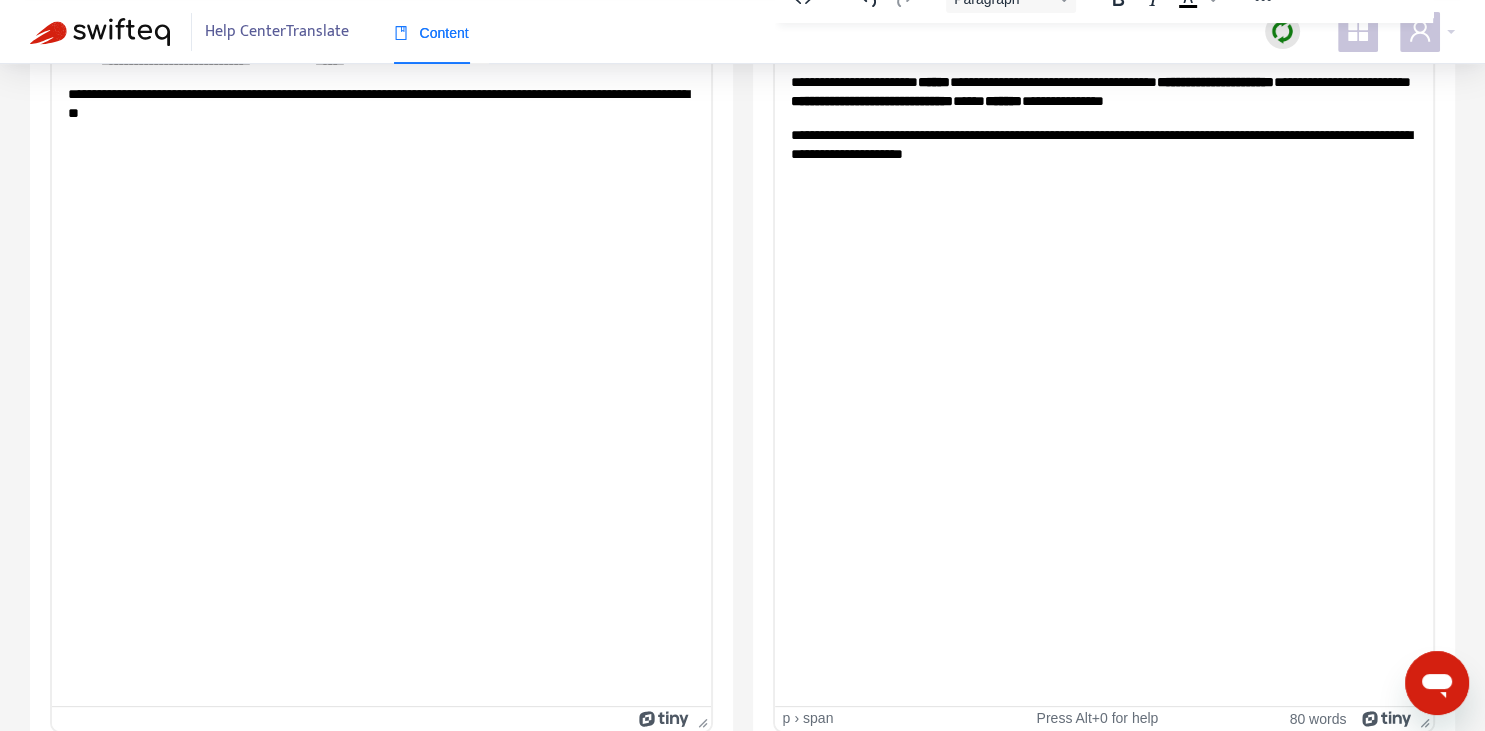 scroll, scrollTop: 343, scrollLeft: 0, axis: vertical 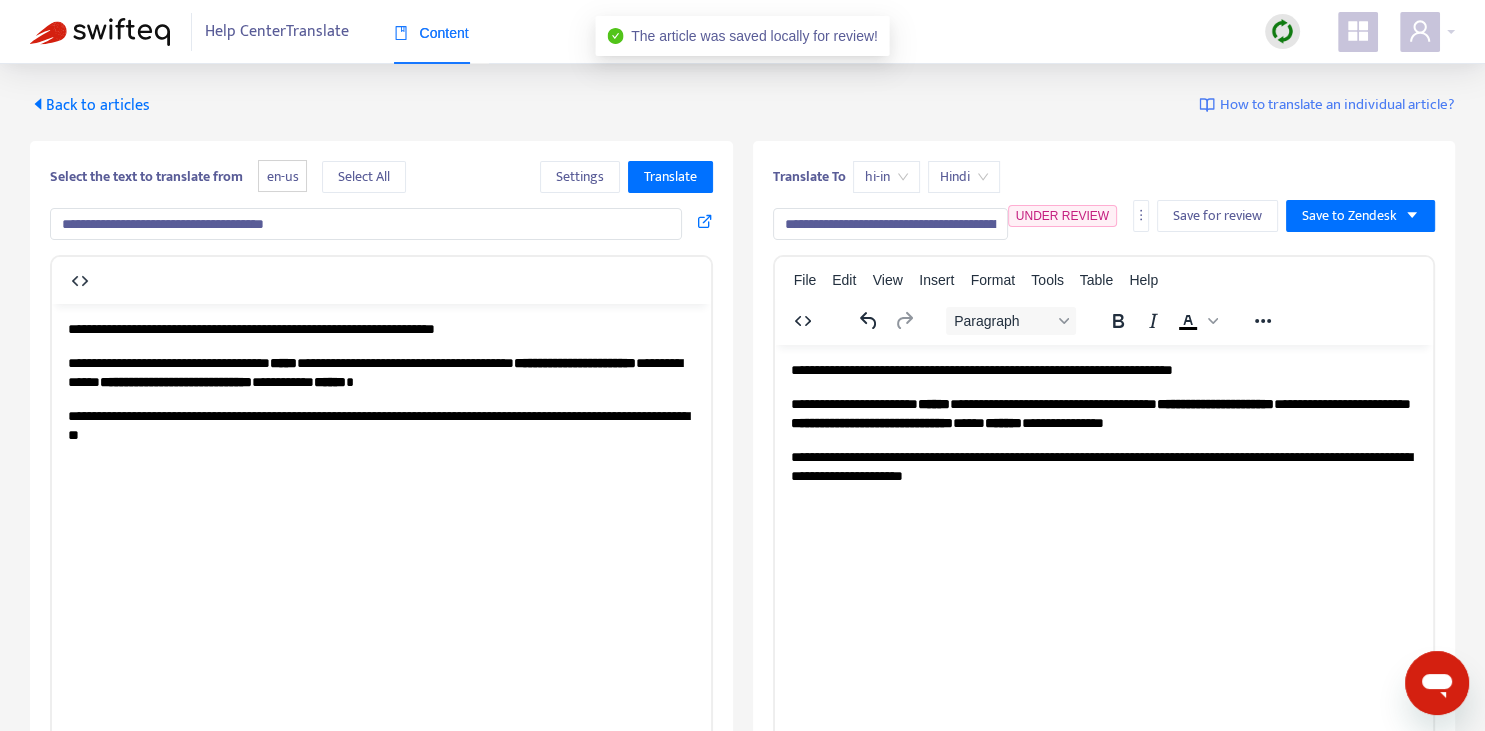click on "Back to articles" at bounding box center [90, 105] 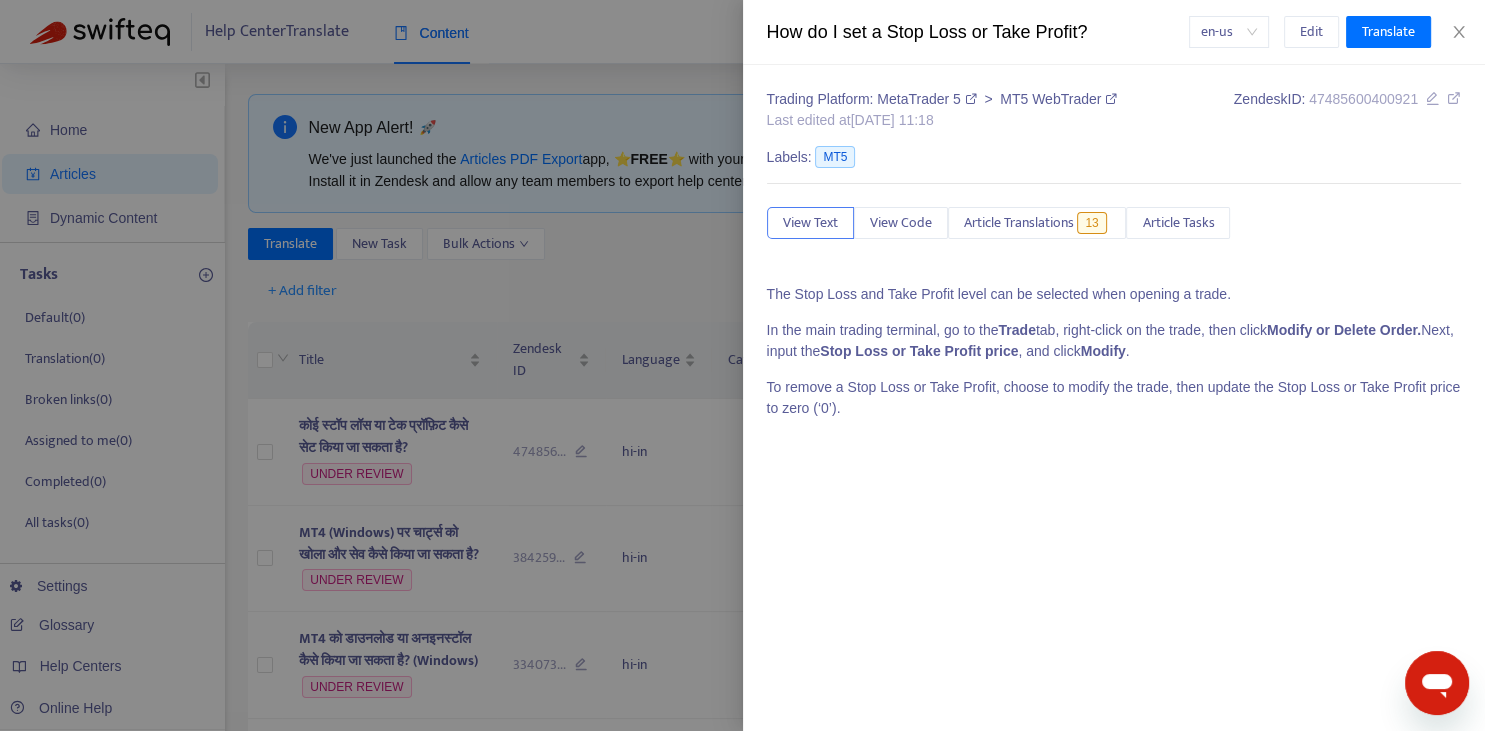 click at bounding box center [742, 365] 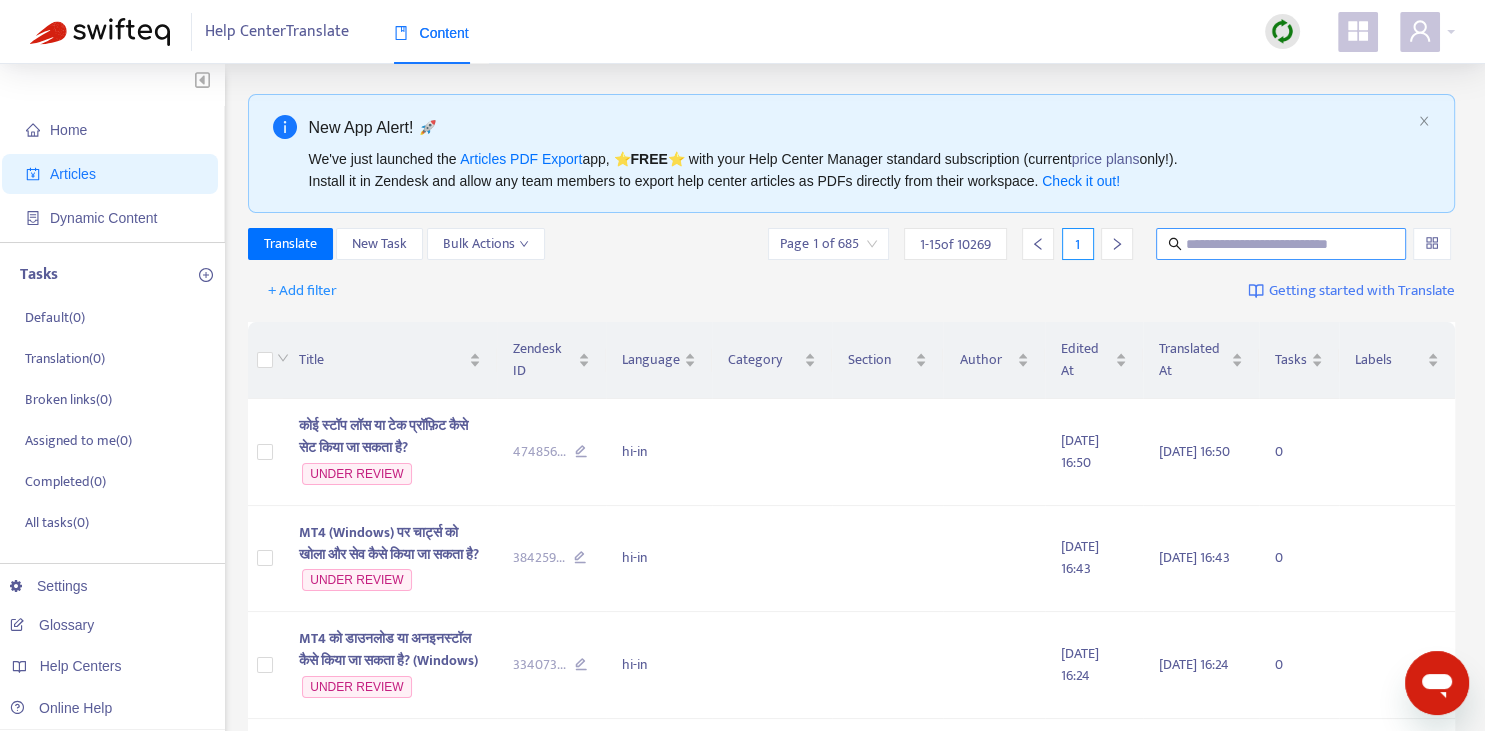 click at bounding box center [1282, 244] 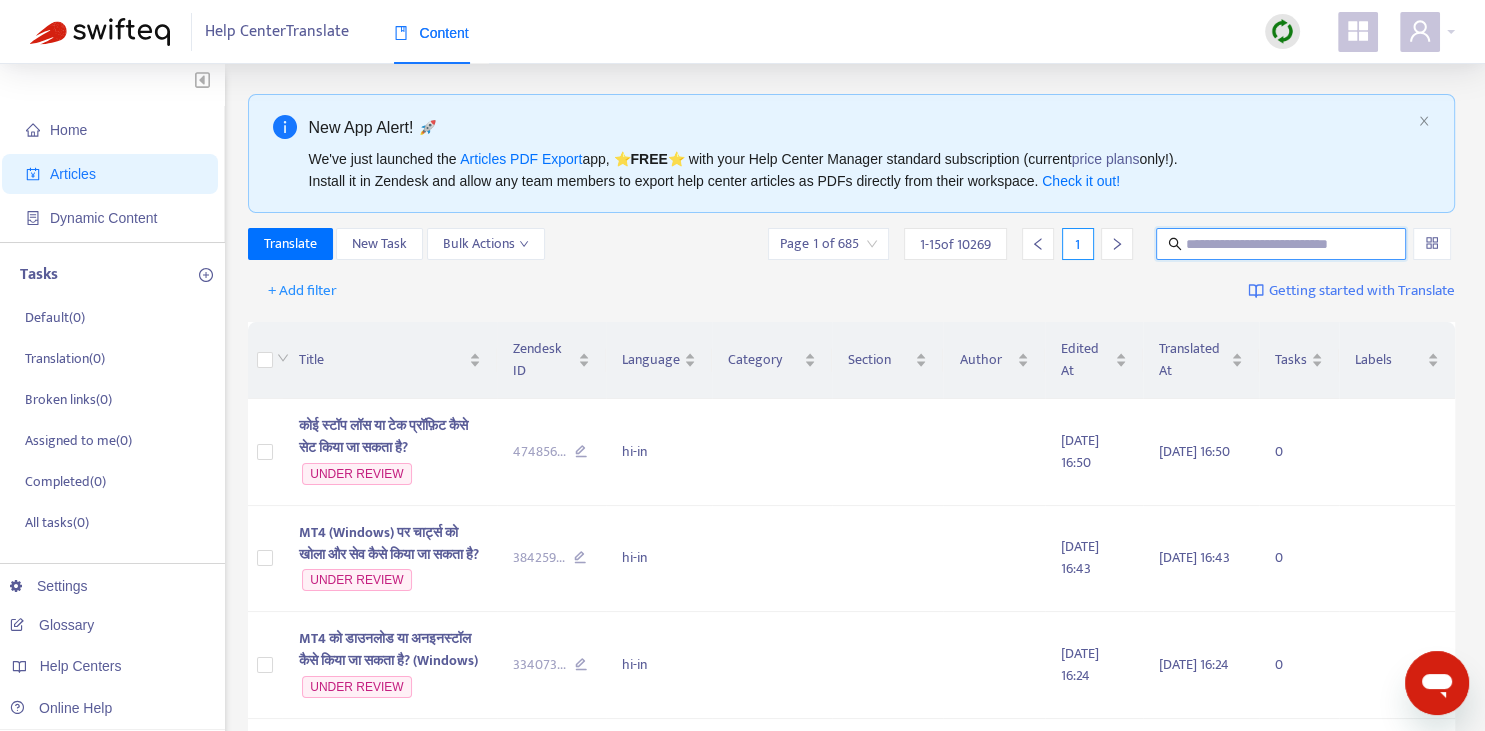 paste on "**********" 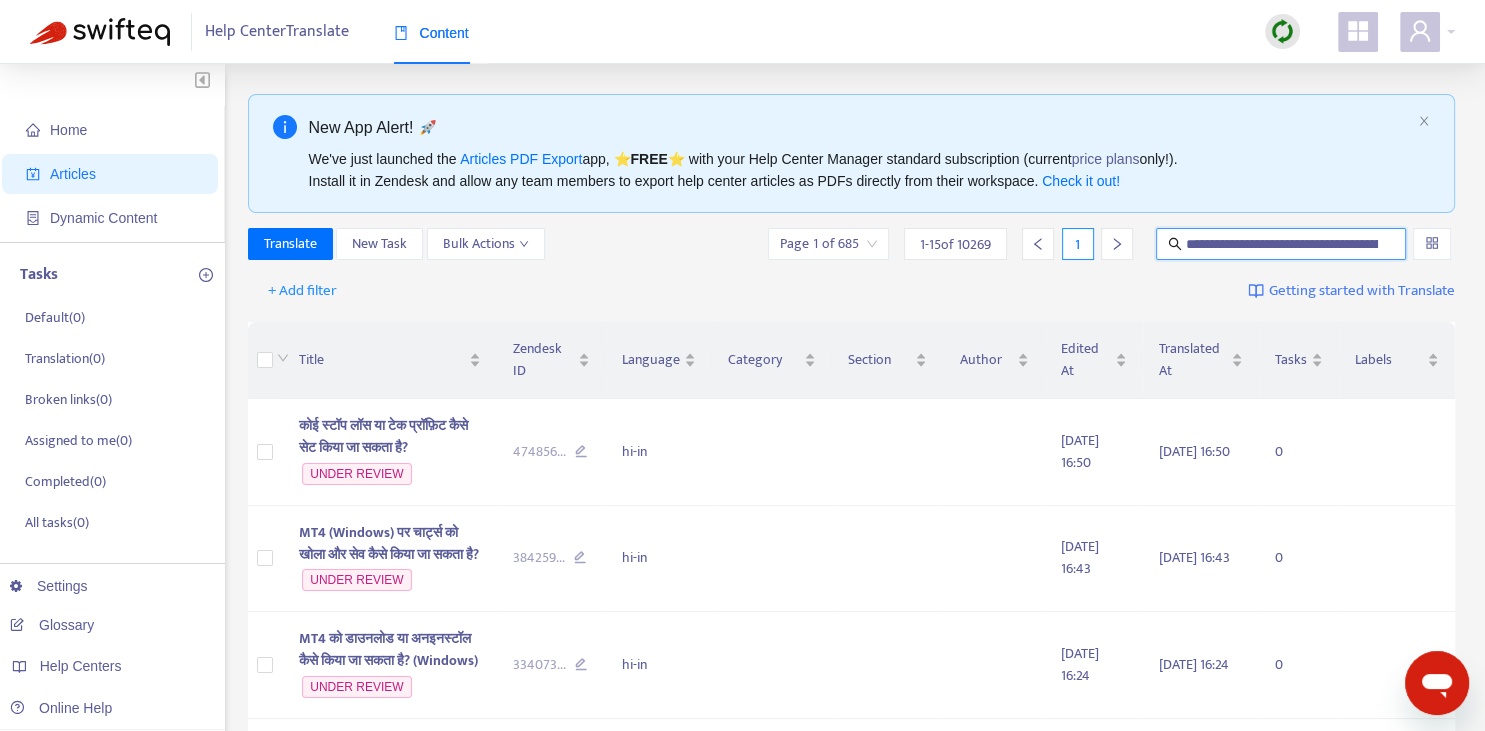 scroll, scrollTop: 0, scrollLeft: 111, axis: horizontal 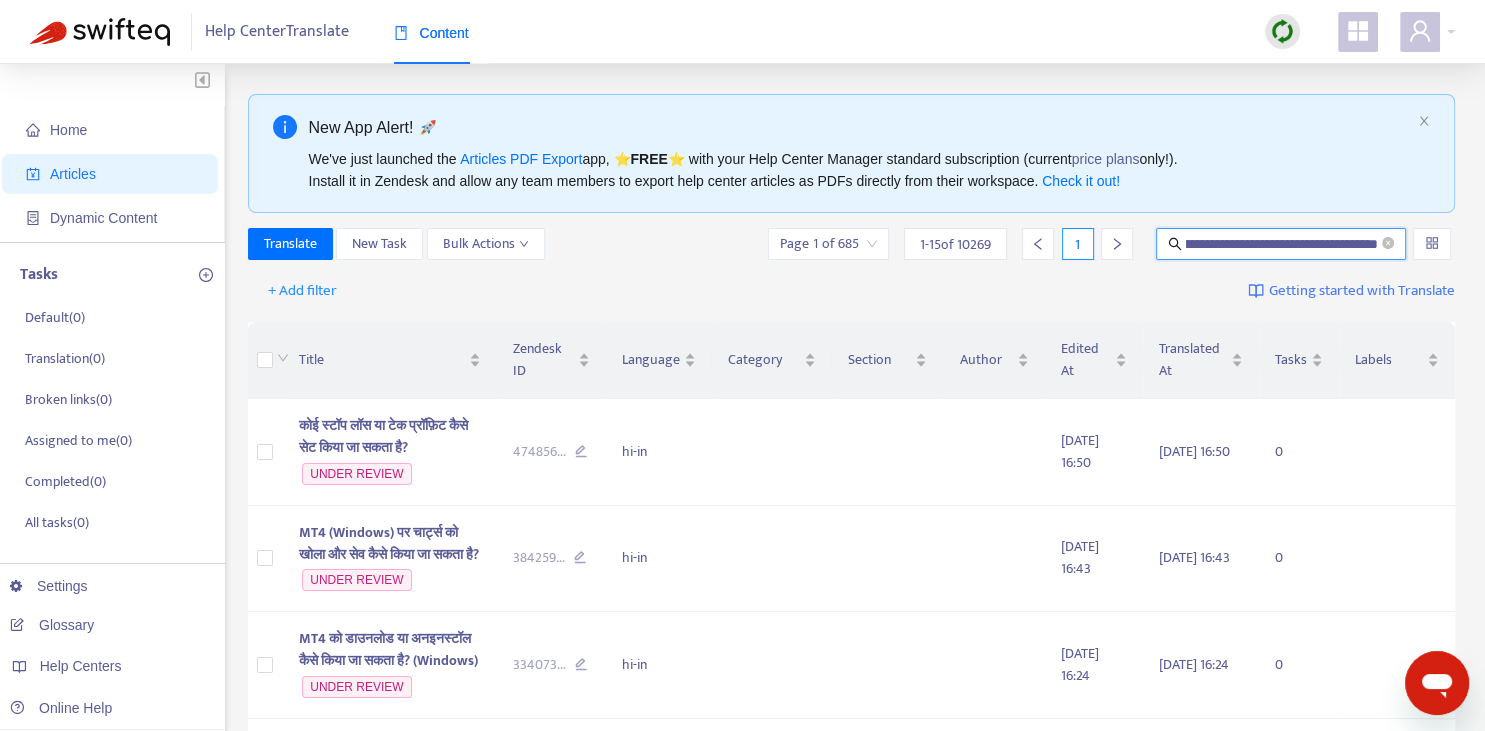 type on "**********" 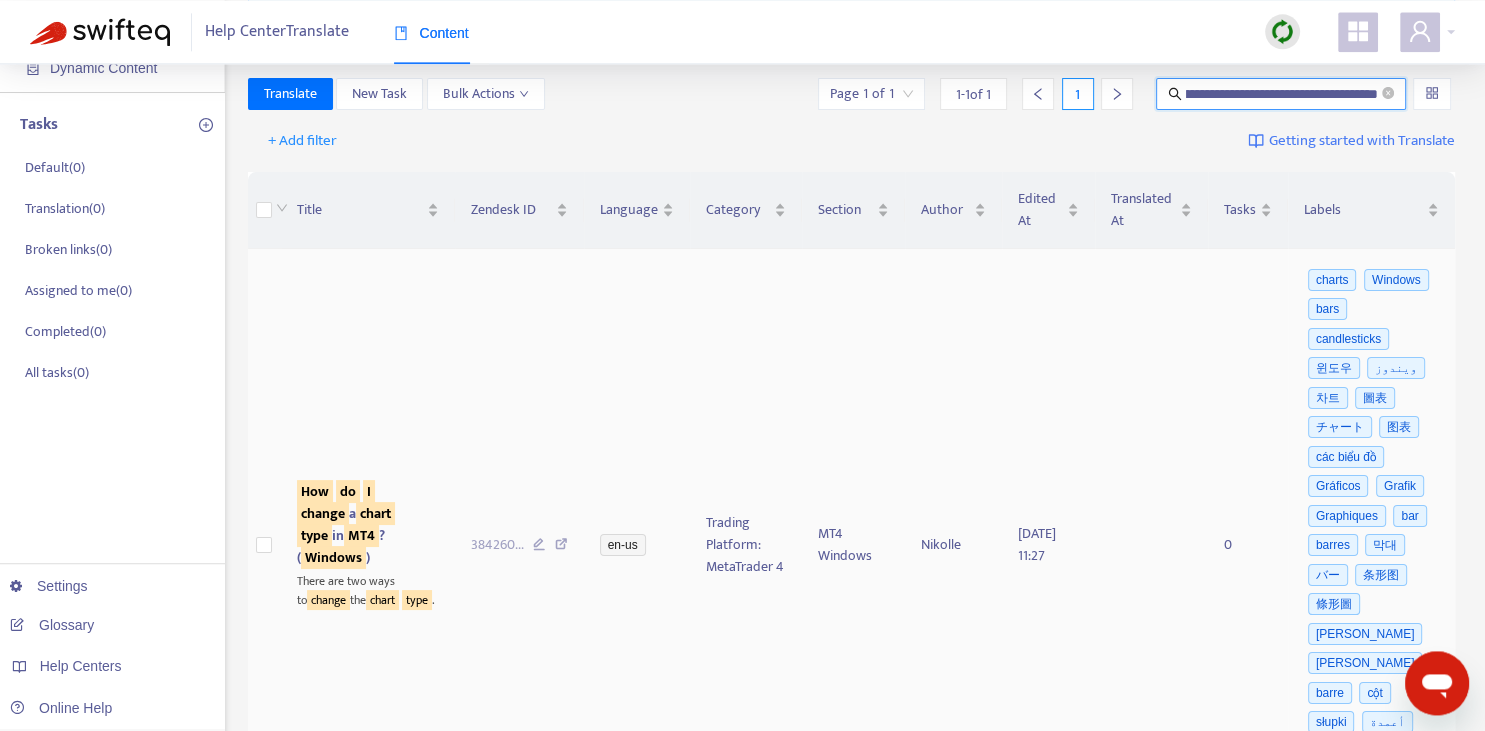 scroll, scrollTop: 211, scrollLeft: 0, axis: vertical 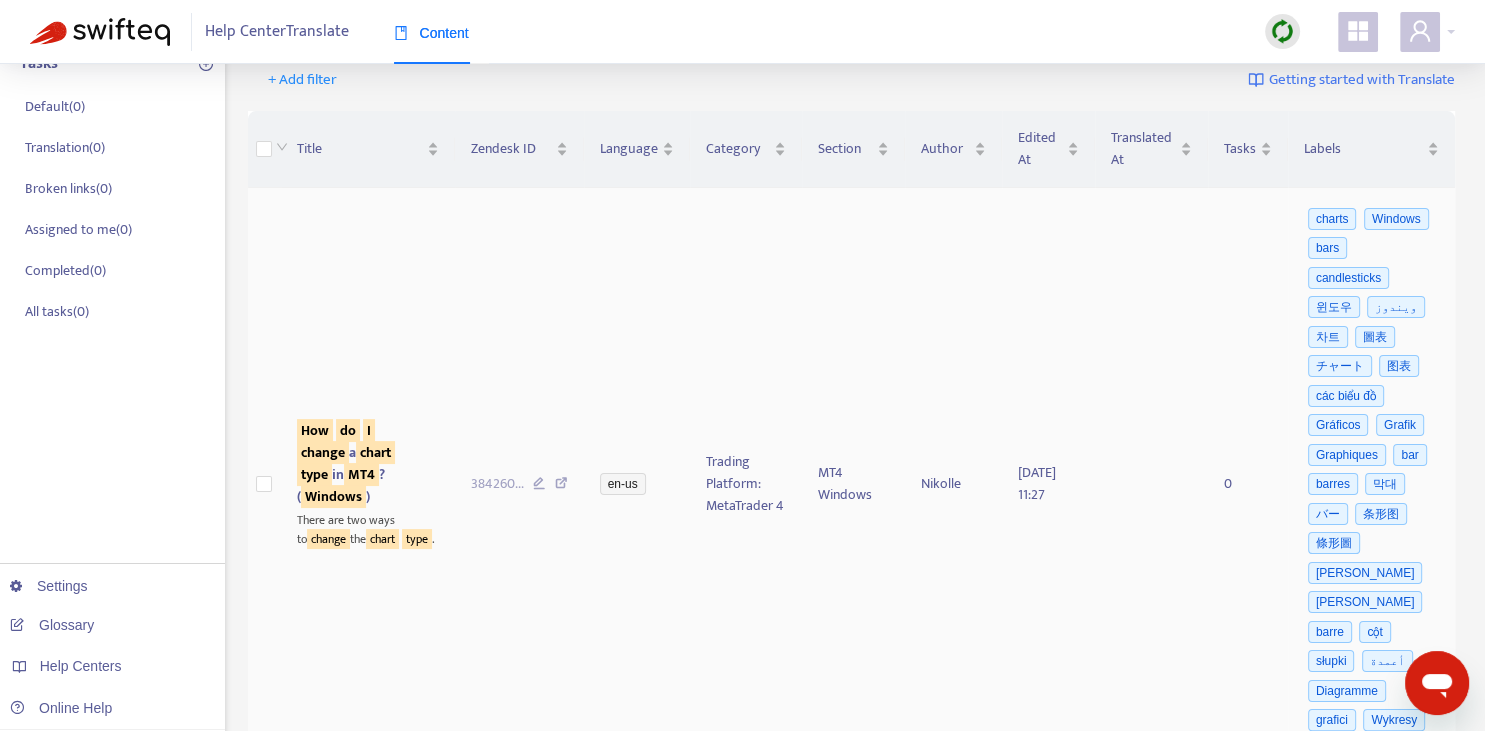 click on "type" at bounding box center [314, 474] 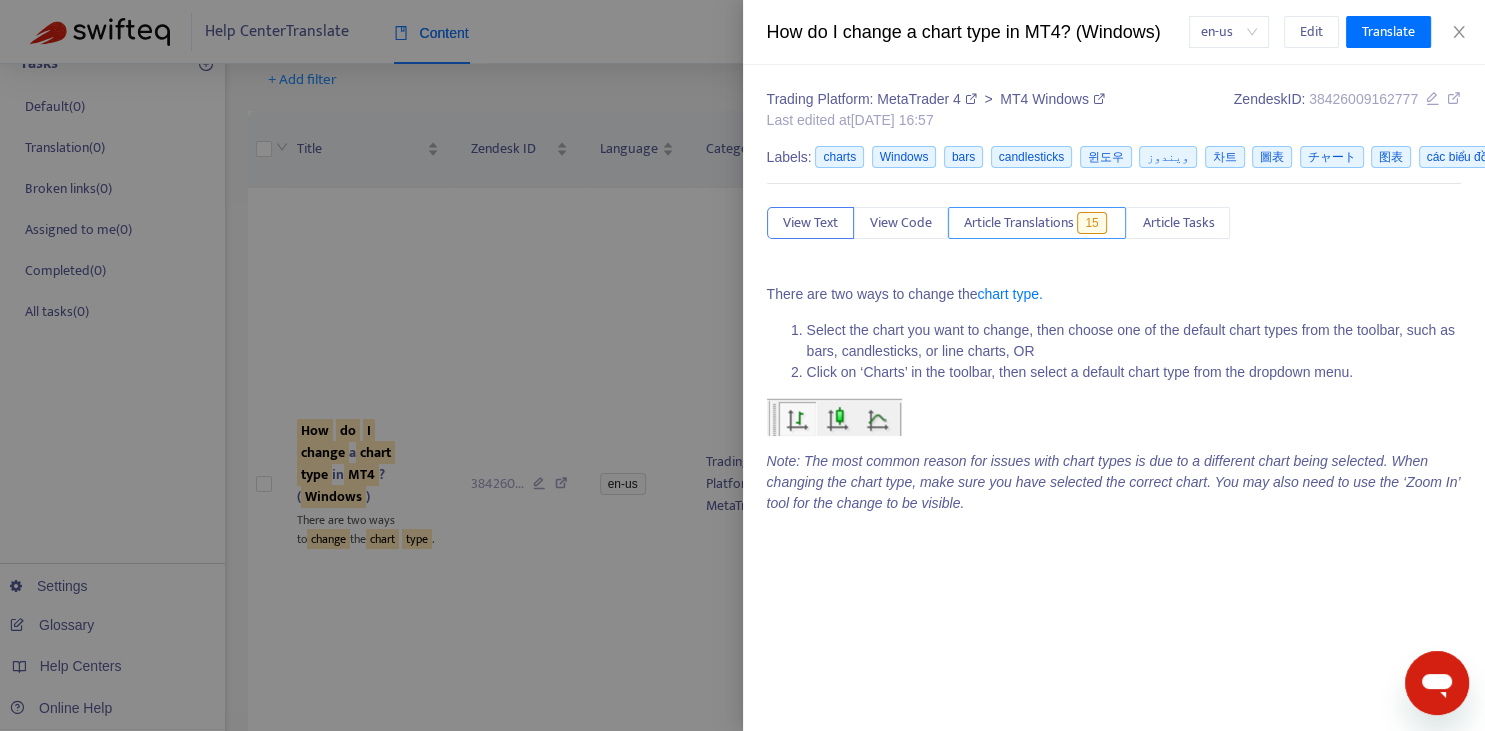 click on "Article Translations" at bounding box center (1019, 223) 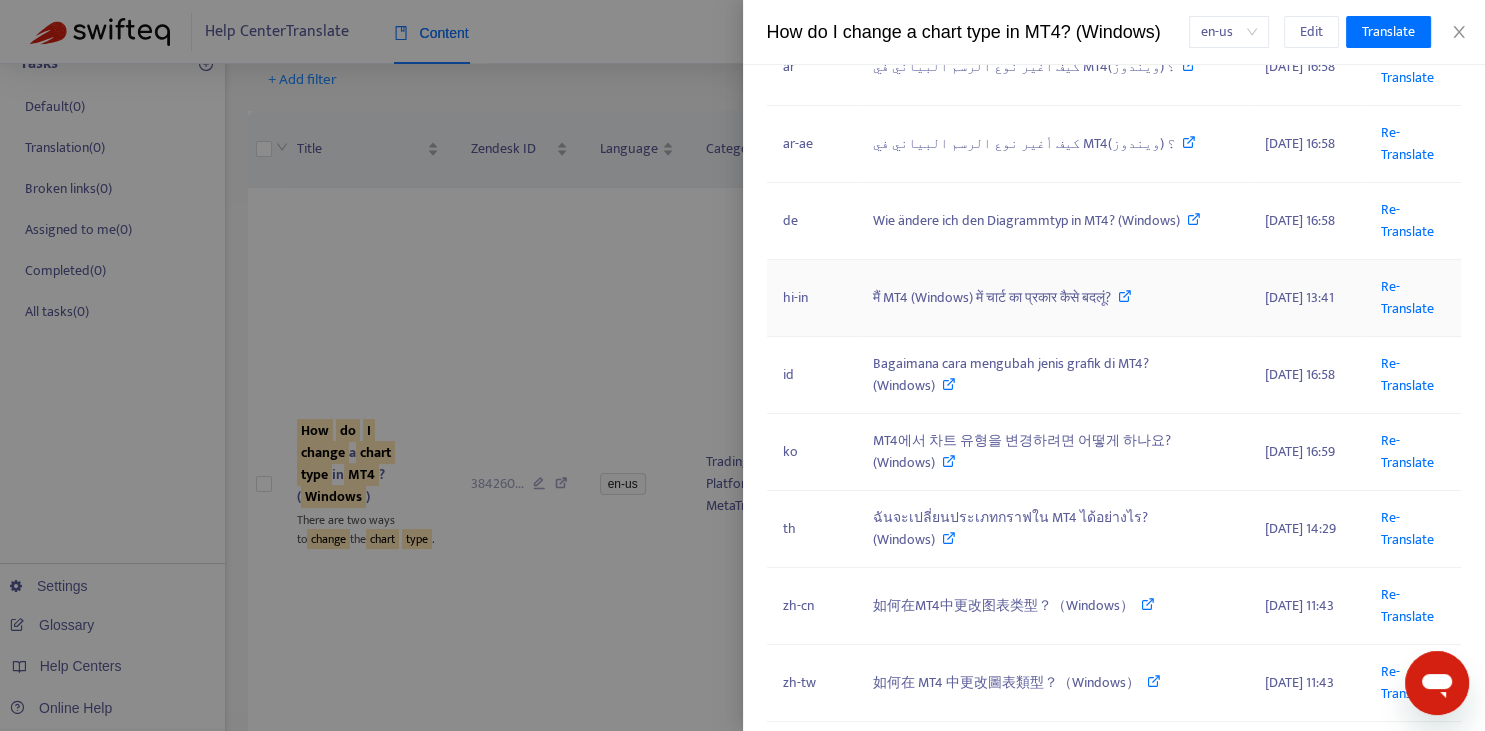 scroll, scrollTop: 368, scrollLeft: 0, axis: vertical 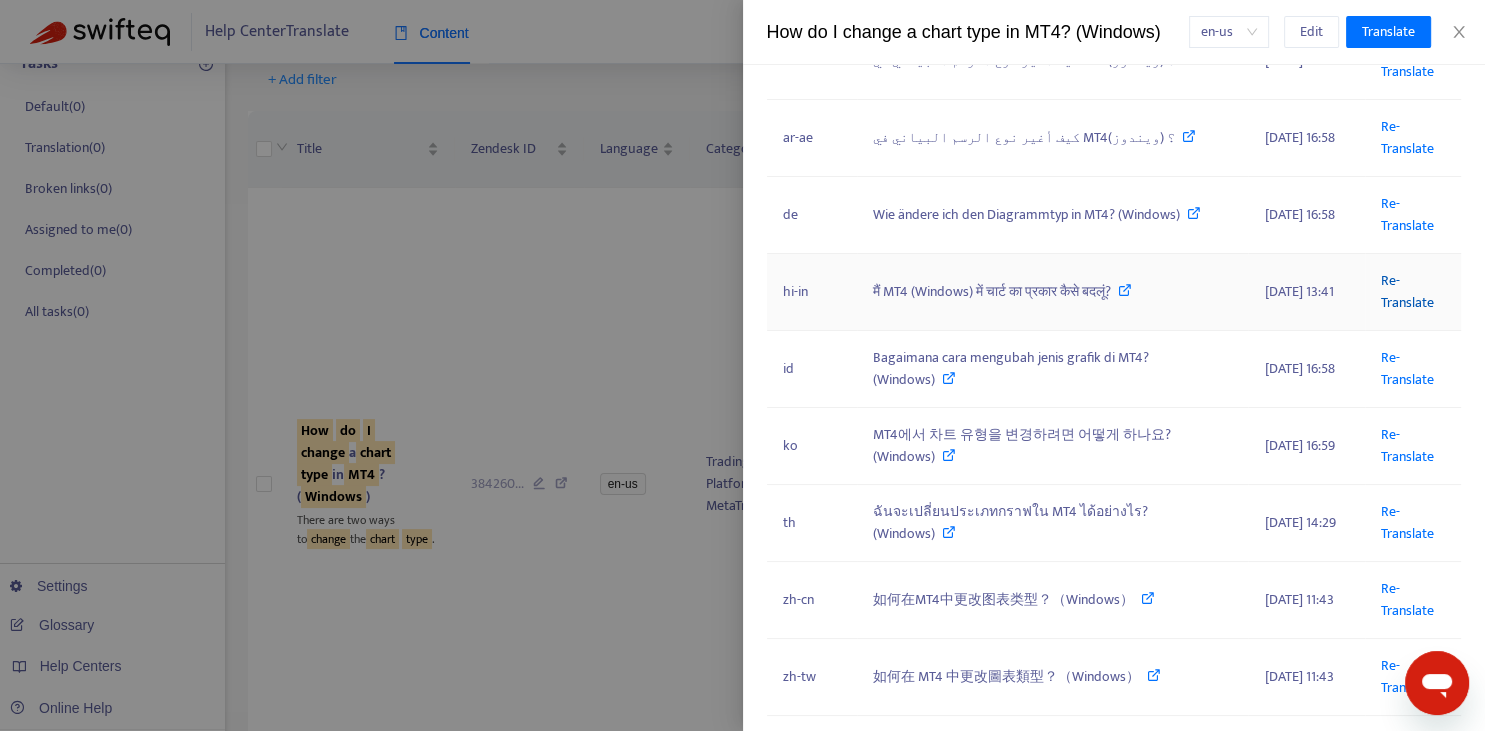 click on "Re-Translate" at bounding box center (1407, 291) 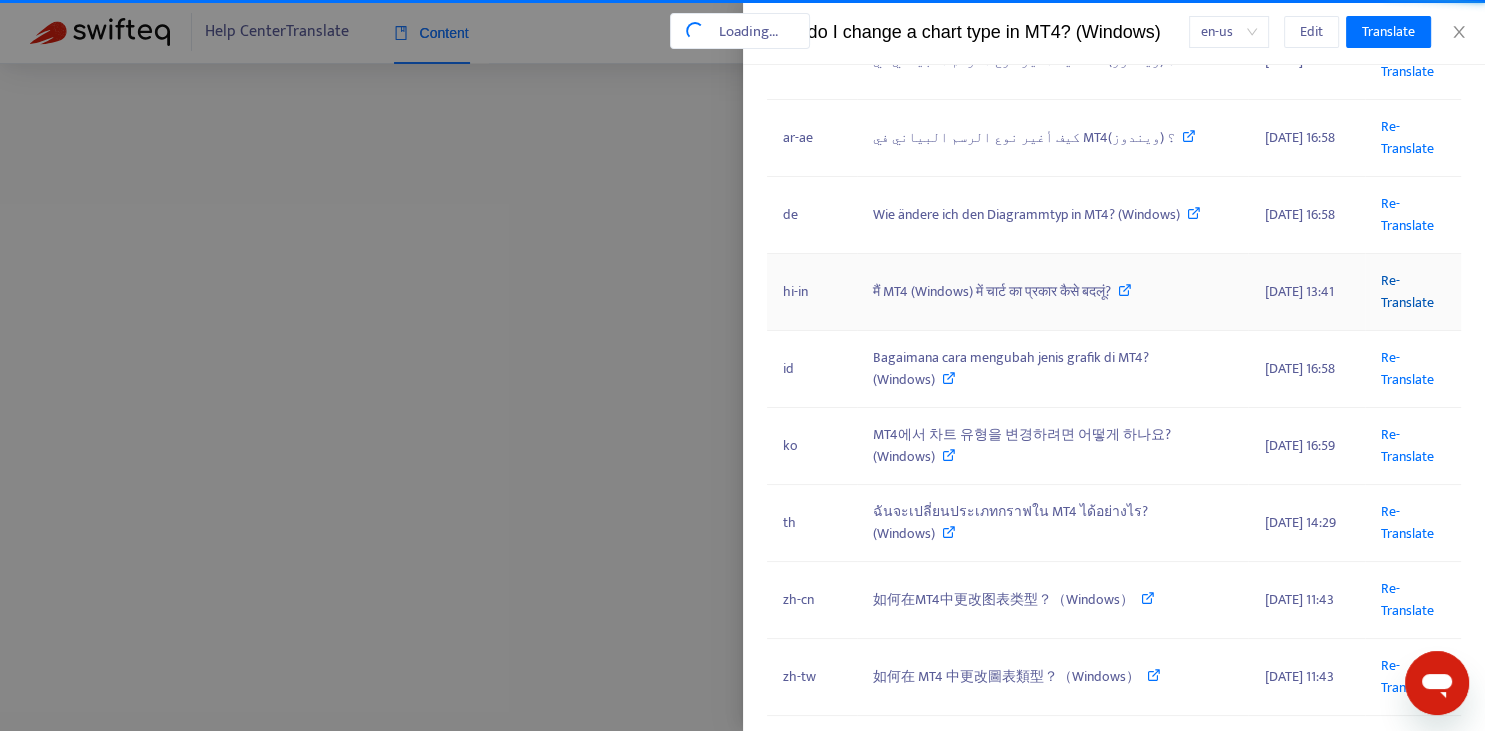 scroll, scrollTop: 23, scrollLeft: 0, axis: vertical 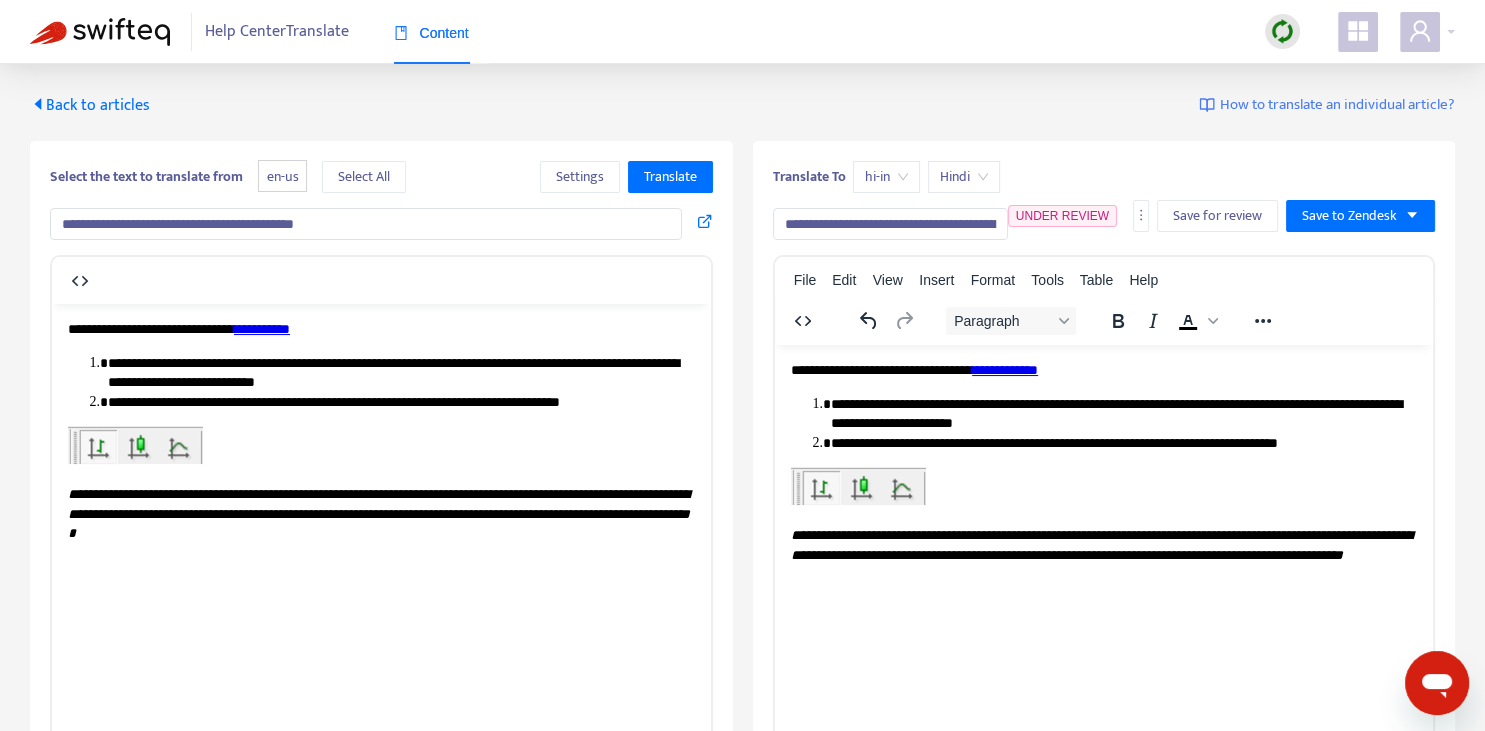 click on "**********" at bounding box center [890, 224] 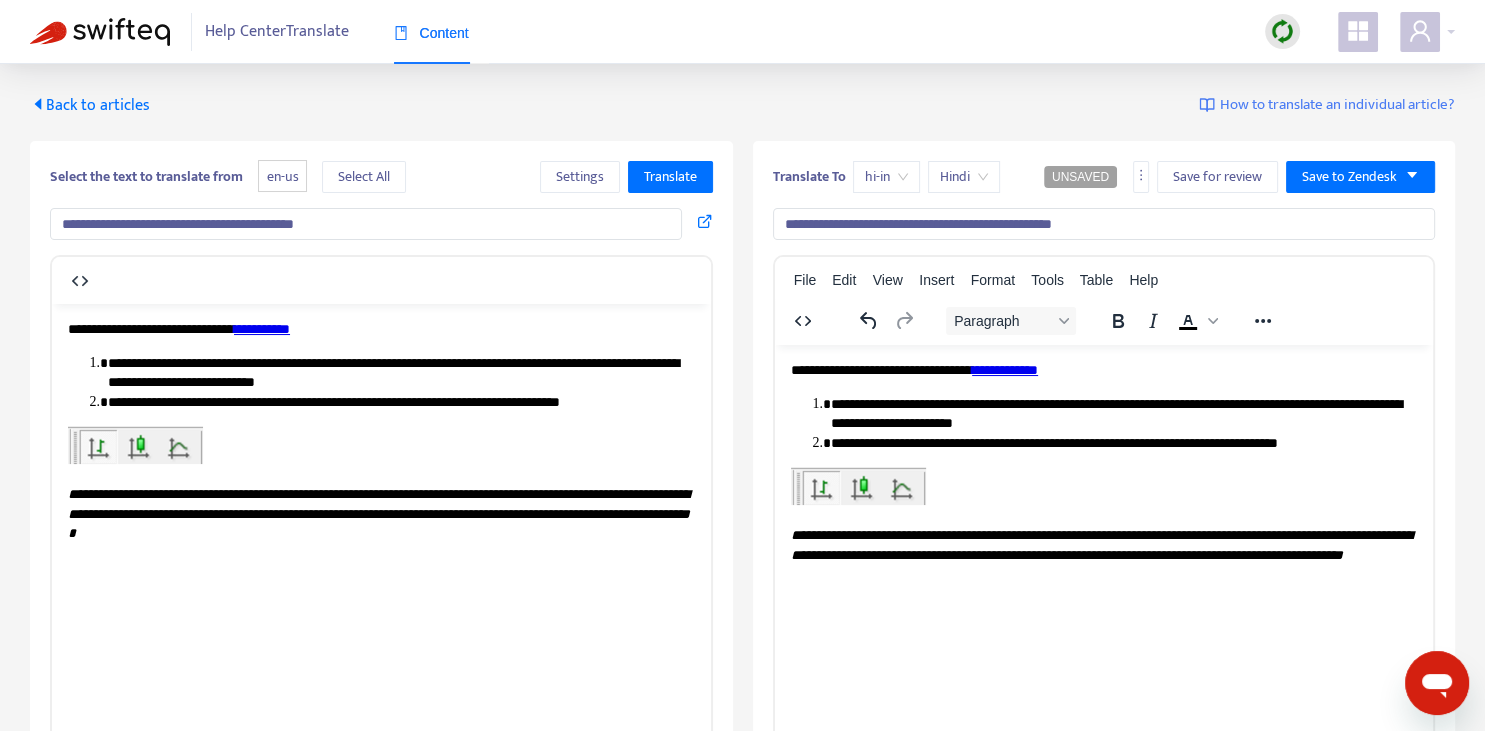 type on "**********" 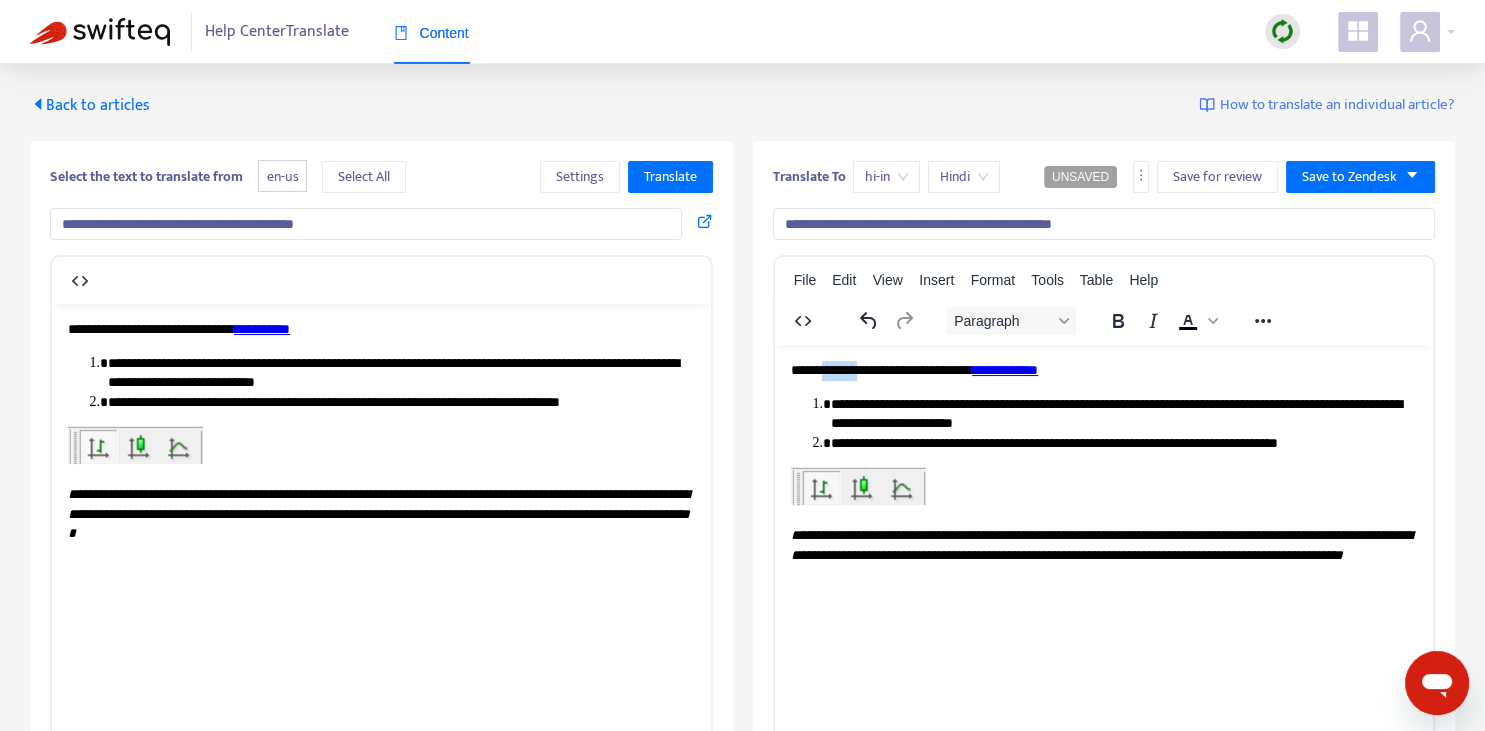 click on "**********" at bounding box center (1103, 370) 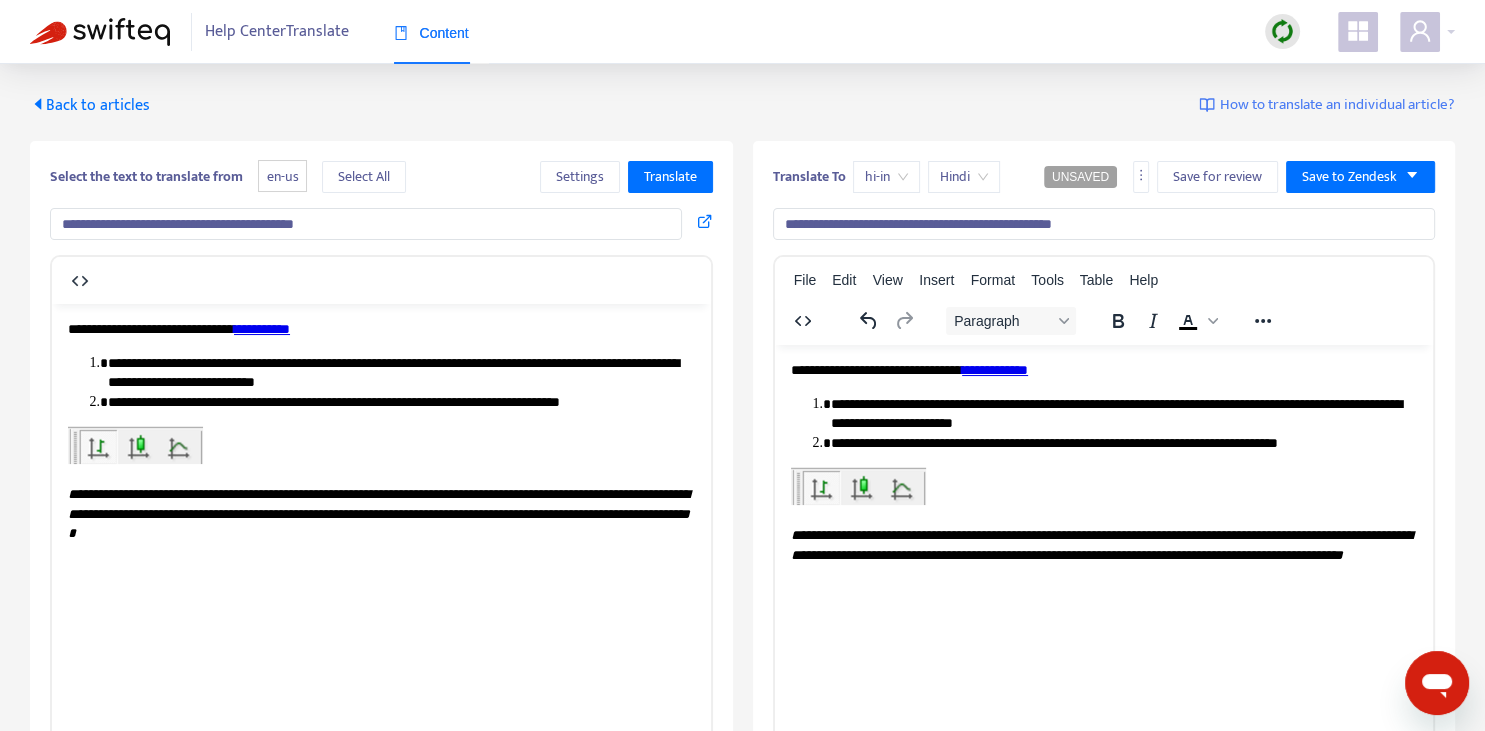 click on "**********" at bounding box center (1103, 370) 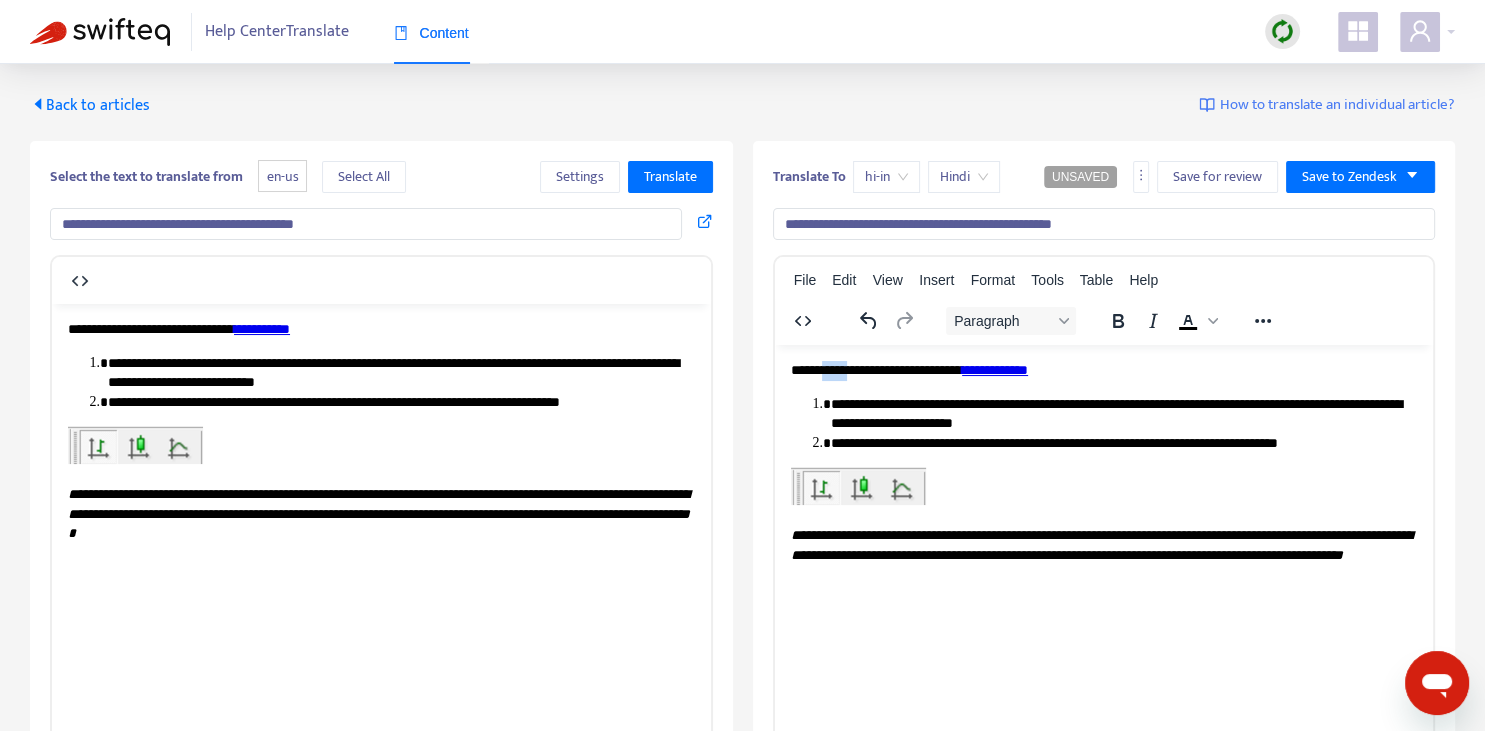 click on "**********" at bounding box center [1103, 370] 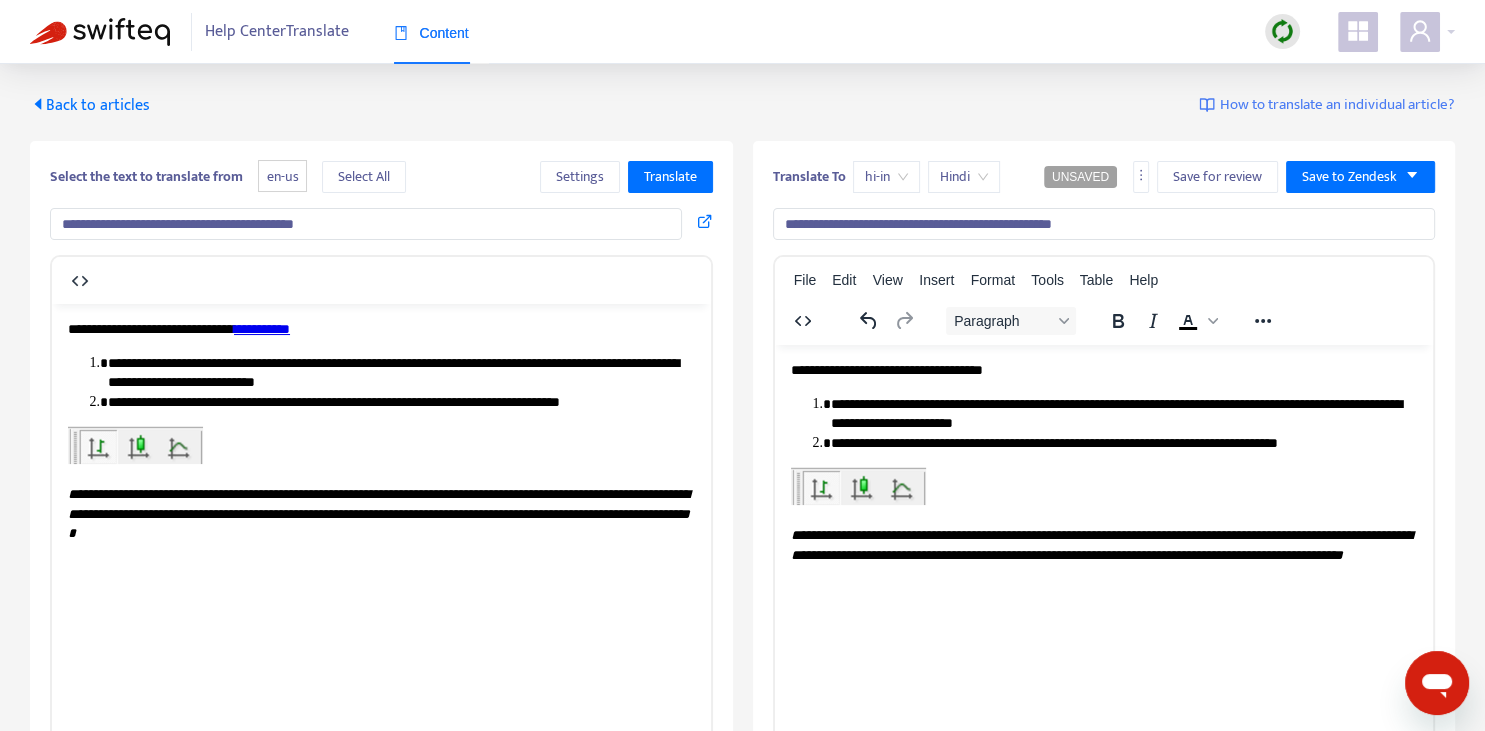 click on "**********" at bounding box center [262, 328] 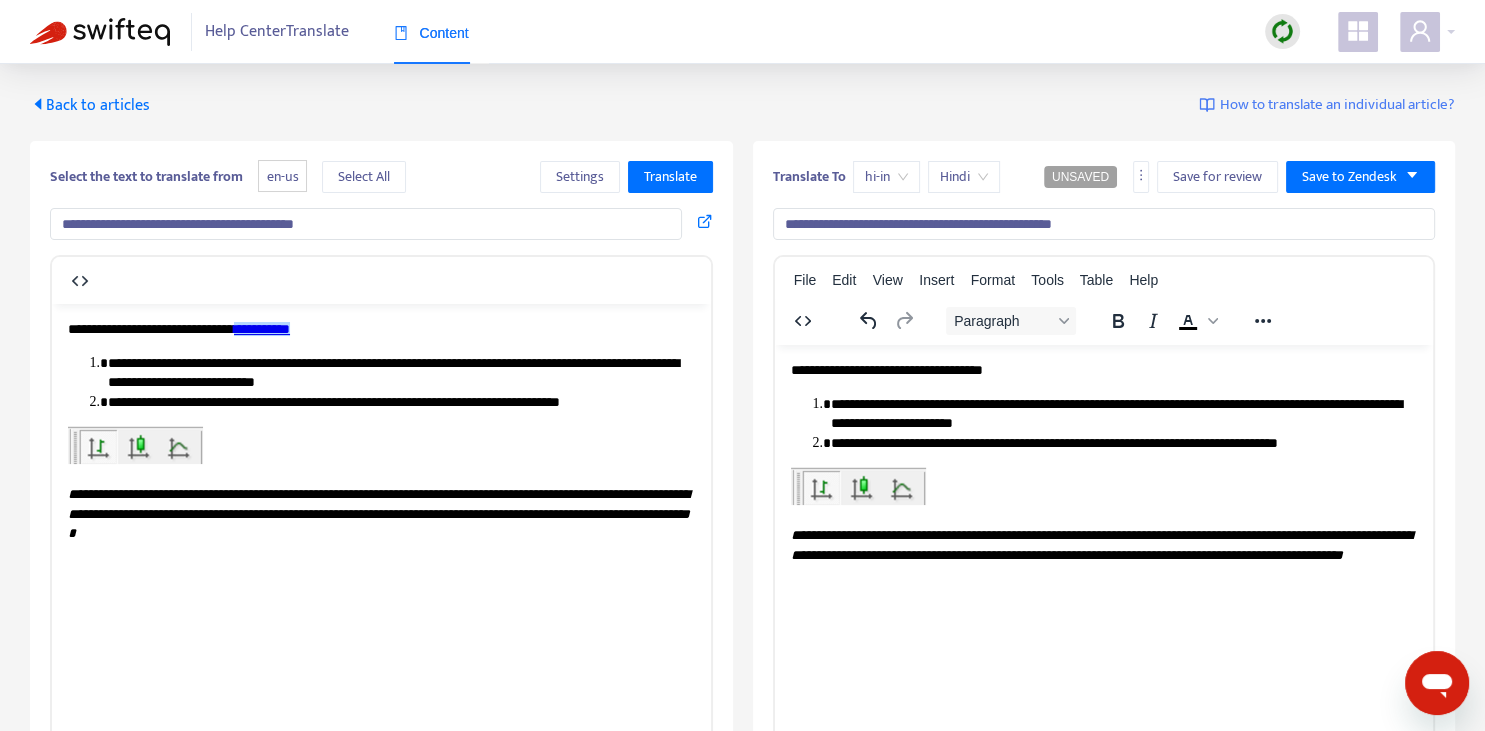 click on "**********" at bounding box center [381, 431] 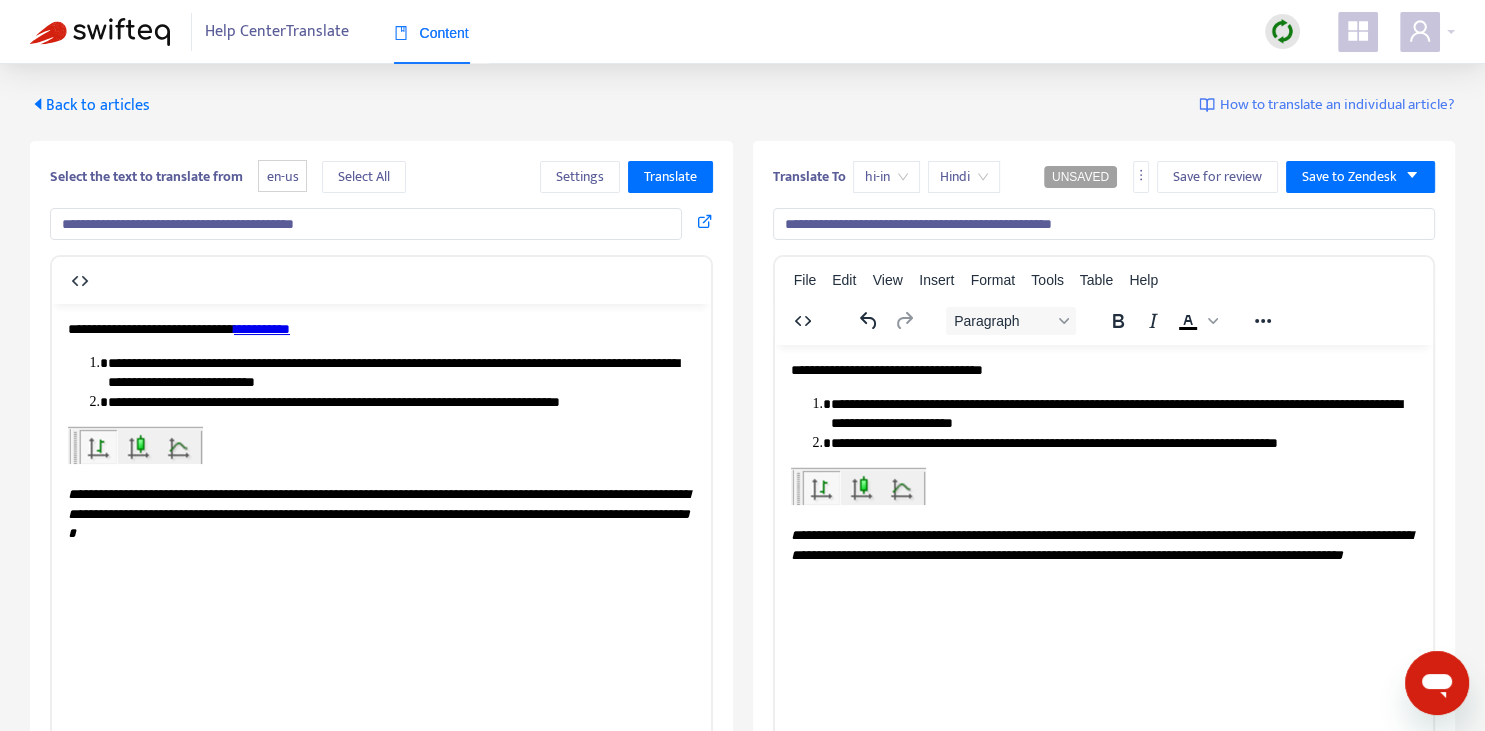 click on "**********" at bounding box center [1103, 370] 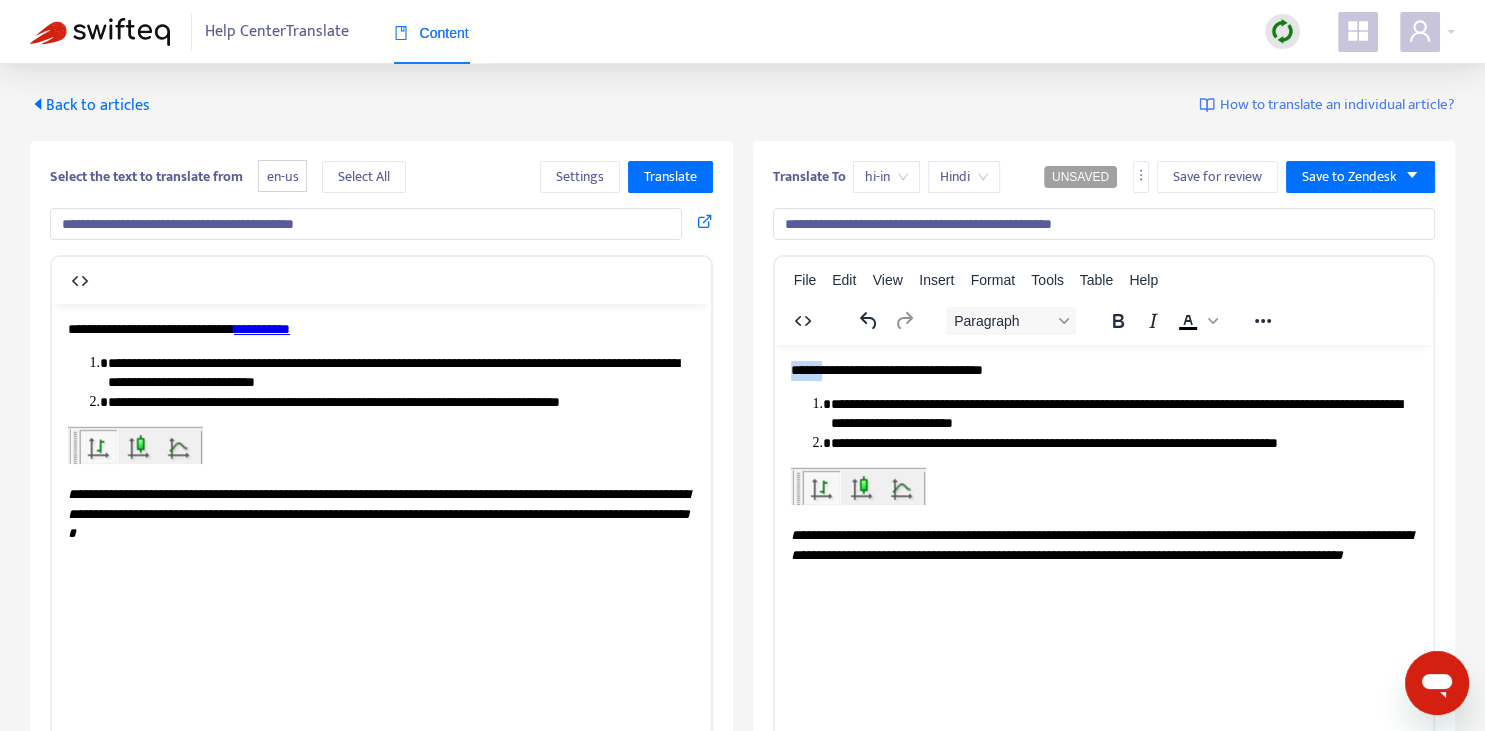 drag, startPoint x: 803, startPoint y: 362, endPoint x: 793, endPoint y: 358, distance: 10.770329 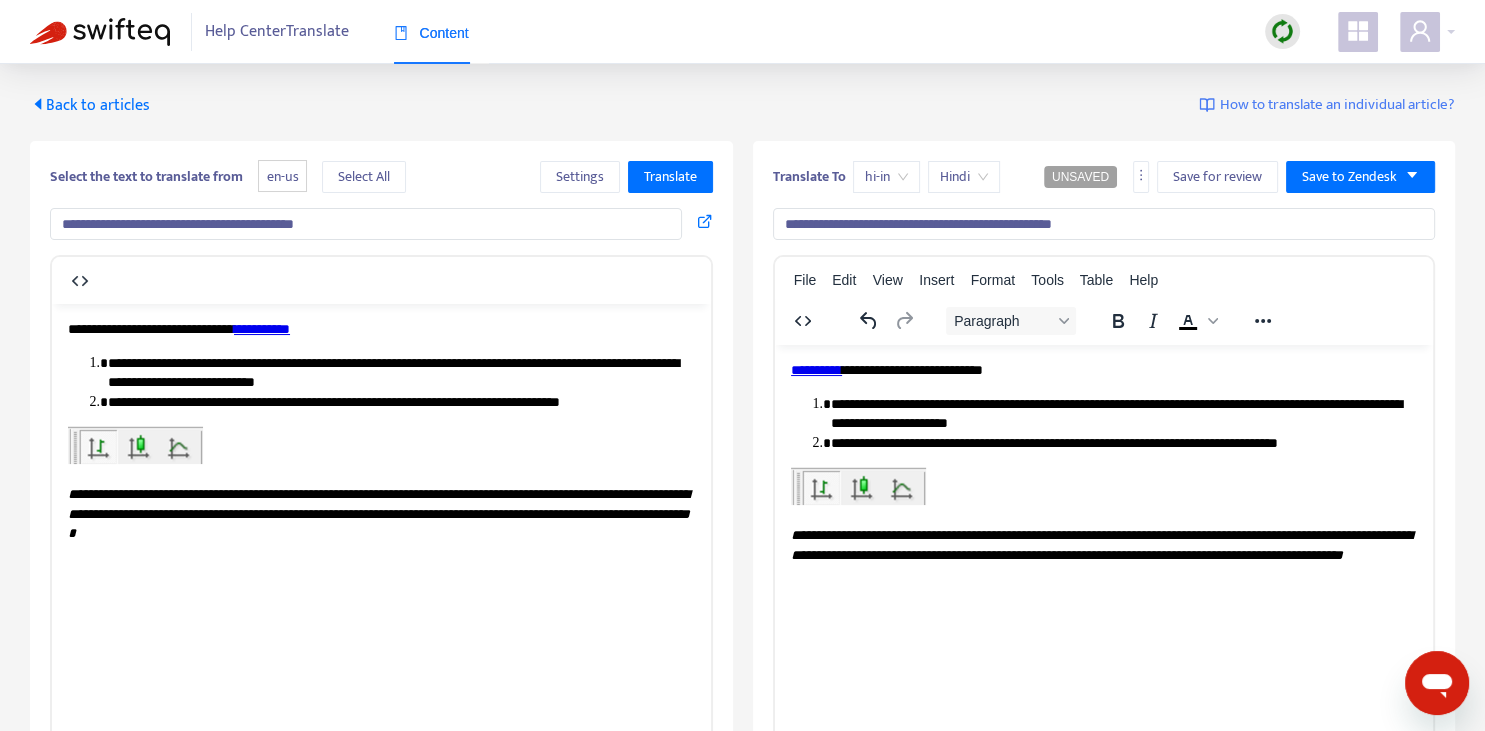 click on "**********" at bounding box center [1123, 413] 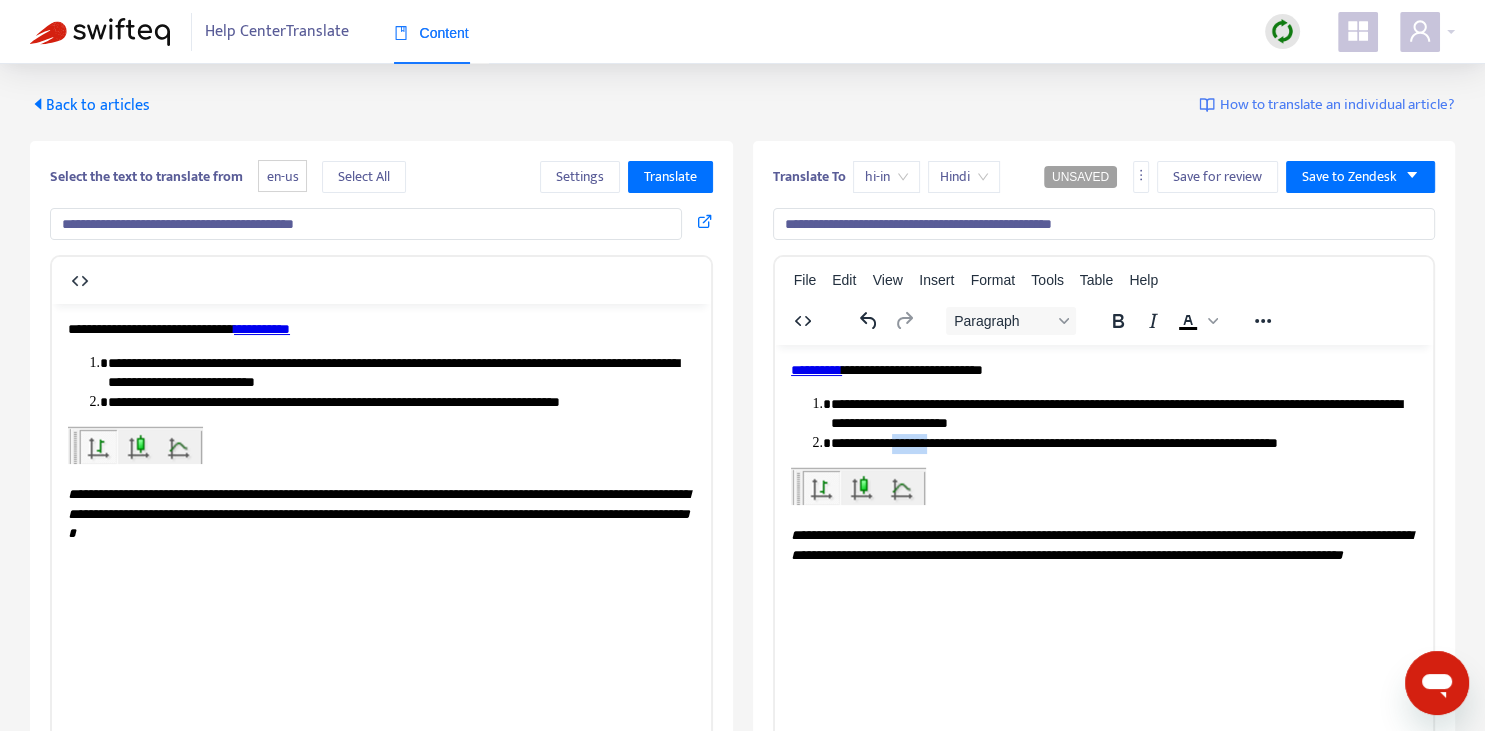 click on "**********" at bounding box center [1123, 443] 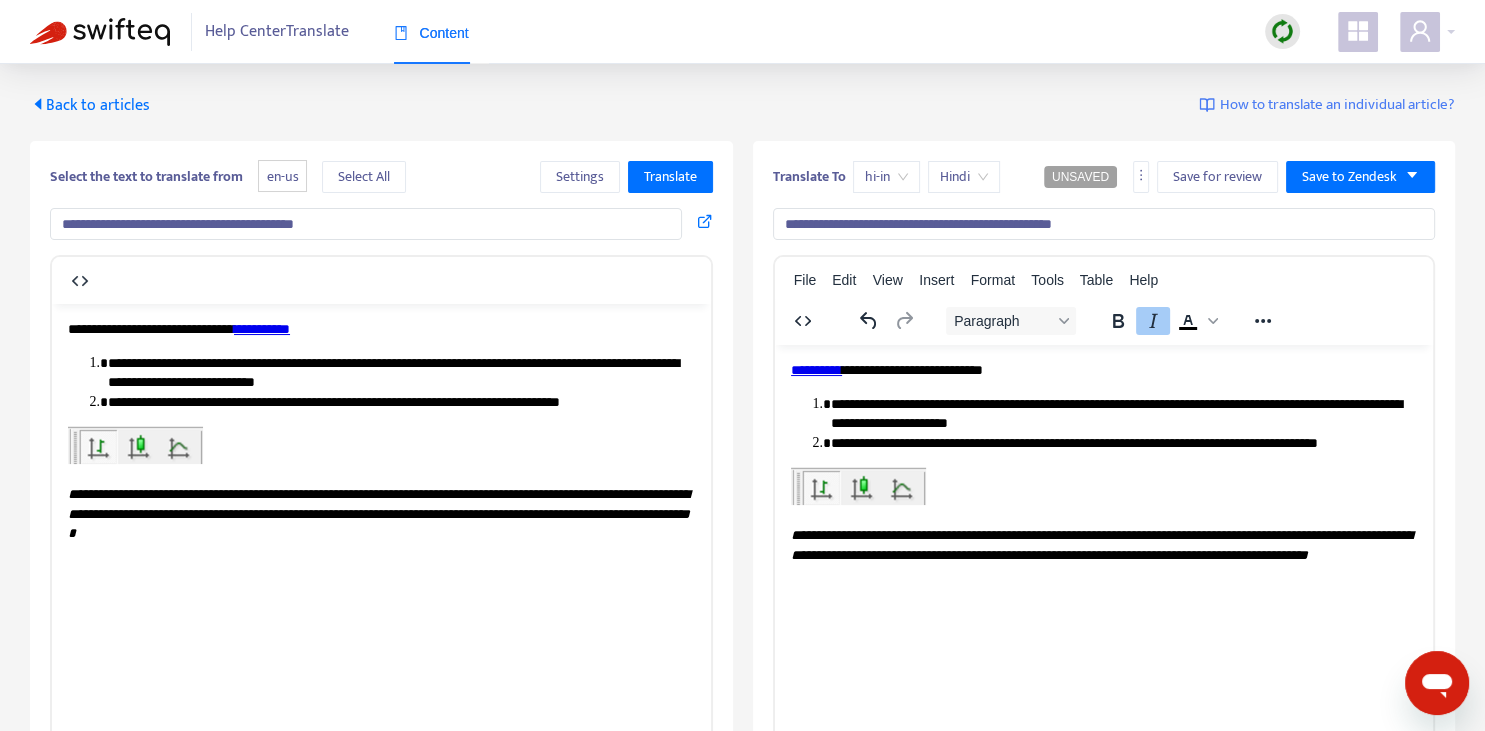 click on "**********" at bounding box center (1100, 544) 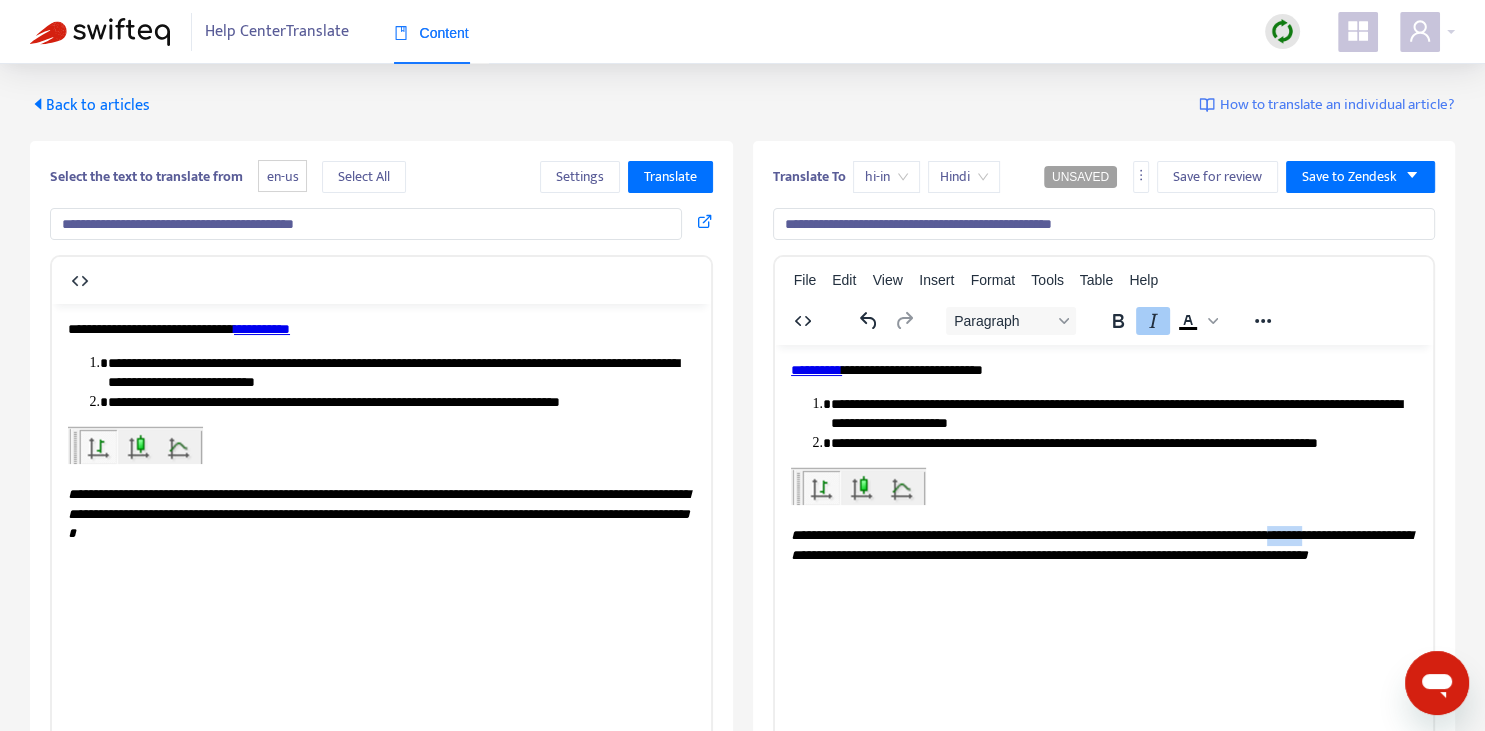 click on "**********" at bounding box center (1100, 544) 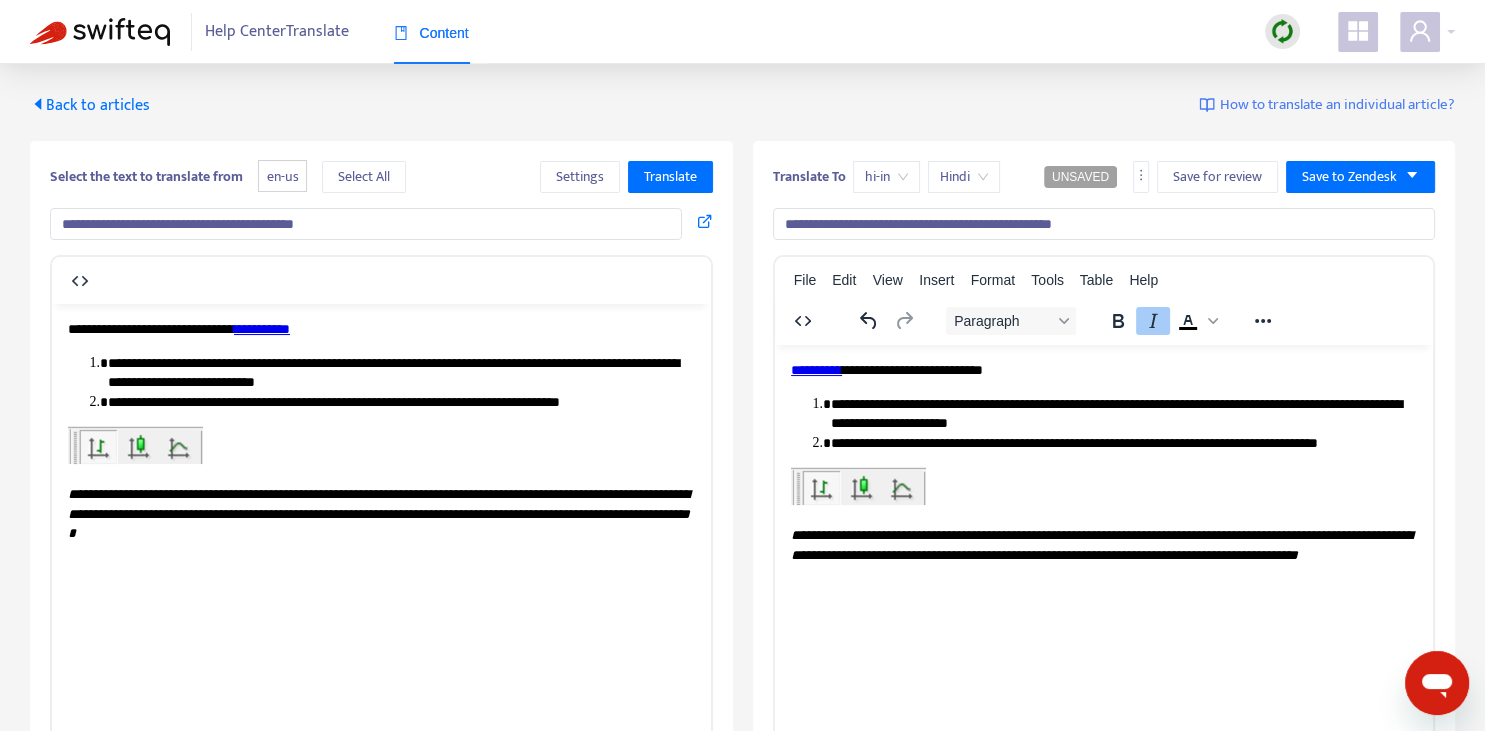 click on "**********" at bounding box center [1100, 544] 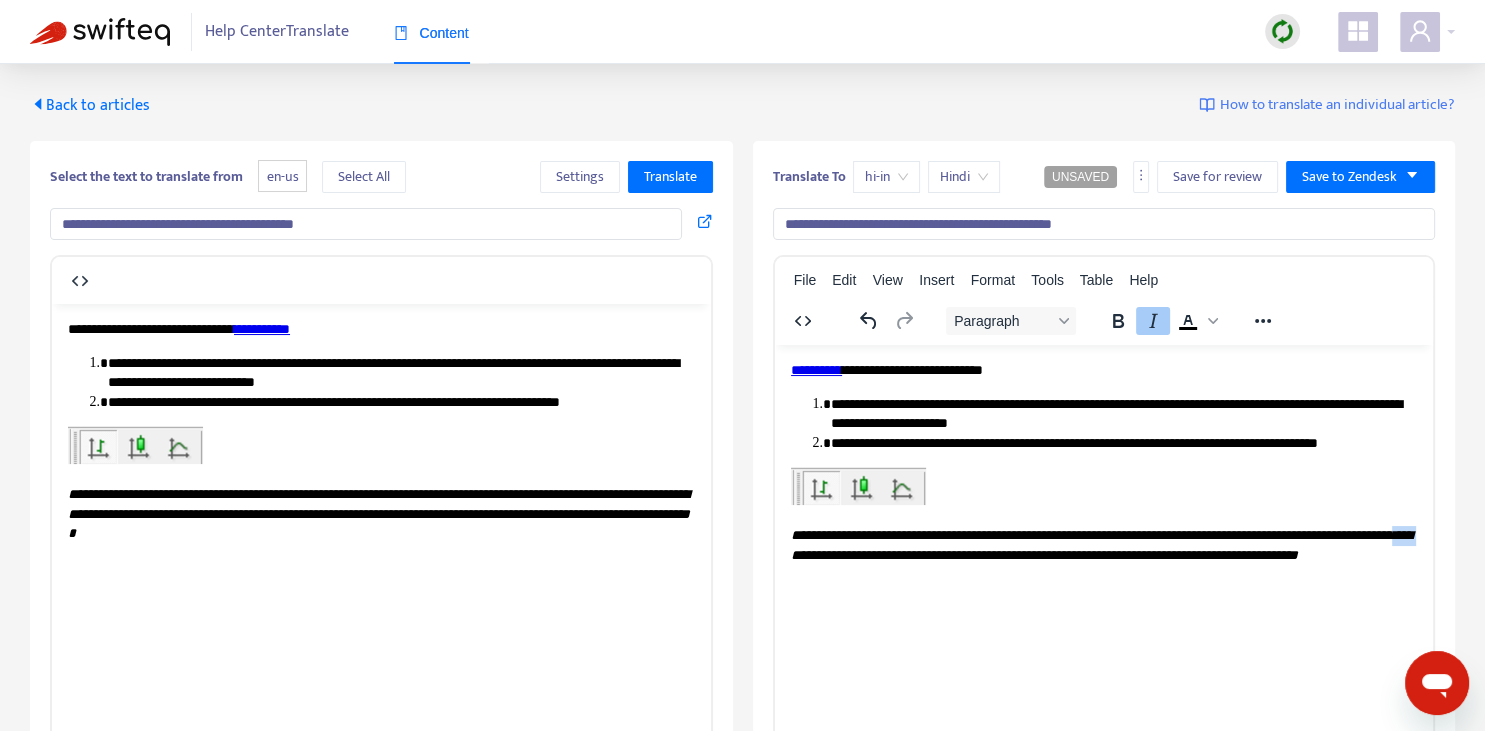 click on "**********" at bounding box center [1100, 544] 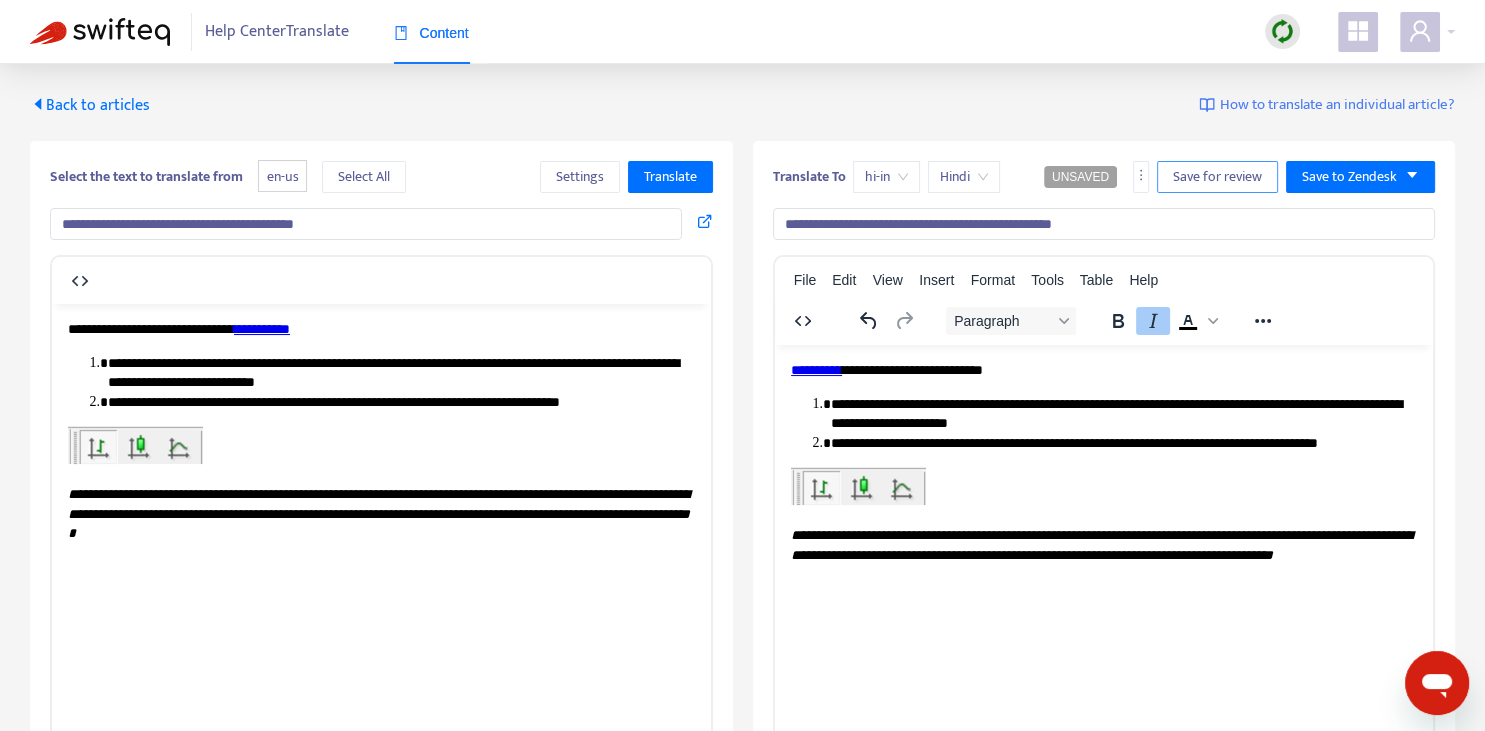 click on "Save for review" at bounding box center (1217, 177) 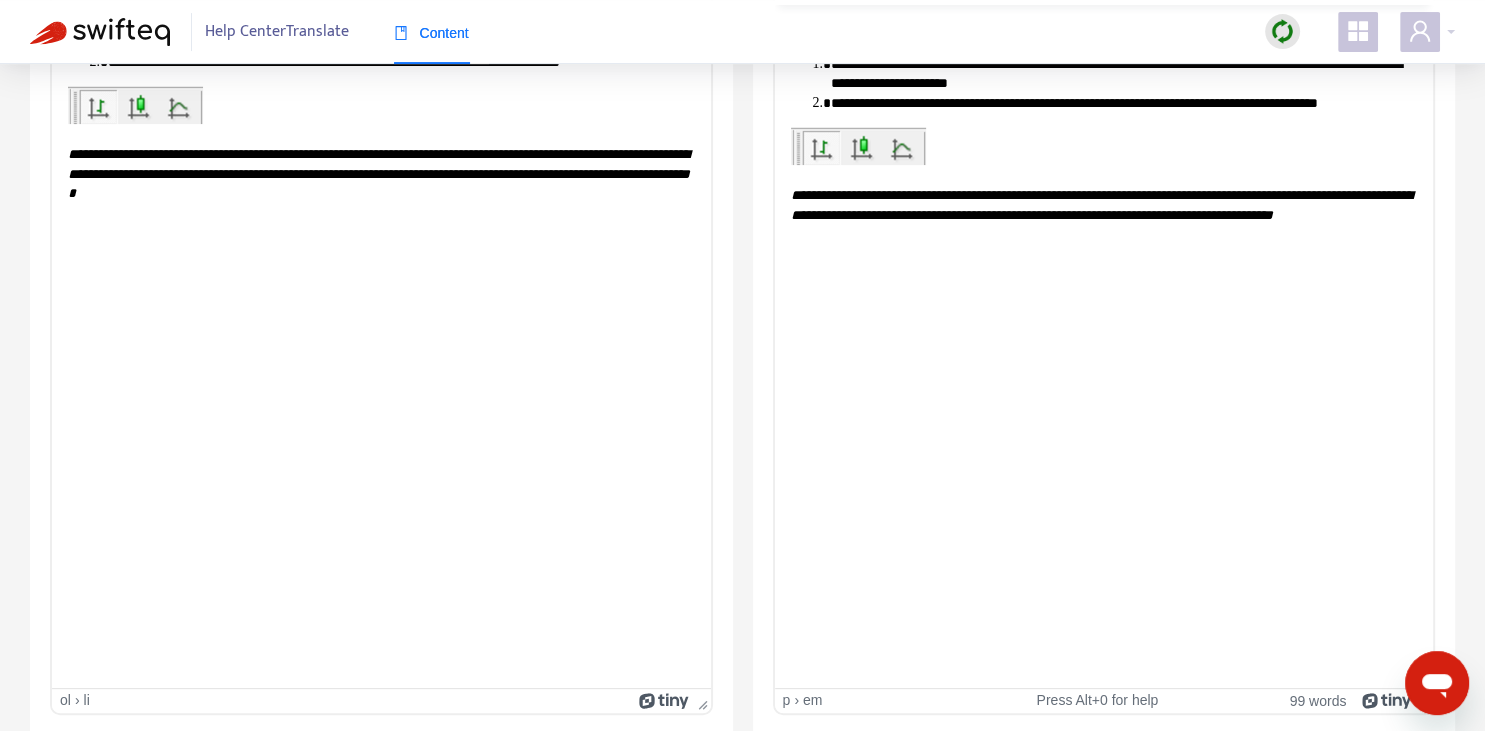 scroll, scrollTop: 343, scrollLeft: 0, axis: vertical 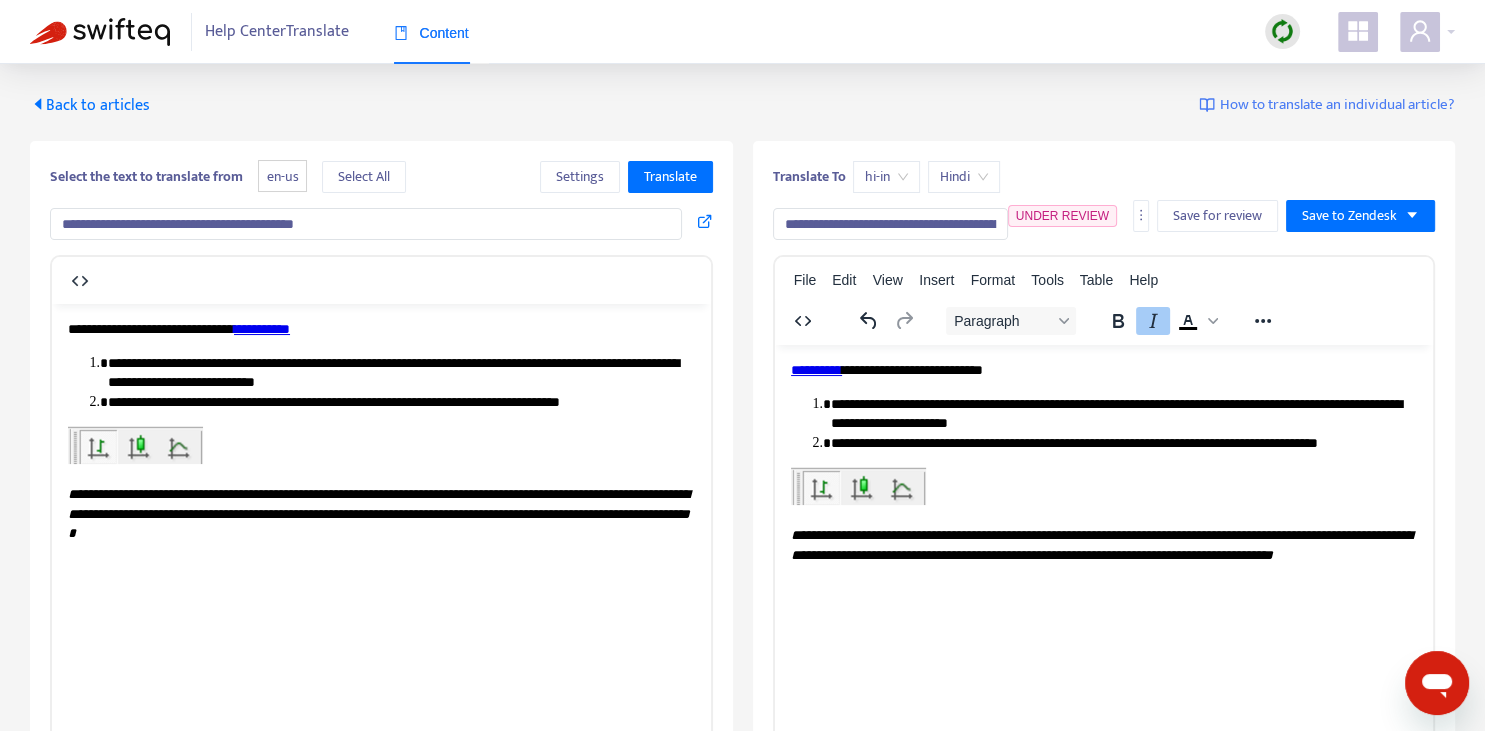 click on "Back to articles" at bounding box center (90, 105) 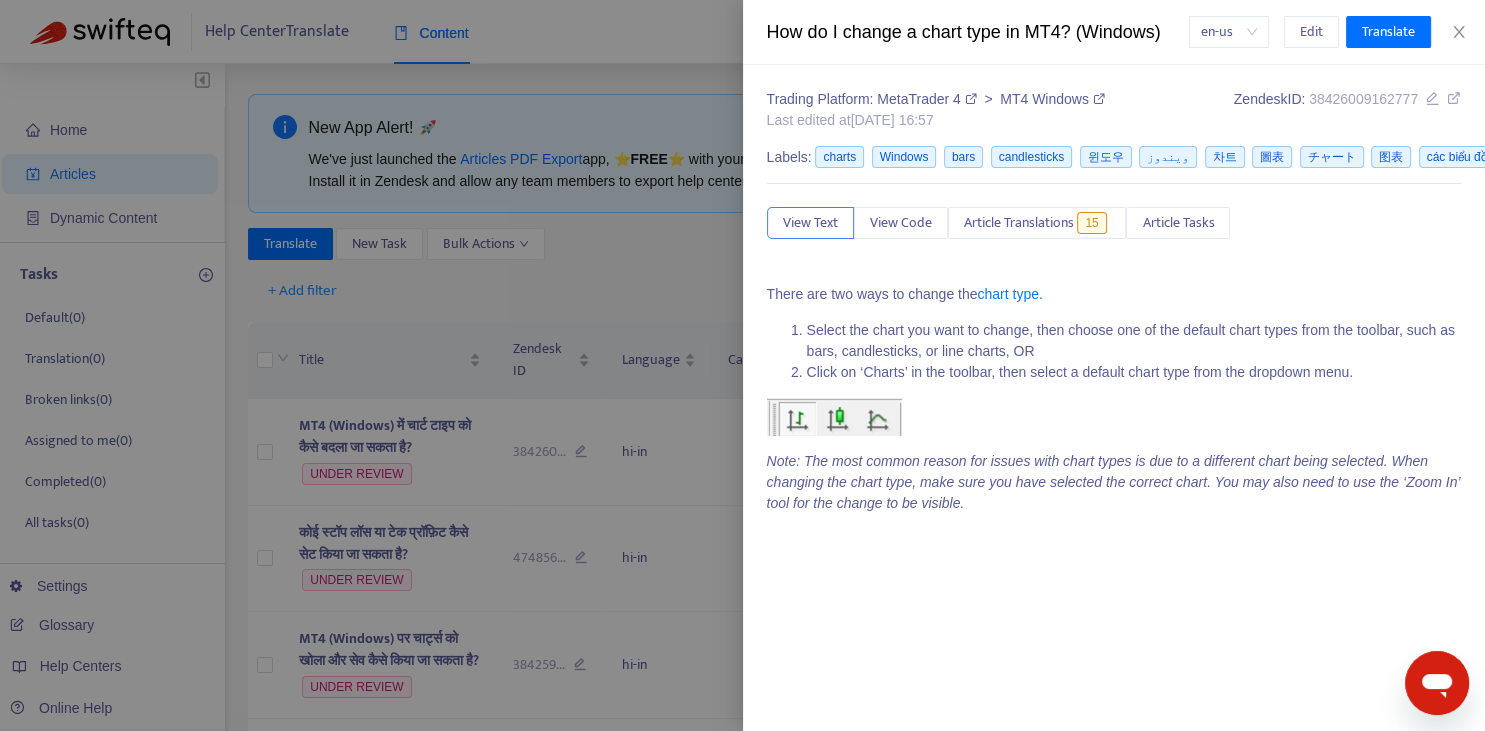 click at bounding box center [742, 365] 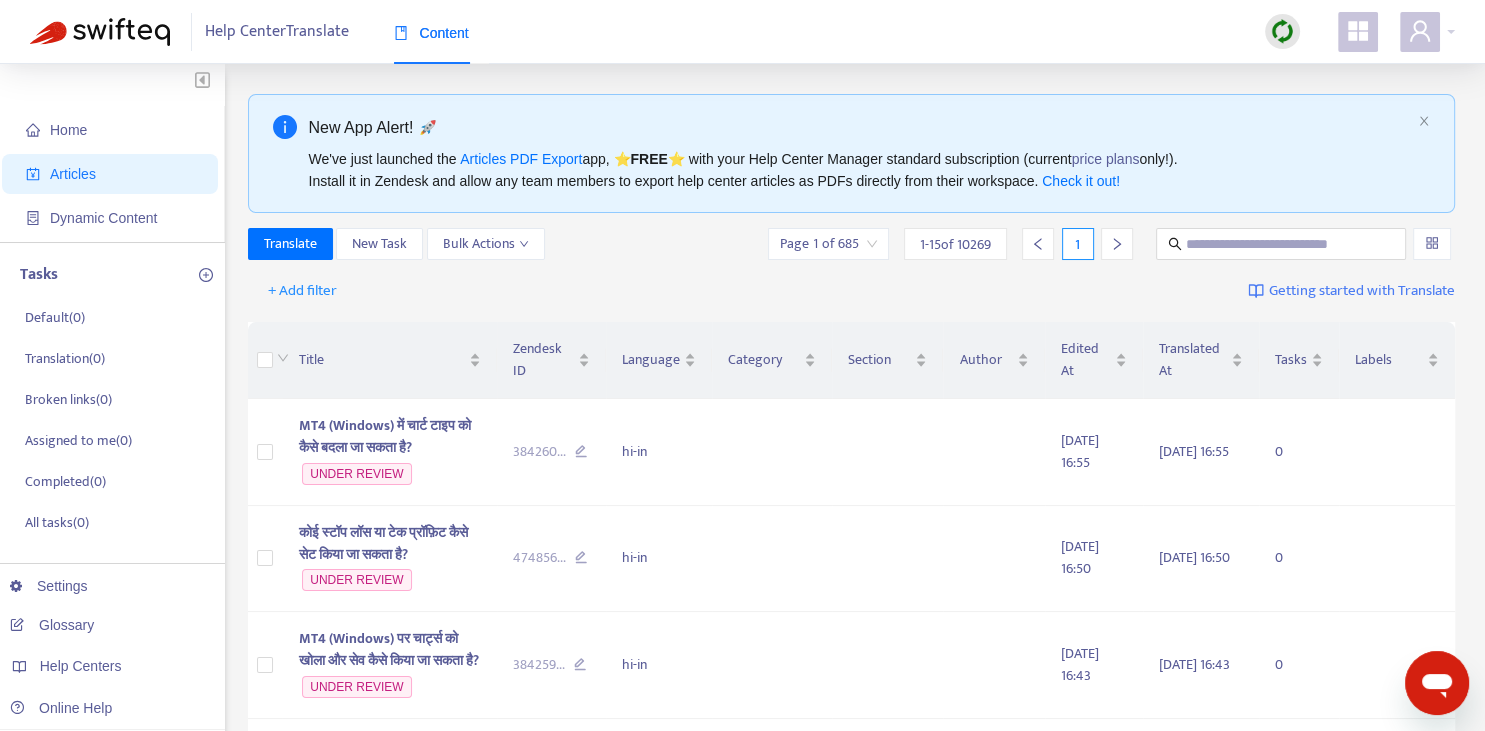 click on "Translate New Task Bulk Actions Page 1 of 685 1 - 15  of   10269 1" at bounding box center [852, 248] 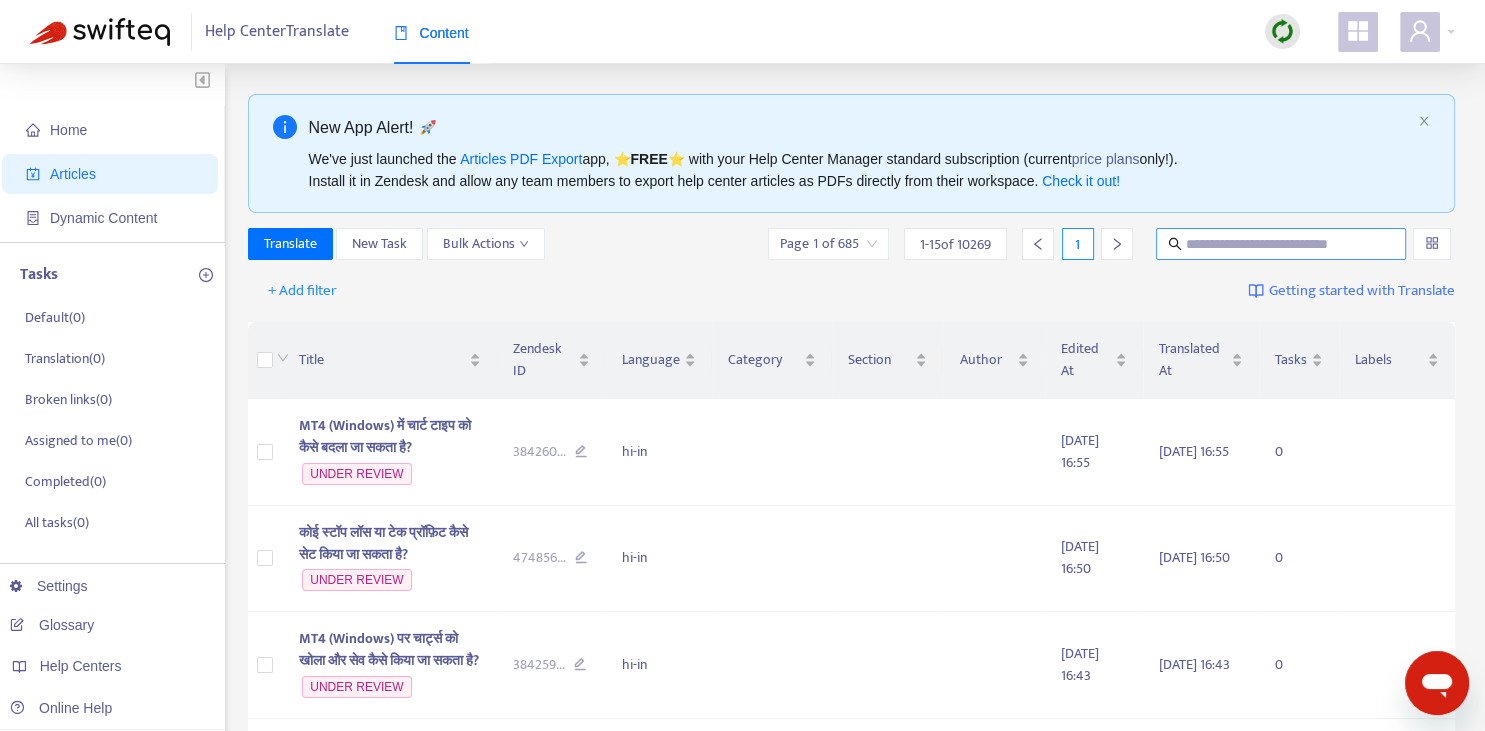 click at bounding box center (1282, 244) 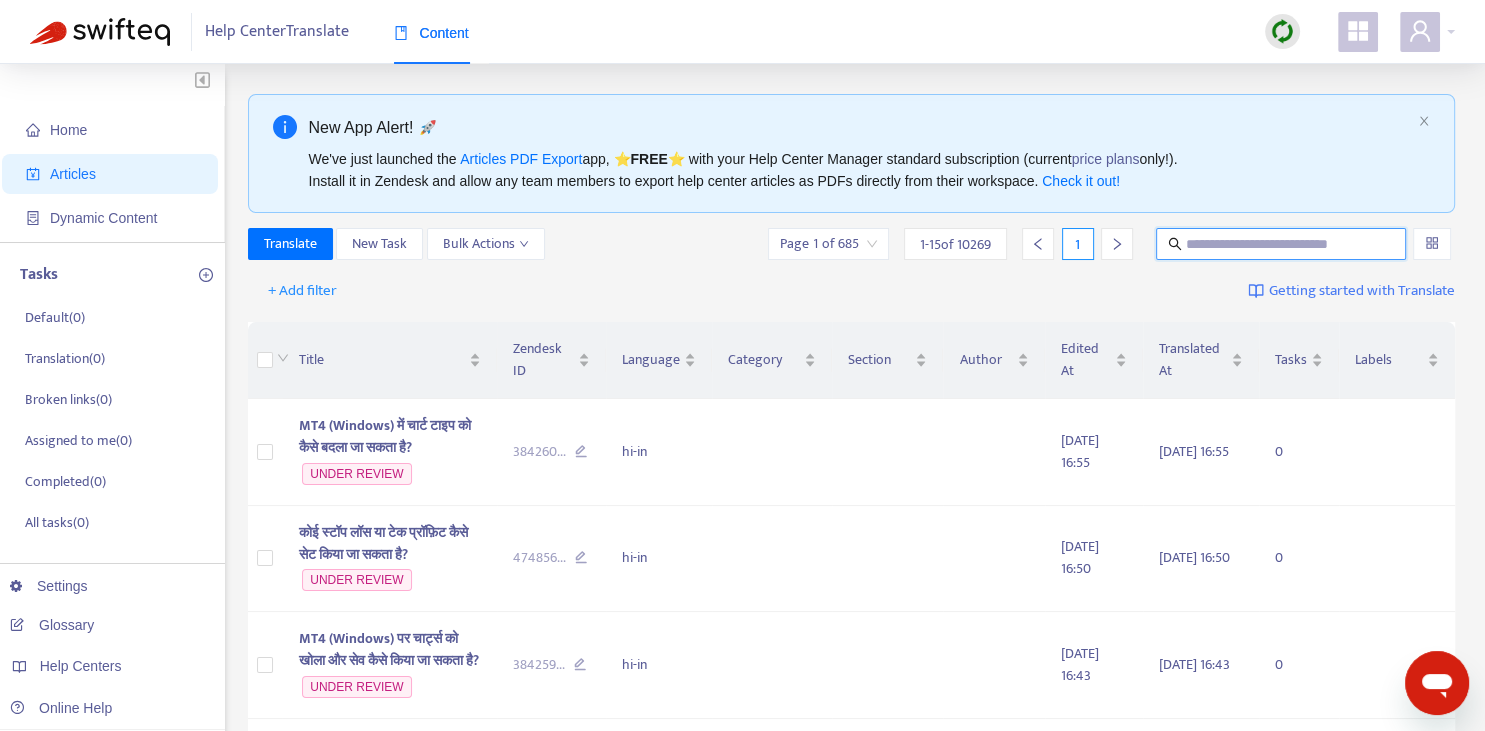 paste on "**********" 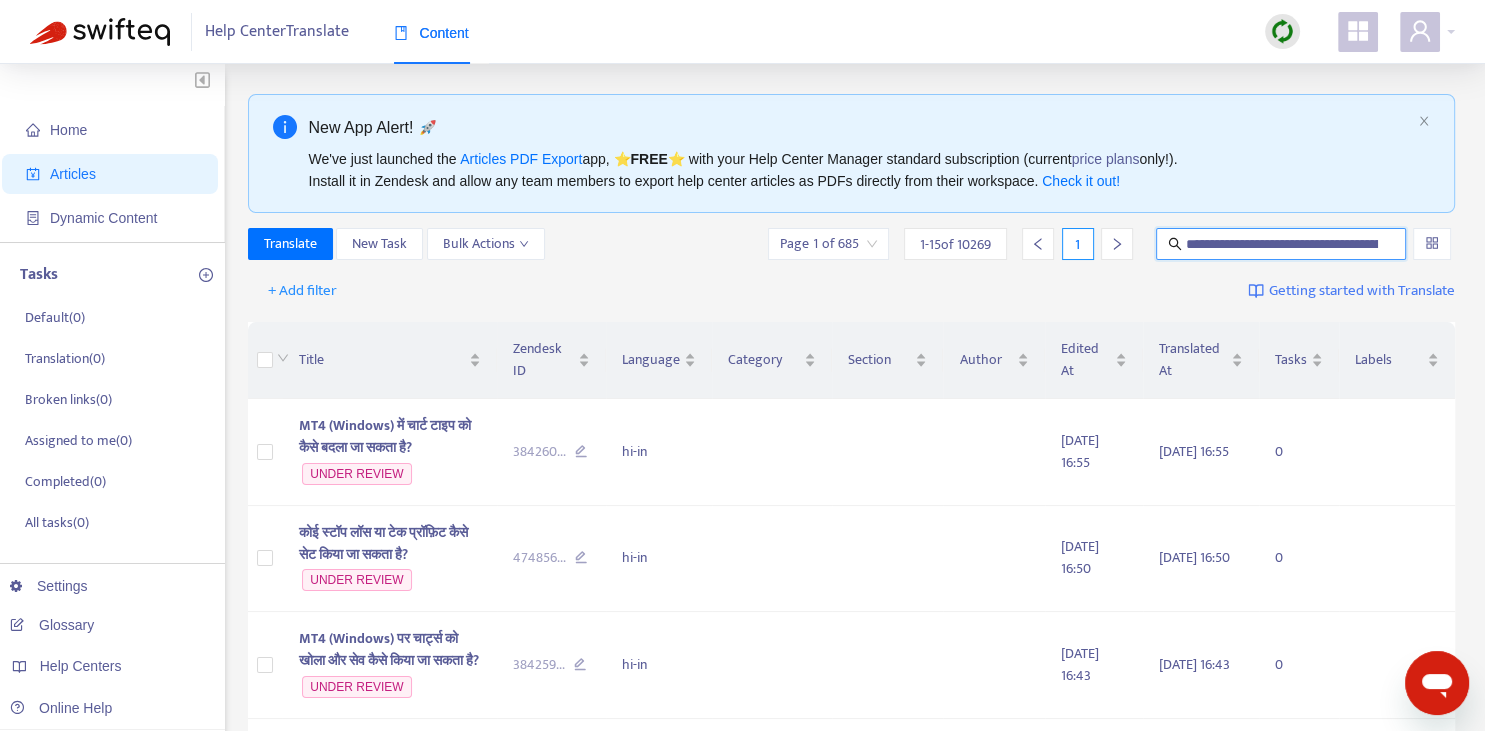 scroll, scrollTop: 0, scrollLeft: 142, axis: horizontal 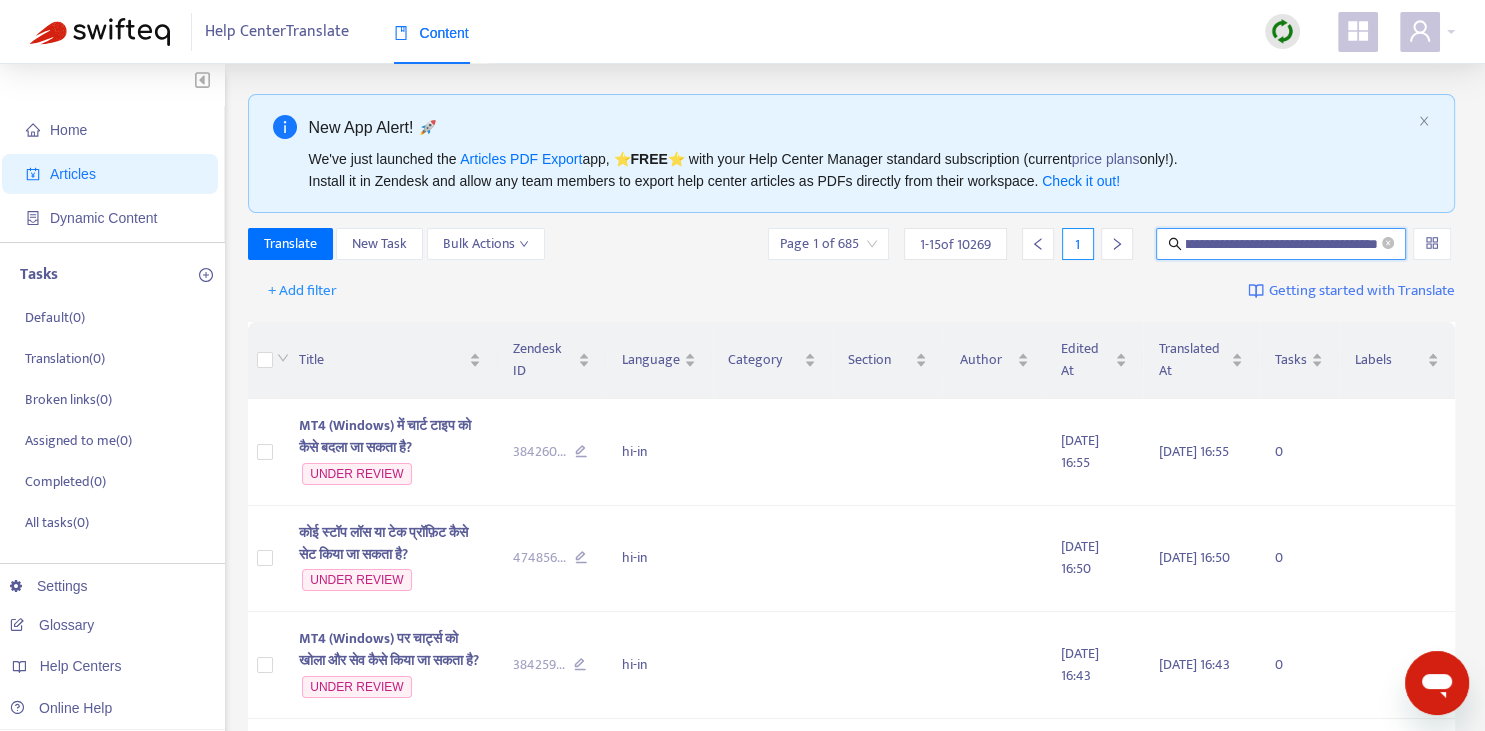 type on "**********" 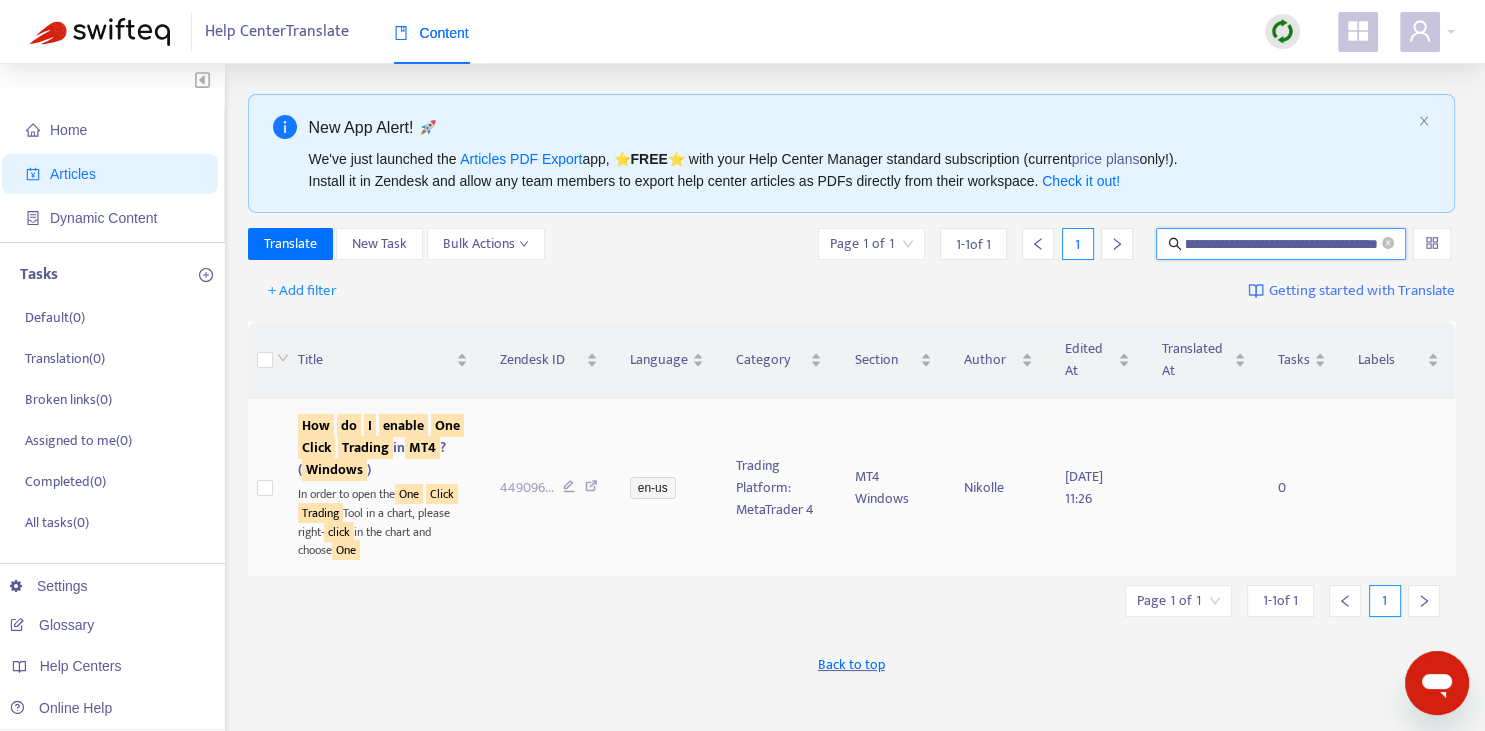 click on "Trading" at bounding box center [365, 447] 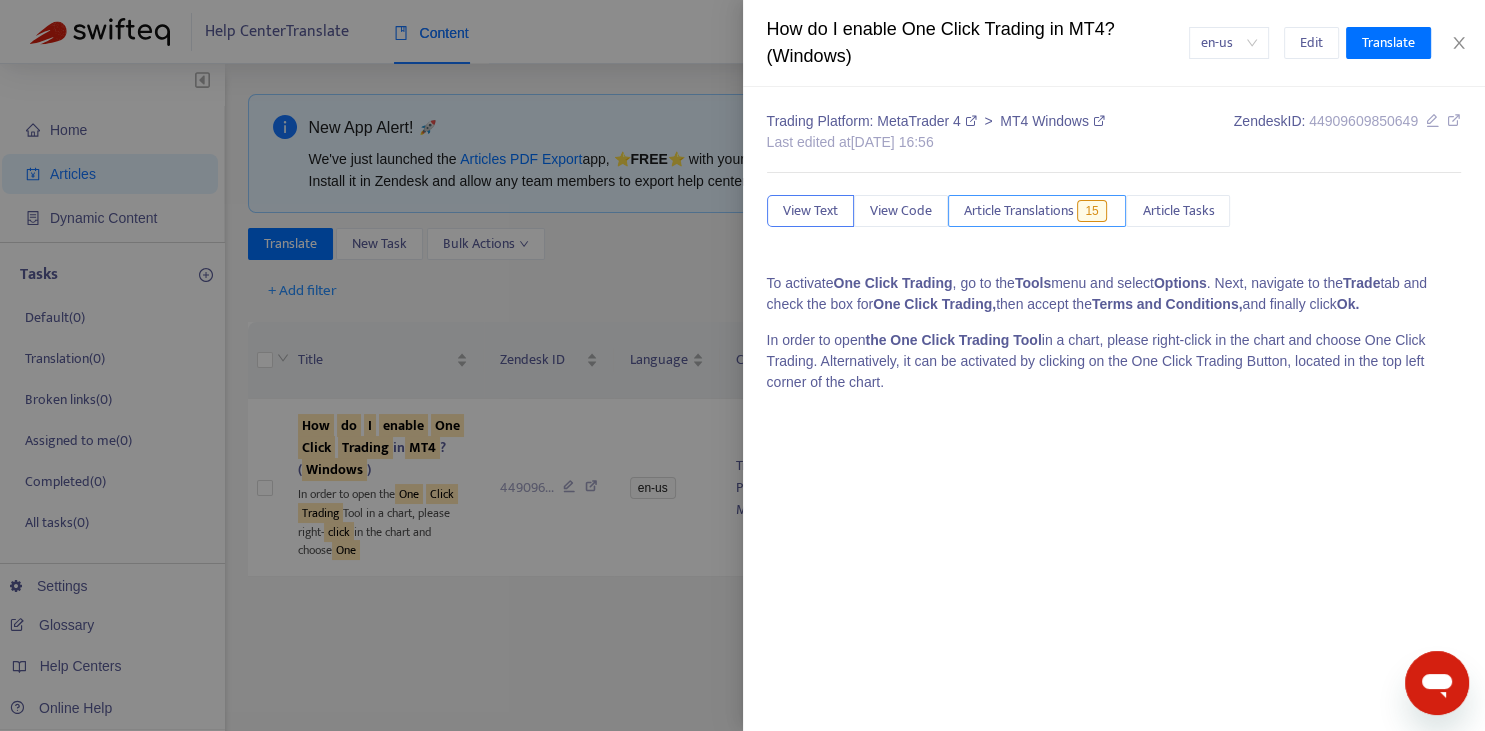 click on "Article Translations" at bounding box center [1019, 211] 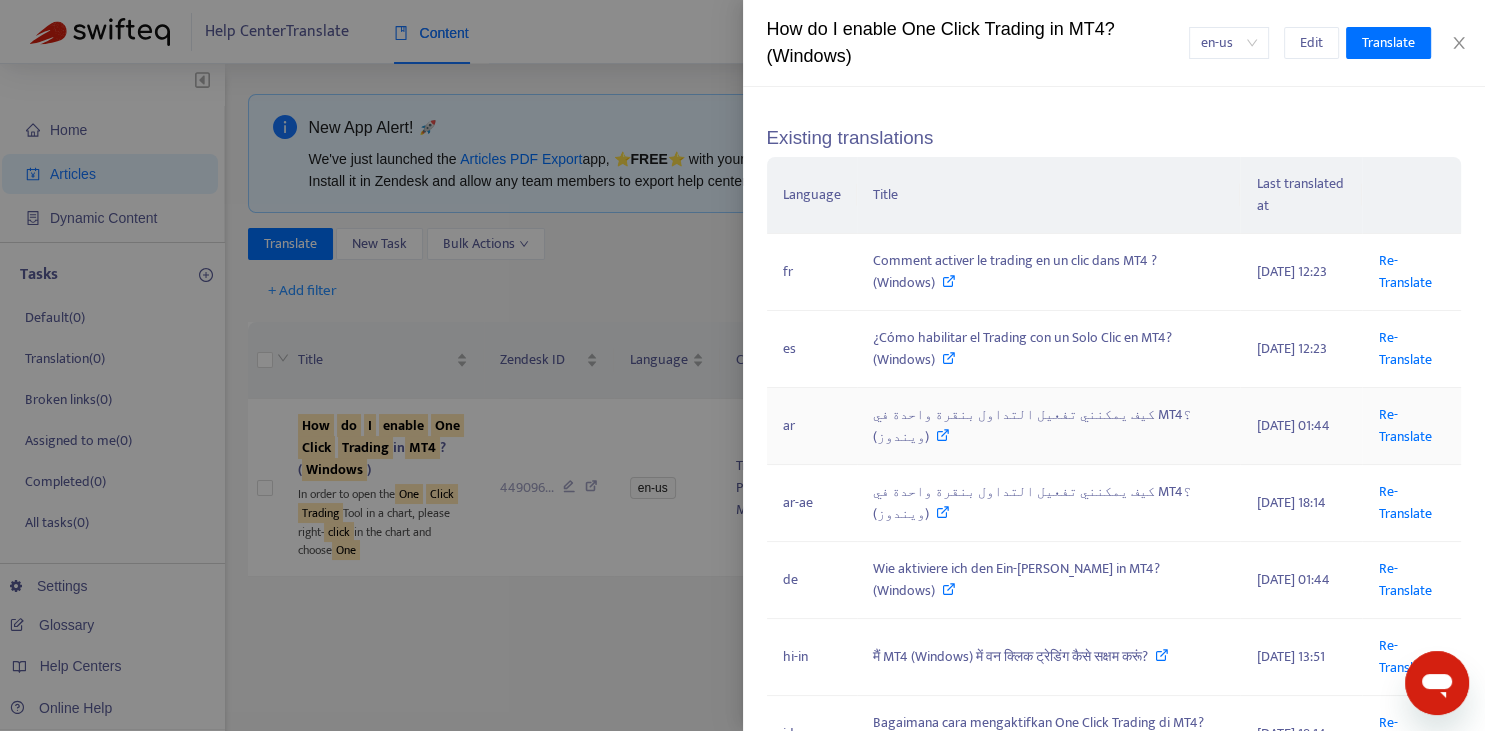 scroll, scrollTop: 147, scrollLeft: 0, axis: vertical 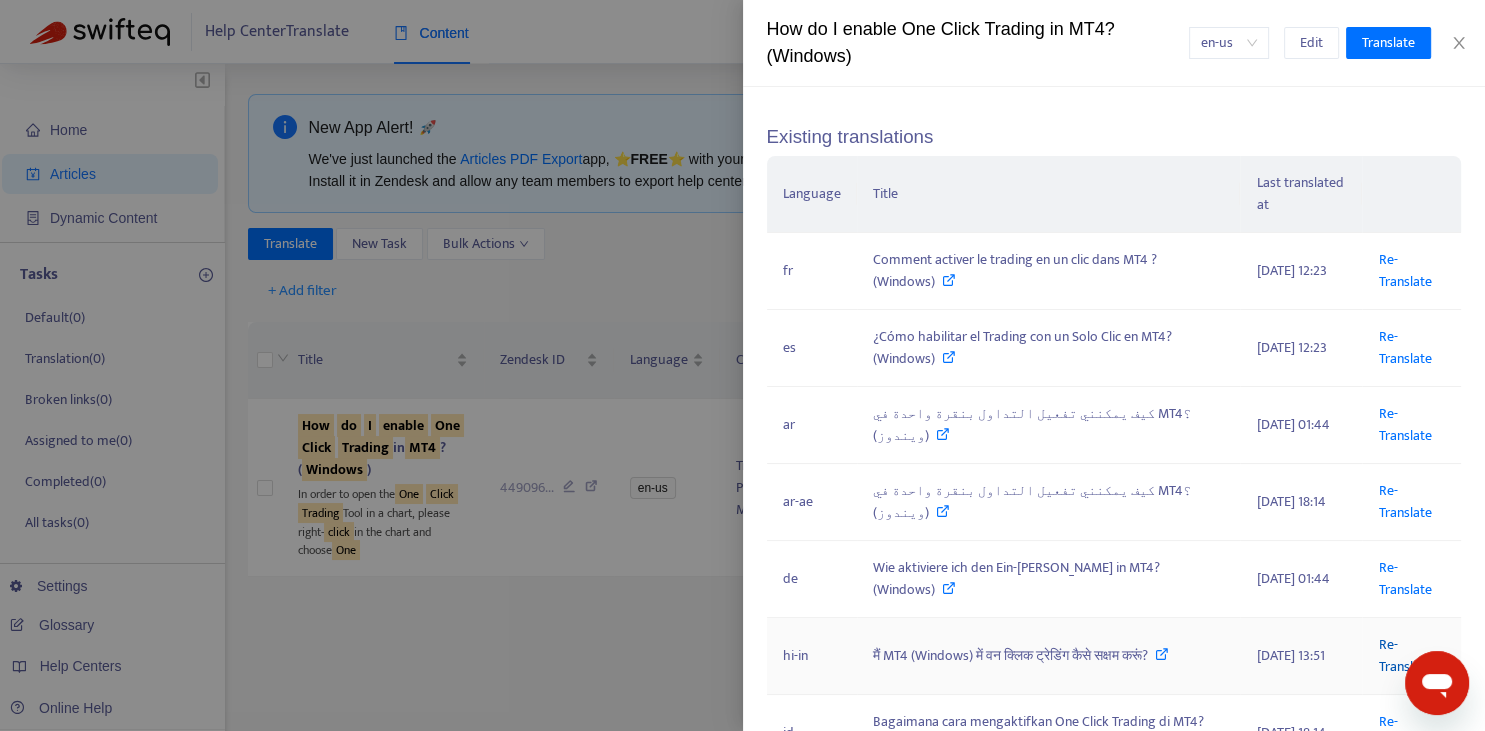 click on "Re-Translate" at bounding box center (1404, 655) 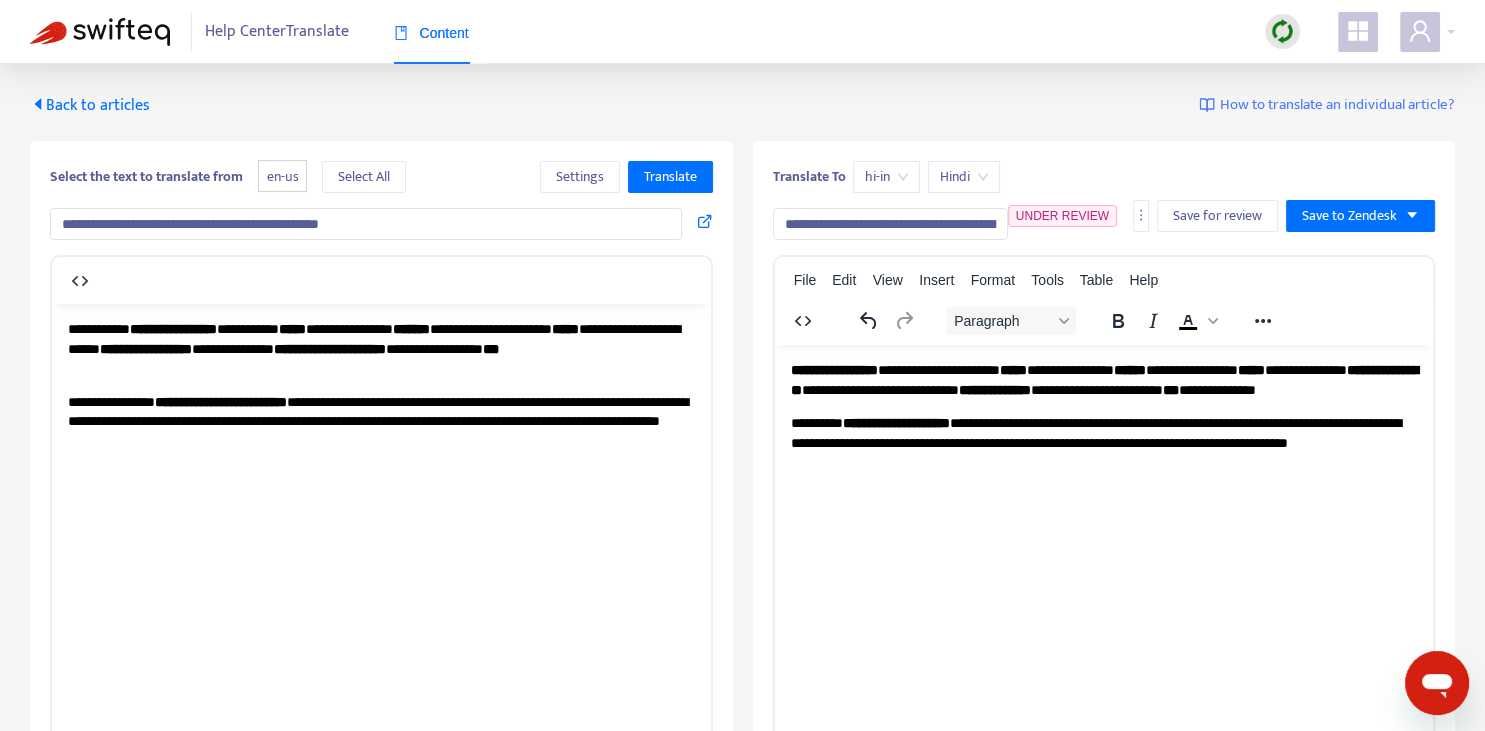 scroll, scrollTop: 343, scrollLeft: 0, axis: vertical 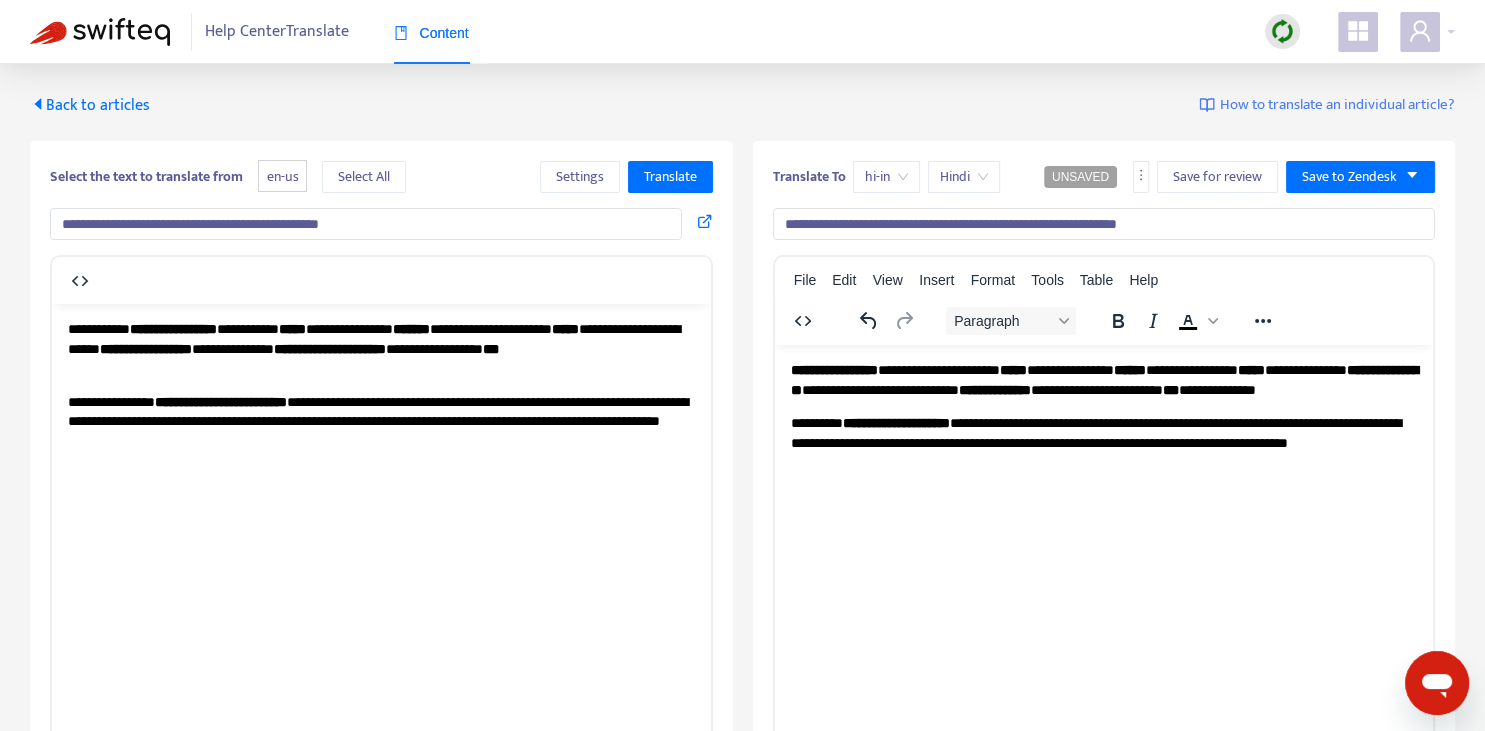 type on "**********" 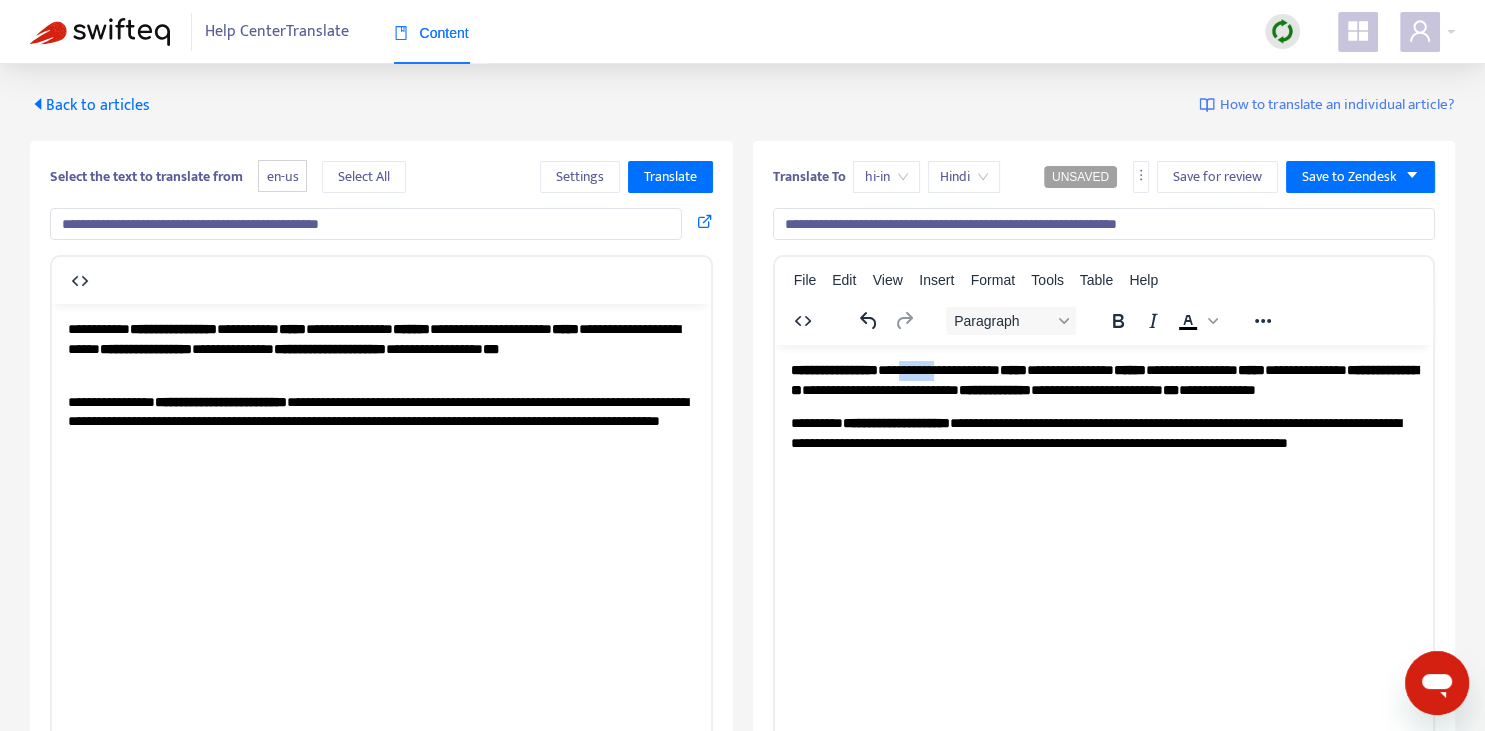 click on "**********" at bounding box center (1103, 379) 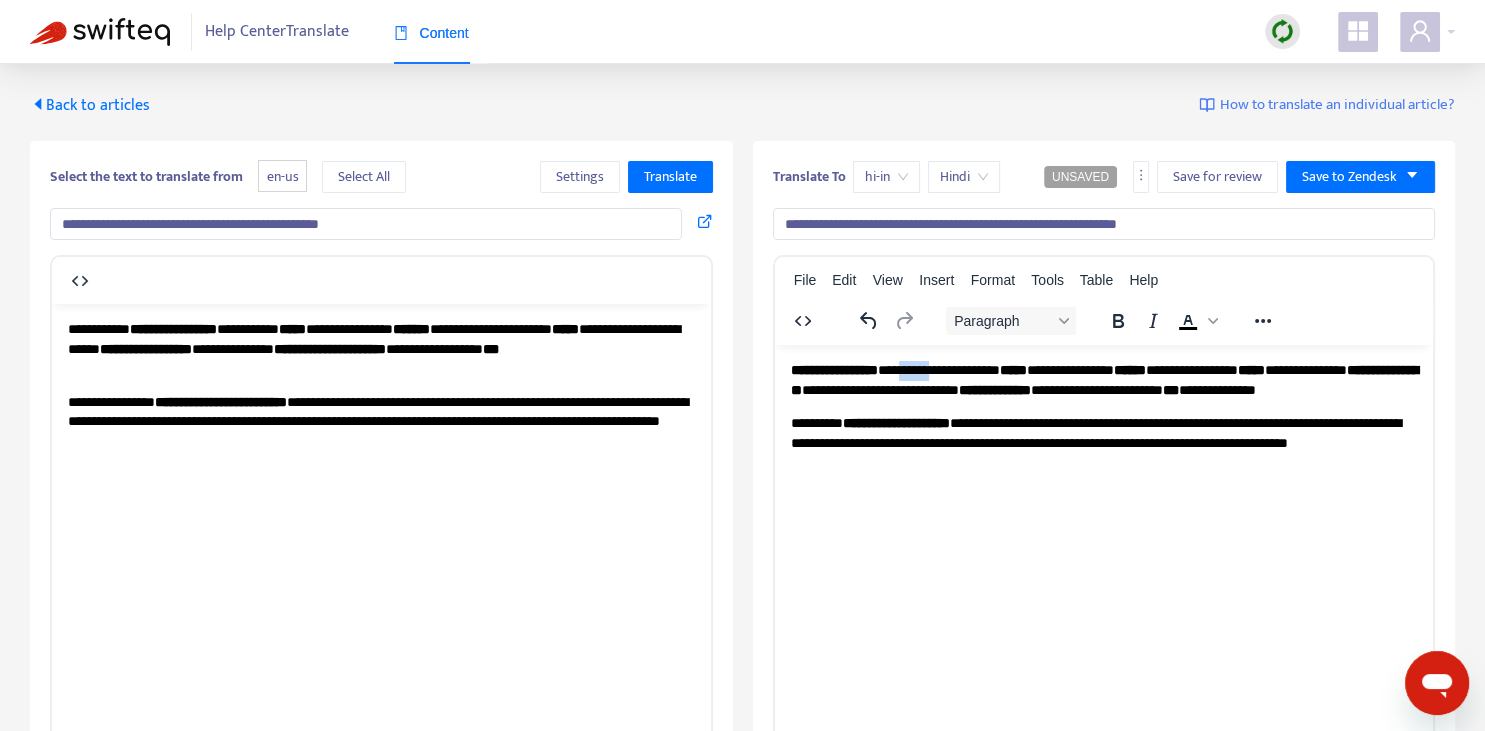 type 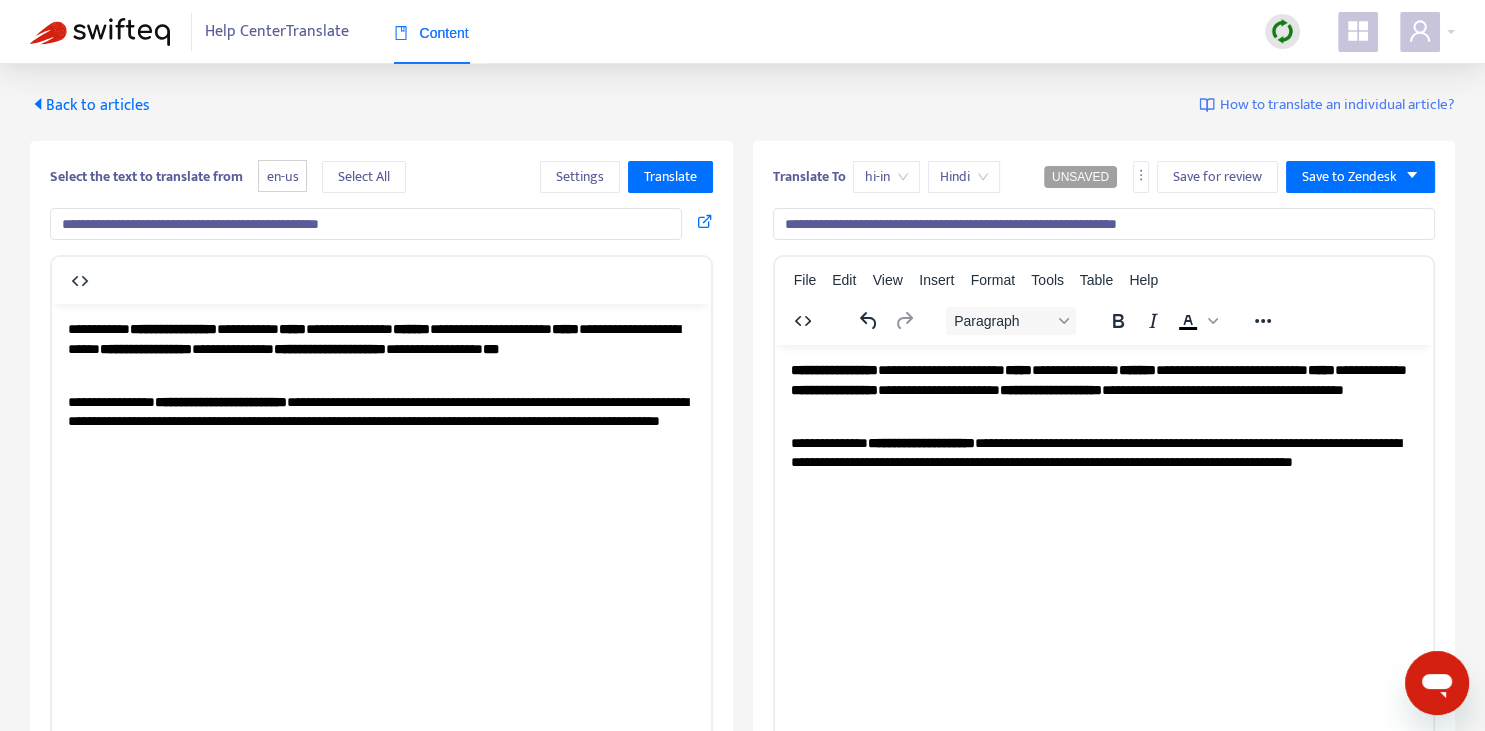 click on "**********" at bounding box center [1103, 389] 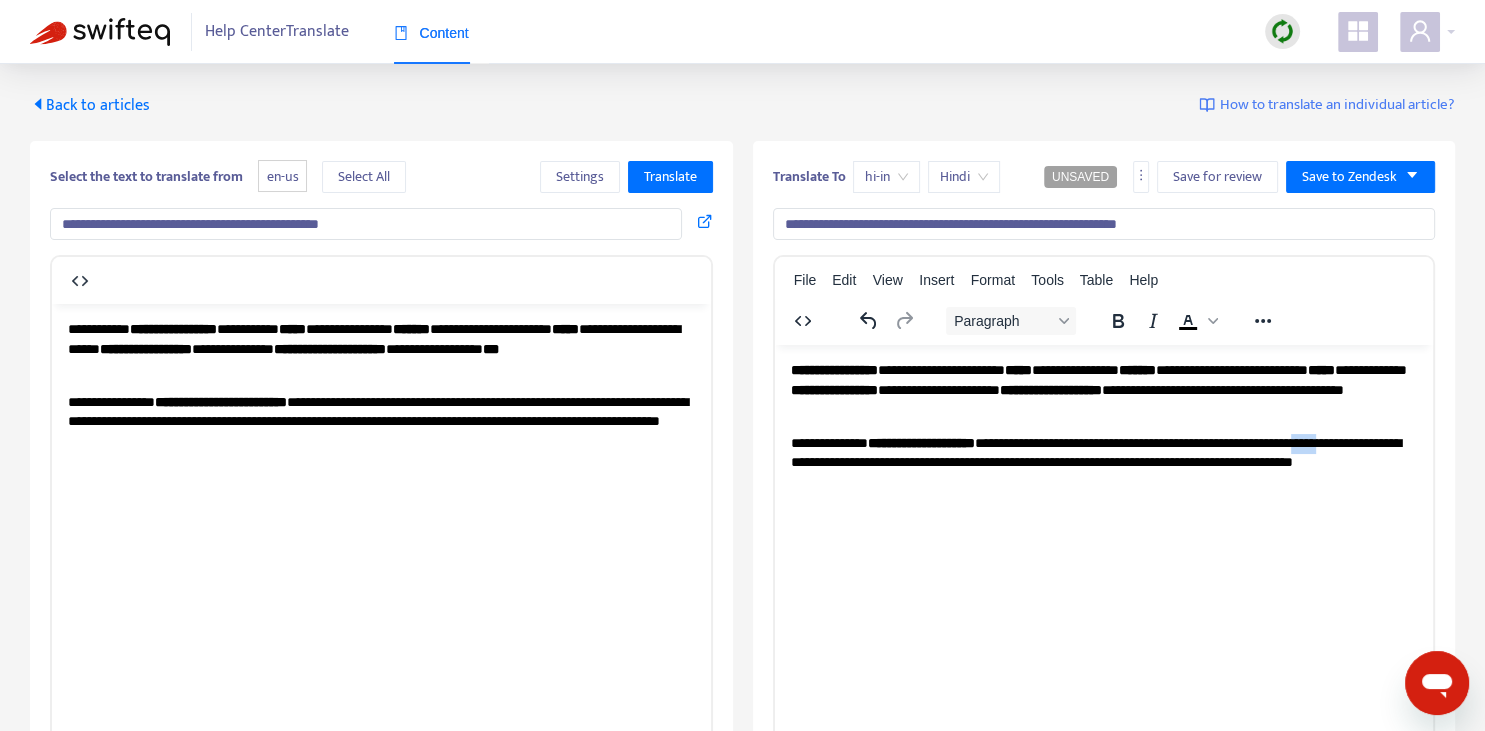 click on "**********" at bounding box center [1103, 452] 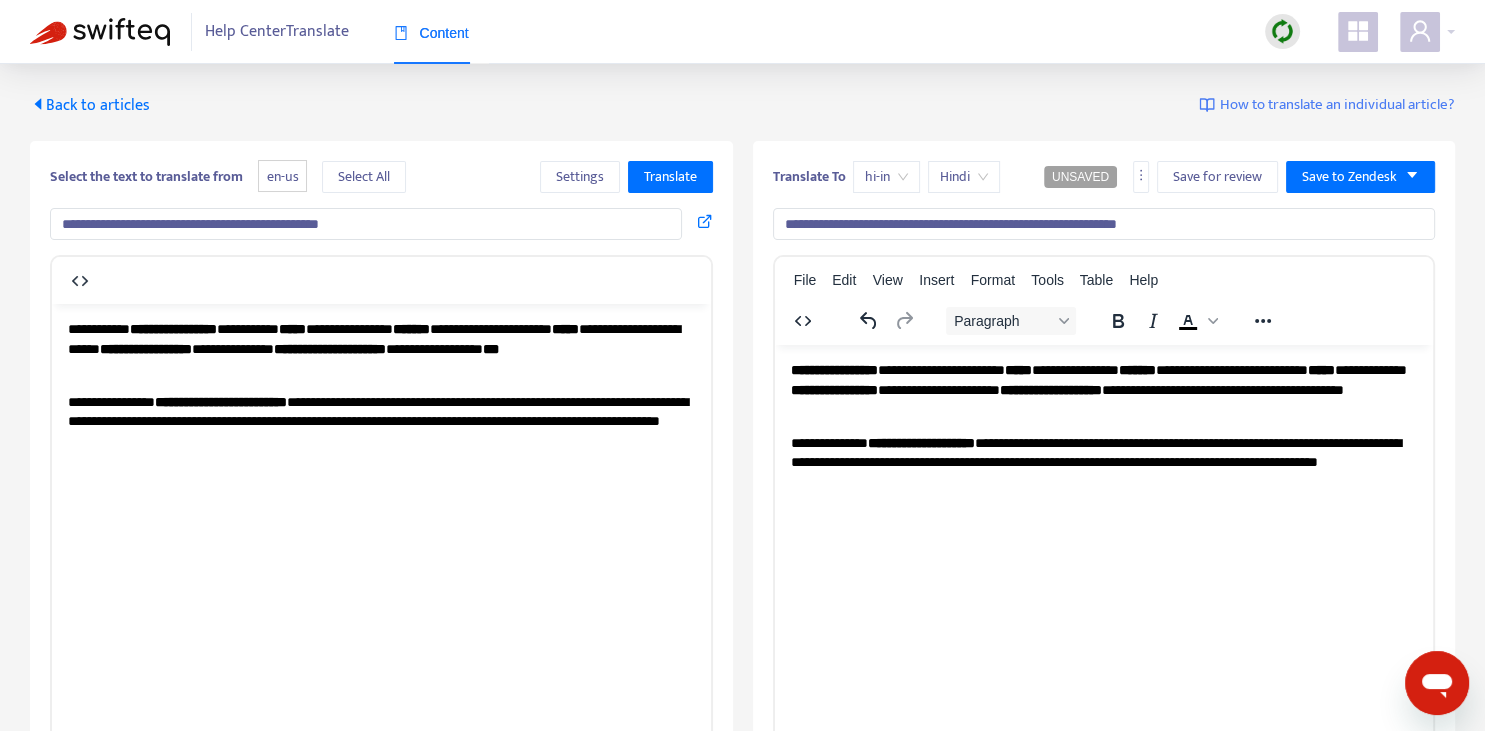 click on "**********" at bounding box center (1103, 462) 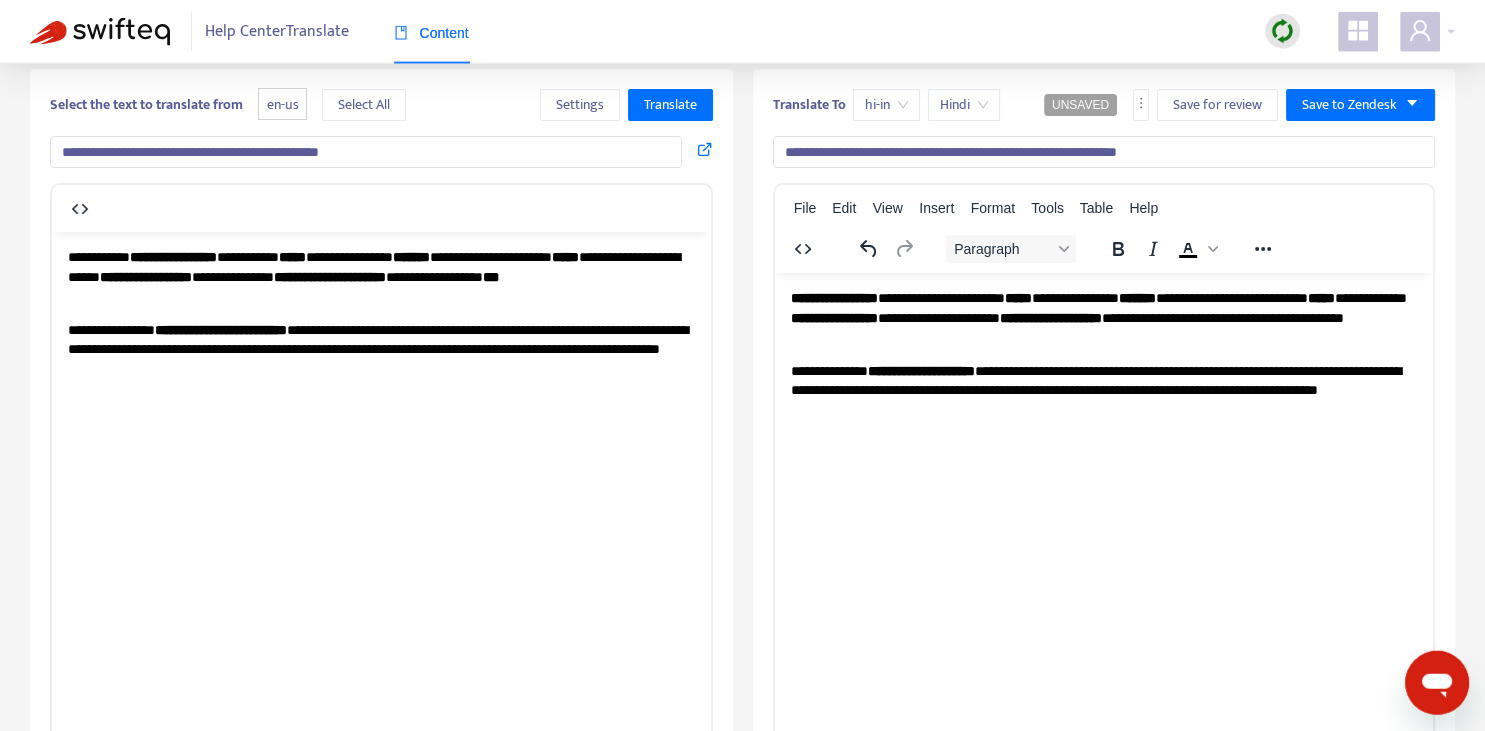 scroll, scrollTop: 70, scrollLeft: 0, axis: vertical 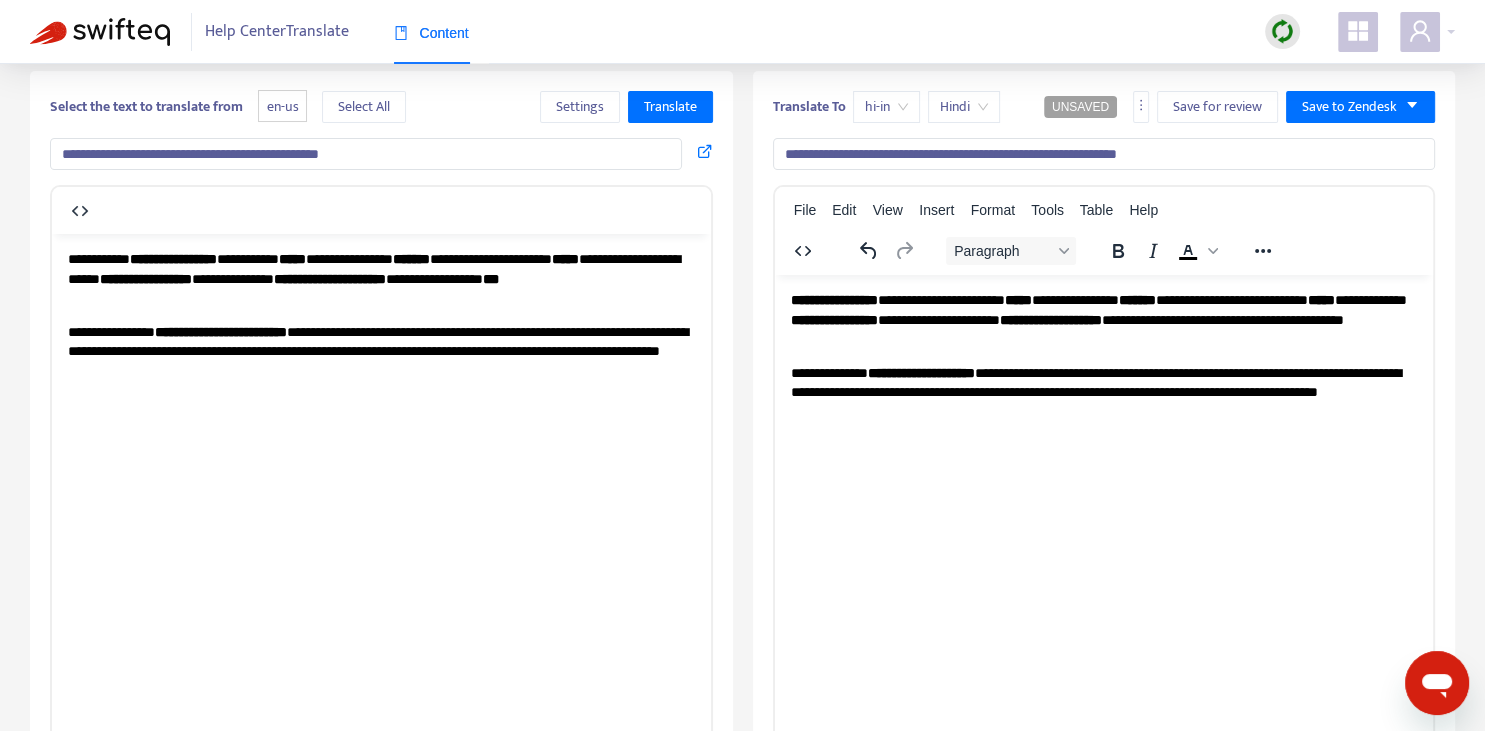 click on "**********" at bounding box center [1103, 392] 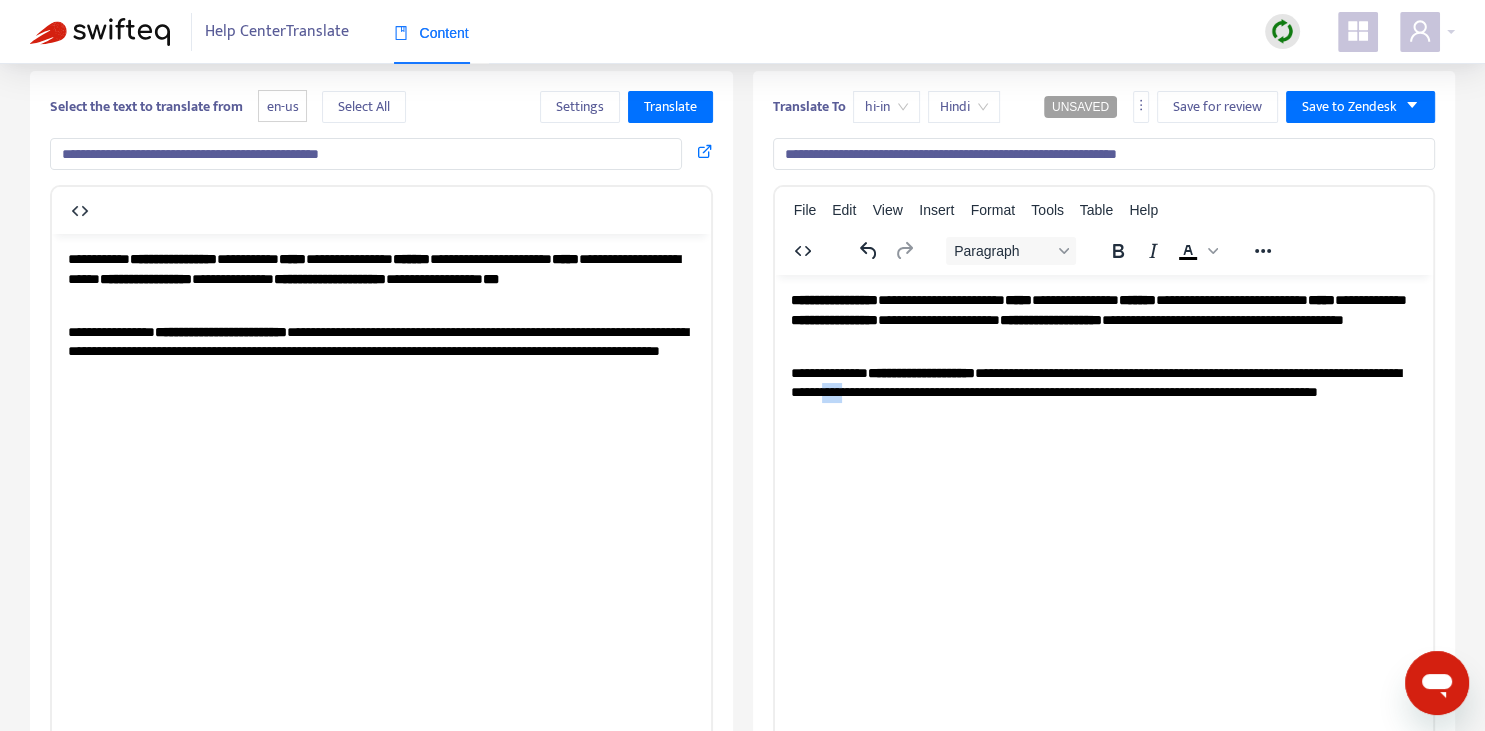 click on "**********" at bounding box center [1103, 392] 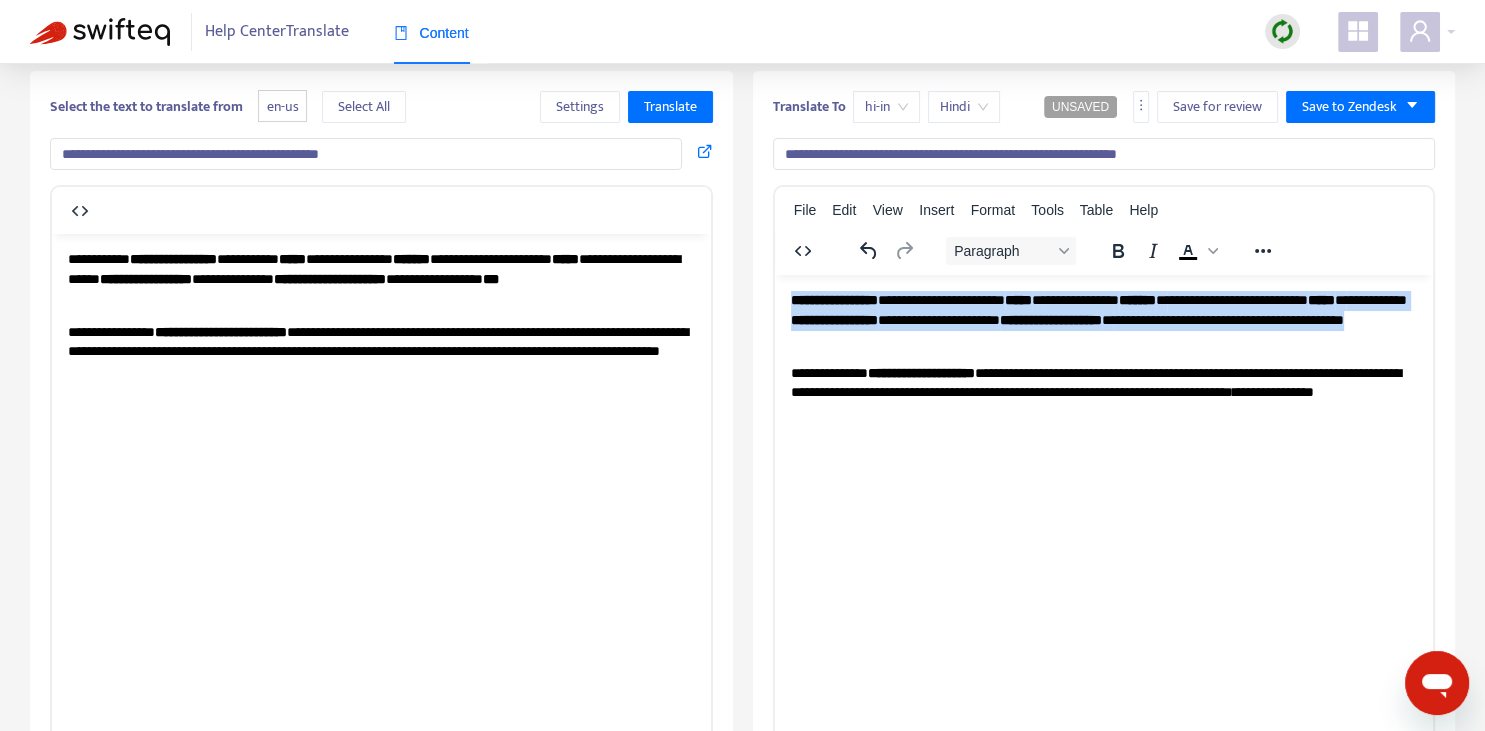 copy on "**********" 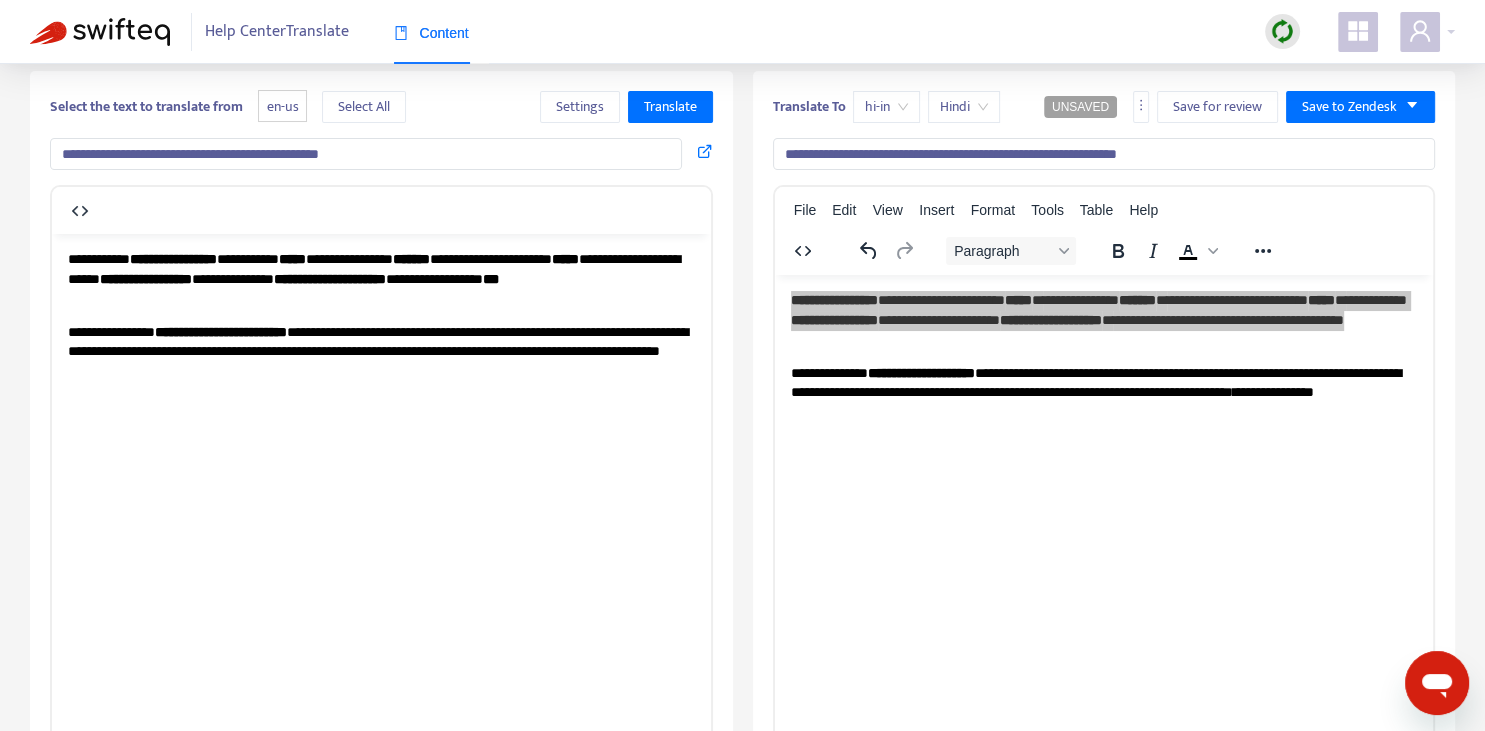 click on "**********" at bounding box center (1104, 154) 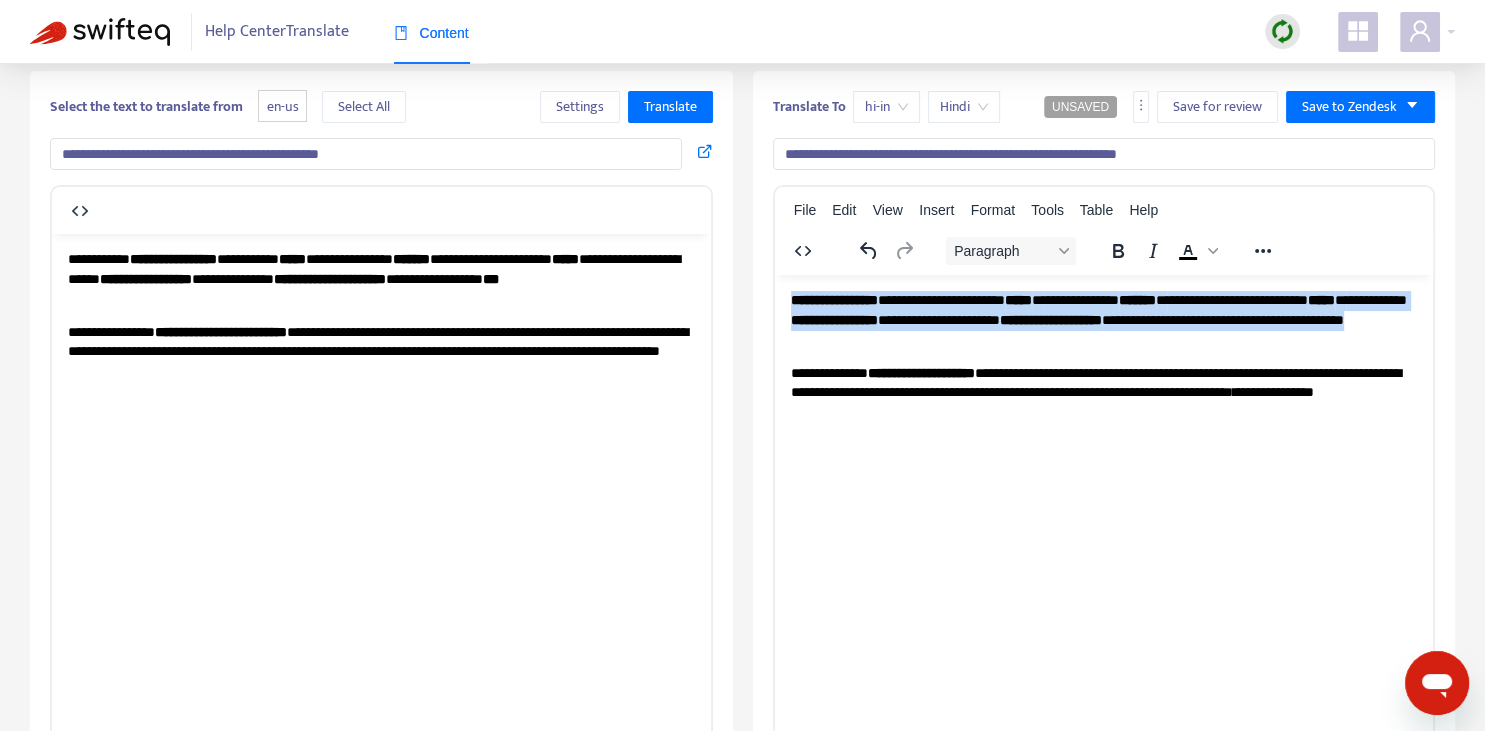 click on "**********" at bounding box center (1103, 319) 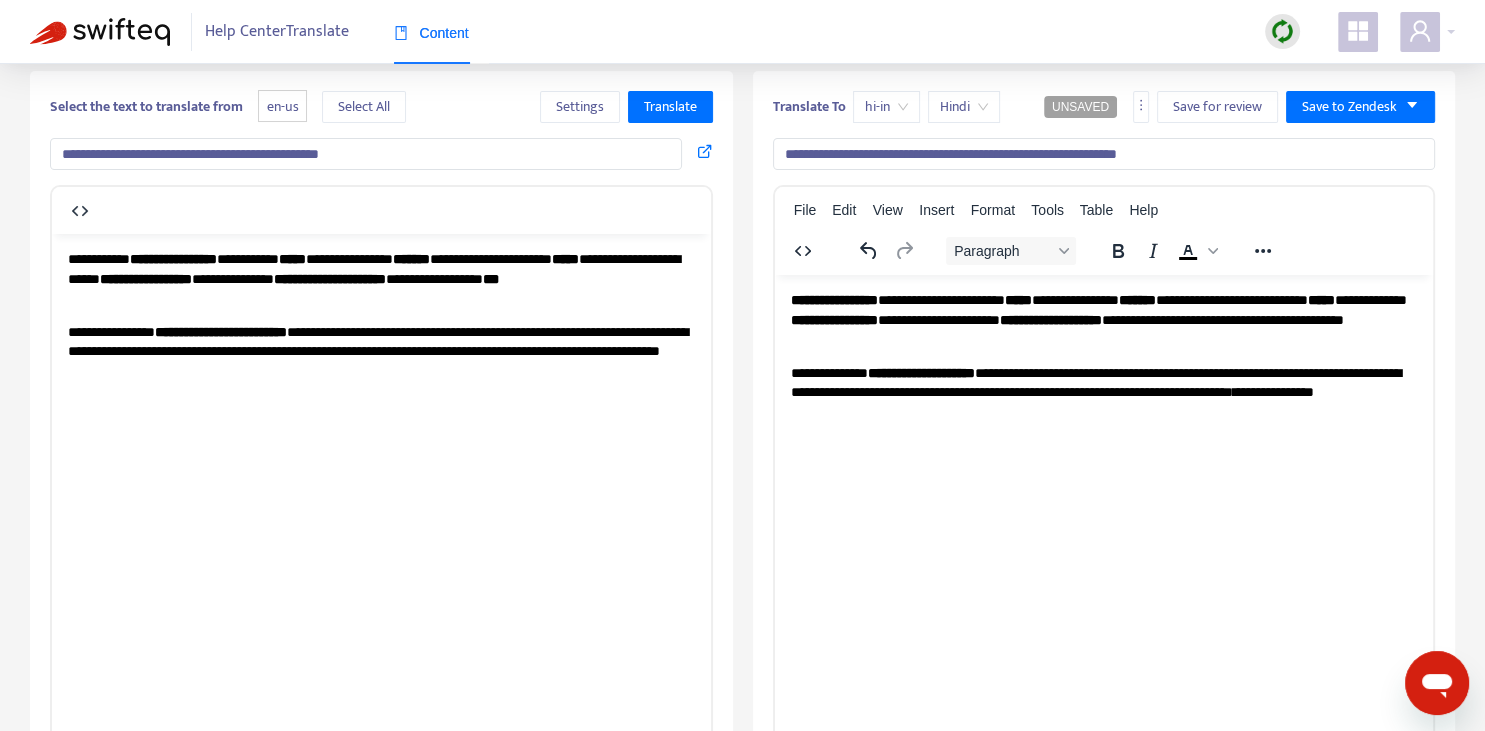 click on "**********" at bounding box center (1103, 319) 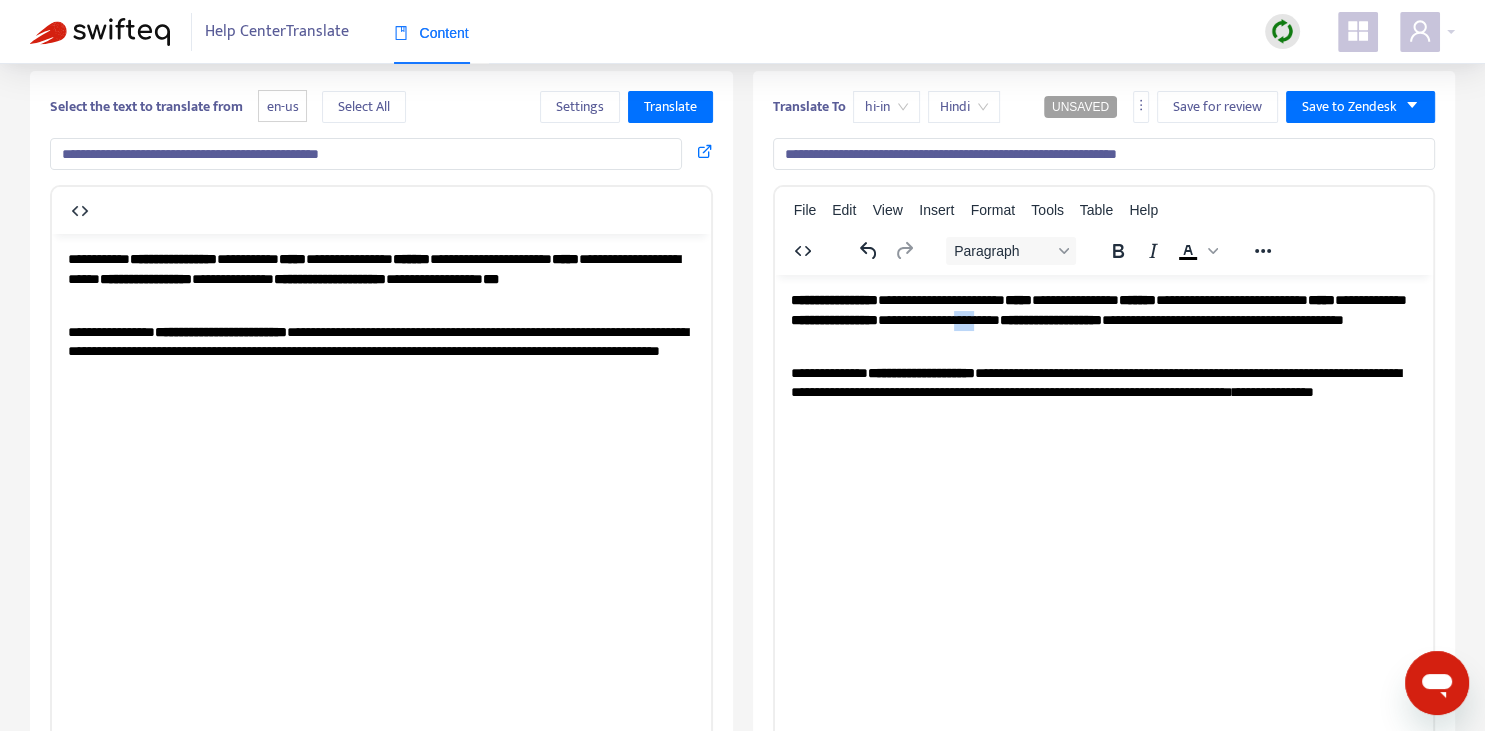 click on "**********" at bounding box center [1103, 319] 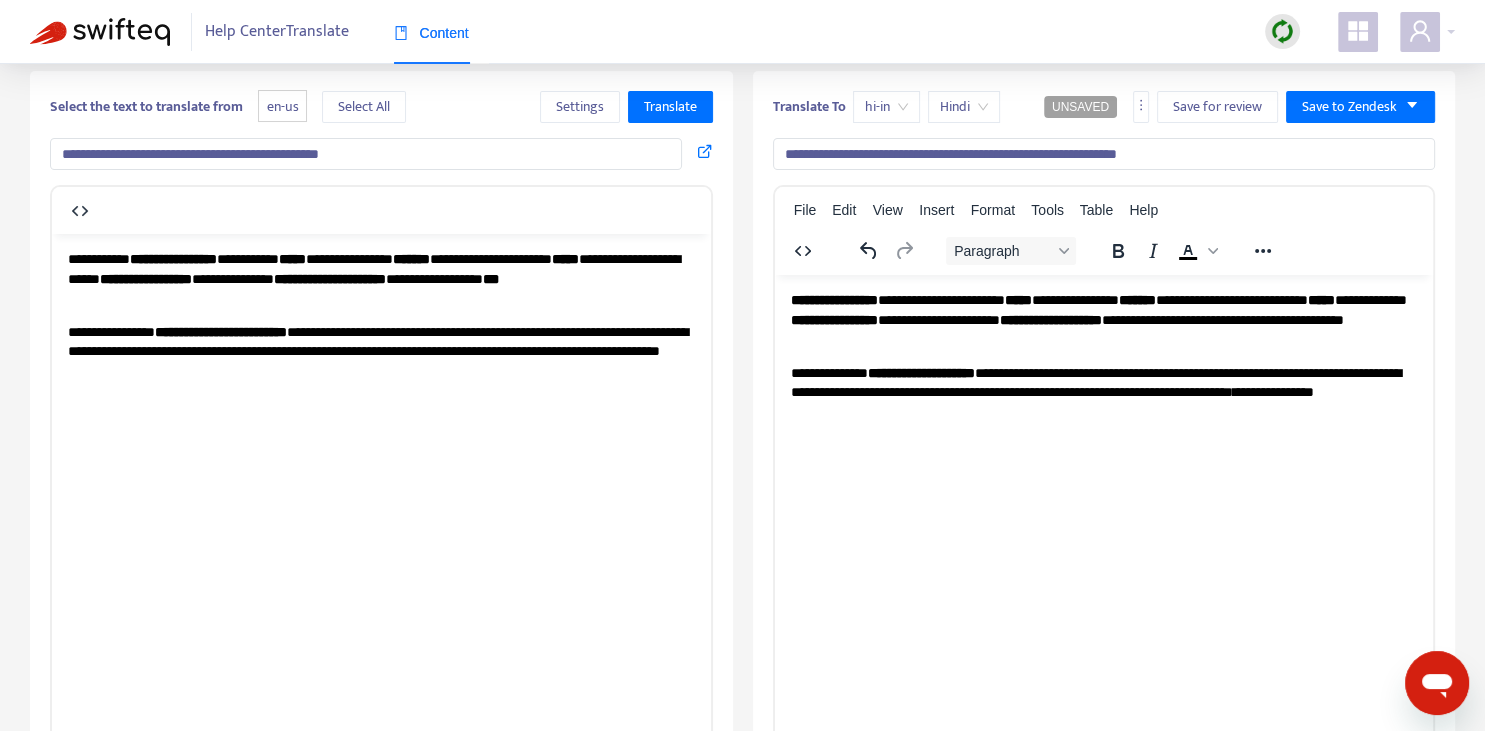click on "**********" at bounding box center (1103, 319) 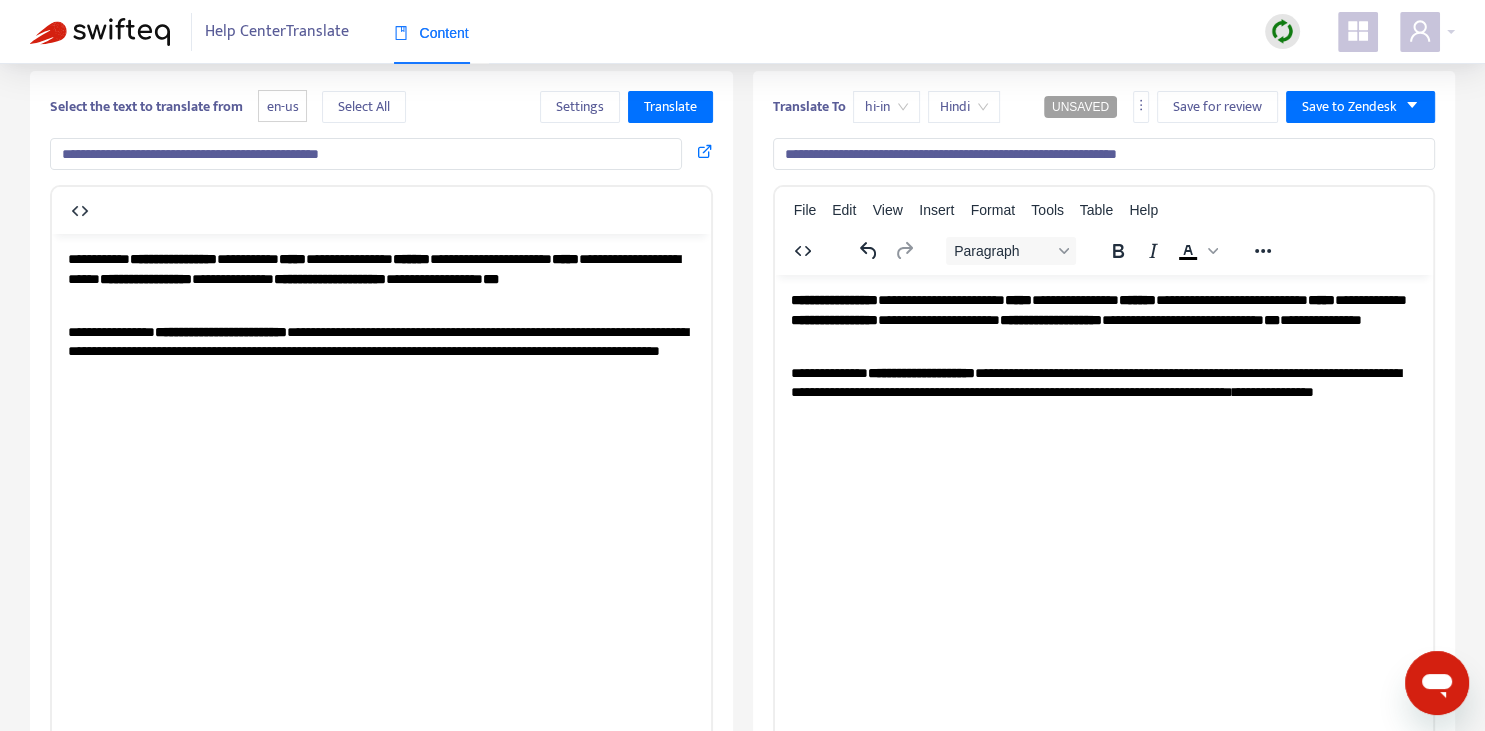 click on "**********" at bounding box center [1103, 392] 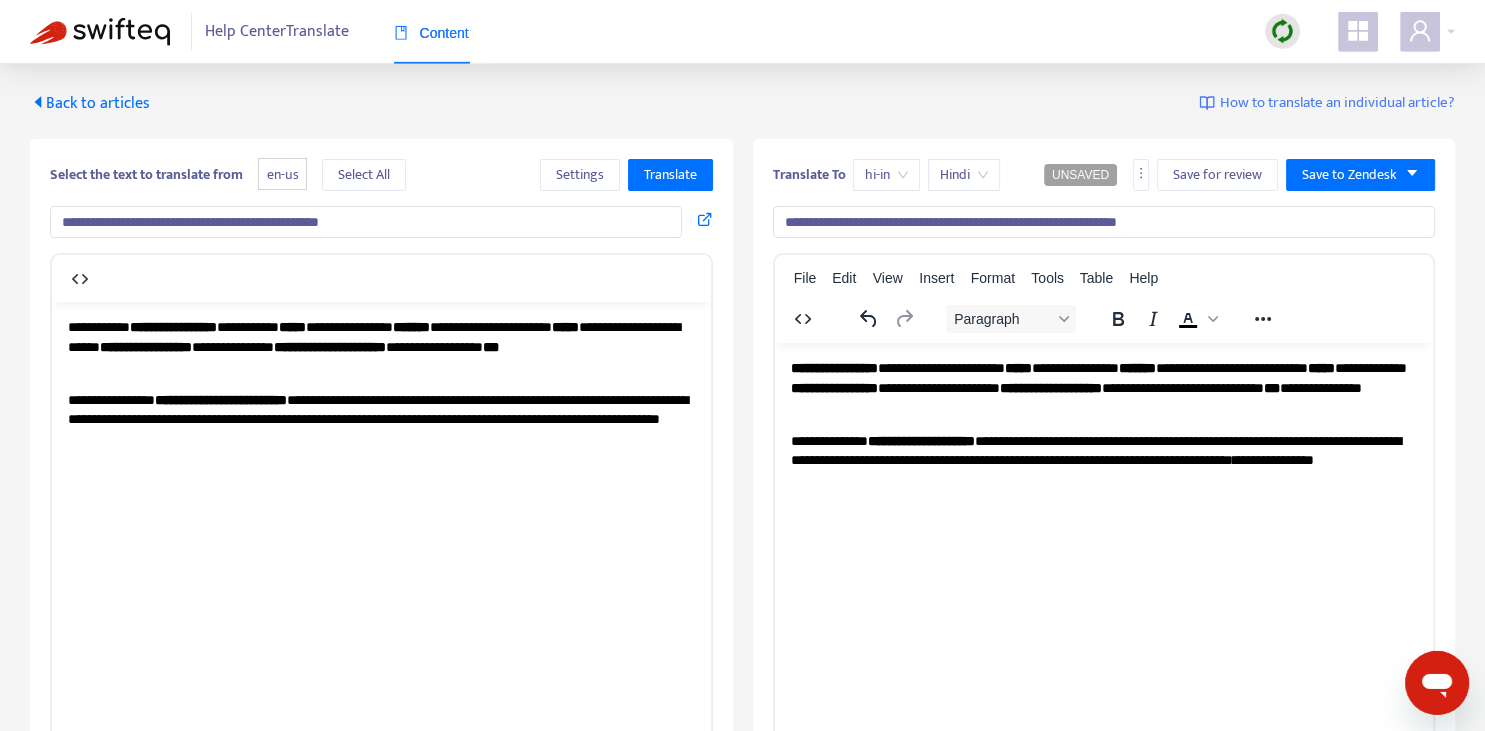 scroll, scrollTop: 0, scrollLeft: 0, axis: both 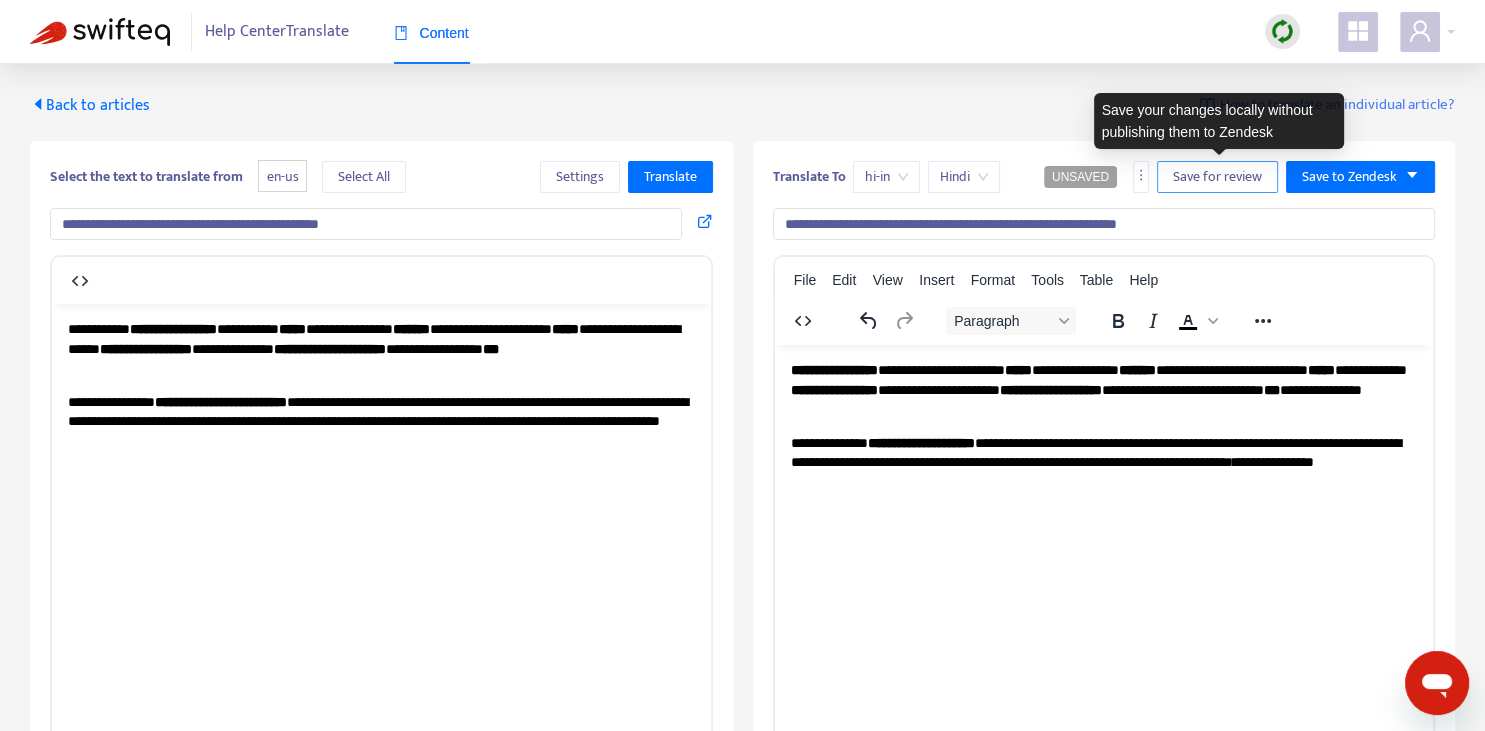 click on "Save for review" at bounding box center (1217, 177) 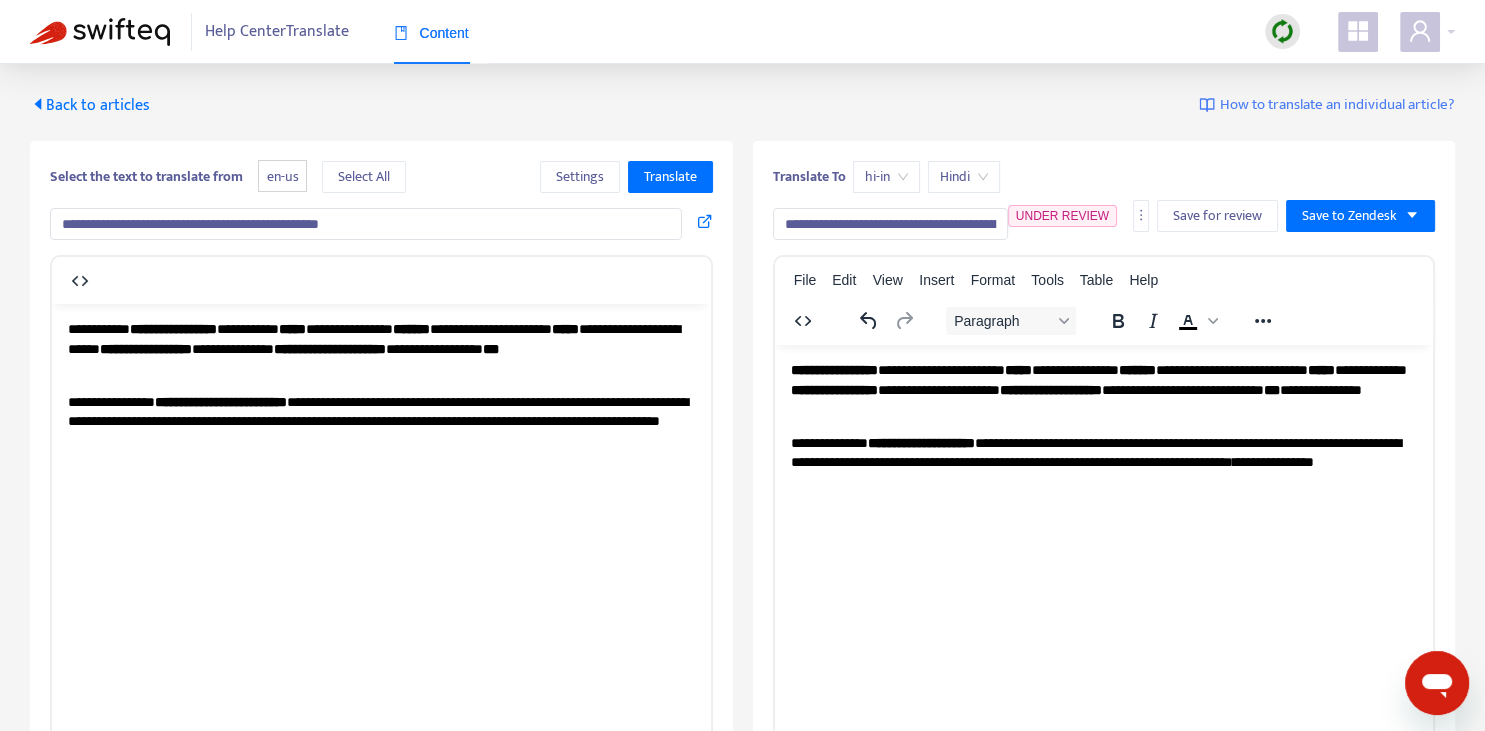 click on "**********" at bounding box center [920, 442] 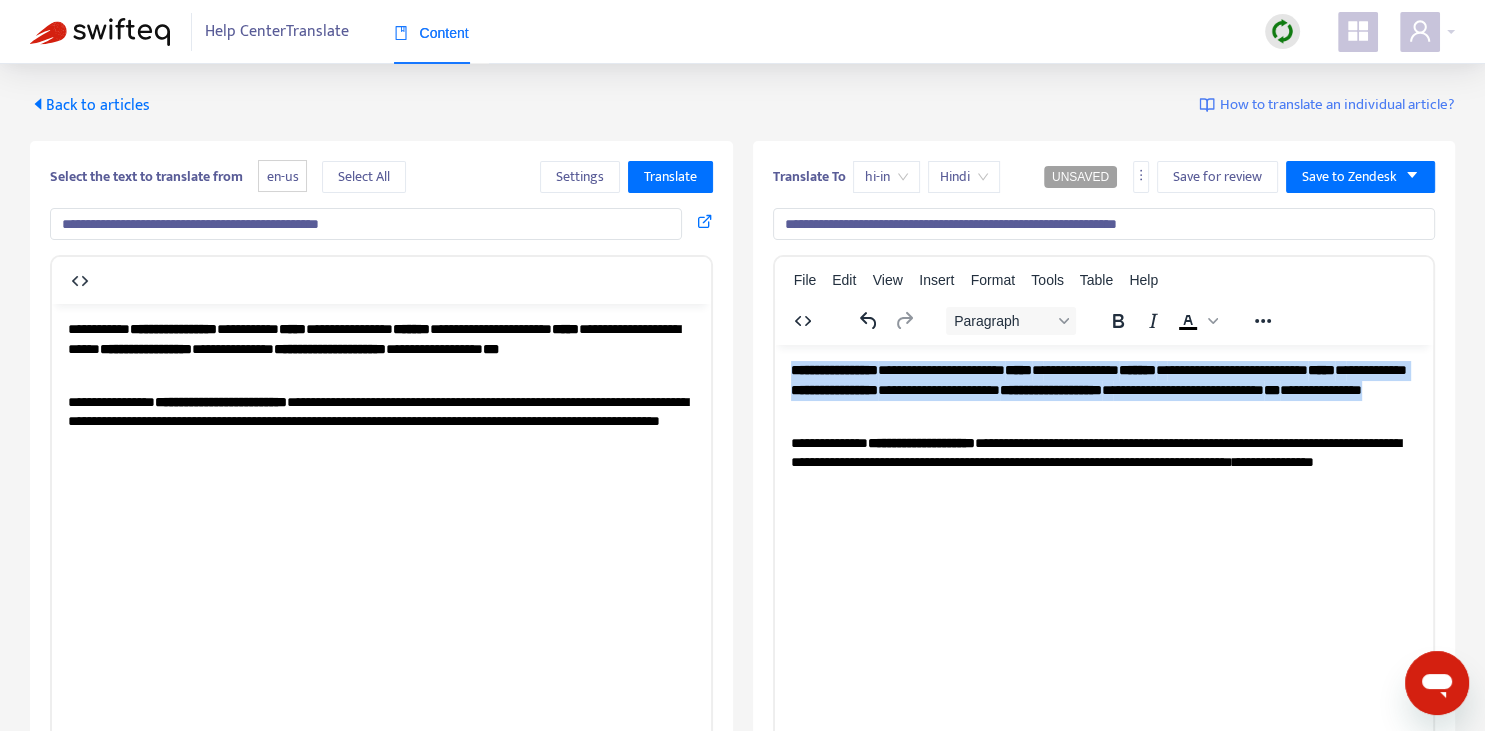 copy on "**********" 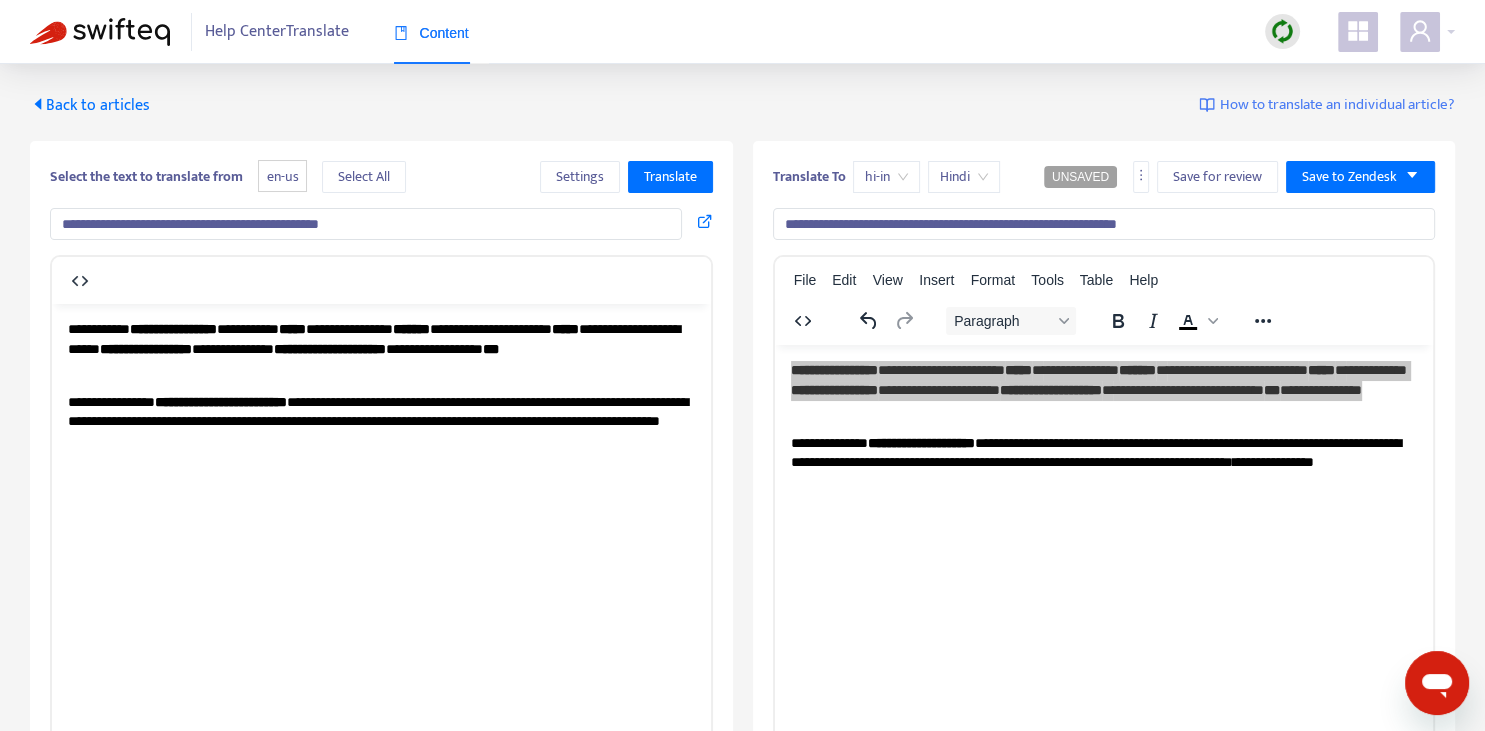click on "Back to articles" at bounding box center (90, 105) 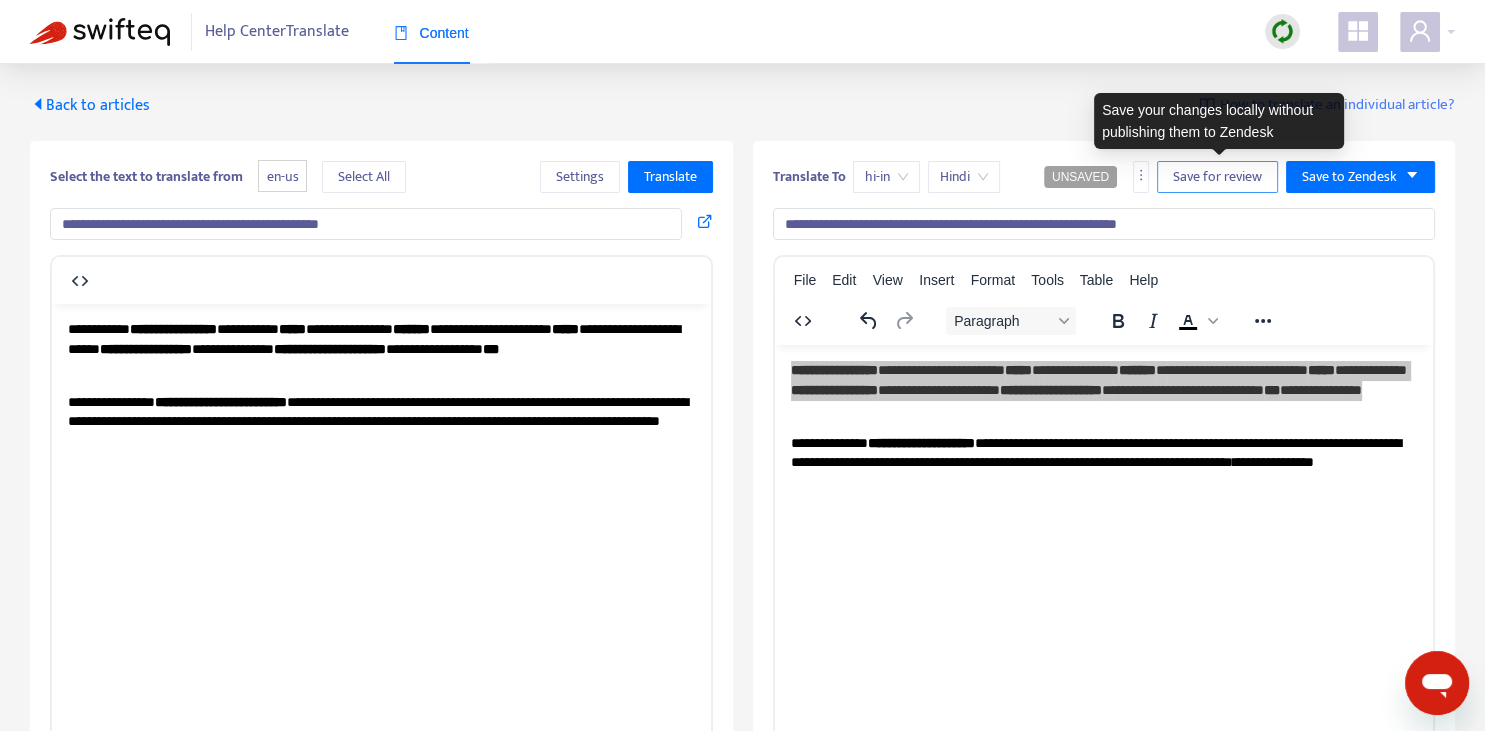 click on "Save for review" at bounding box center [1217, 177] 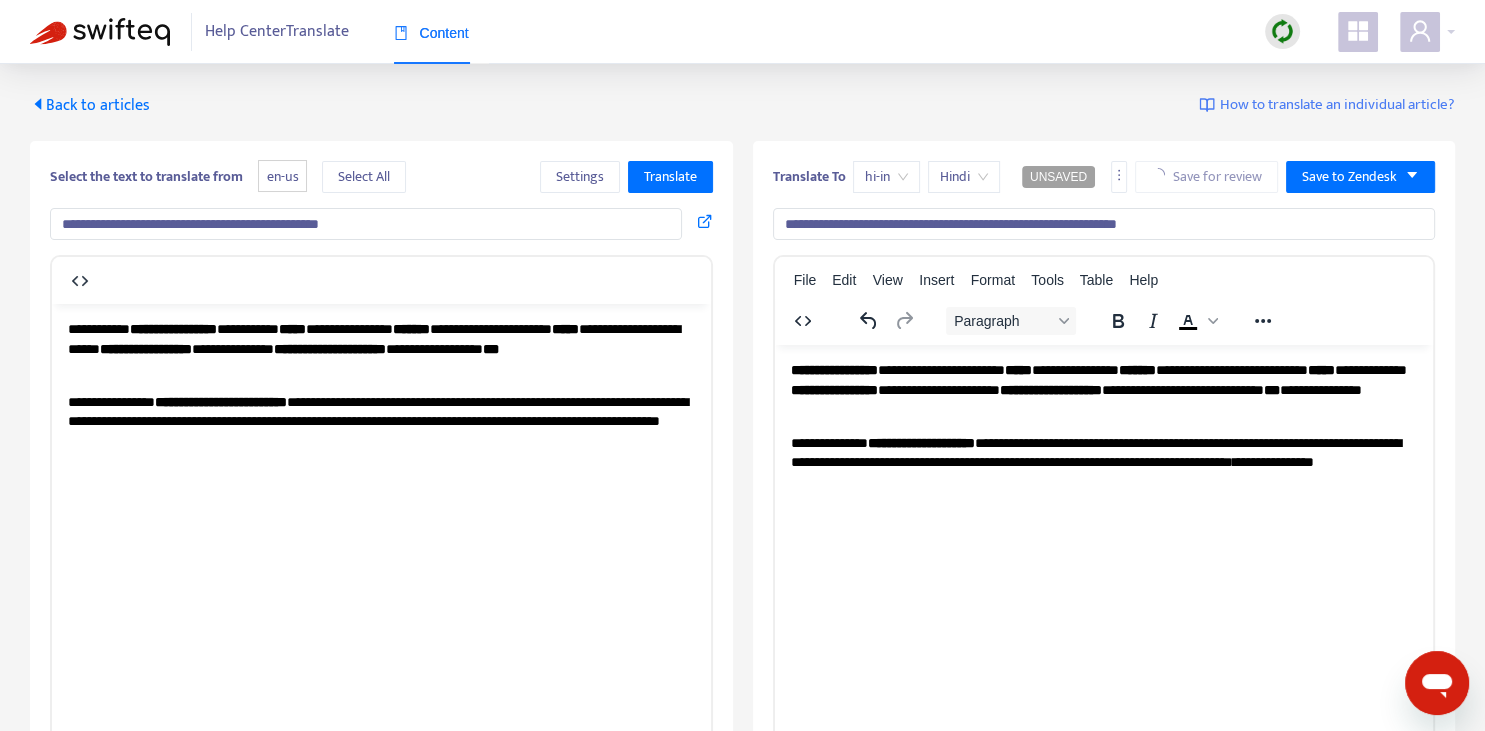 click on "**********" at bounding box center [1103, 426] 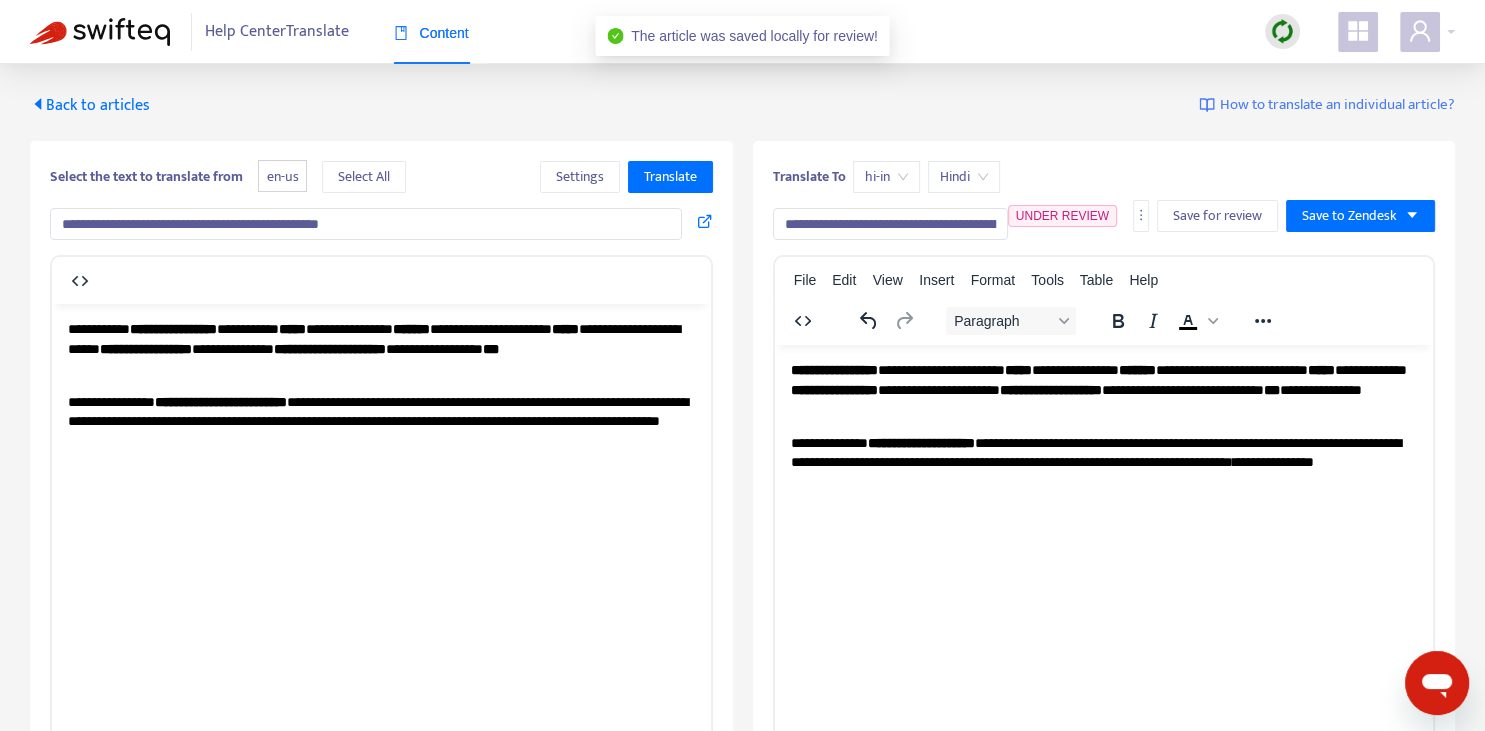 click on "Back to articles" at bounding box center [90, 105] 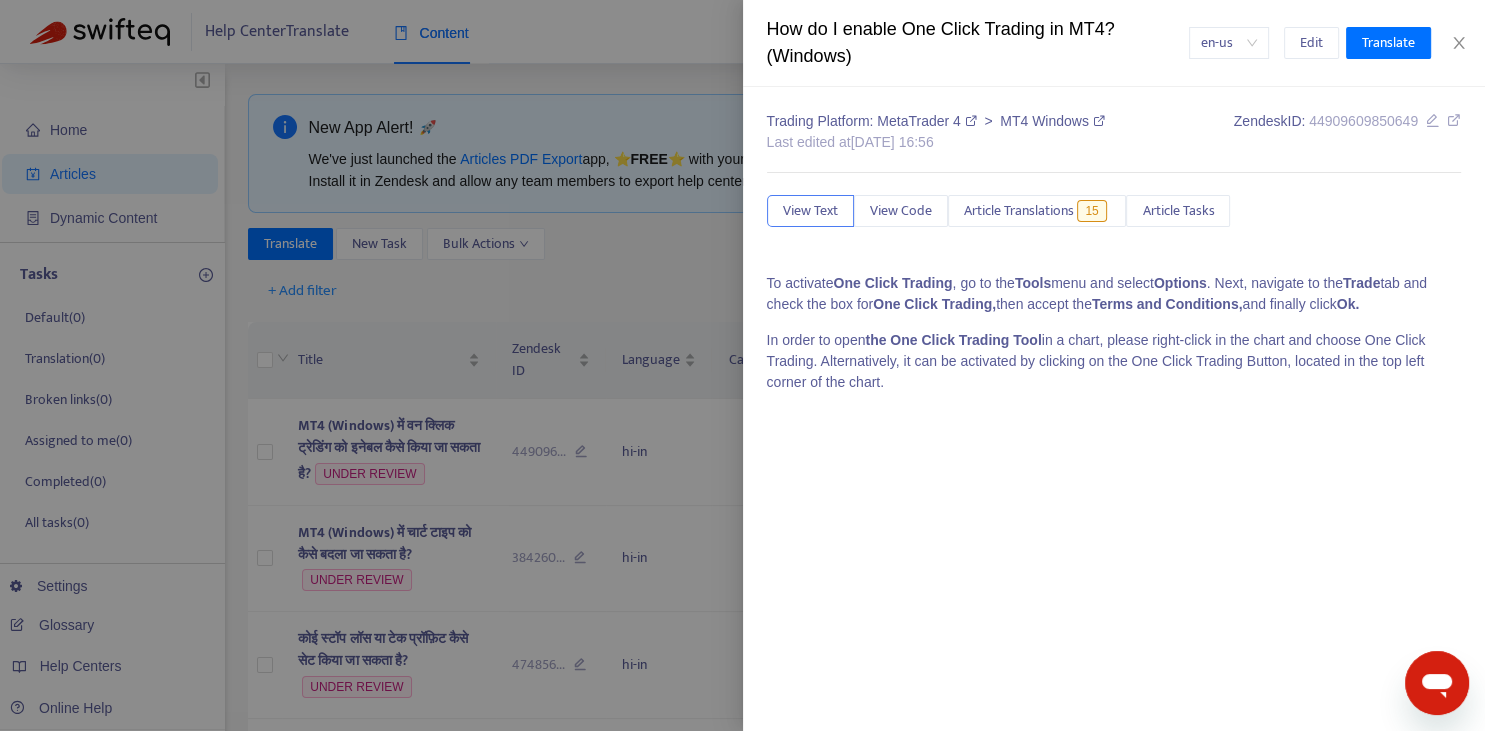 click at bounding box center [742, 365] 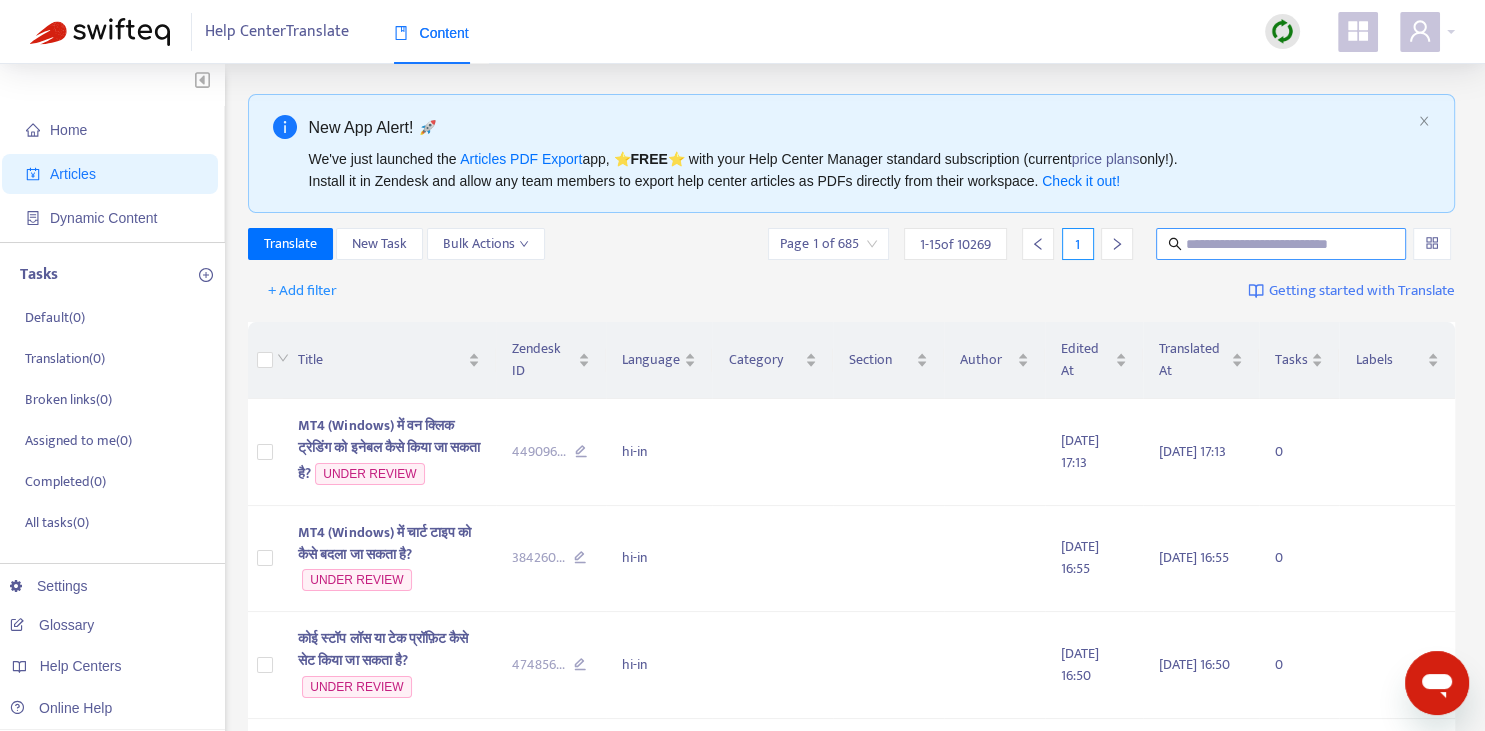 click at bounding box center (1281, 244) 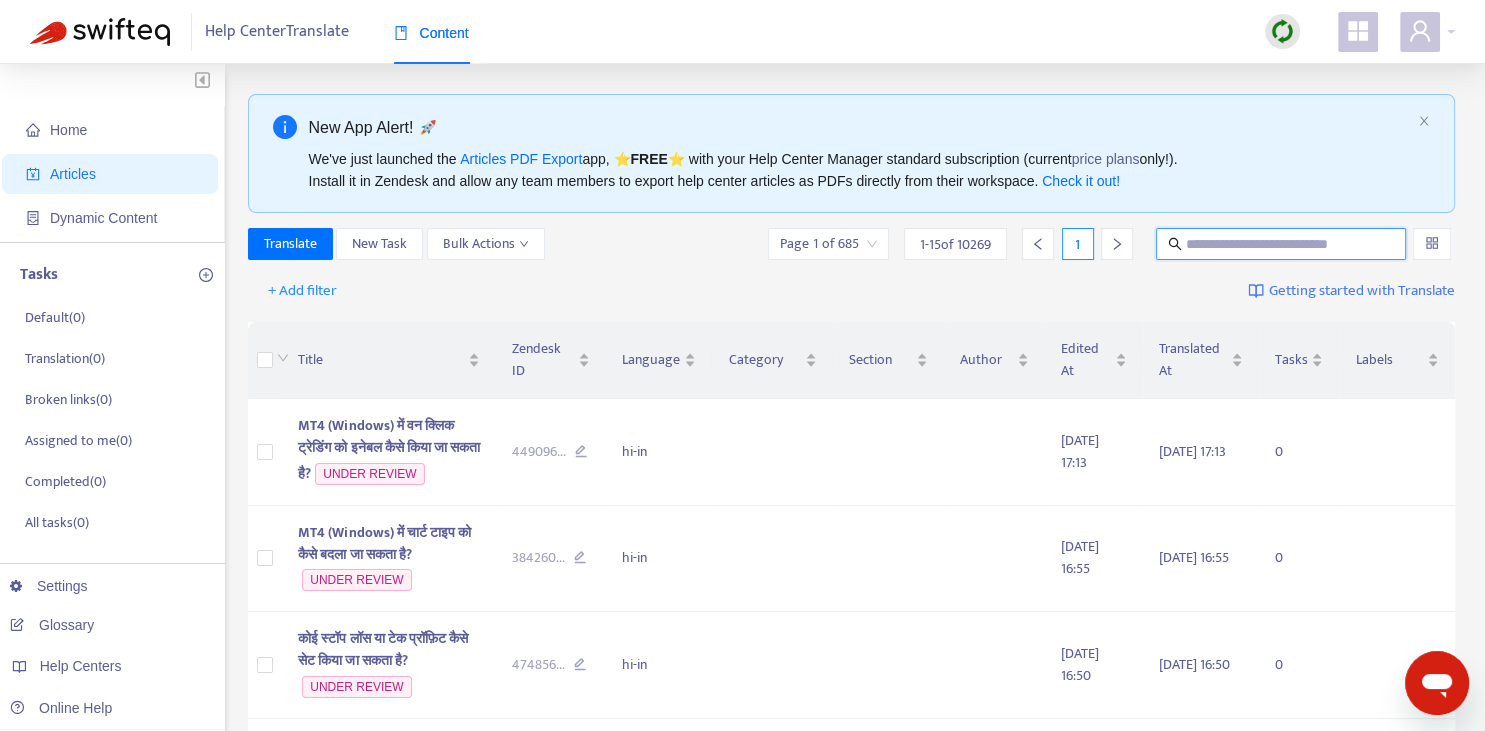 click at bounding box center [1282, 244] 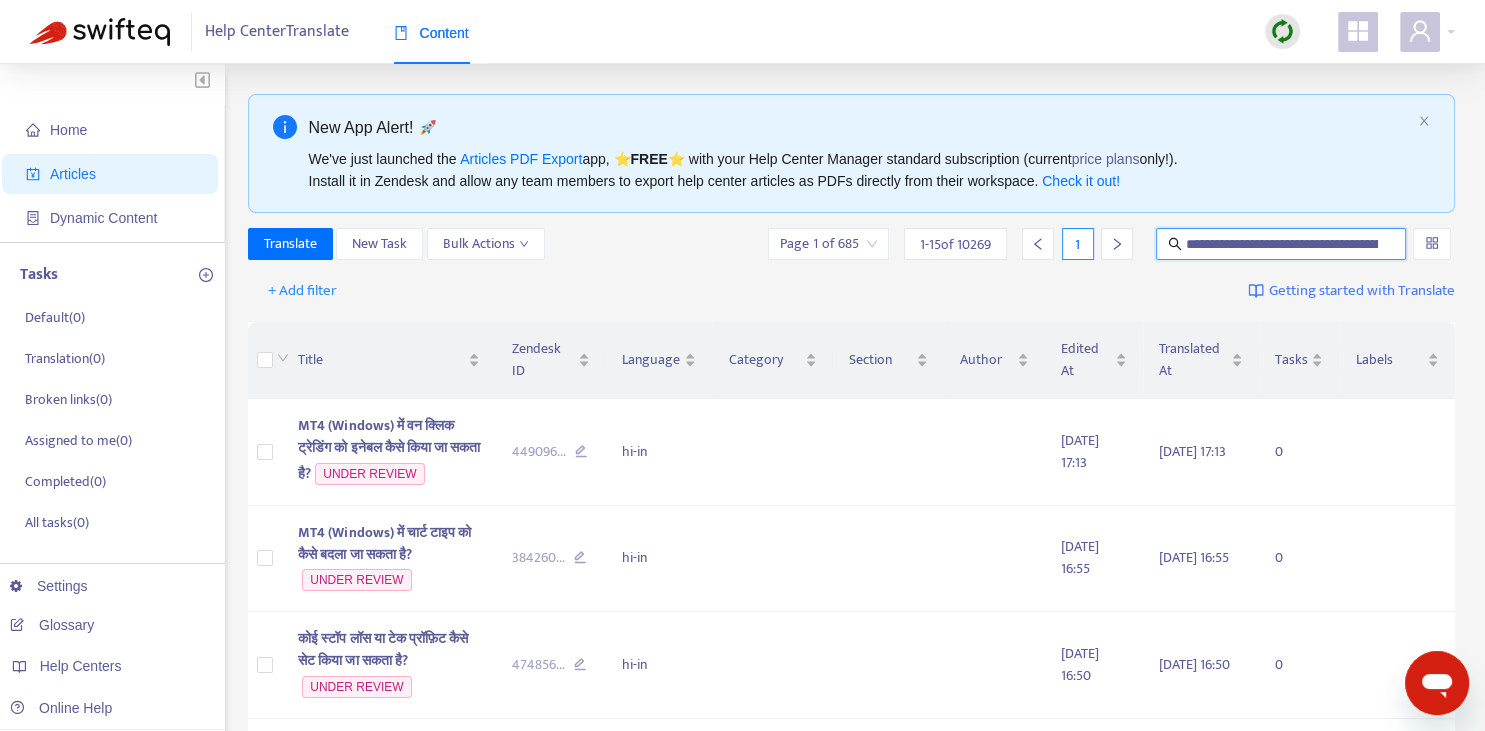 scroll, scrollTop: 0, scrollLeft: 86, axis: horizontal 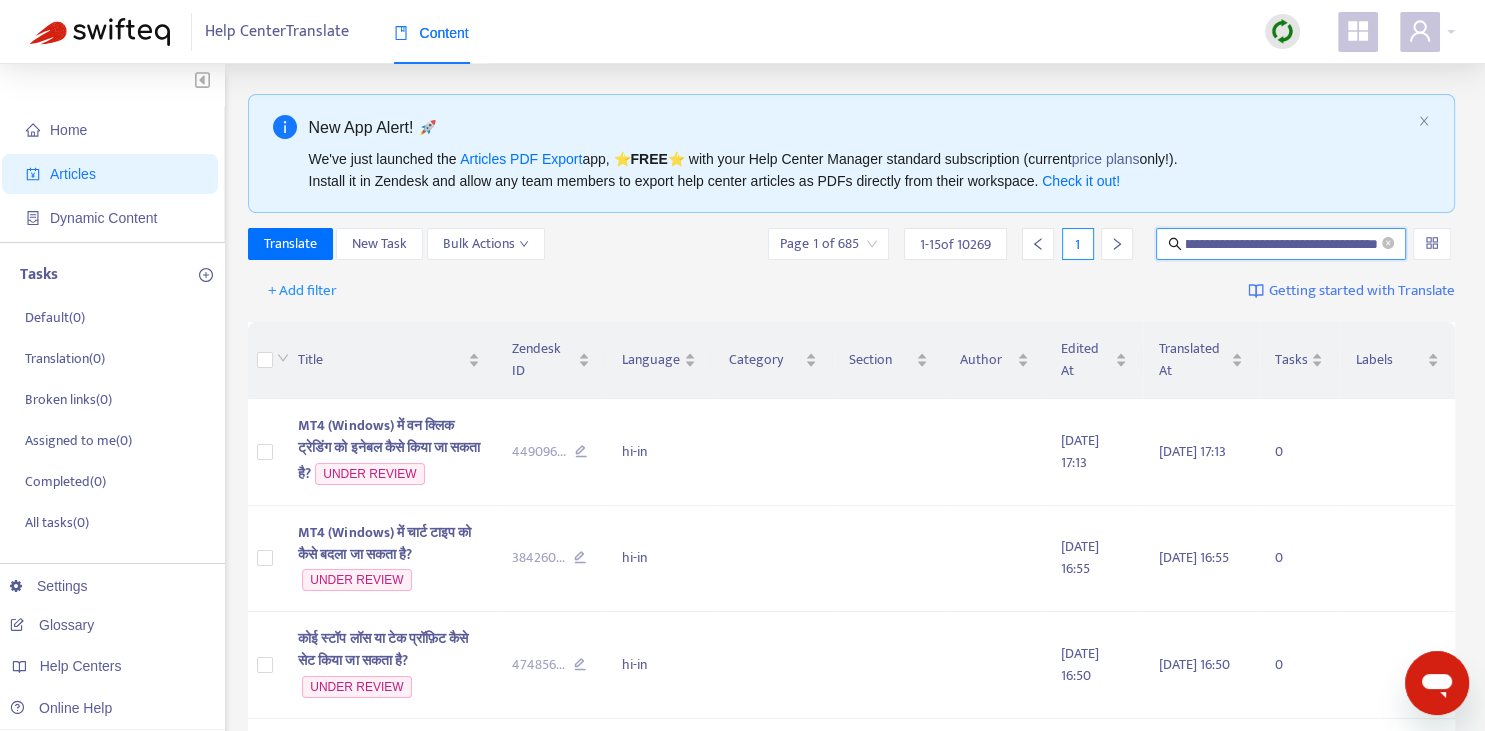 type on "**********" 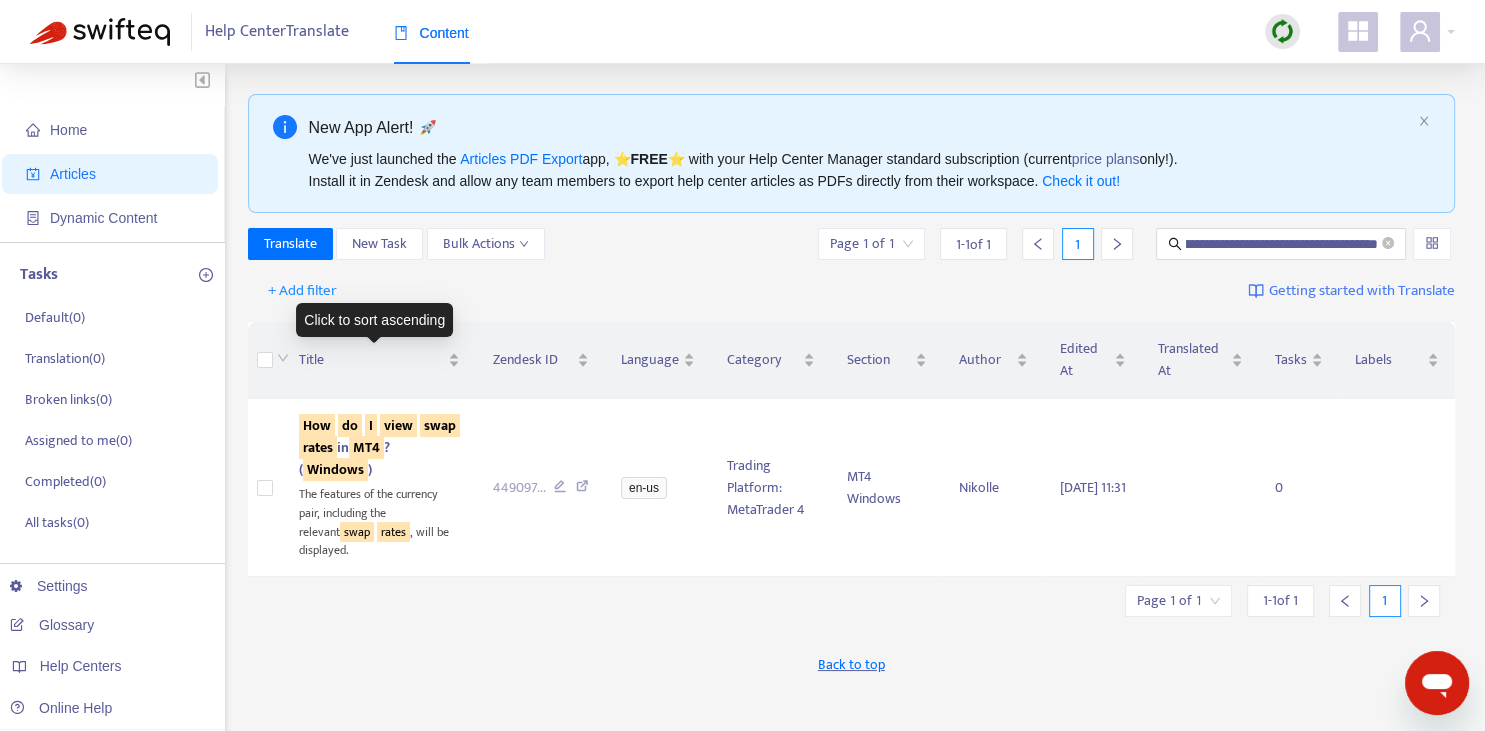 click on "Title" at bounding box center (380, 360) 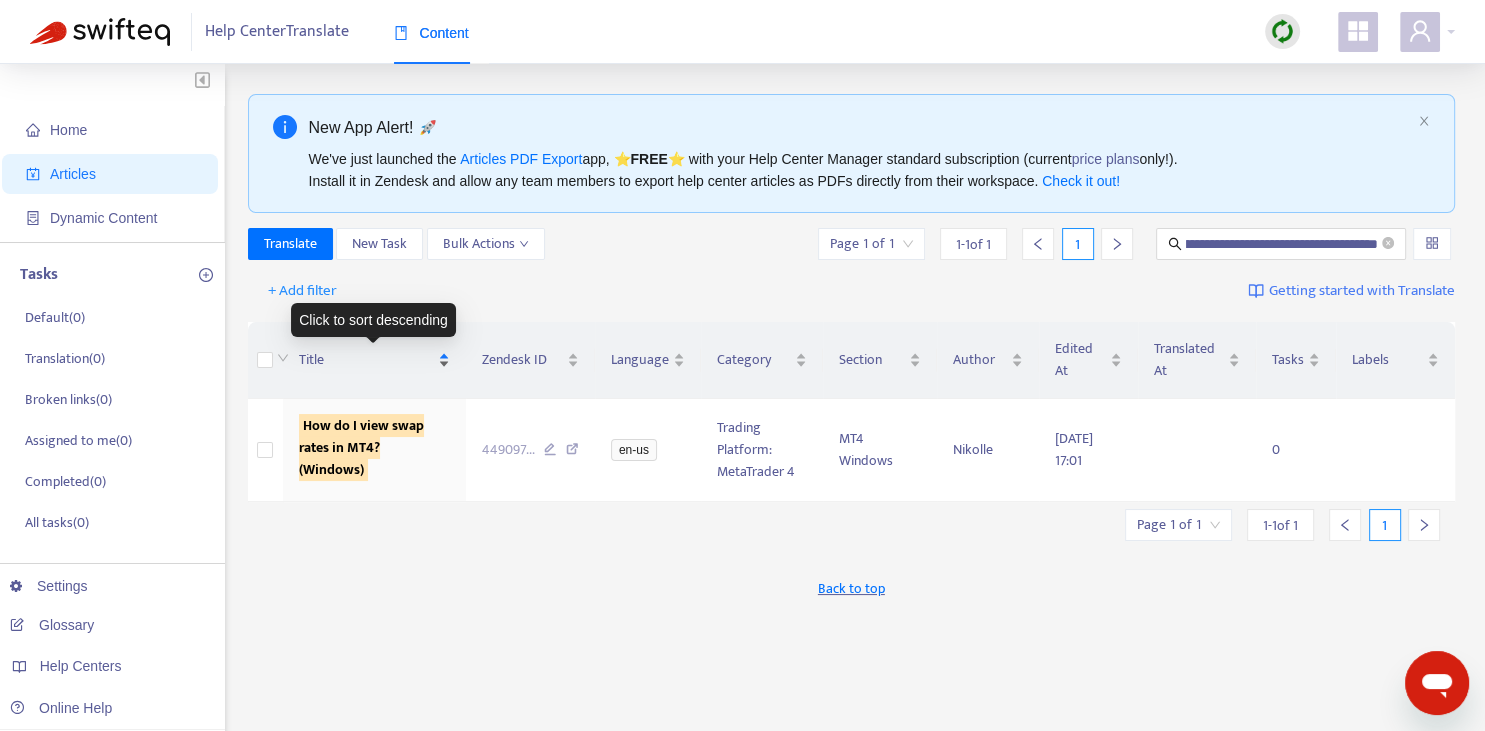 click on "Title" at bounding box center (375, 360) 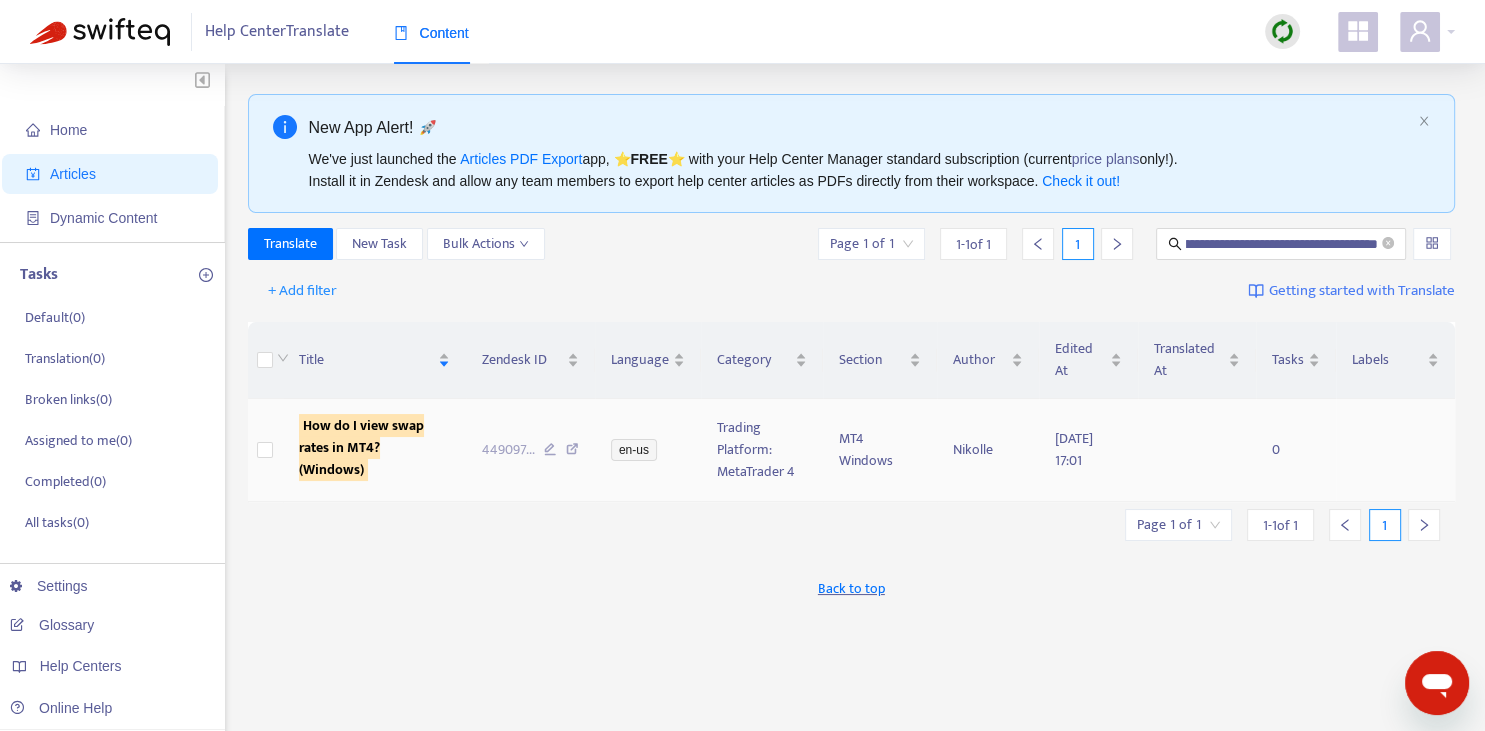 click on "How do I view swap rates in MT4? (Windows)" at bounding box center (375, 448) 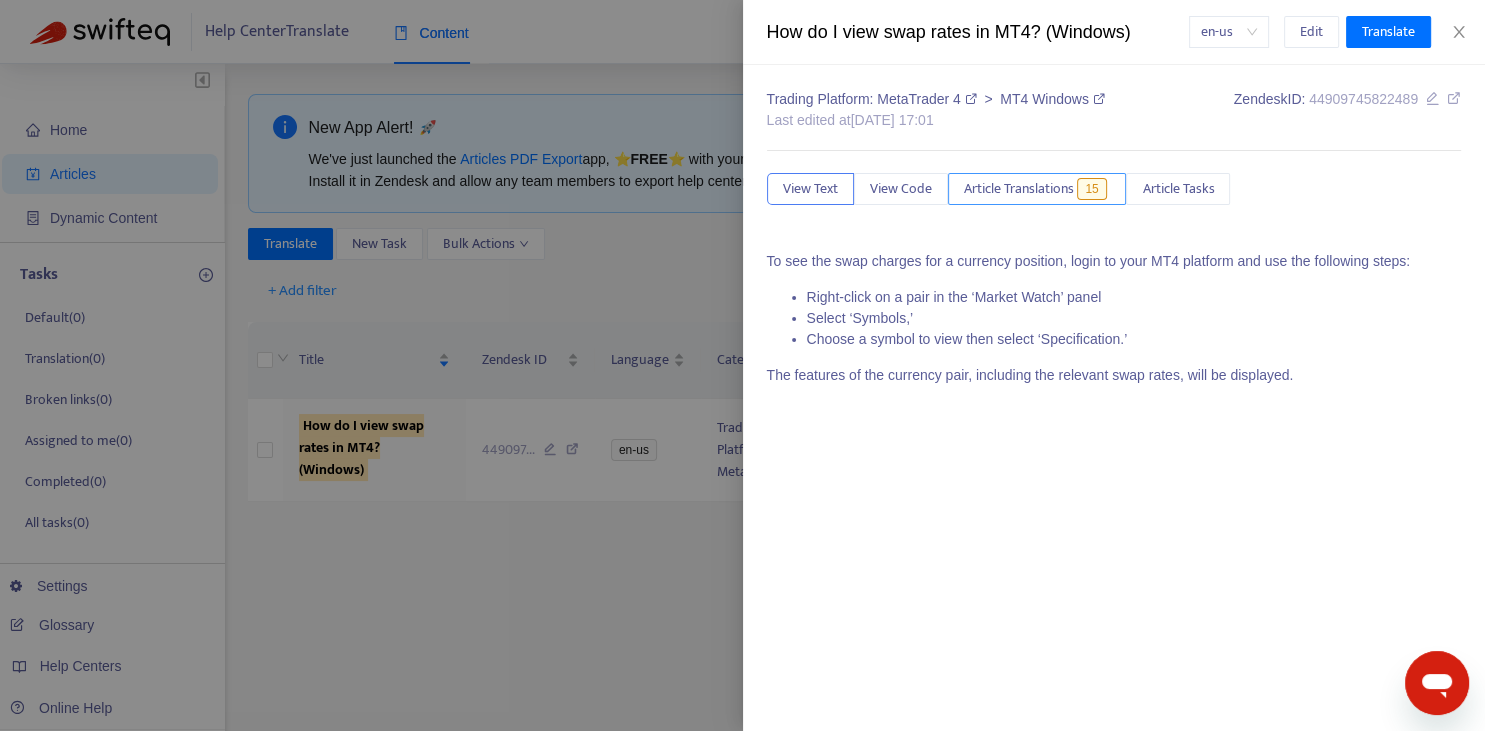 click on "Article Translations" at bounding box center (1019, 189) 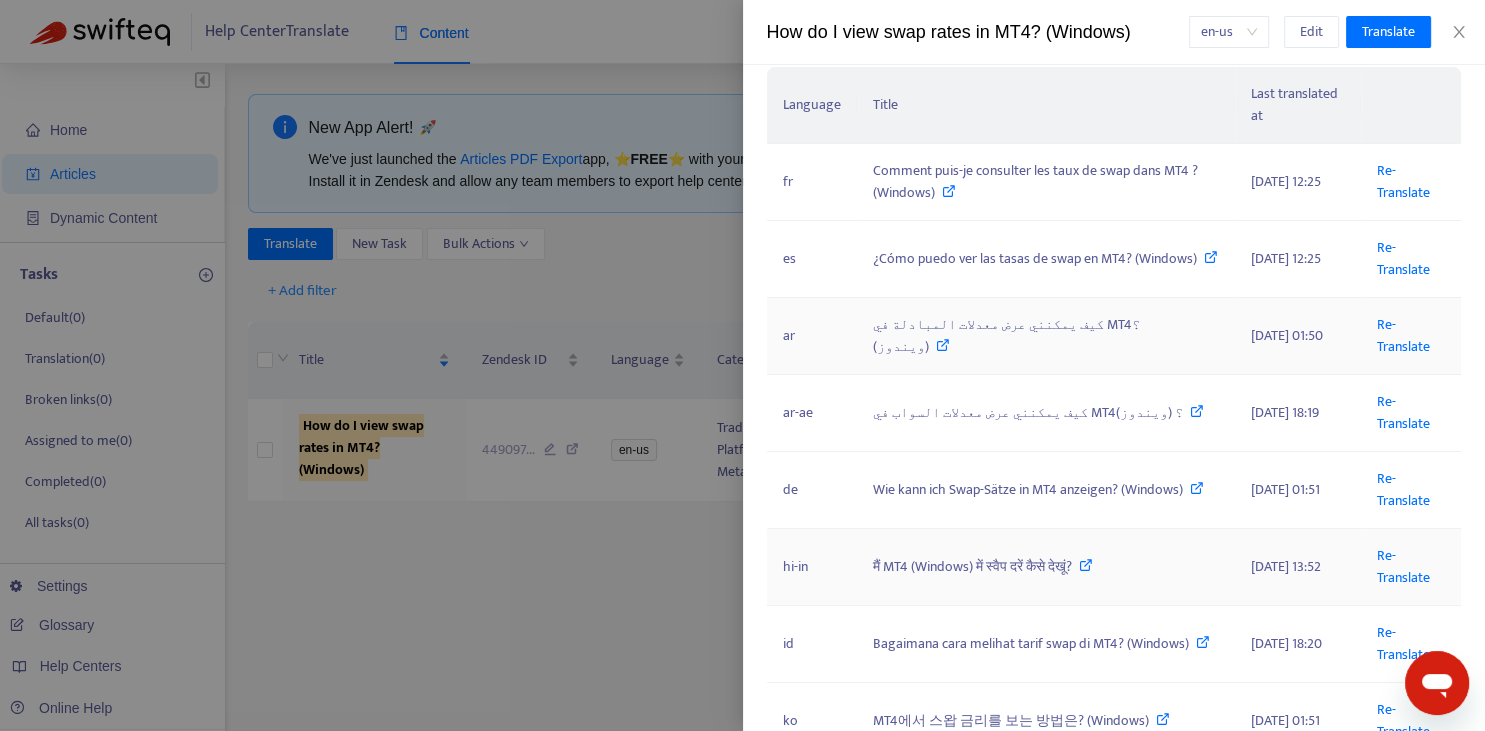 scroll, scrollTop: 221, scrollLeft: 0, axis: vertical 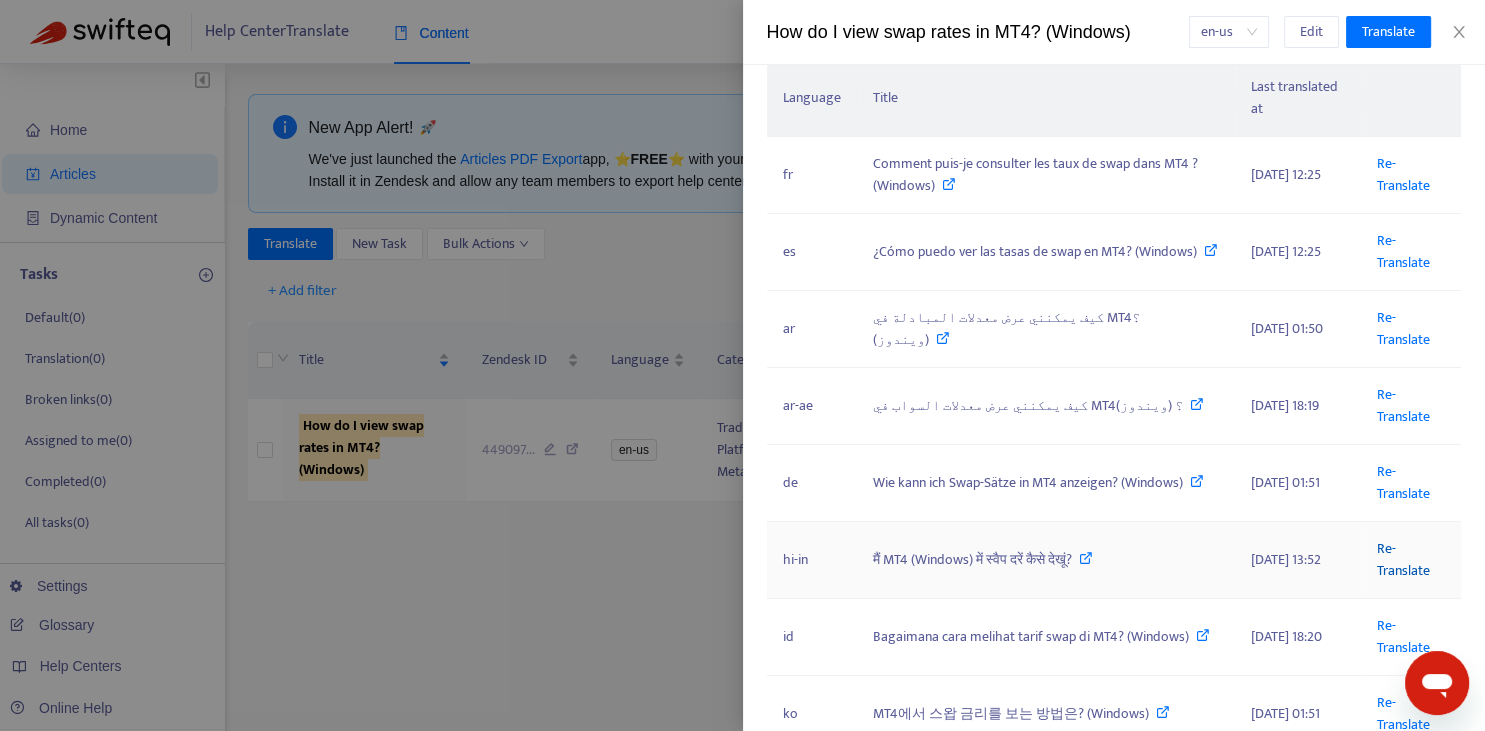 click on "Re-Translate" at bounding box center (1403, 559) 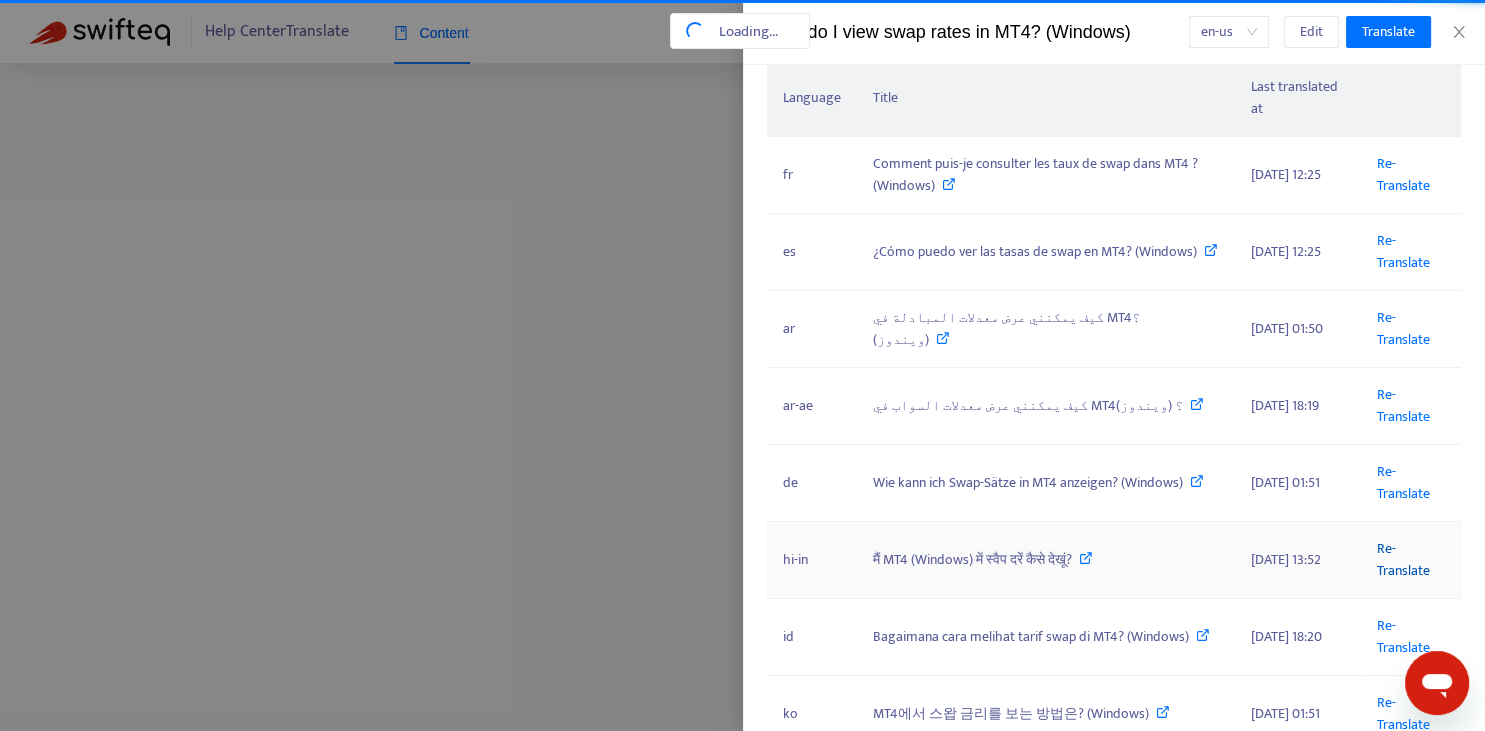 scroll, scrollTop: 0, scrollLeft: 86, axis: horizontal 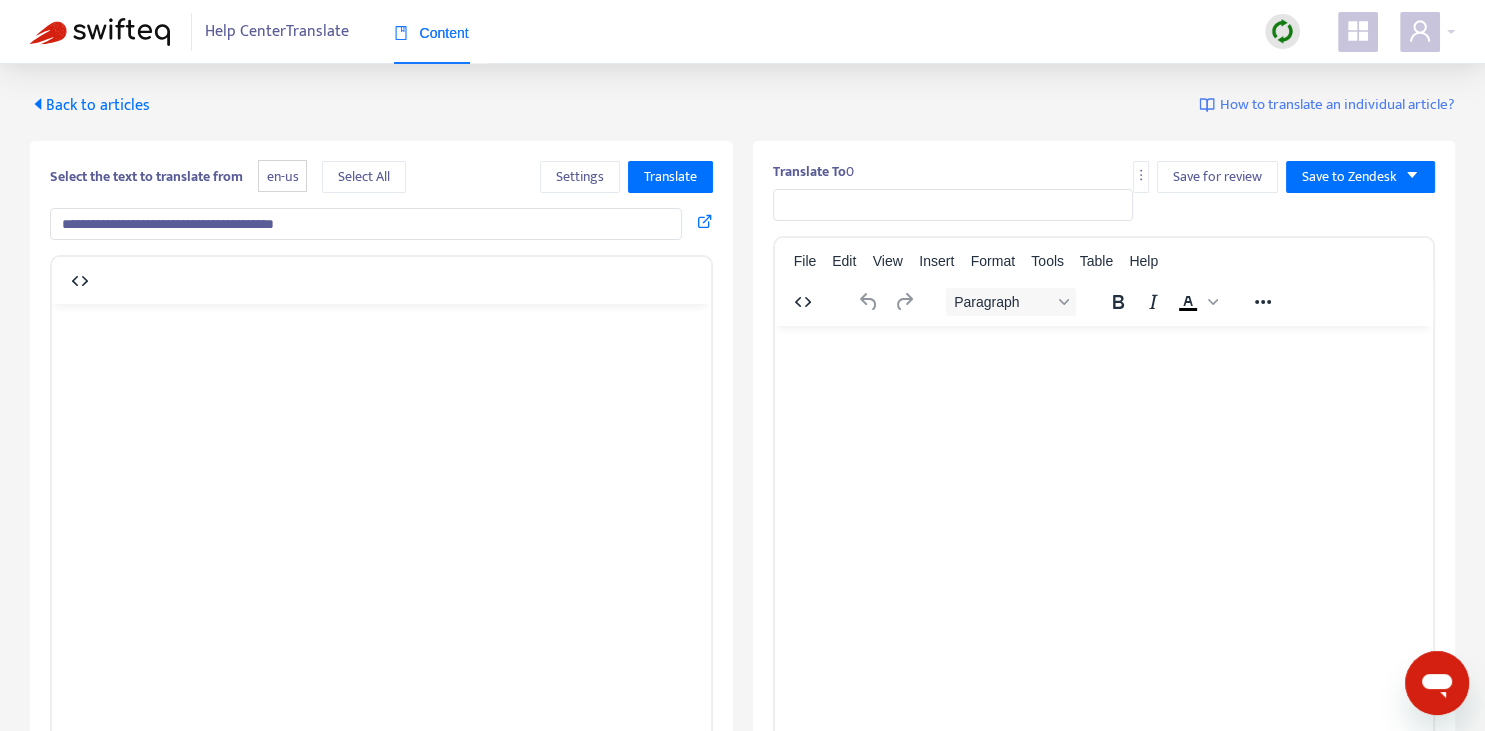 type on "**********" 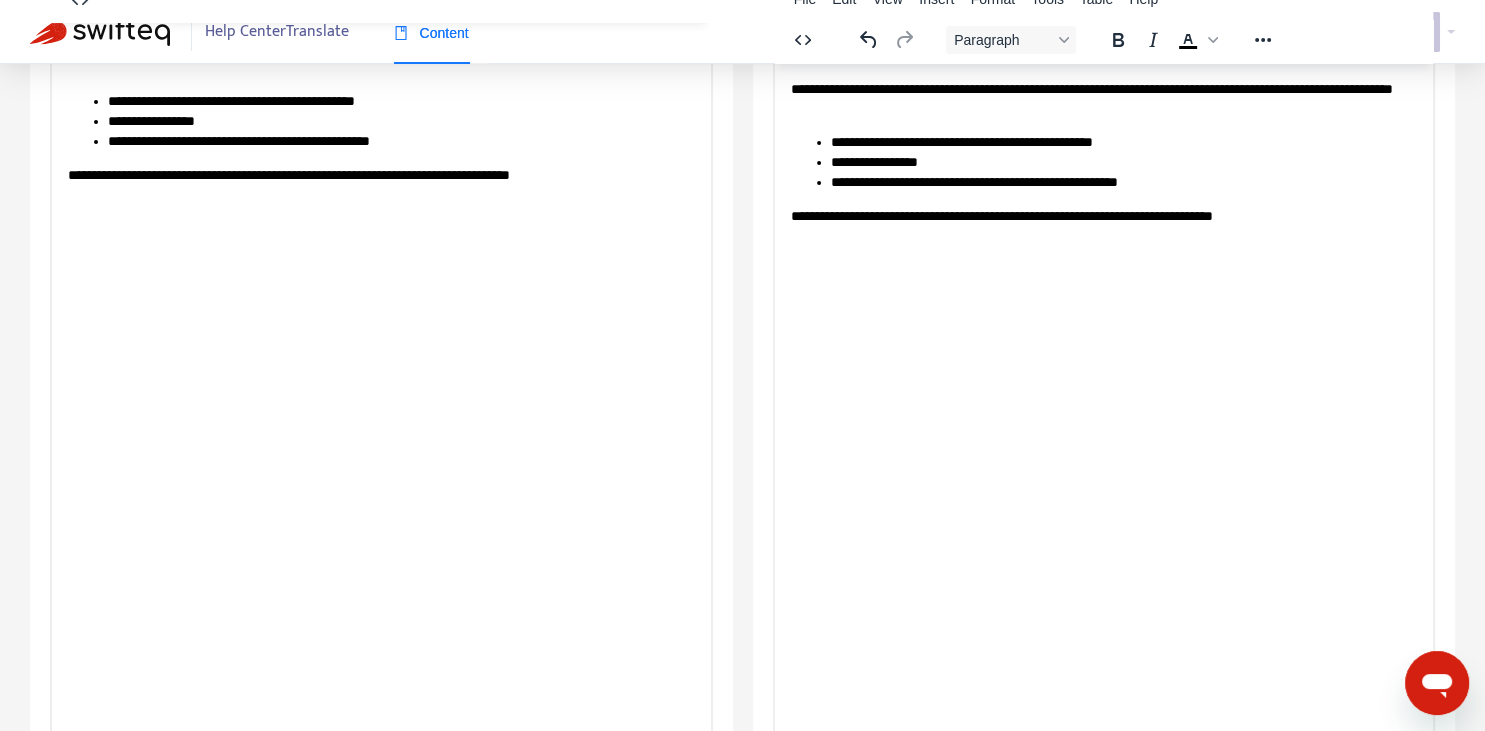 scroll, scrollTop: 343, scrollLeft: 0, axis: vertical 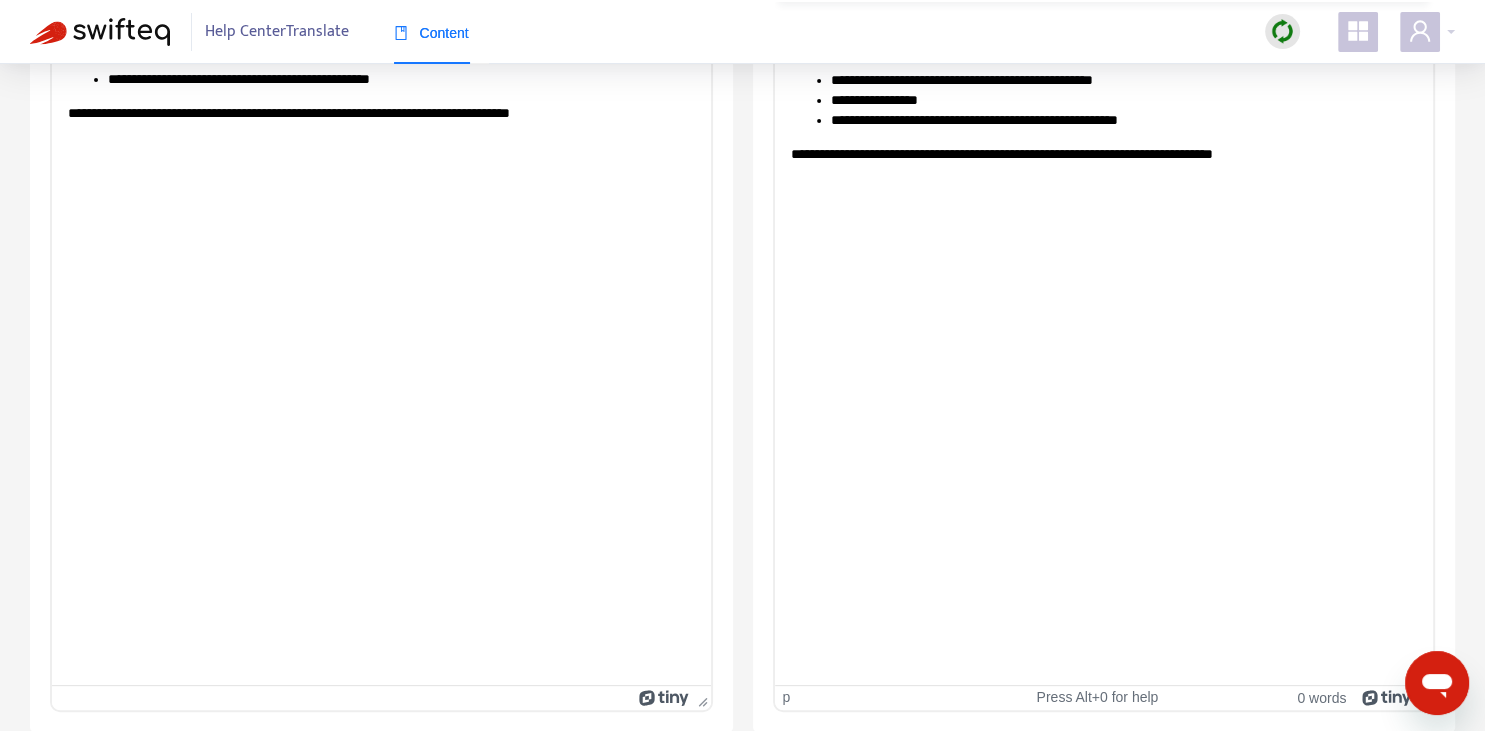 click on "**********" at bounding box center [1103, 154] 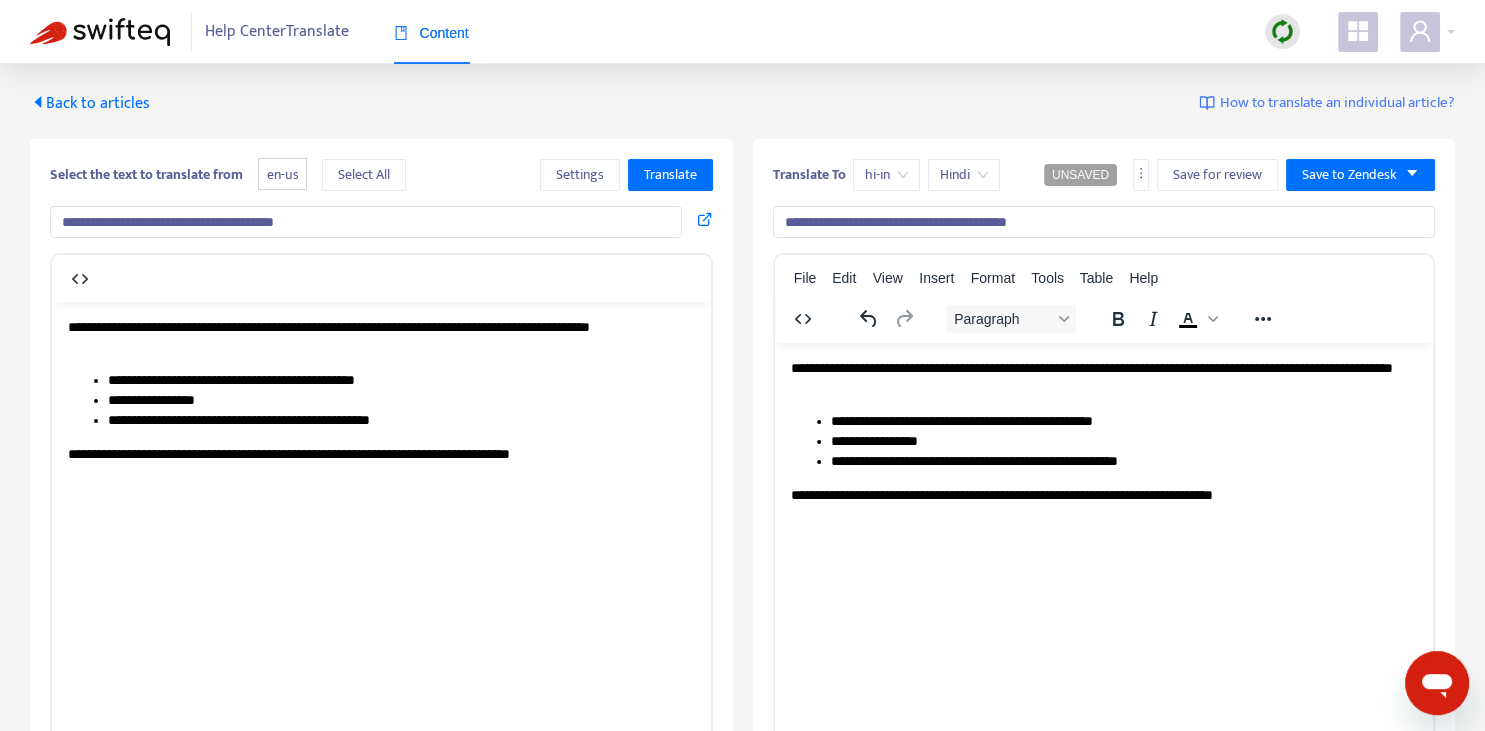 scroll, scrollTop: 0, scrollLeft: 0, axis: both 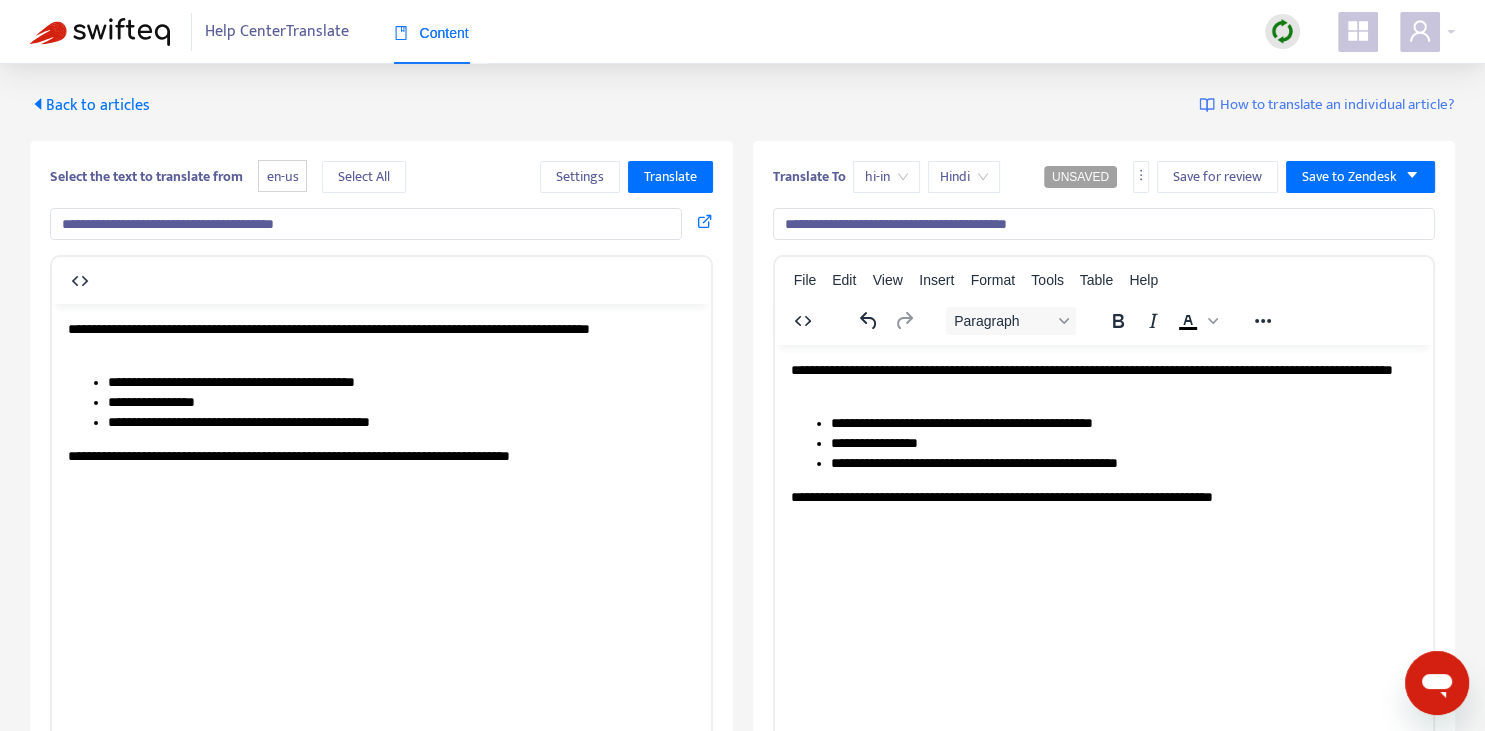 drag, startPoint x: 797, startPoint y: 225, endPoint x: 772, endPoint y: 217, distance: 26.24881 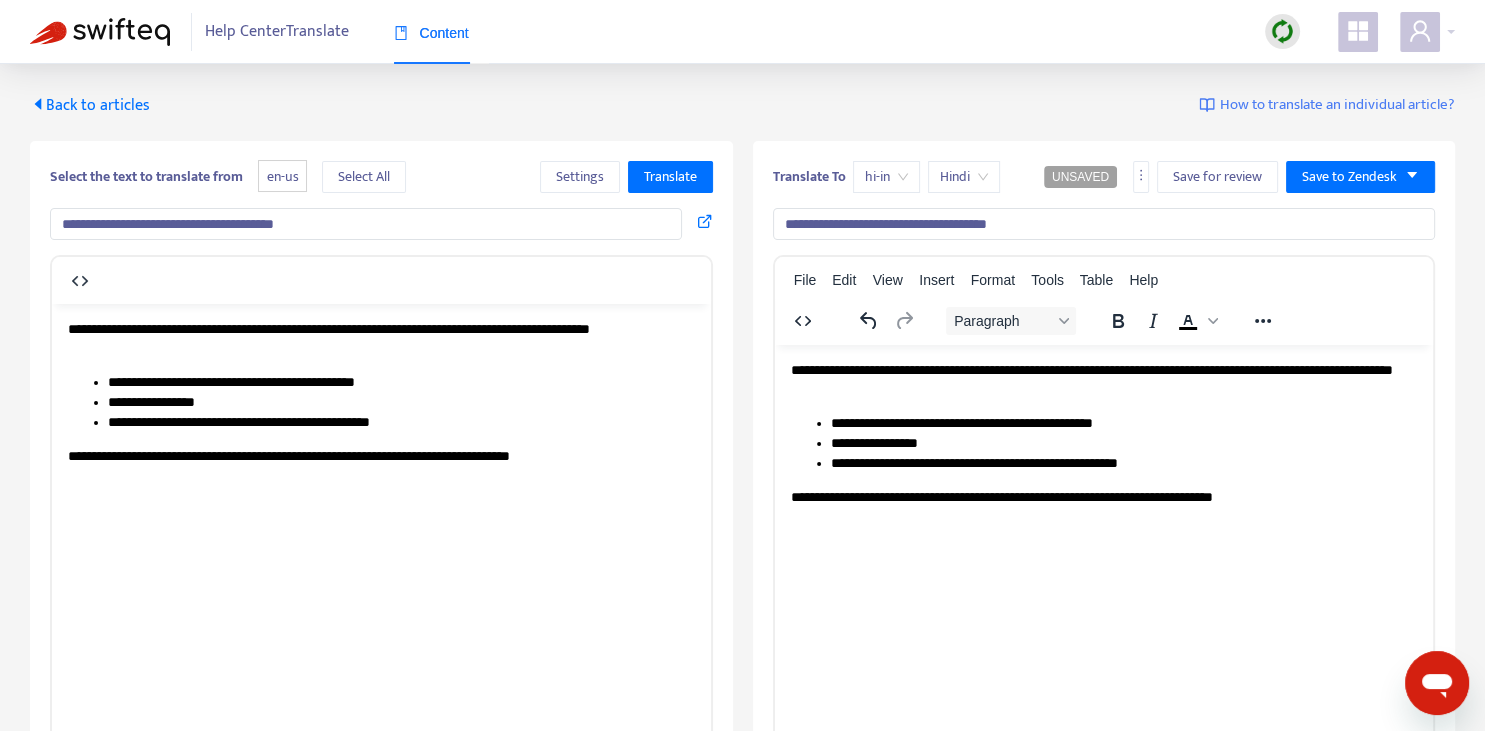 drag, startPoint x: 899, startPoint y: 226, endPoint x: 1009, endPoint y: 221, distance: 110.11358 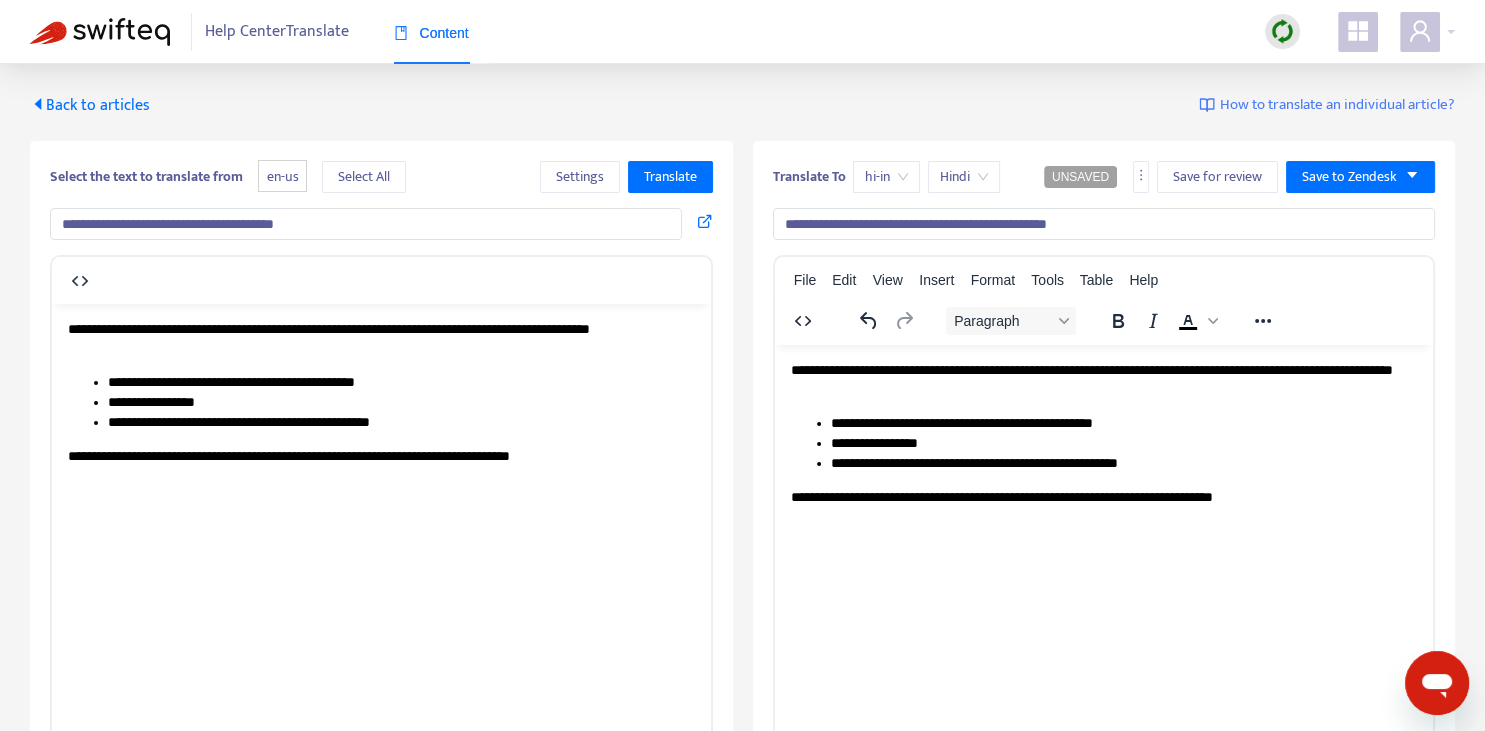 type on "**********" 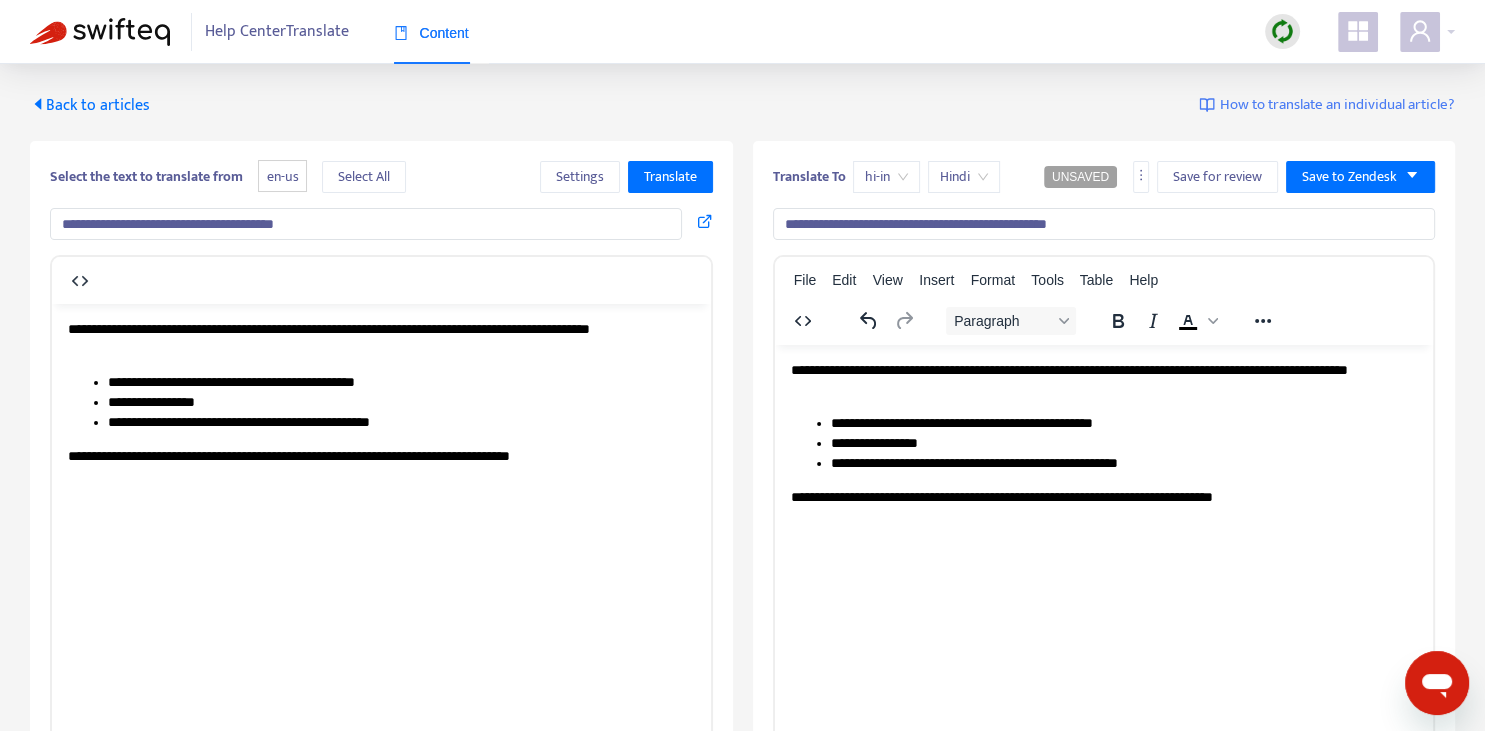 click on "**********" at bounding box center (401, 382) 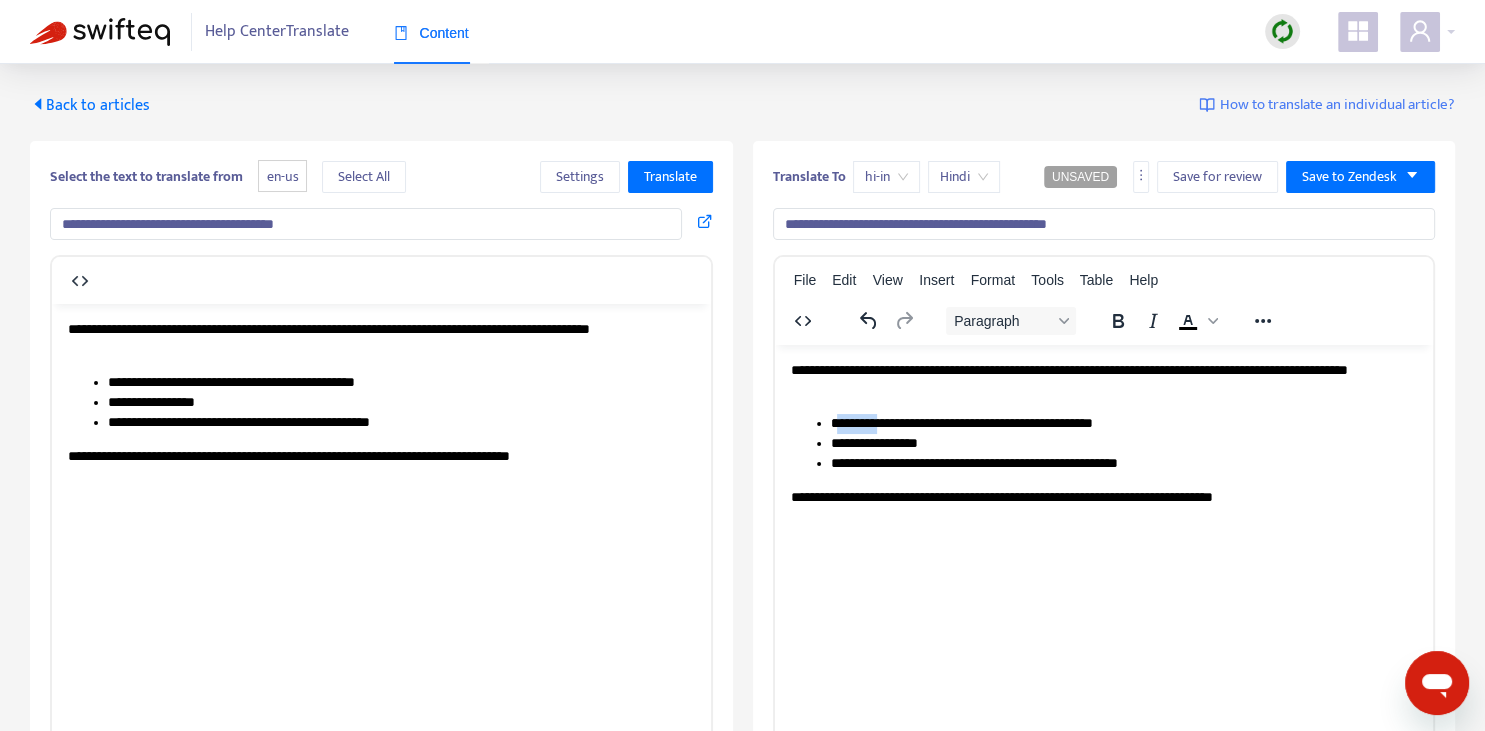 click on "**********" at bounding box center [1123, 423] 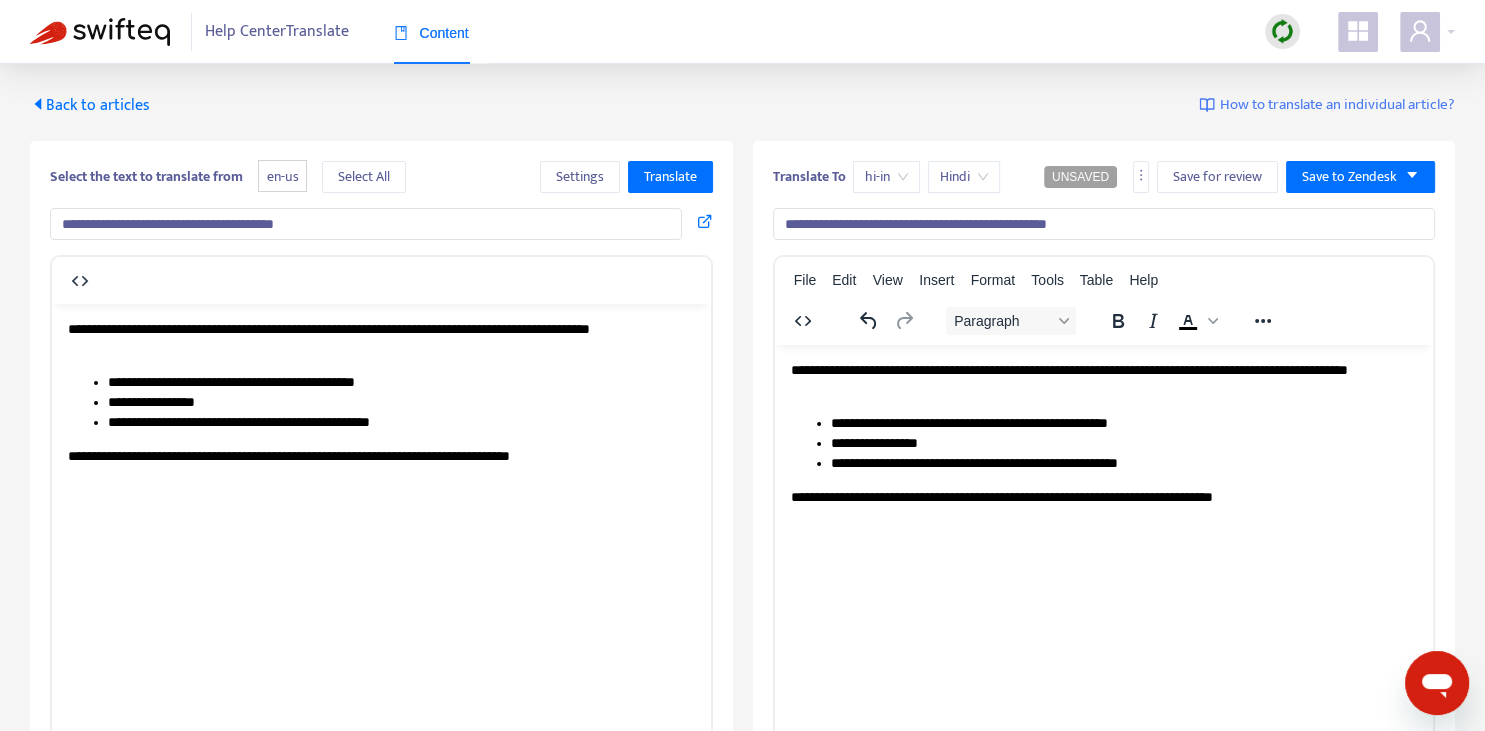 click on "**********" at bounding box center (1123, 443) 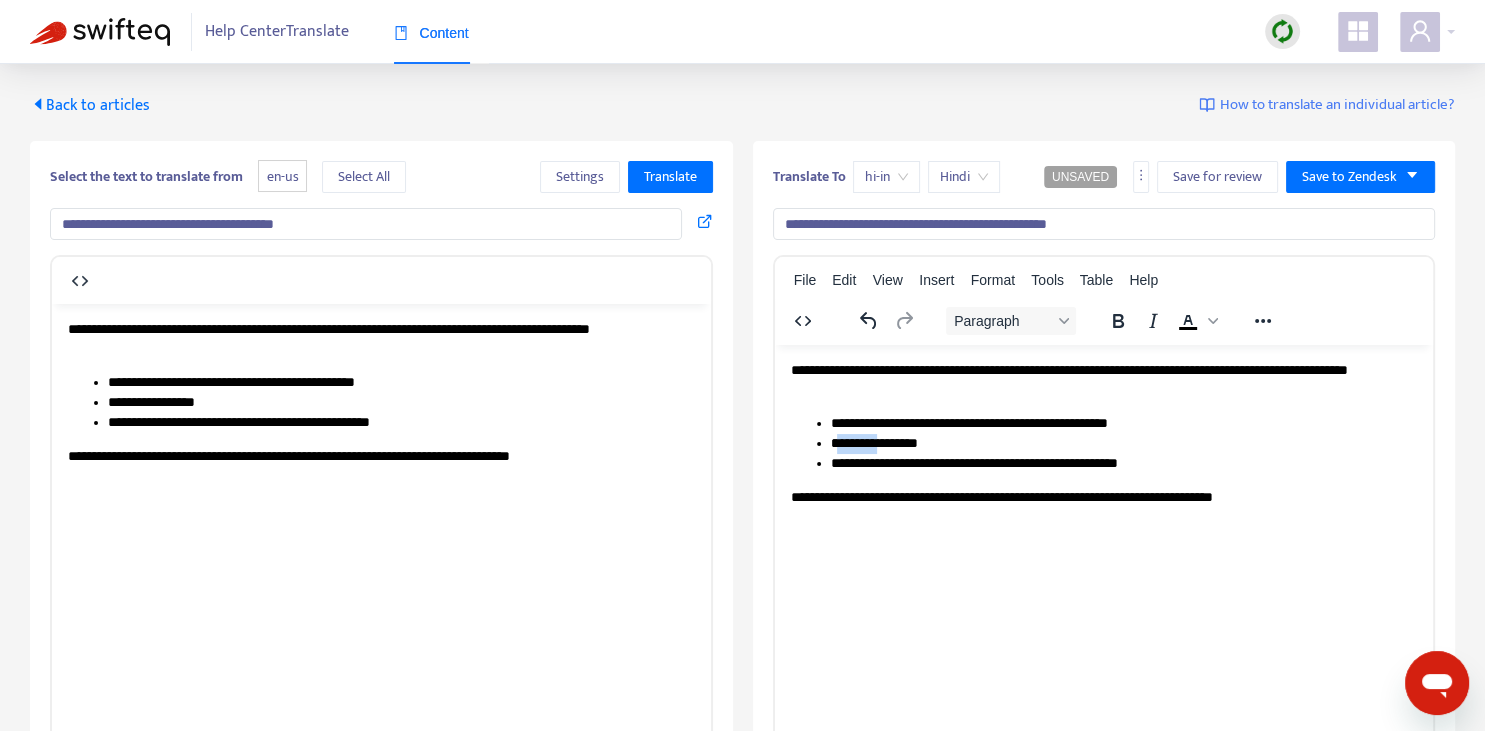 click on "**********" at bounding box center (1123, 443) 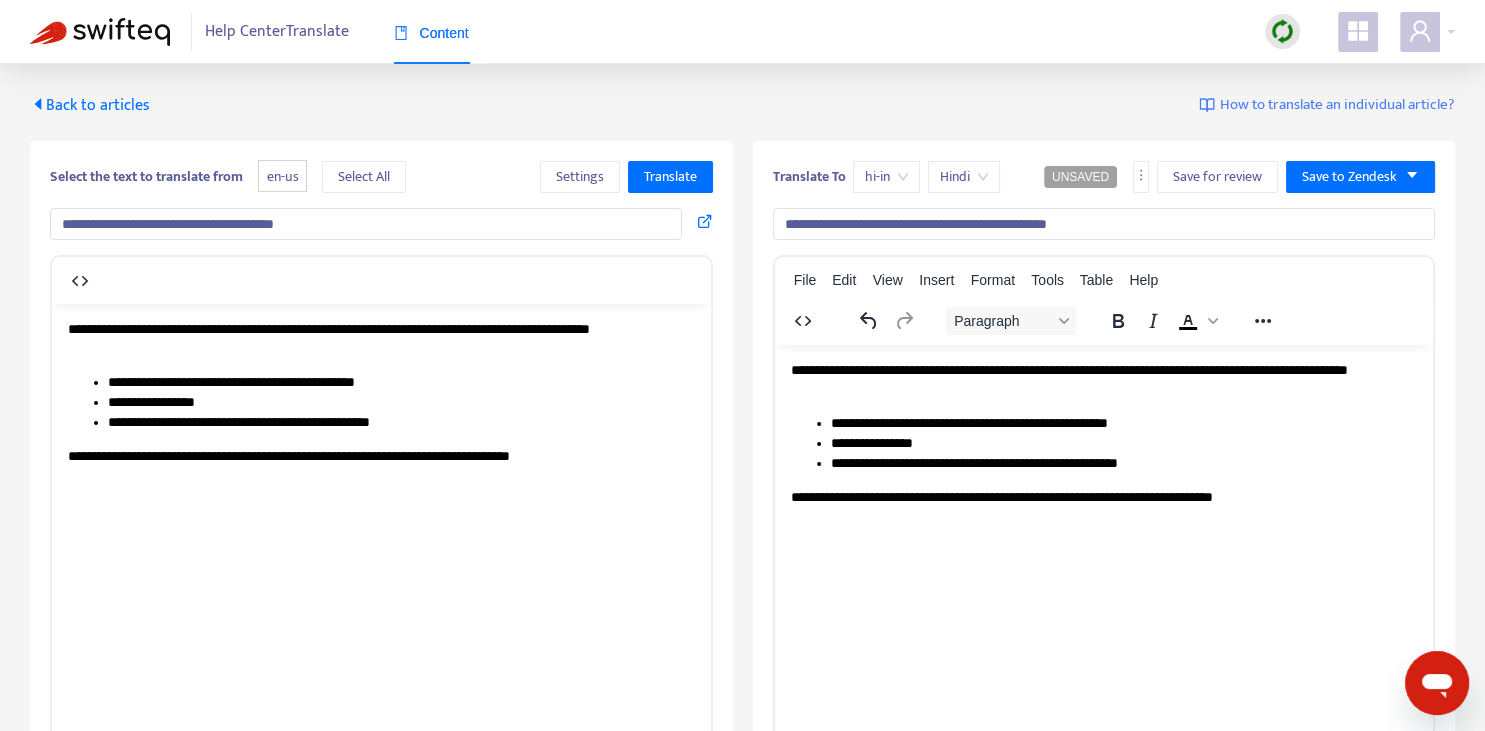 click on "**********" at bounding box center (1123, 443) 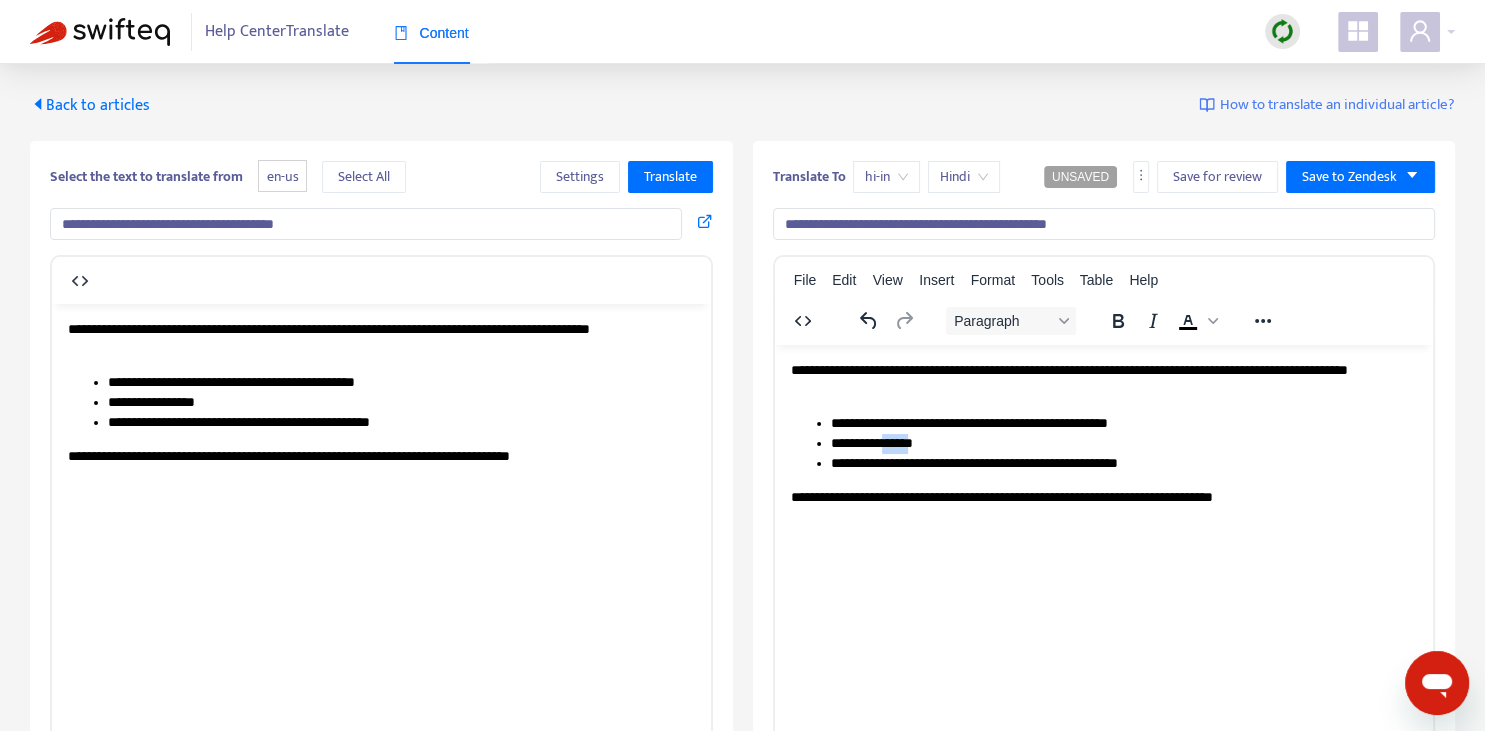 click on "**********" at bounding box center [1123, 443] 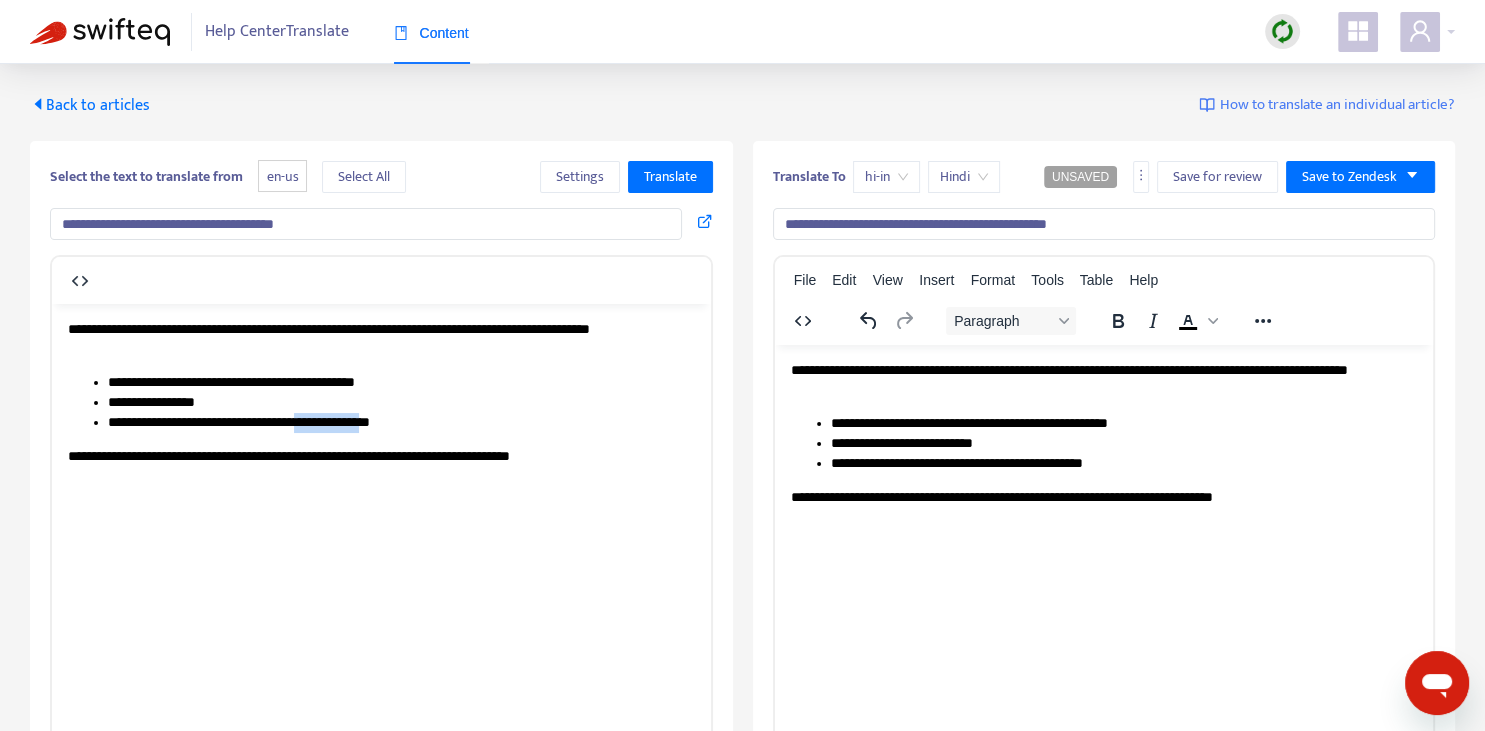 copy on "**********" 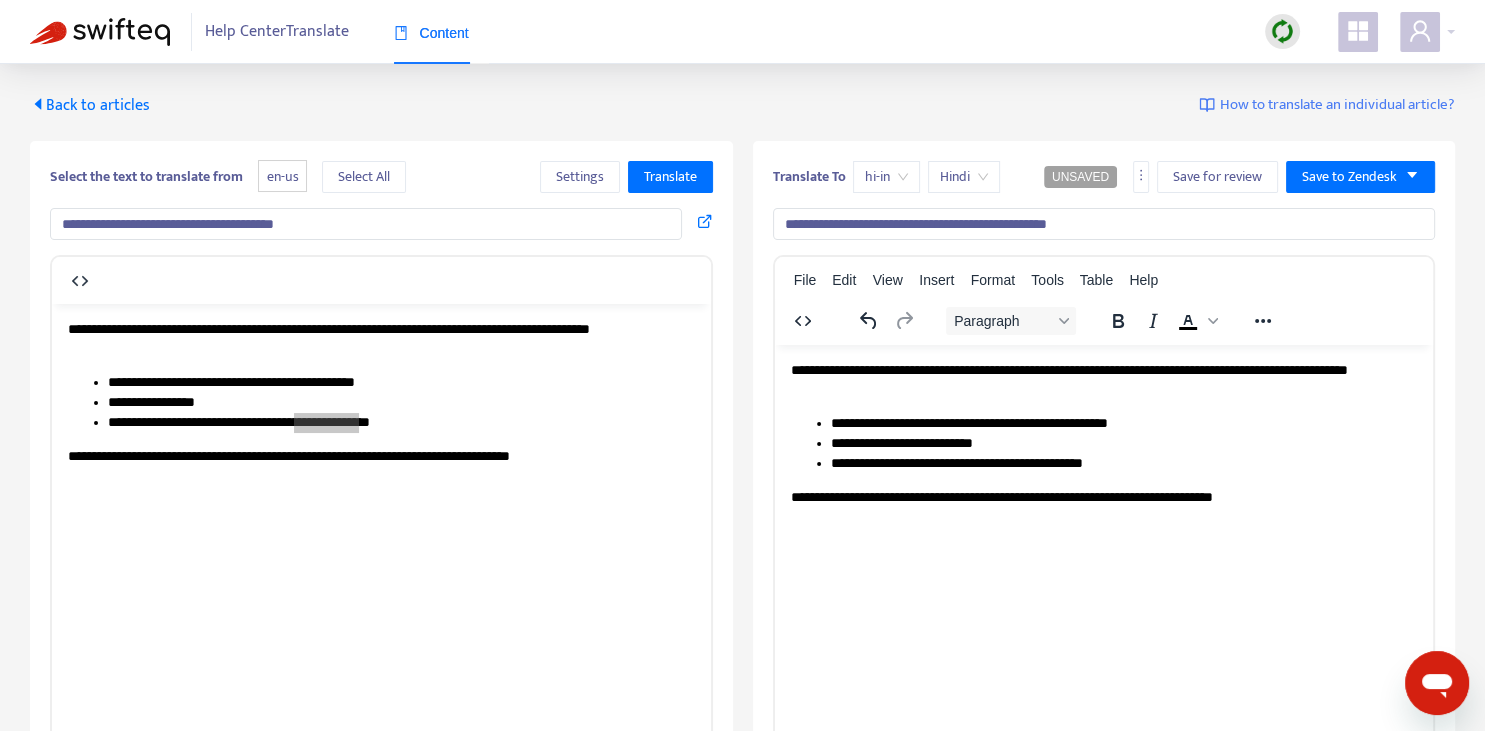 click on "**********" at bounding box center [1123, 463] 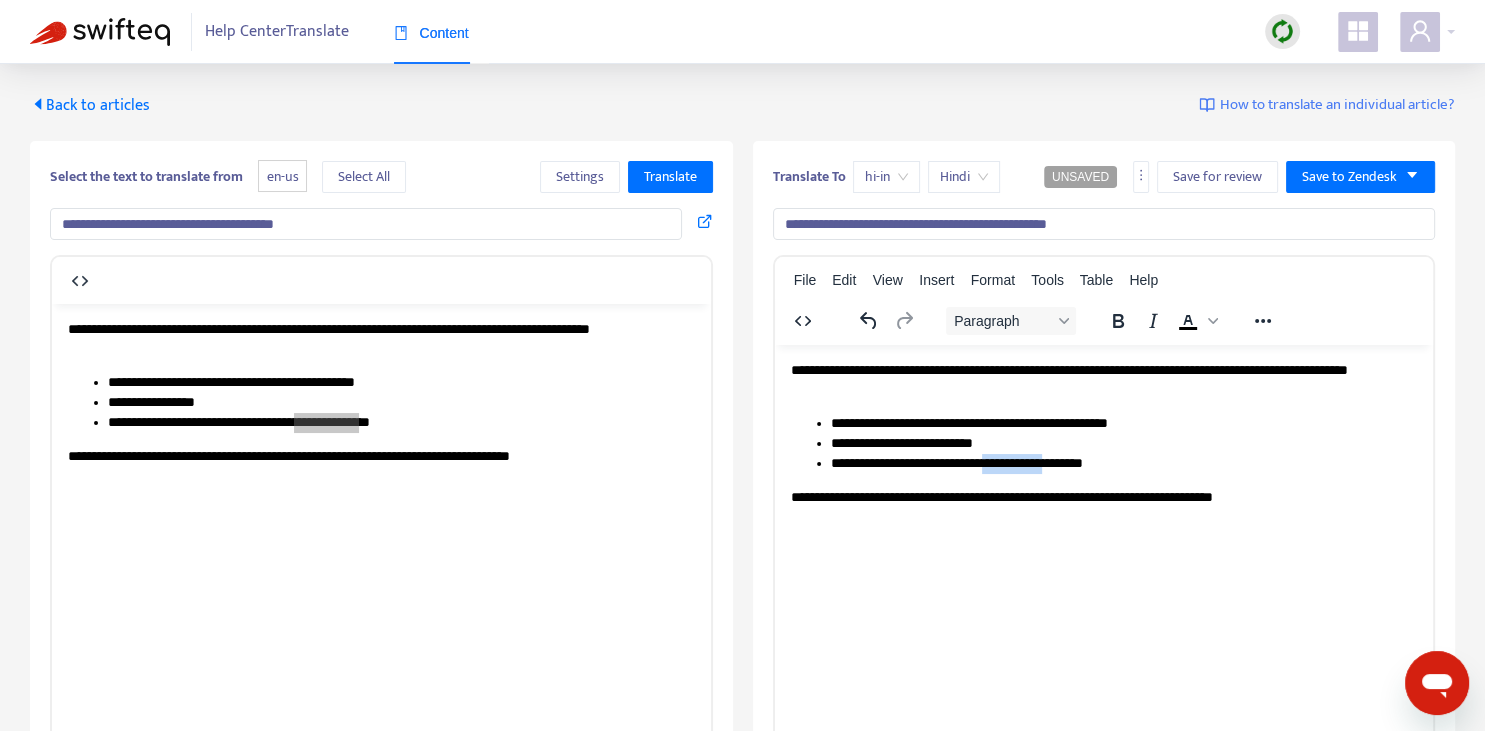 click on "**********" at bounding box center (1123, 463) 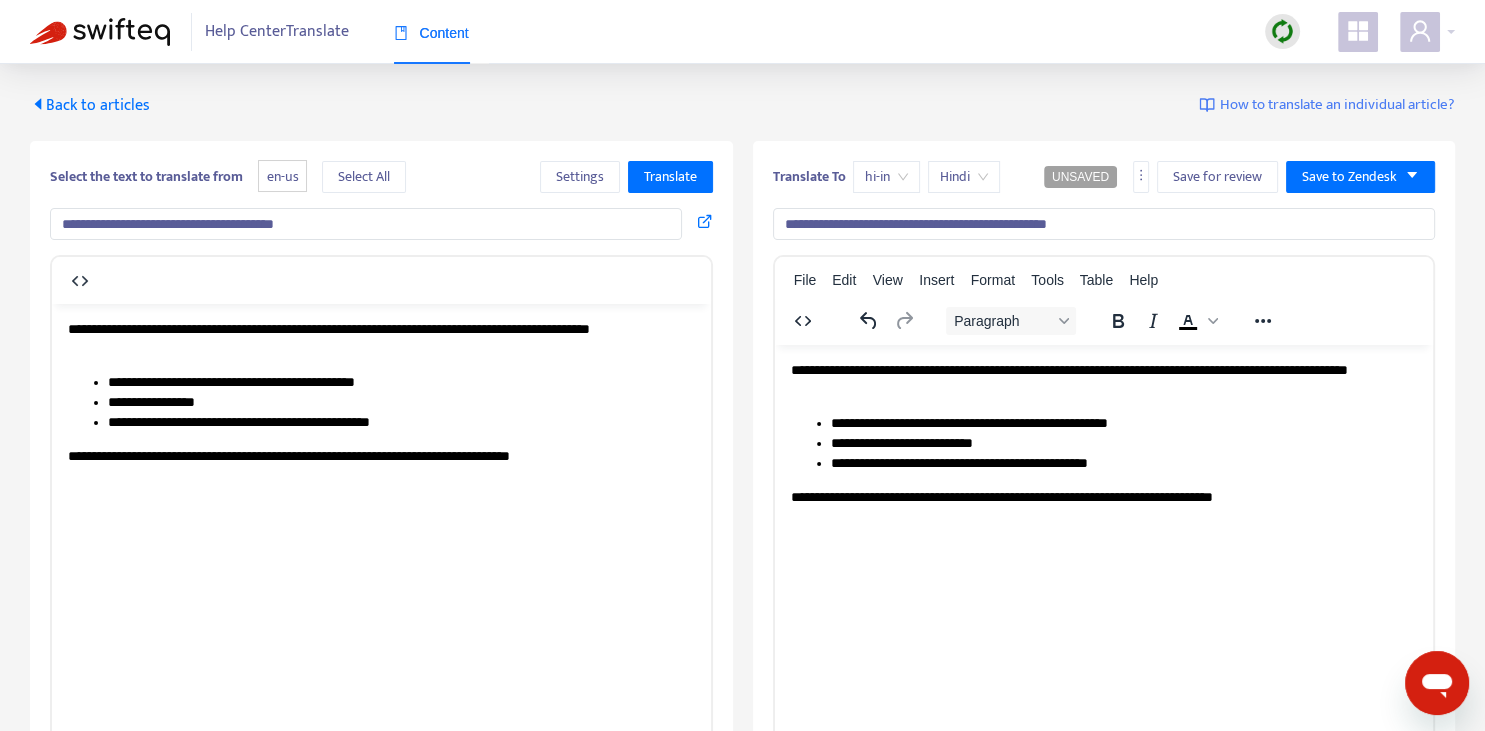 click on "**********" at bounding box center (1123, 463) 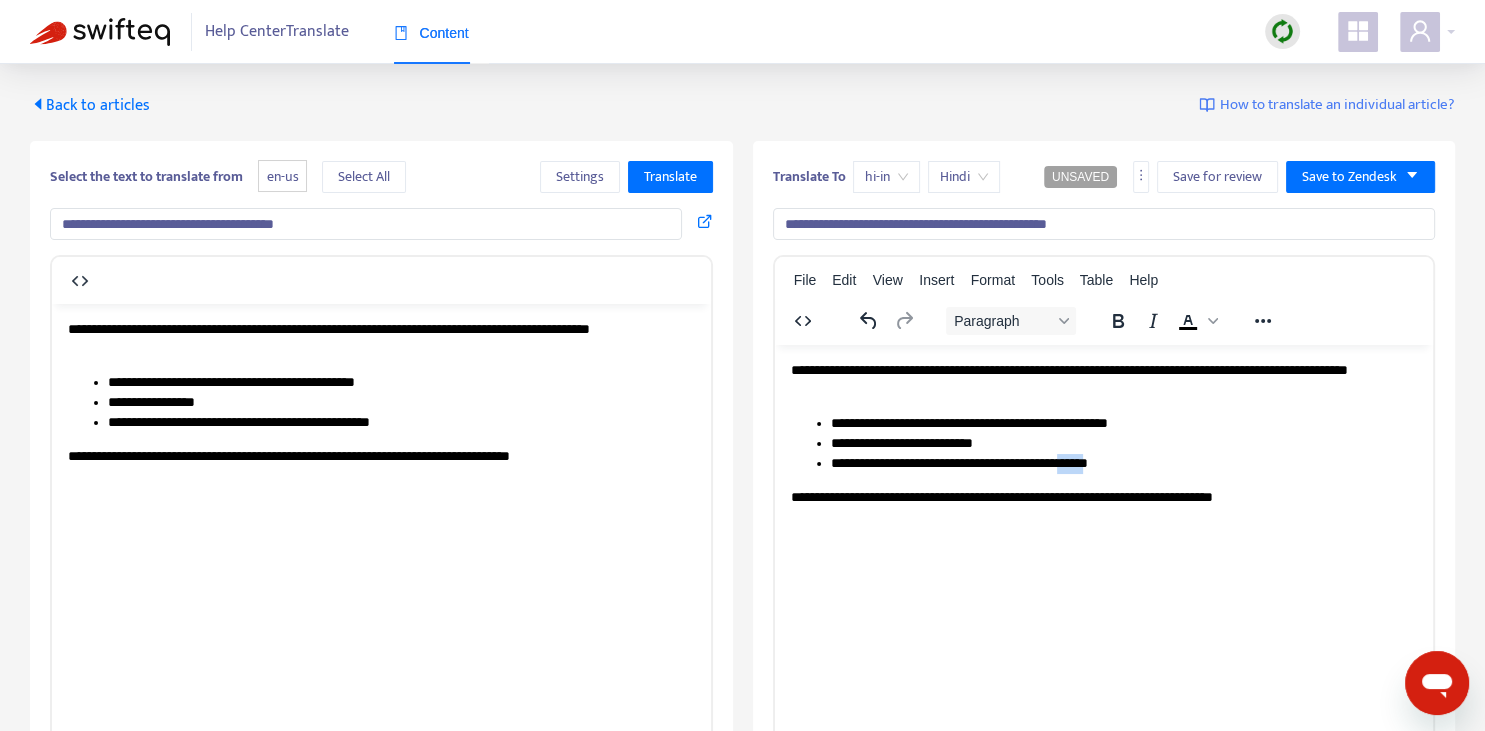 click on "**********" at bounding box center [1123, 463] 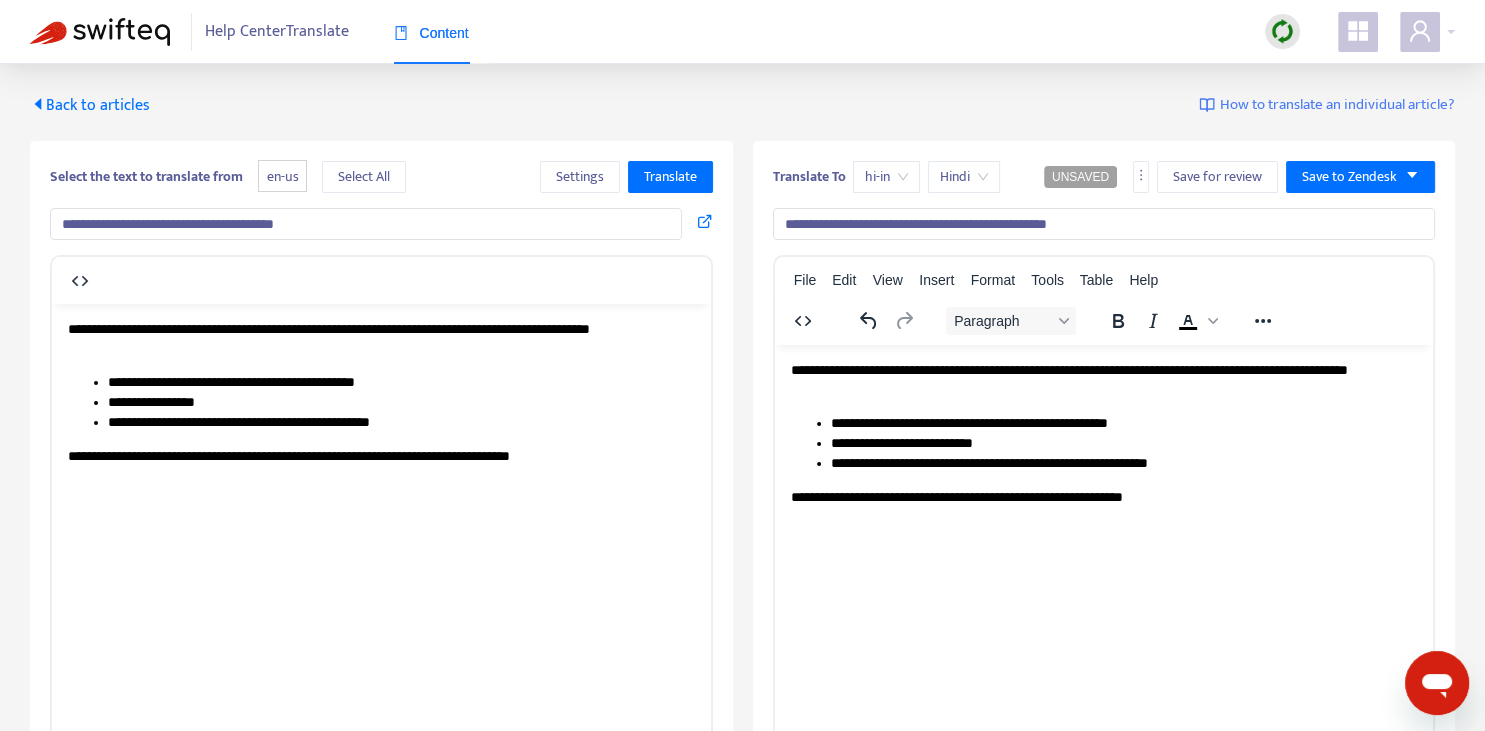 click on "**********" at bounding box center (1103, 433) 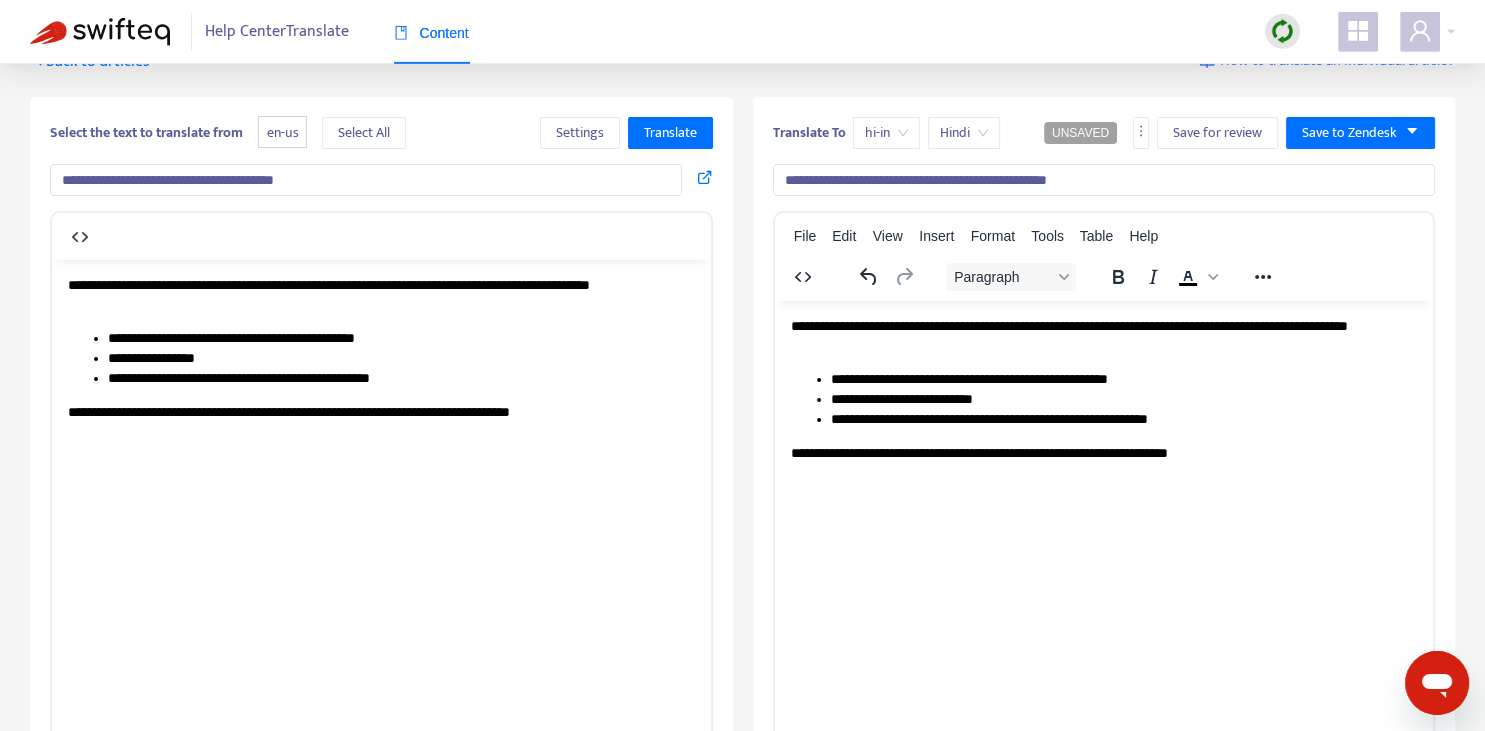 scroll, scrollTop: 70, scrollLeft: 0, axis: vertical 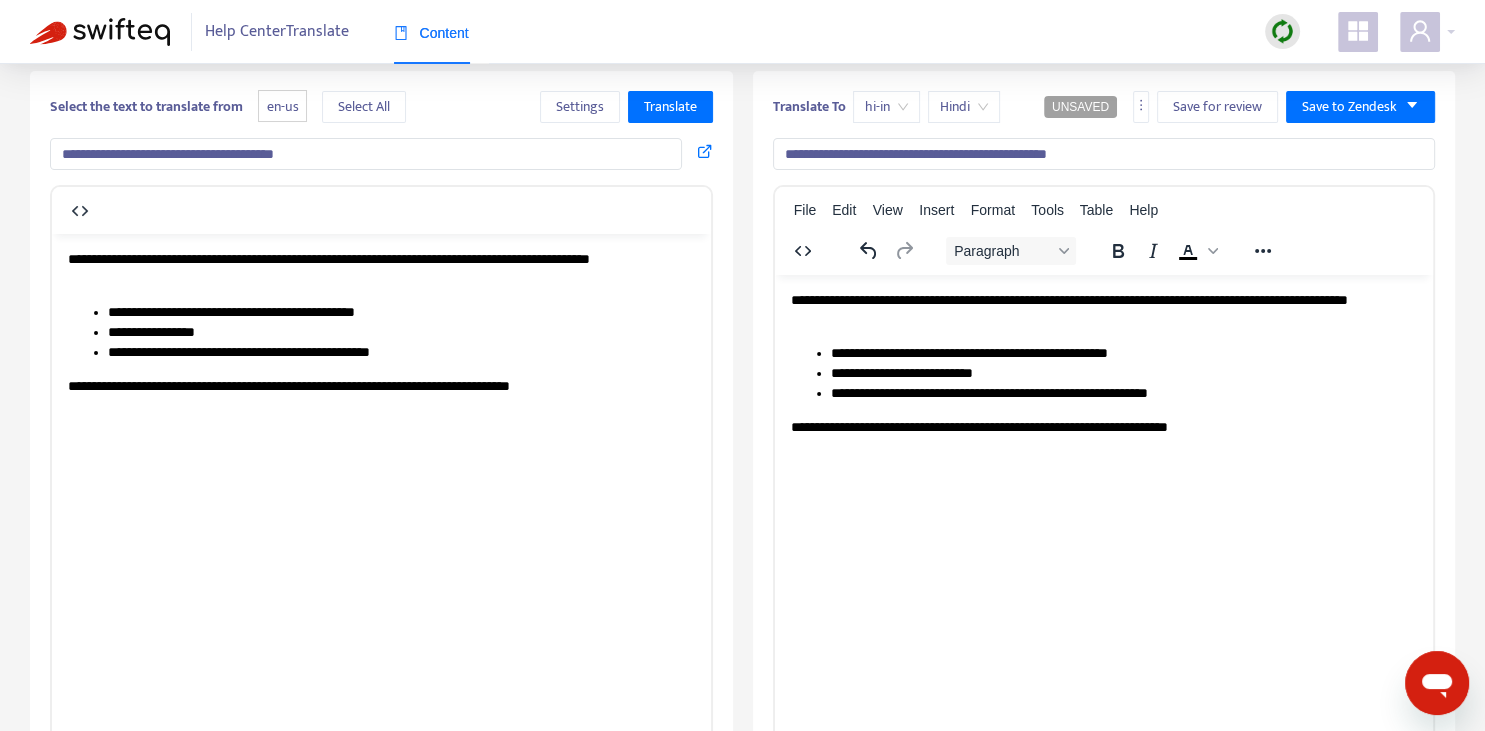 click on "**********" at bounding box center [1123, 353] 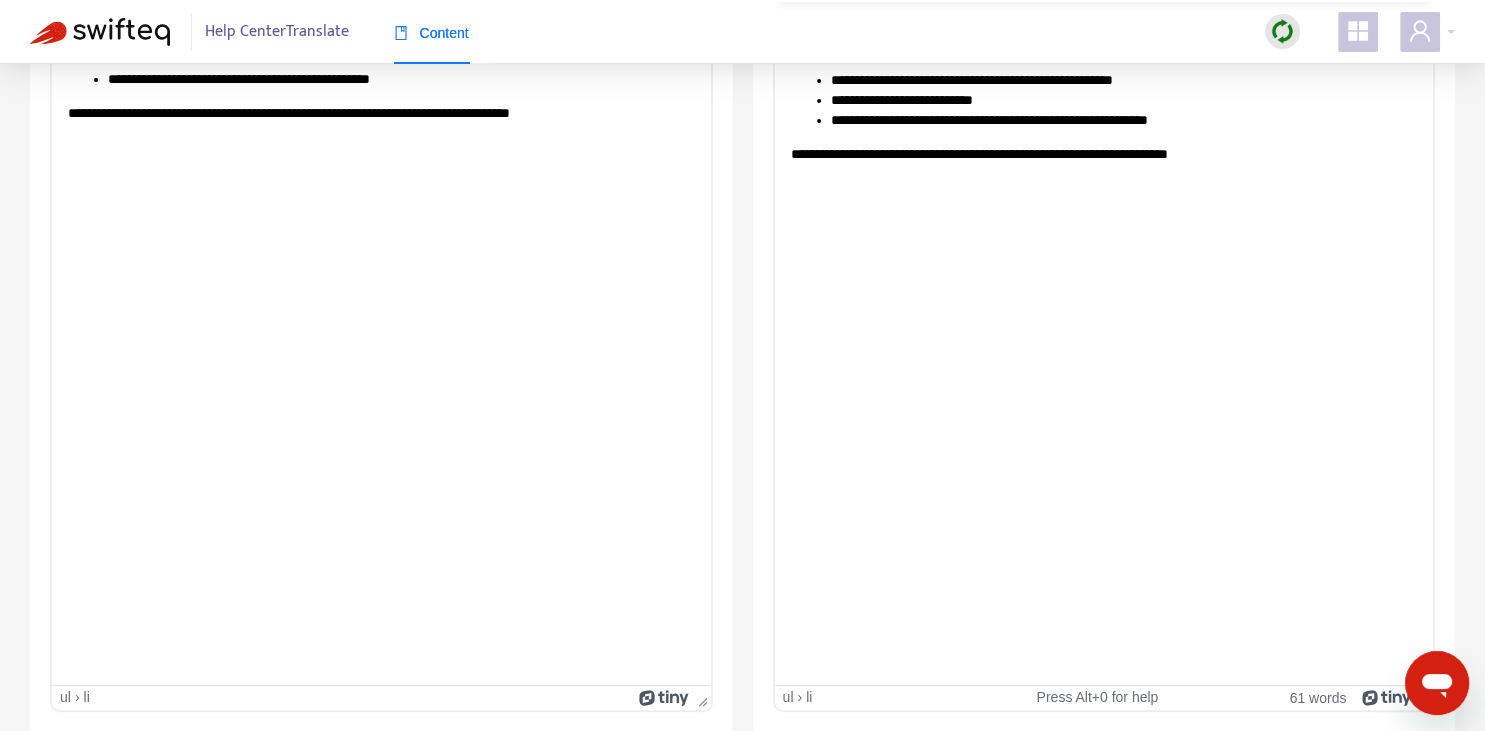 scroll, scrollTop: 0, scrollLeft: 0, axis: both 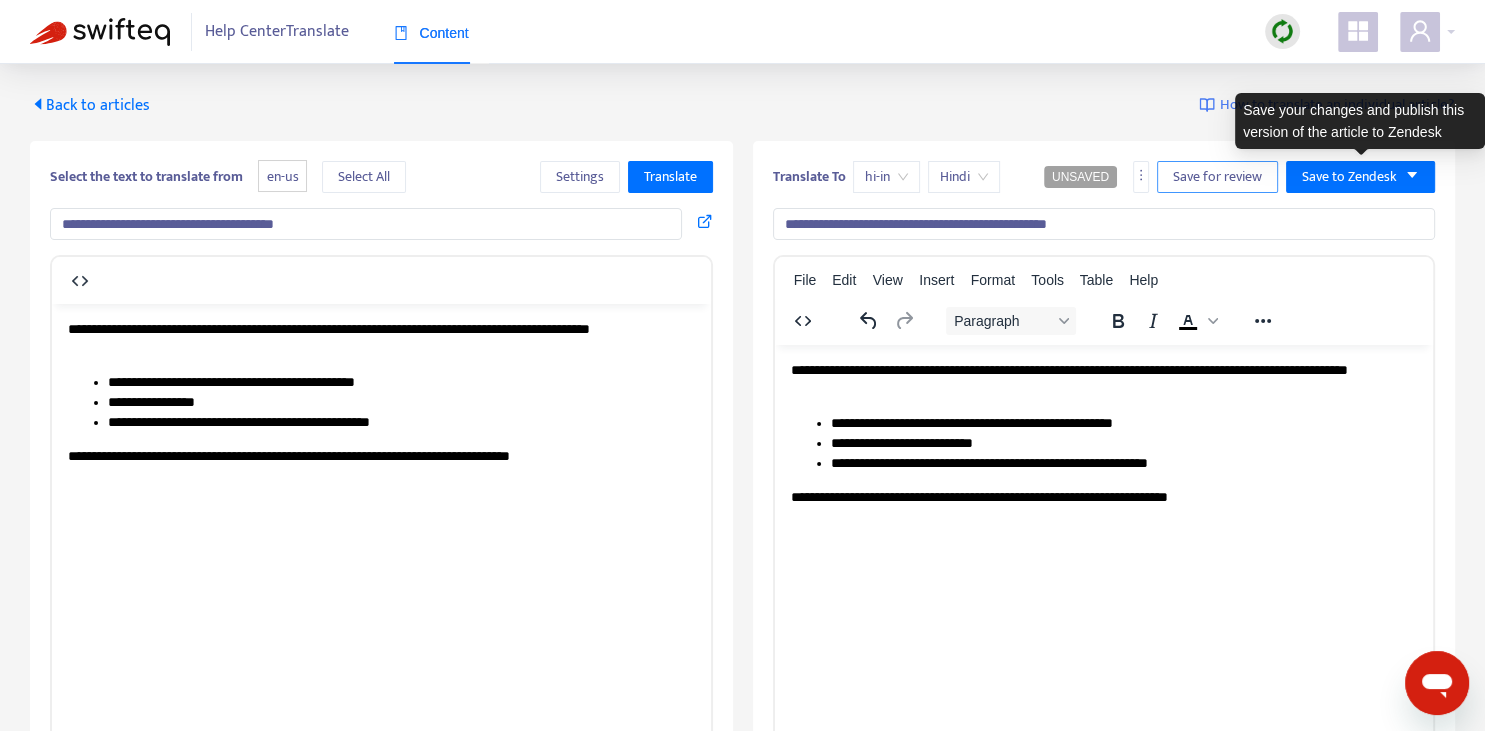 click on "Save for review" at bounding box center [1217, 177] 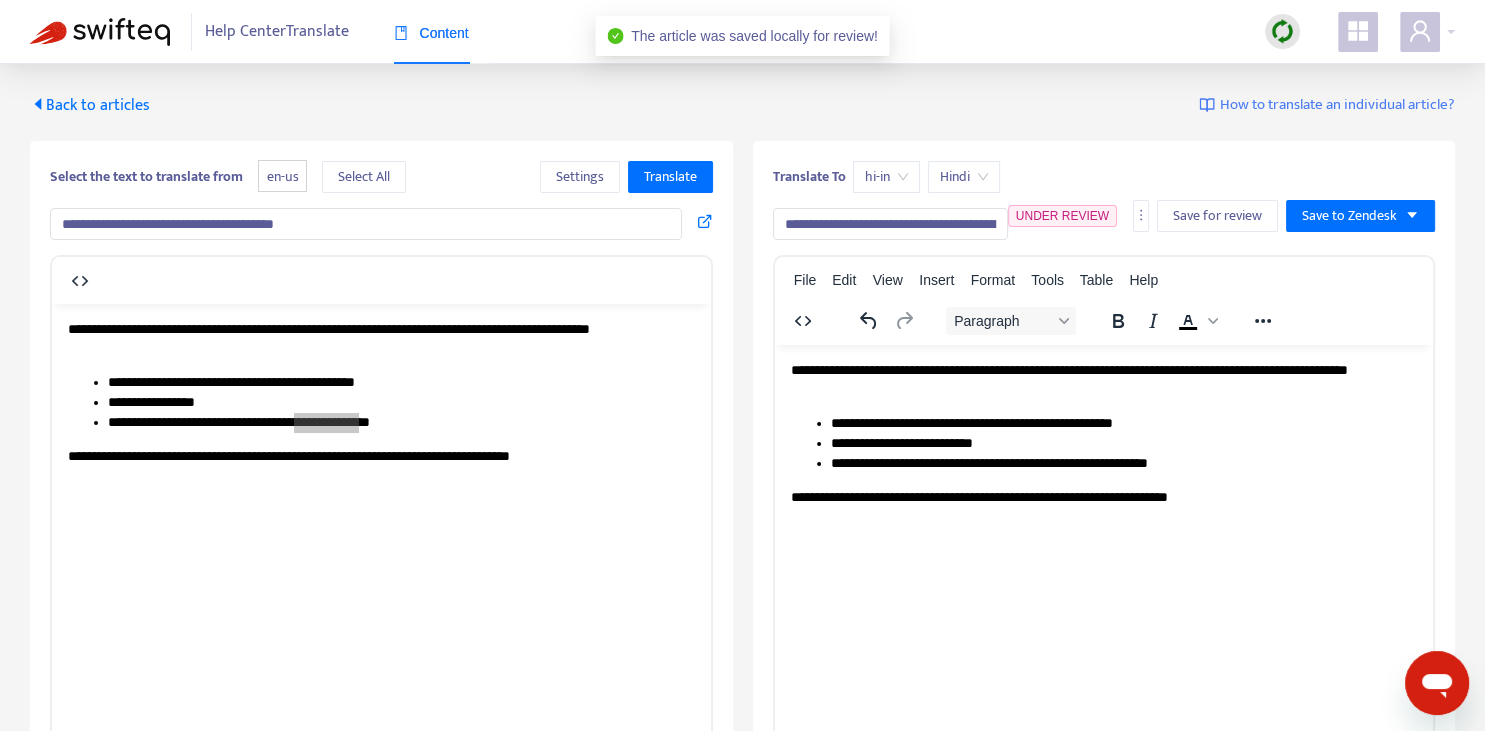 click on "Back to articles" at bounding box center [90, 105] 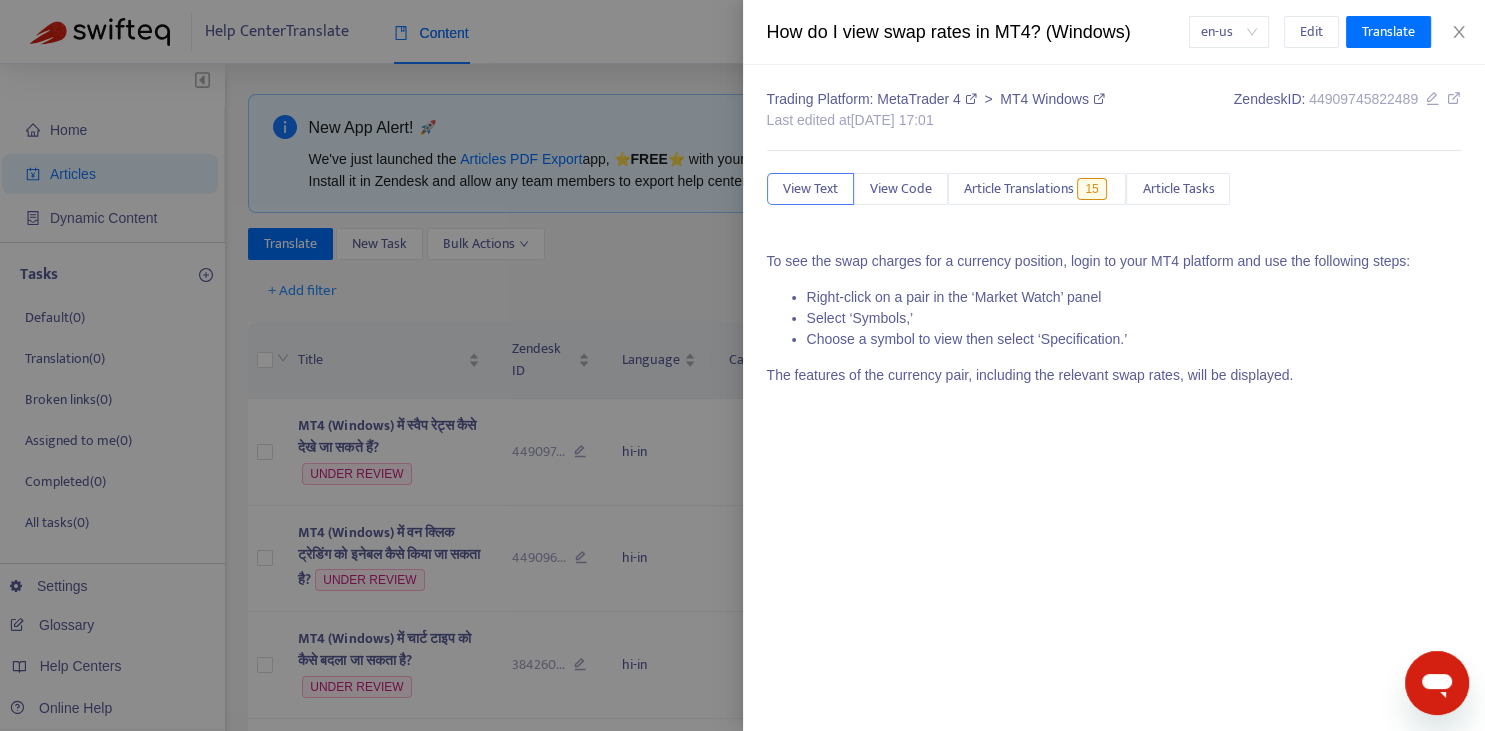 click at bounding box center (742, 365) 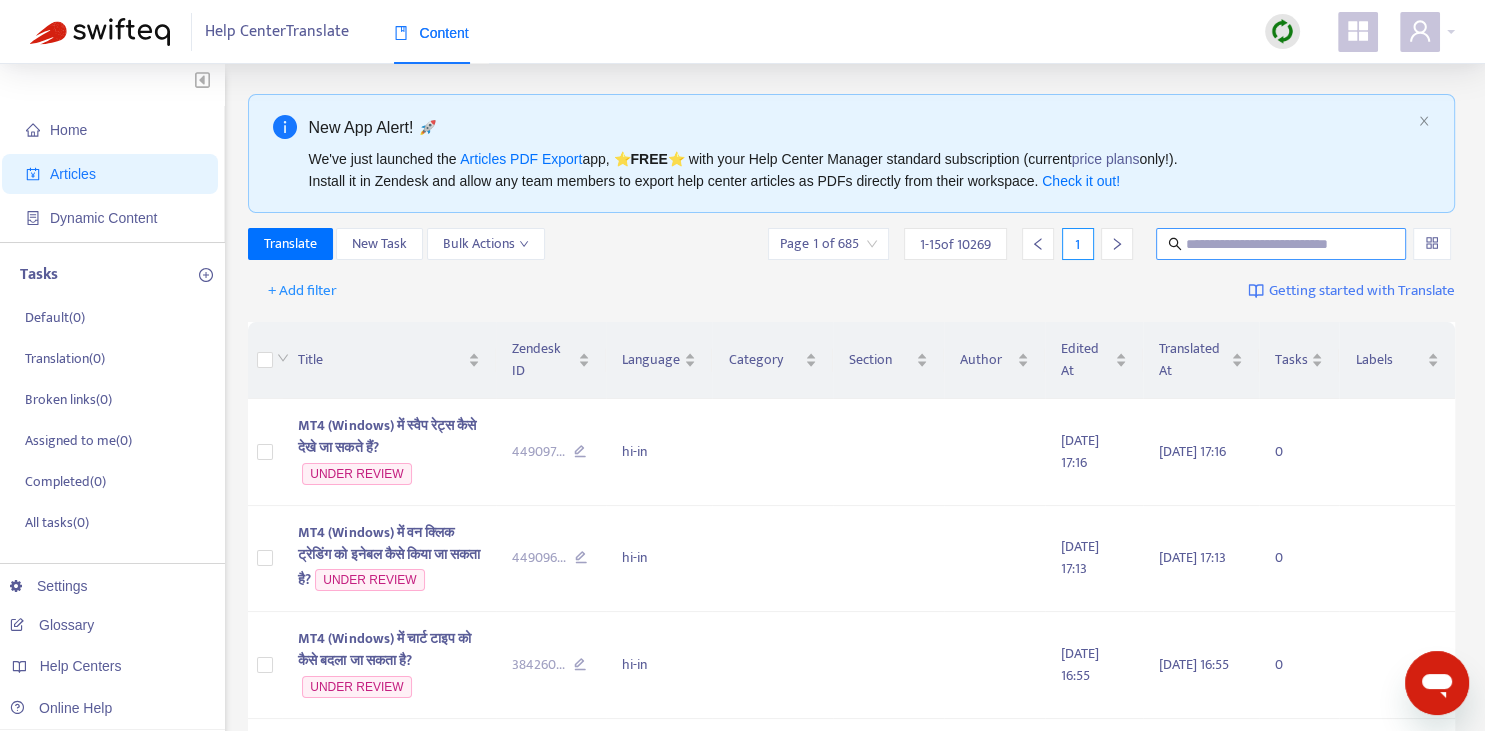 click at bounding box center [1282, 244] 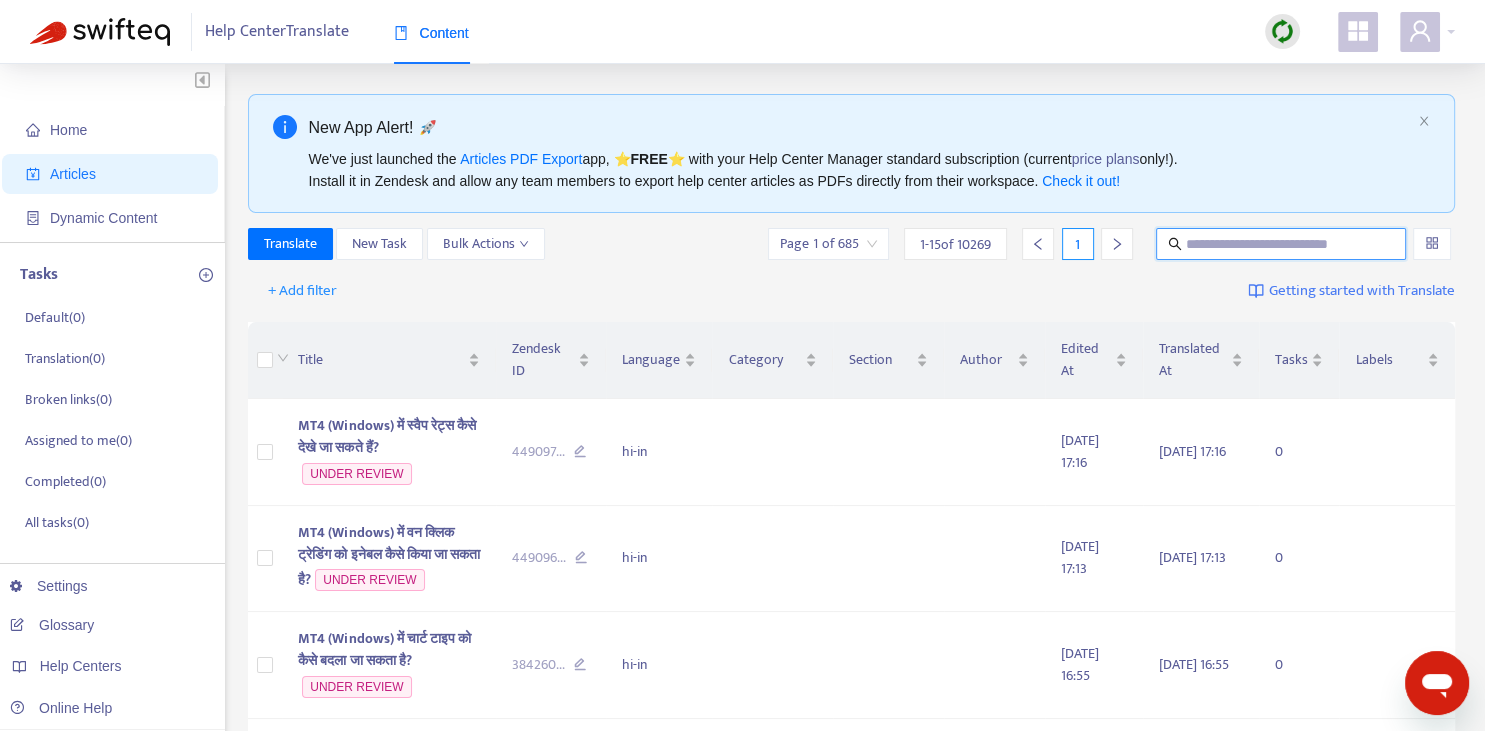 paste on "**********" 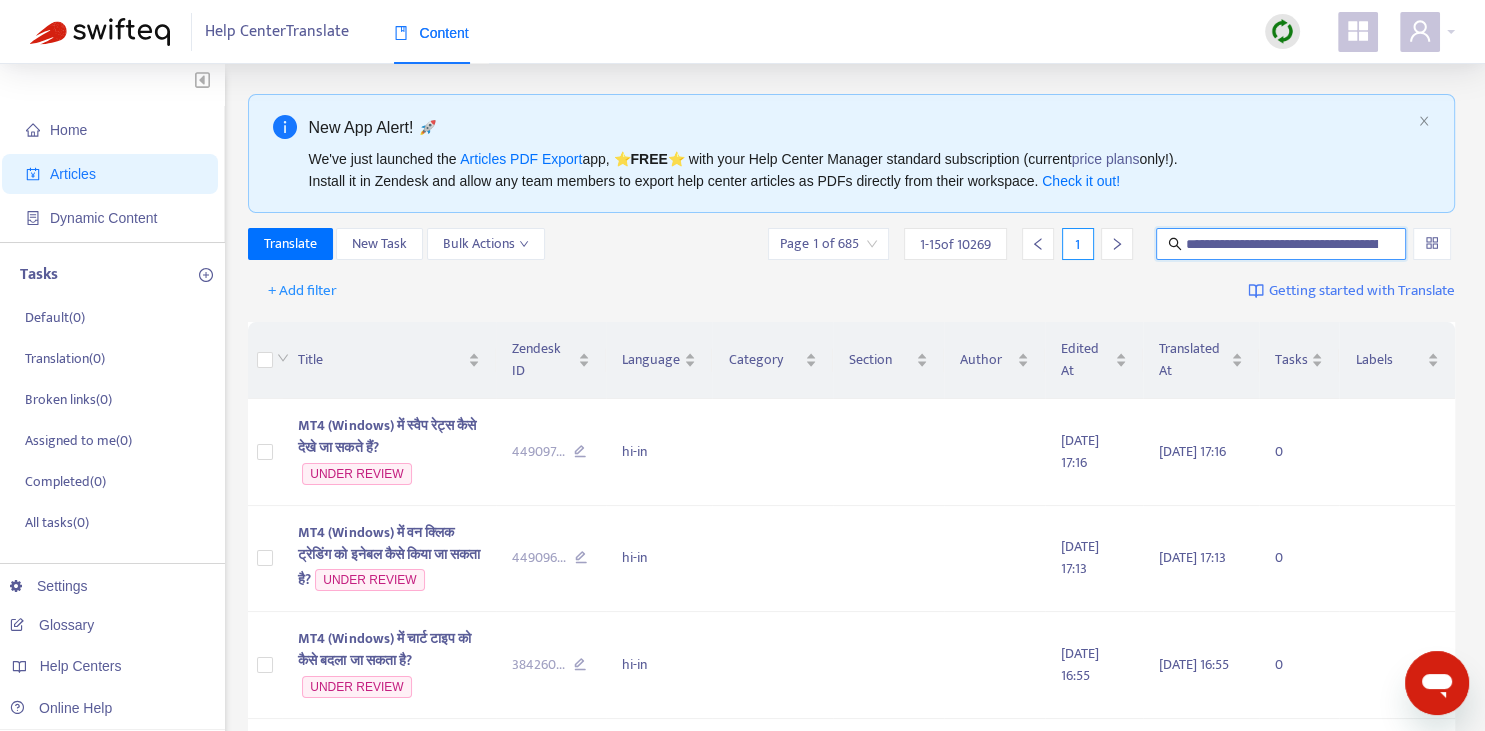 scroll, scrollTop: 0, scrollLeft: 93, axis: horizontal 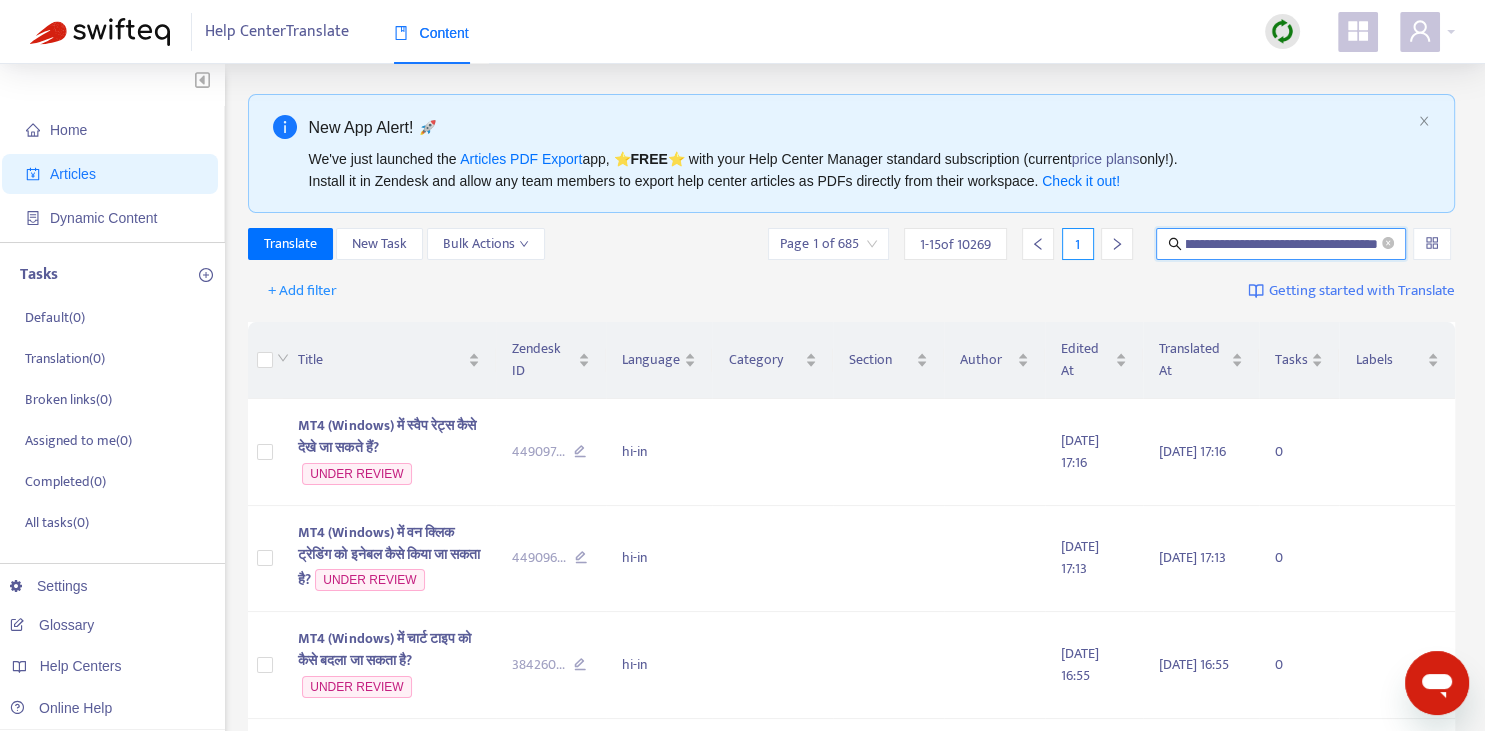 type on "**********" 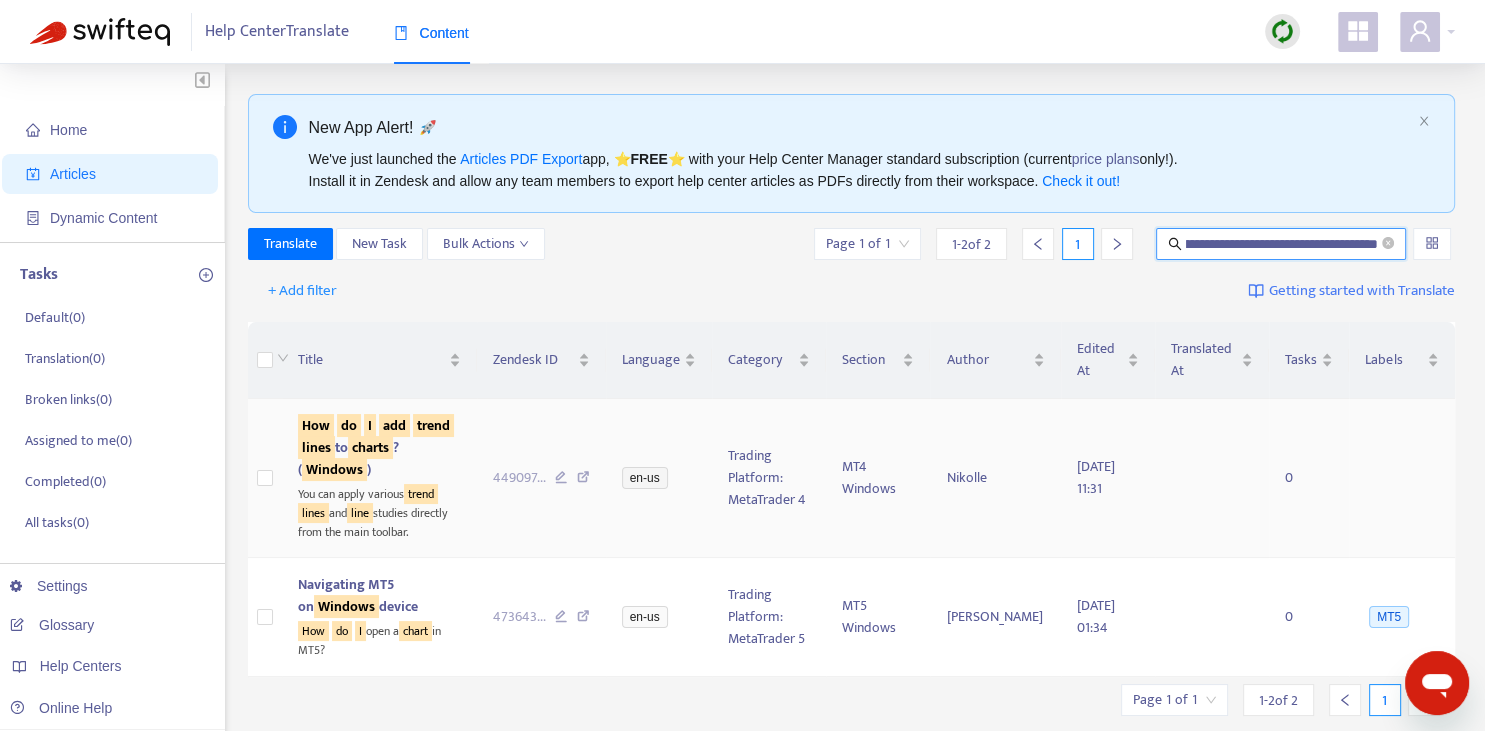 click on "lines" at bounding box center [316, 447] 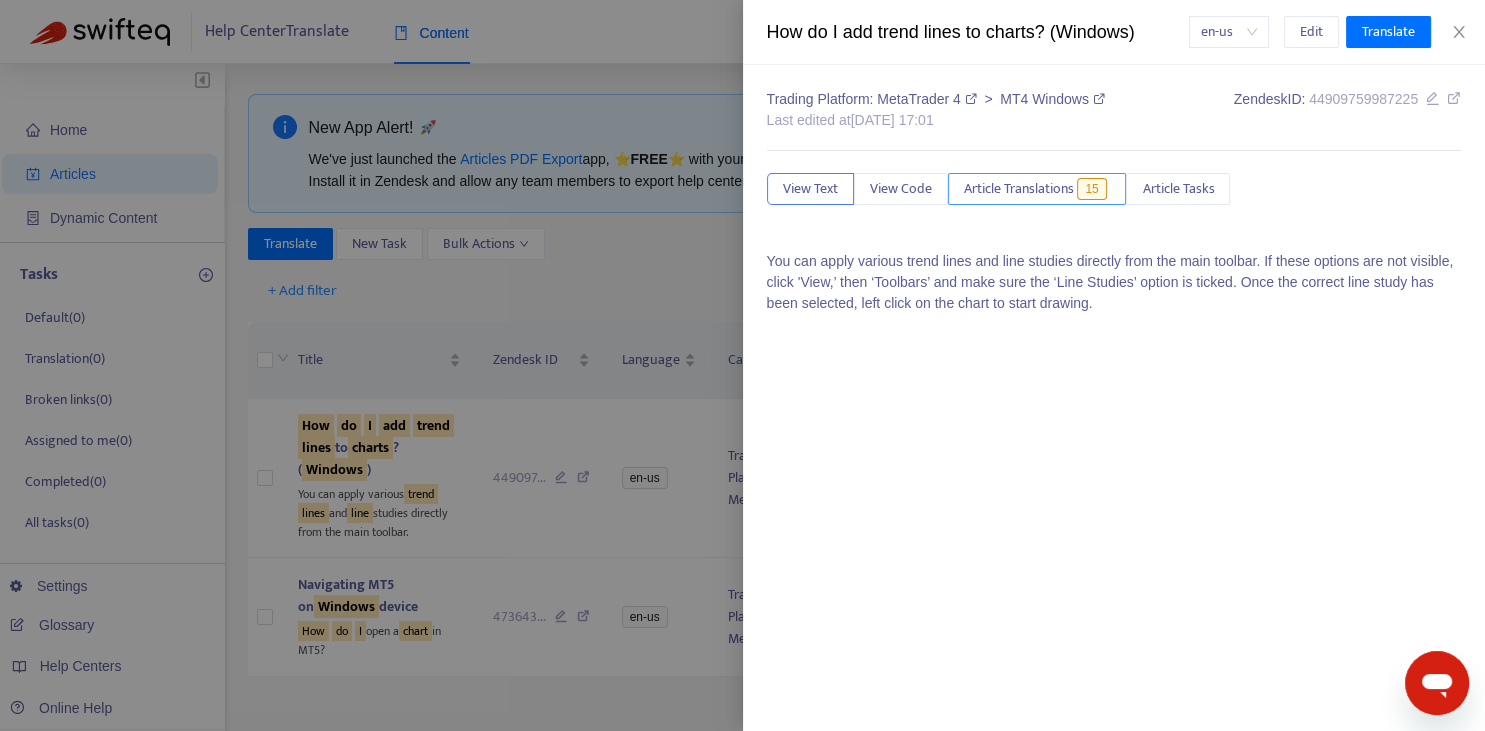 click on "Article Translations" at bounding box center [1019, 189] 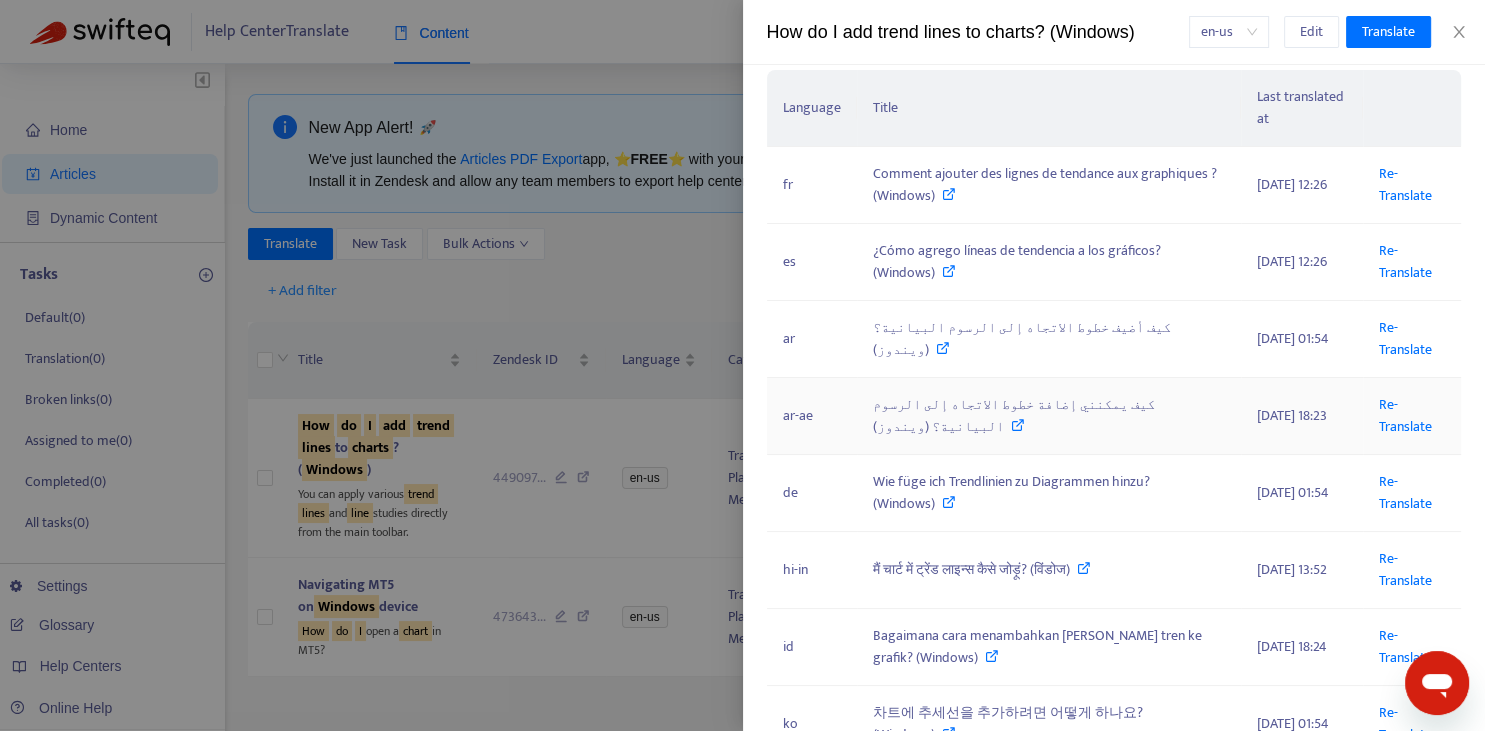 scroll, scrollTop: 221, scrollLeft: 0, axis: vertical 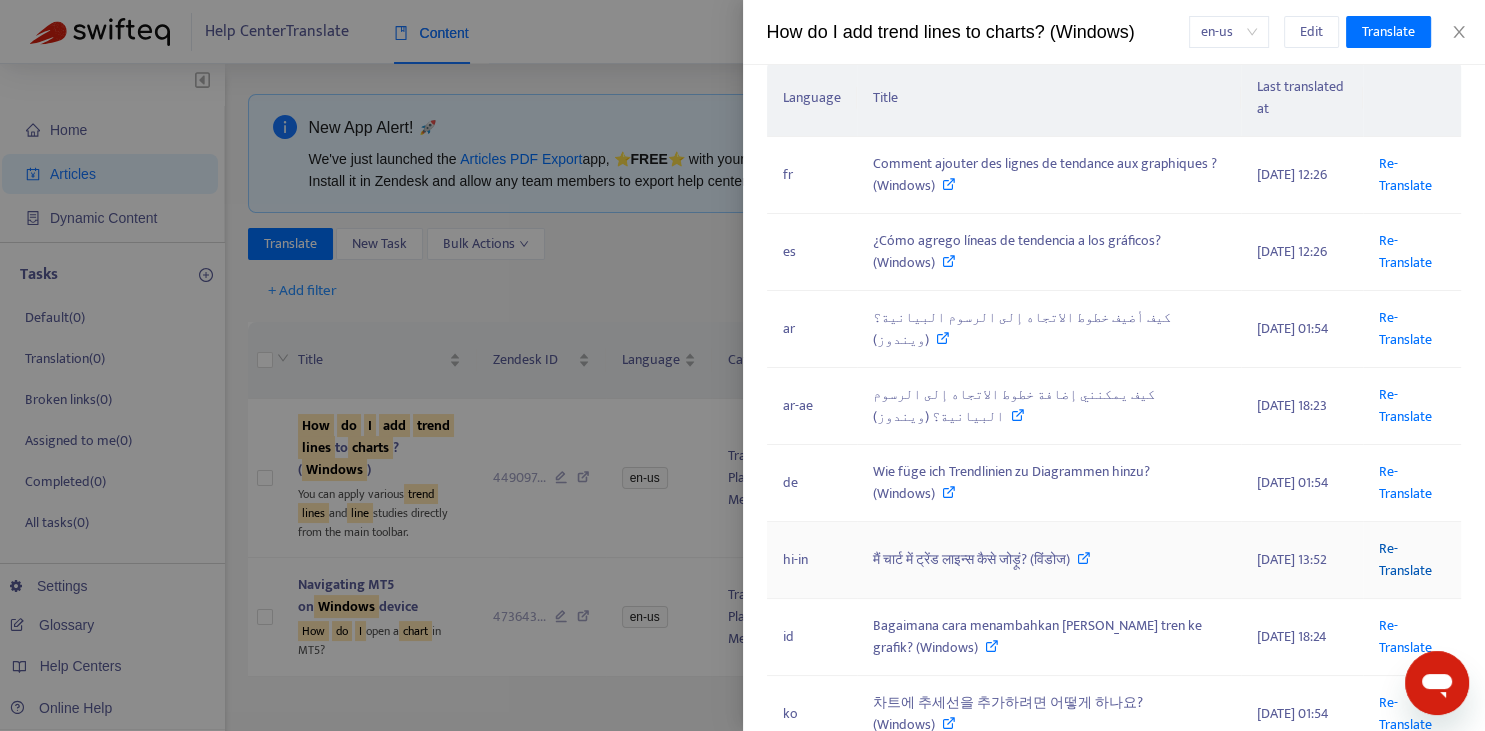 click on "Re-Translate" at bounding box center (1405, 559) 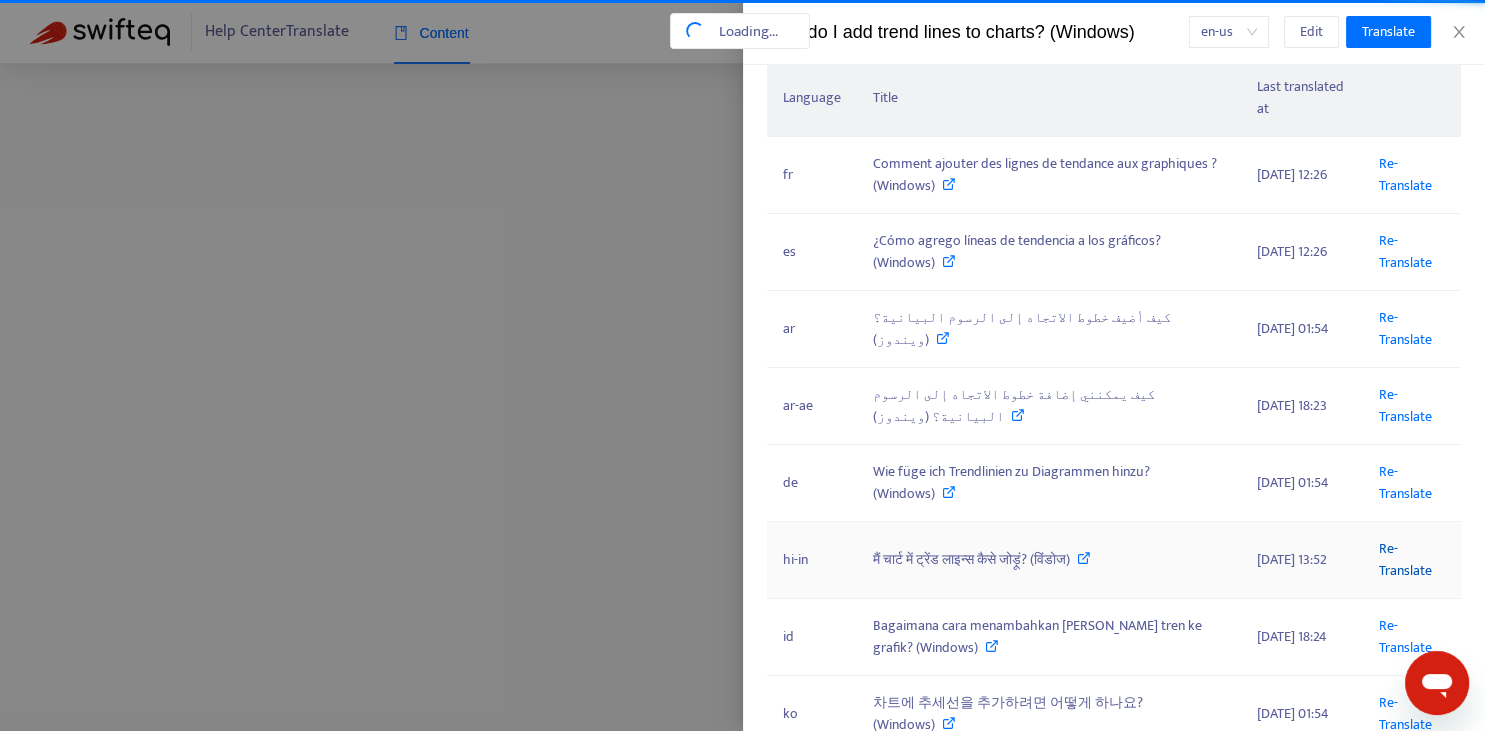 scroll, scrollTop: 0, scrollLeft: 93, axis: horizontal 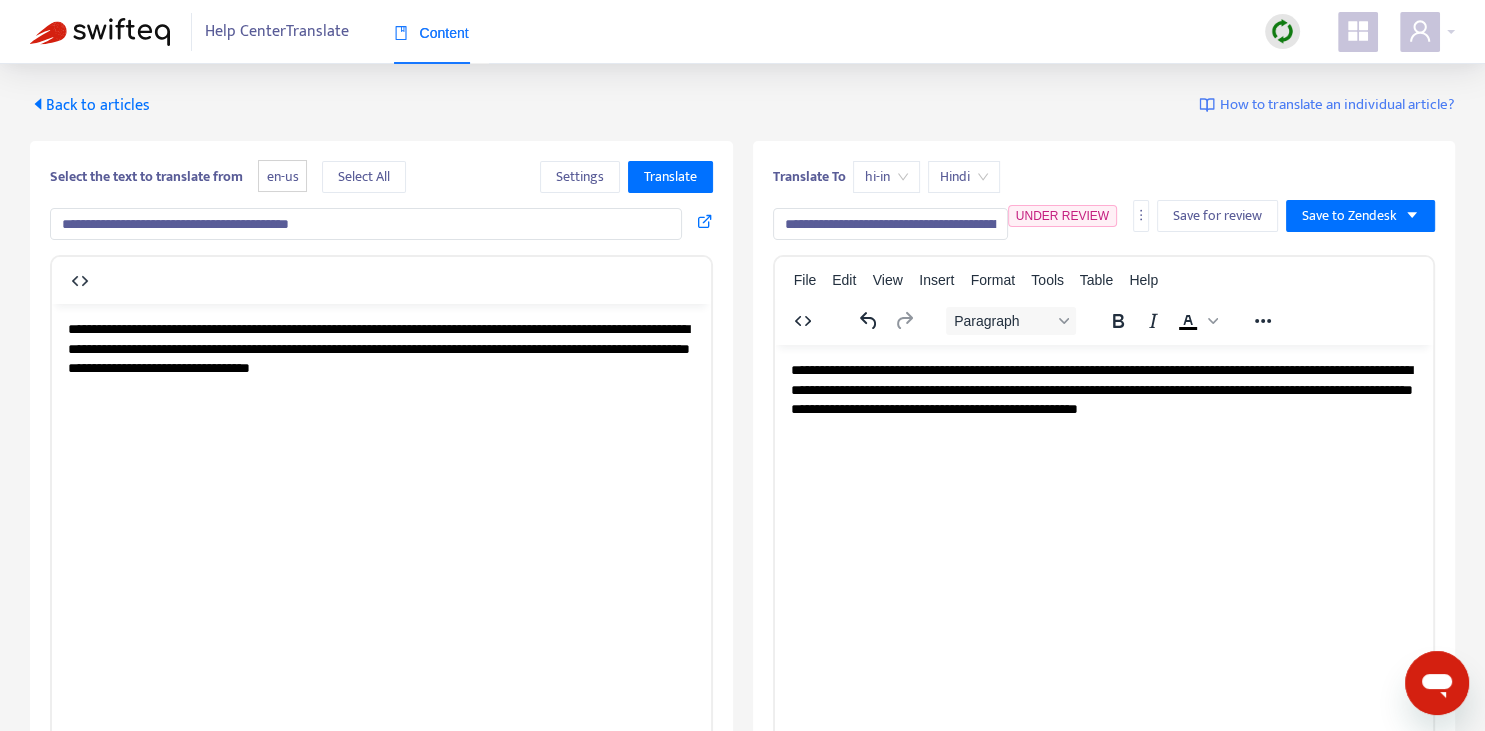 click on "**********" at bounding box center (890, 224) 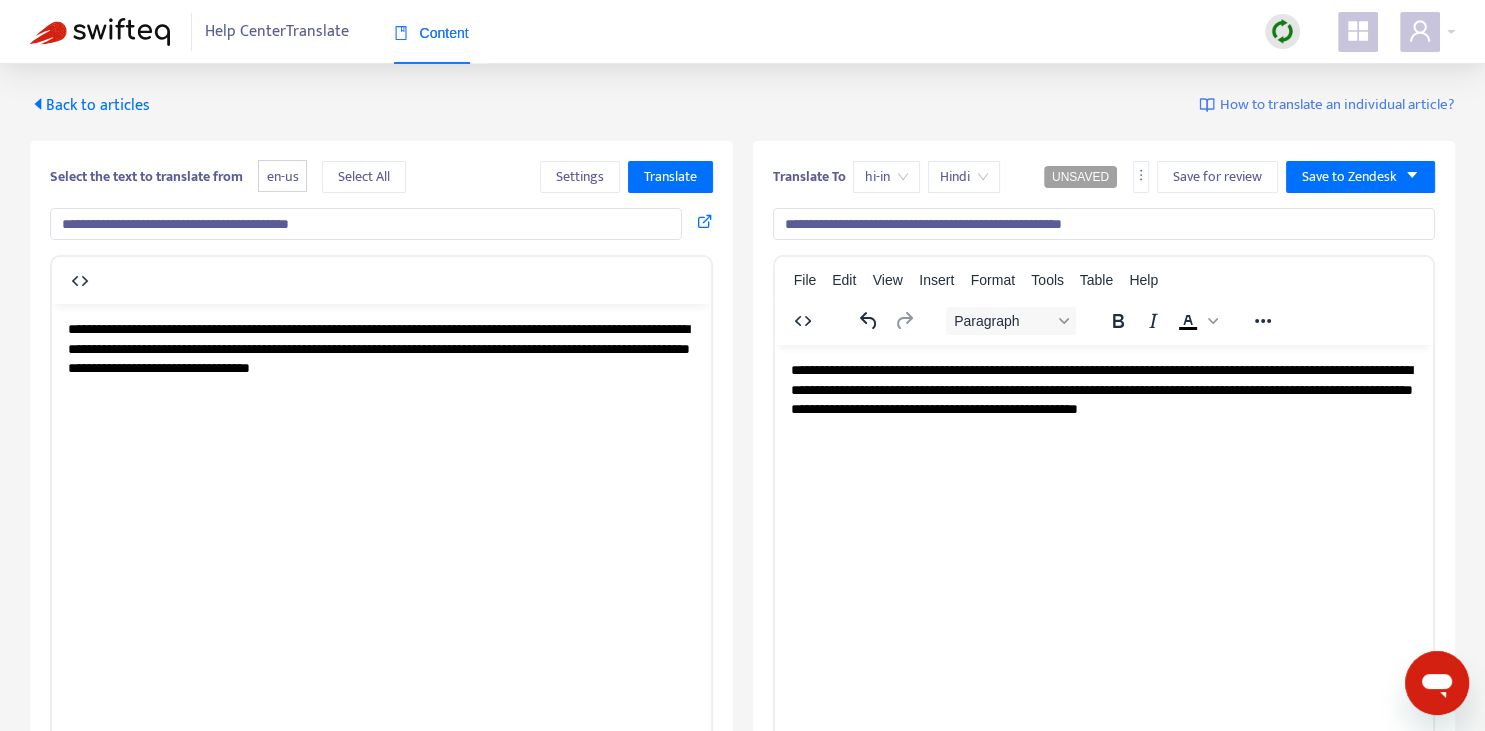 type on "**********" 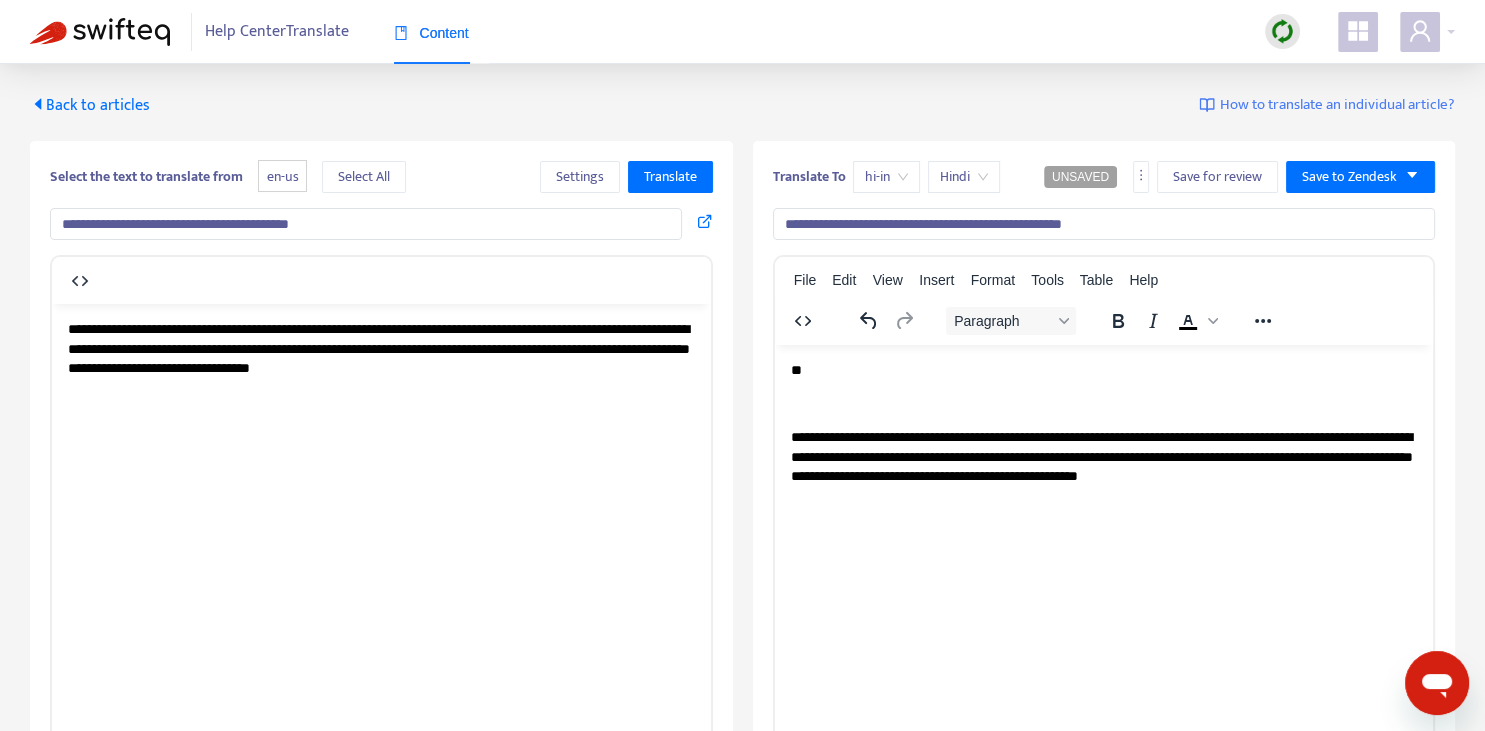 type 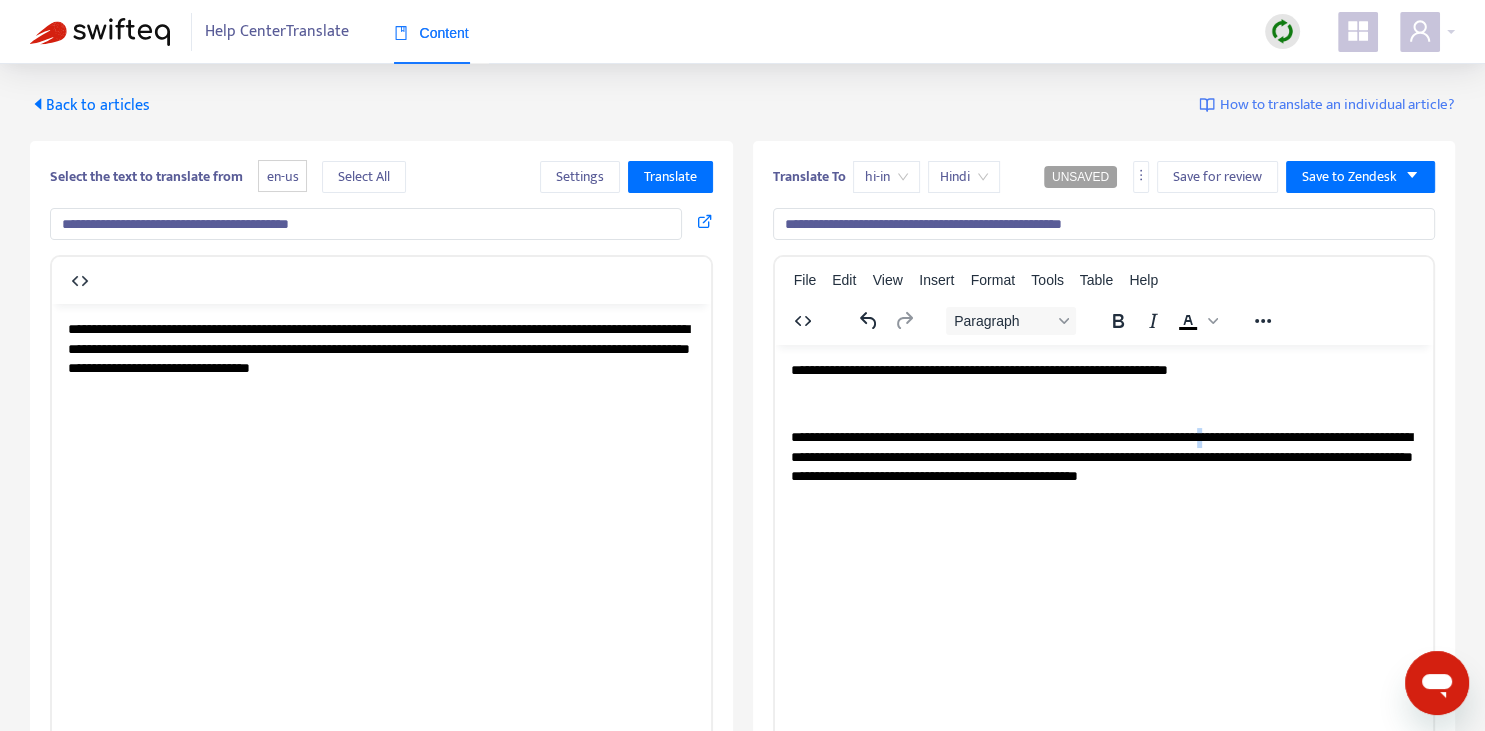 copy on "*" 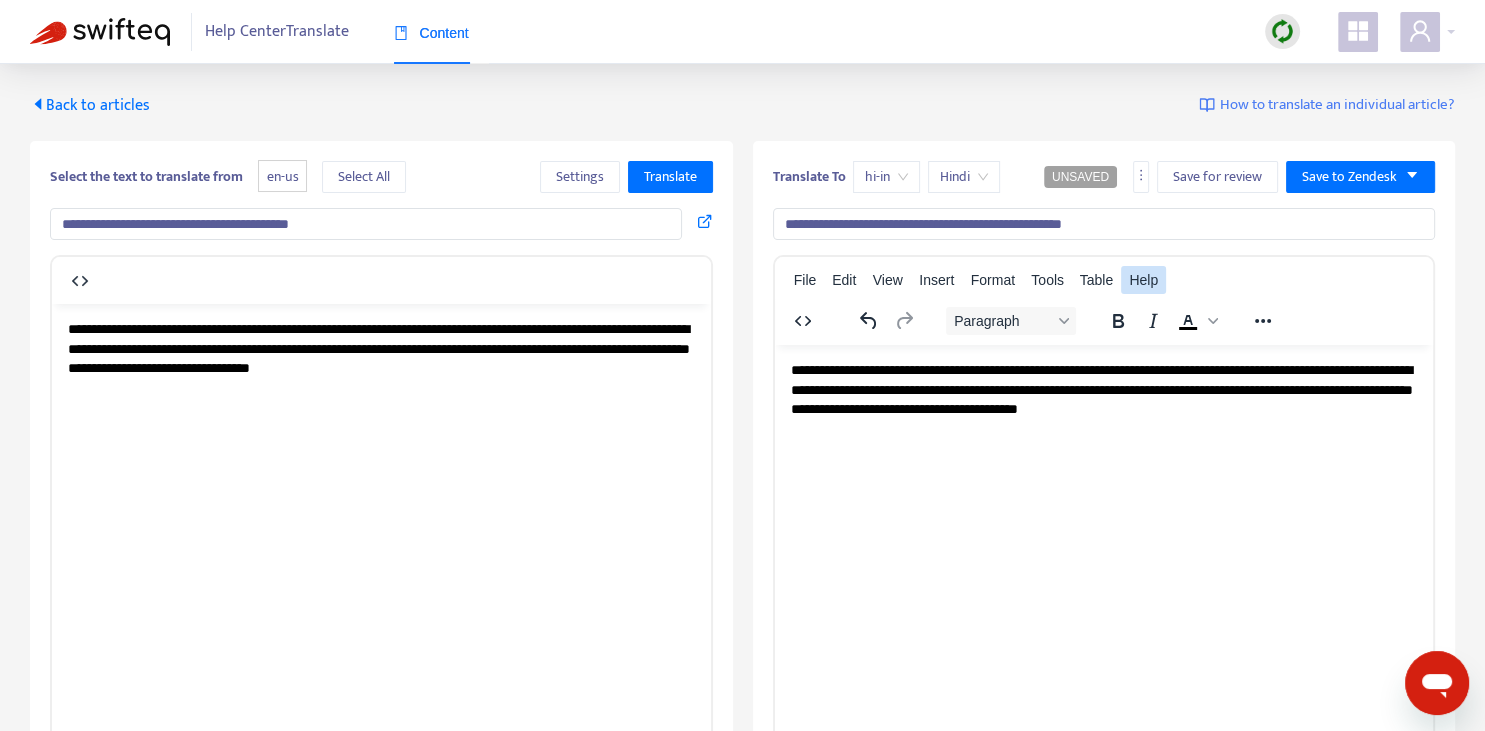 copy on "*" 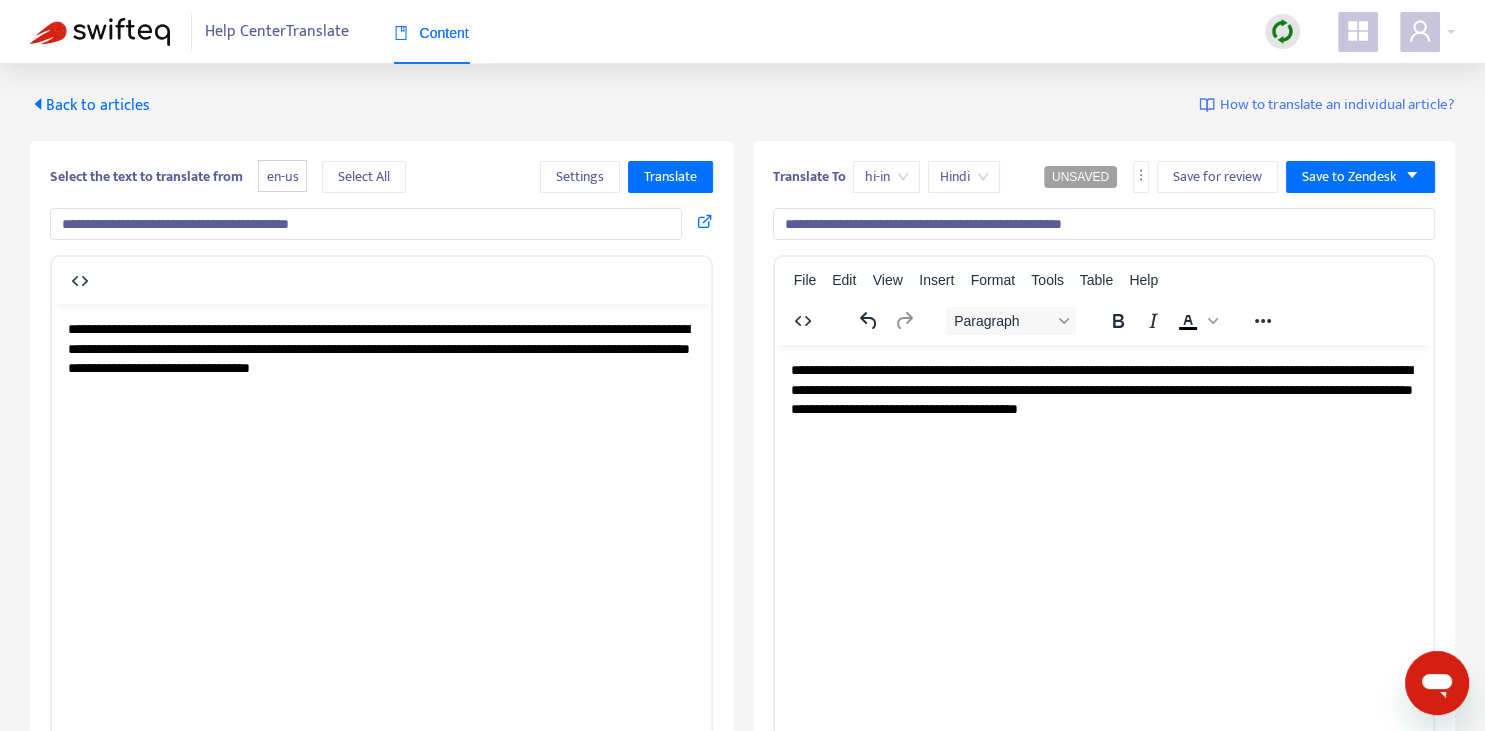 click on "**********" at bounding box center [1104, 224] 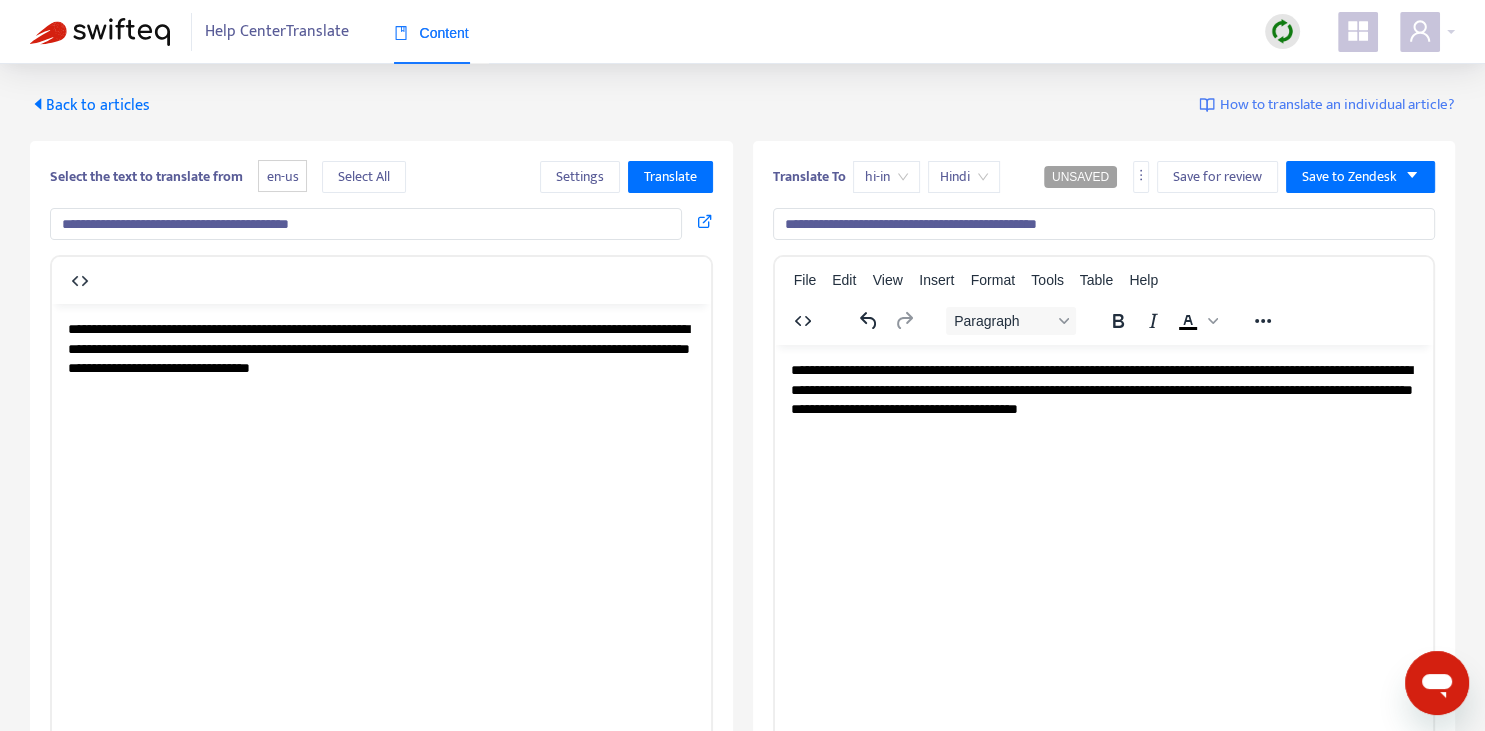 click on "**********" at bounding box center (1104, 224) 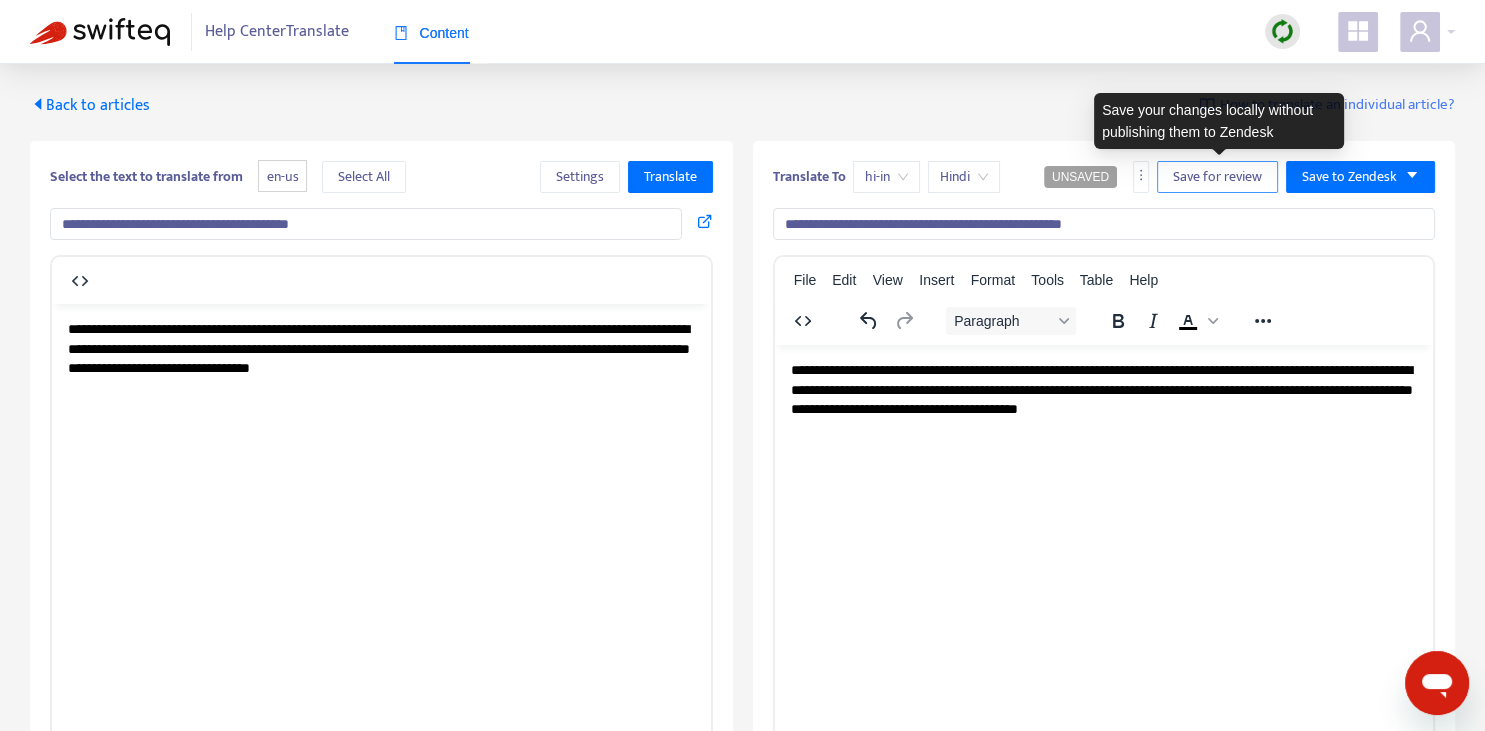 type on "**********" 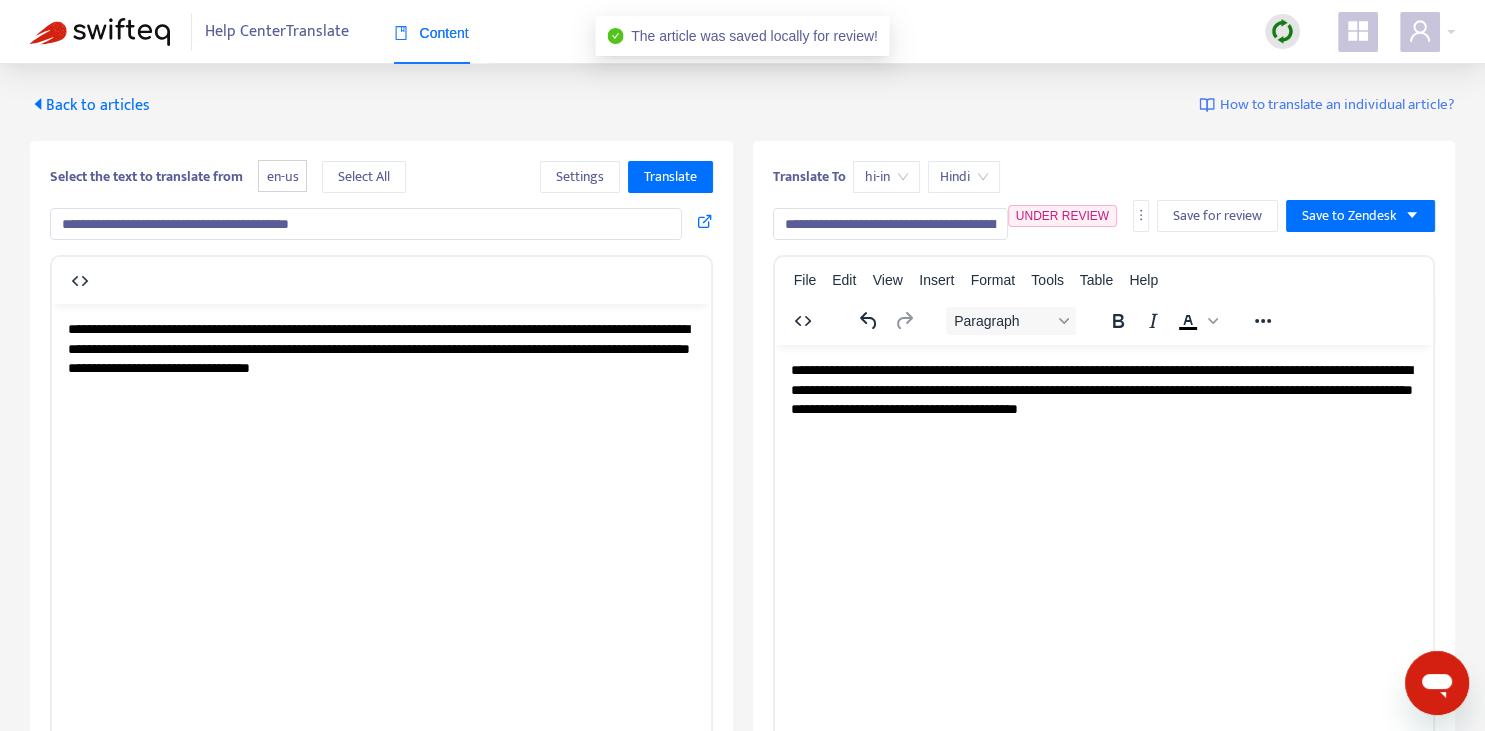 click on "Back to articles" at bounding box center [90, 105] 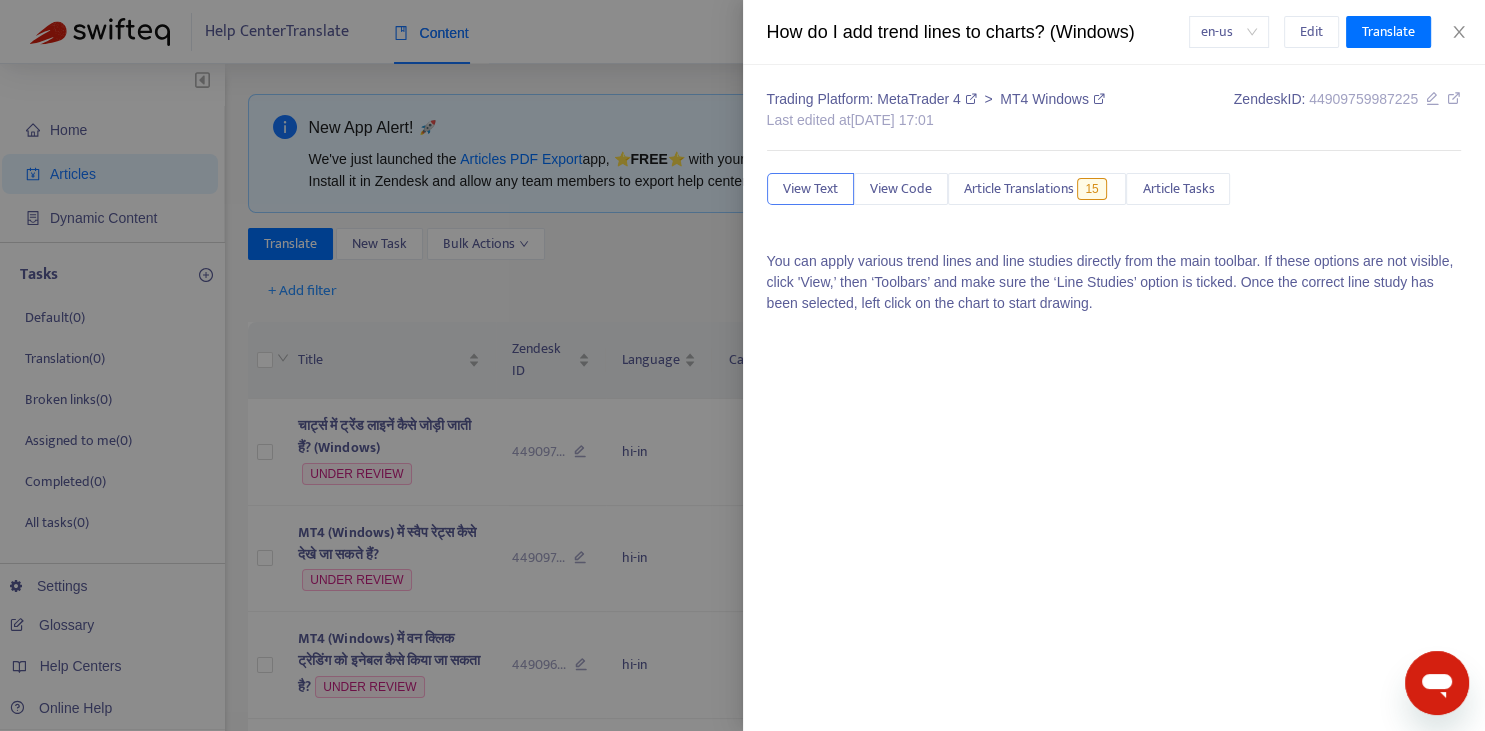 click at bounding box center [742, 365] 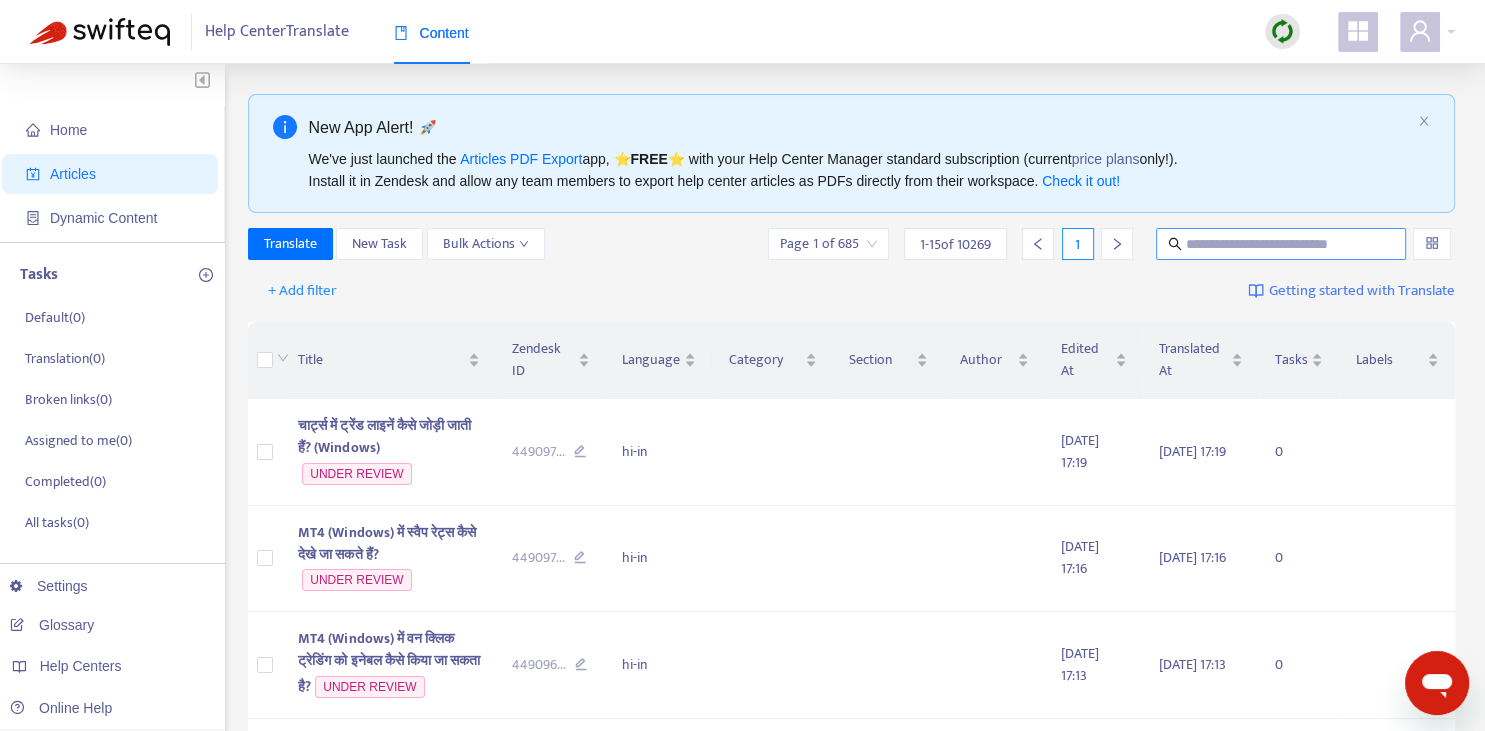 click at bounding box center (1281, 244) 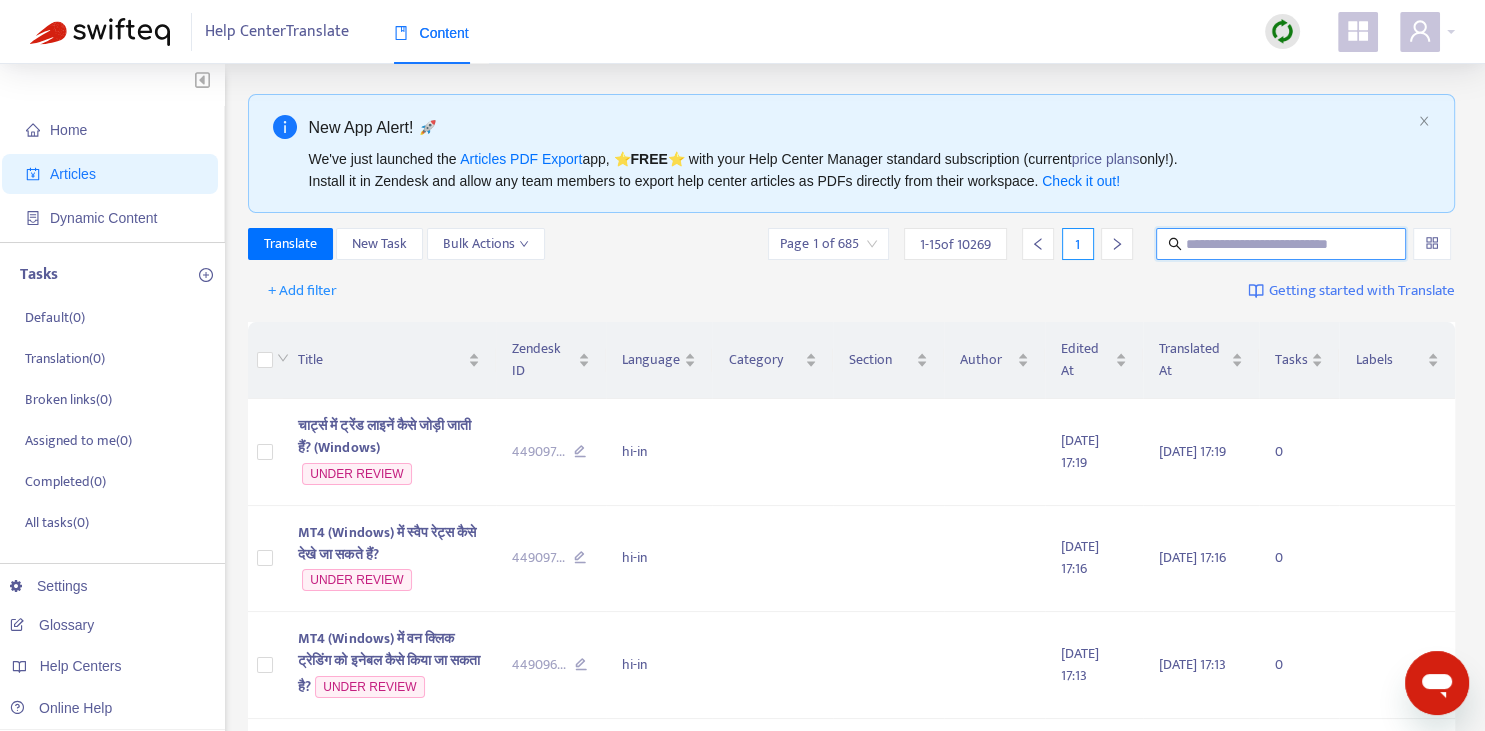 click at bounding box center (1282, 244) 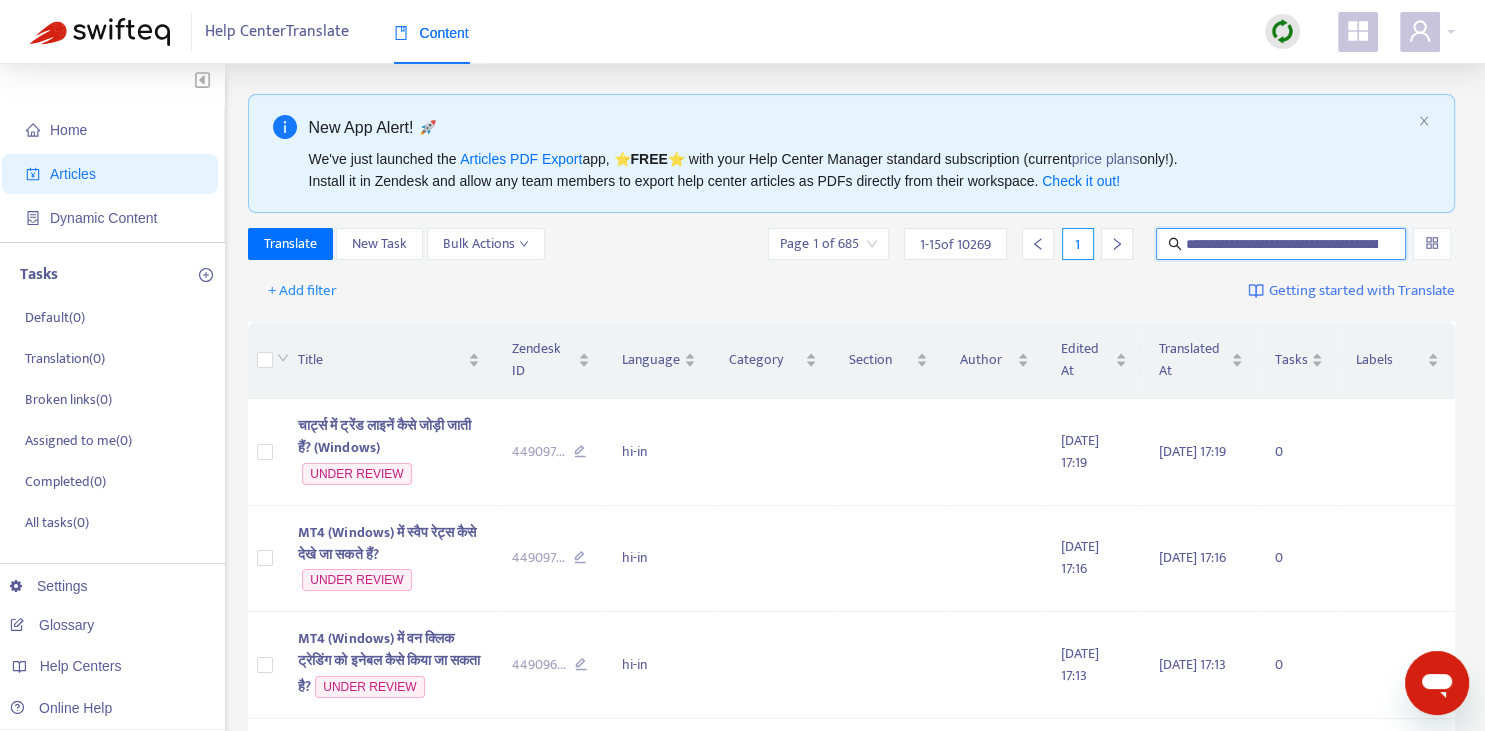 scroll, scrollTop: 0, scrollLeft: 255, axis: horizontal 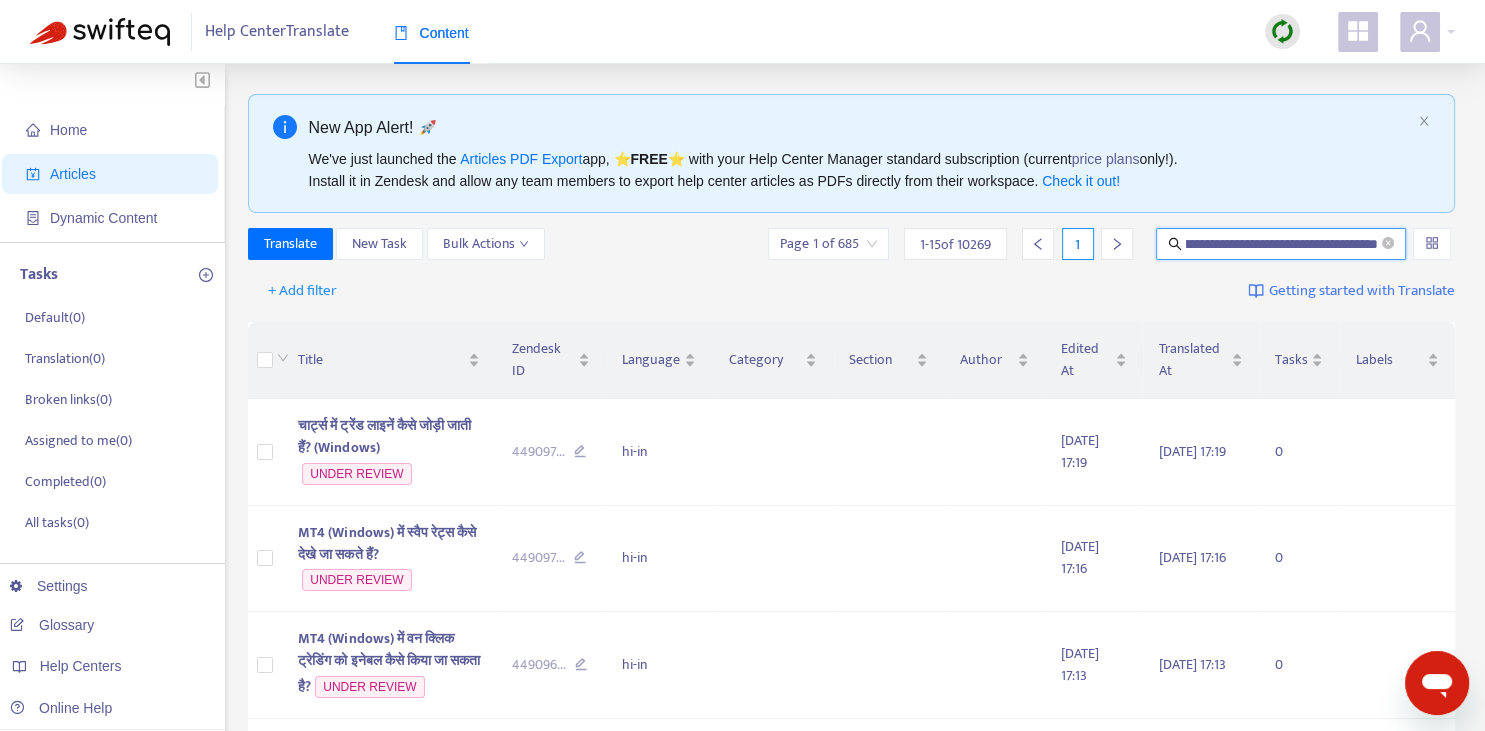 type on "**********" 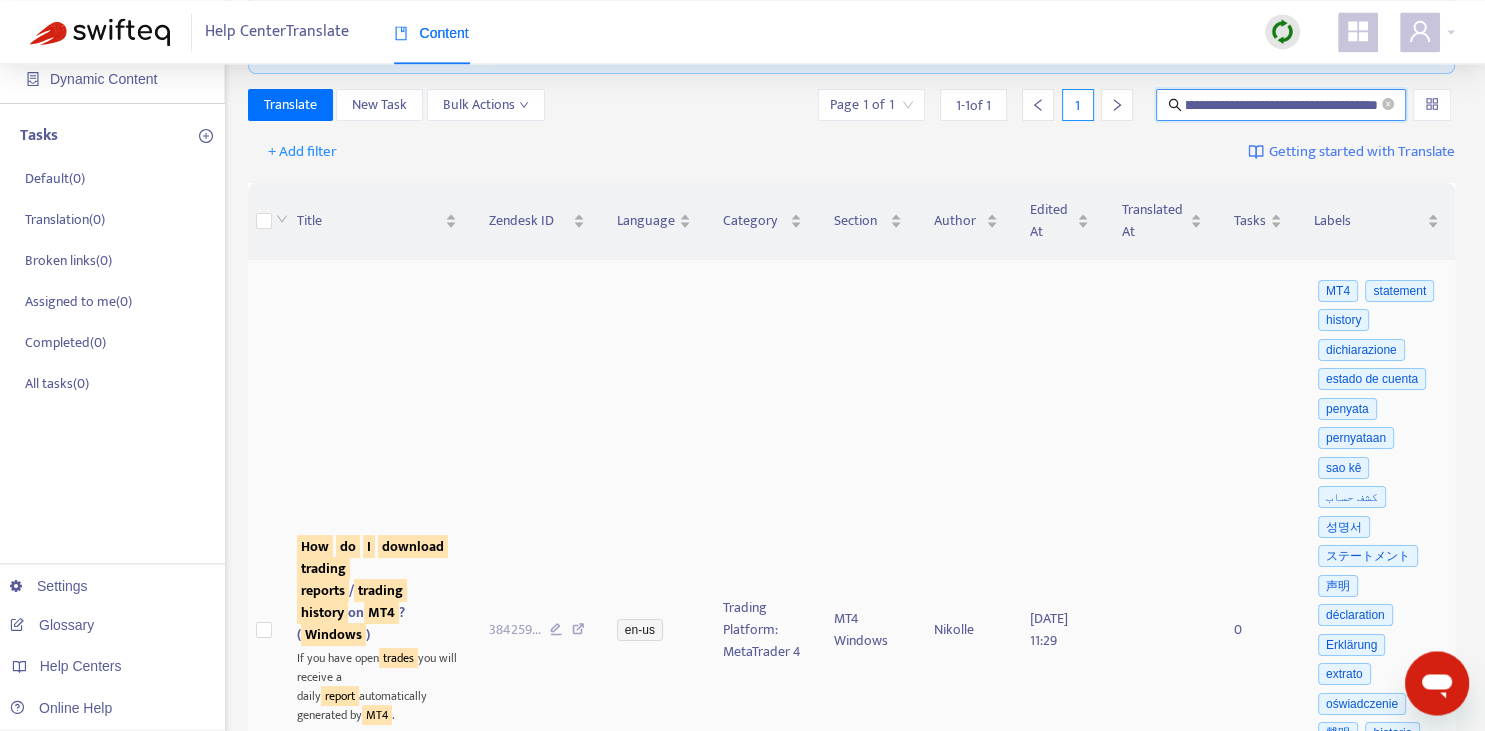 scroll, scrollTop: 140, scrollLeft: 0, axis: vertical 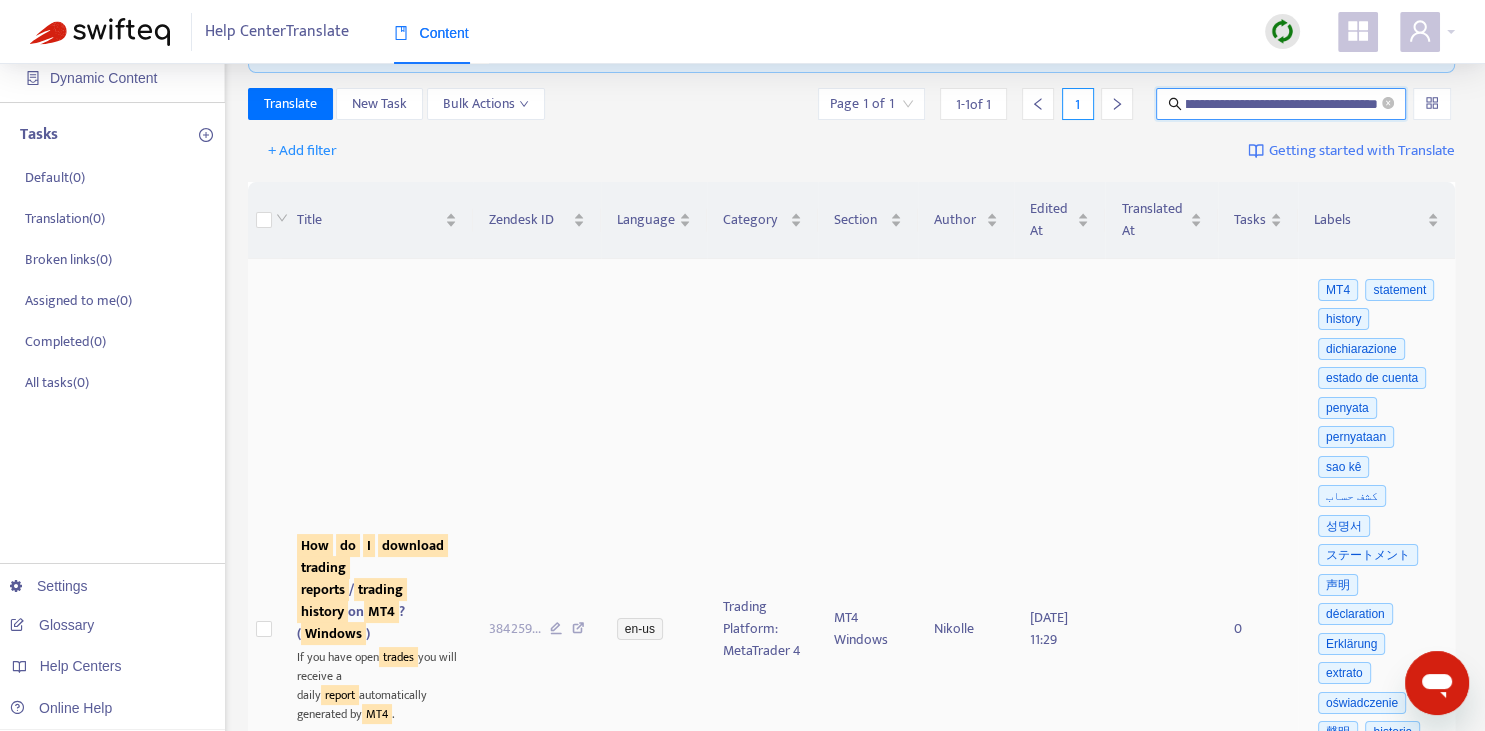 click on "download" at bounding box center [413, 545] 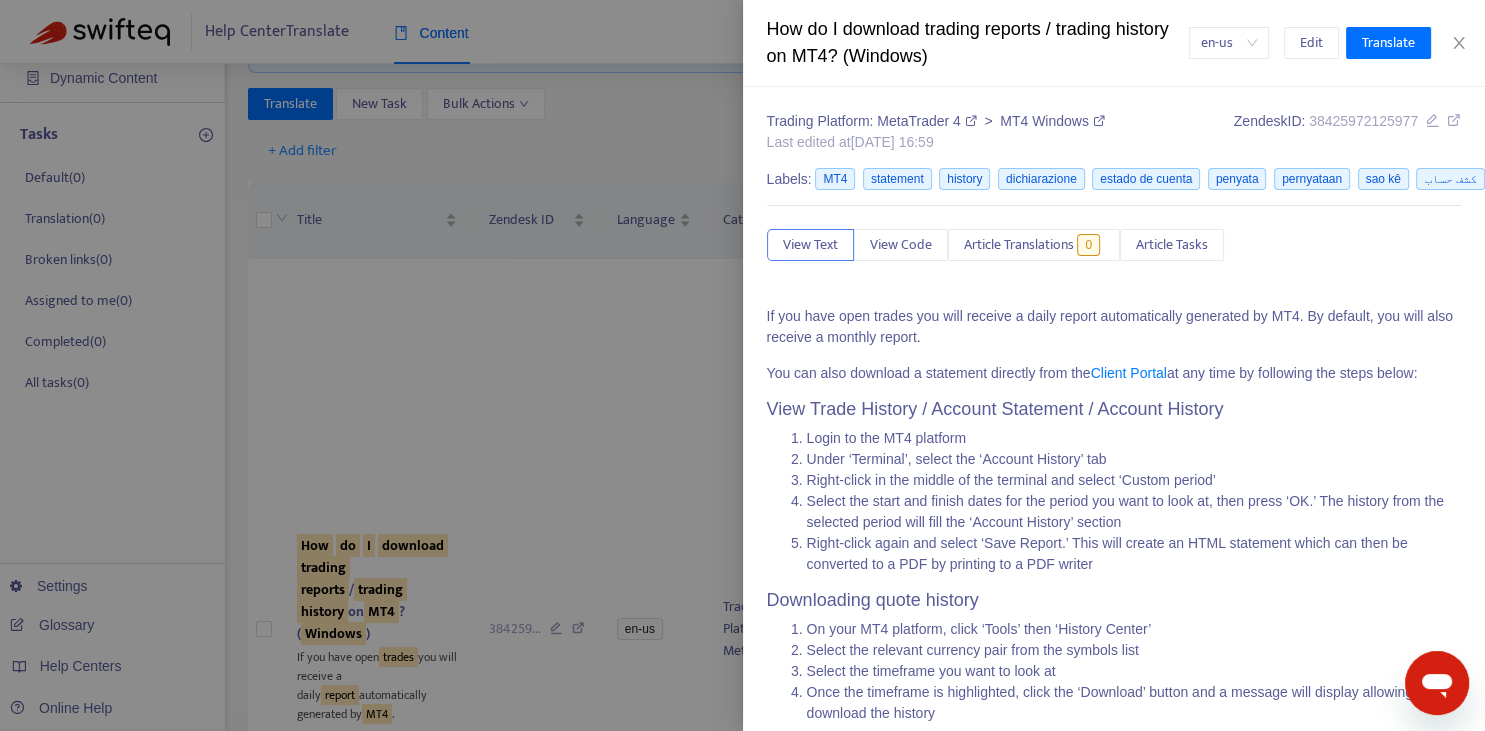 scroll, scrollTop: 31, scrollLeft: 0, axis: vertical 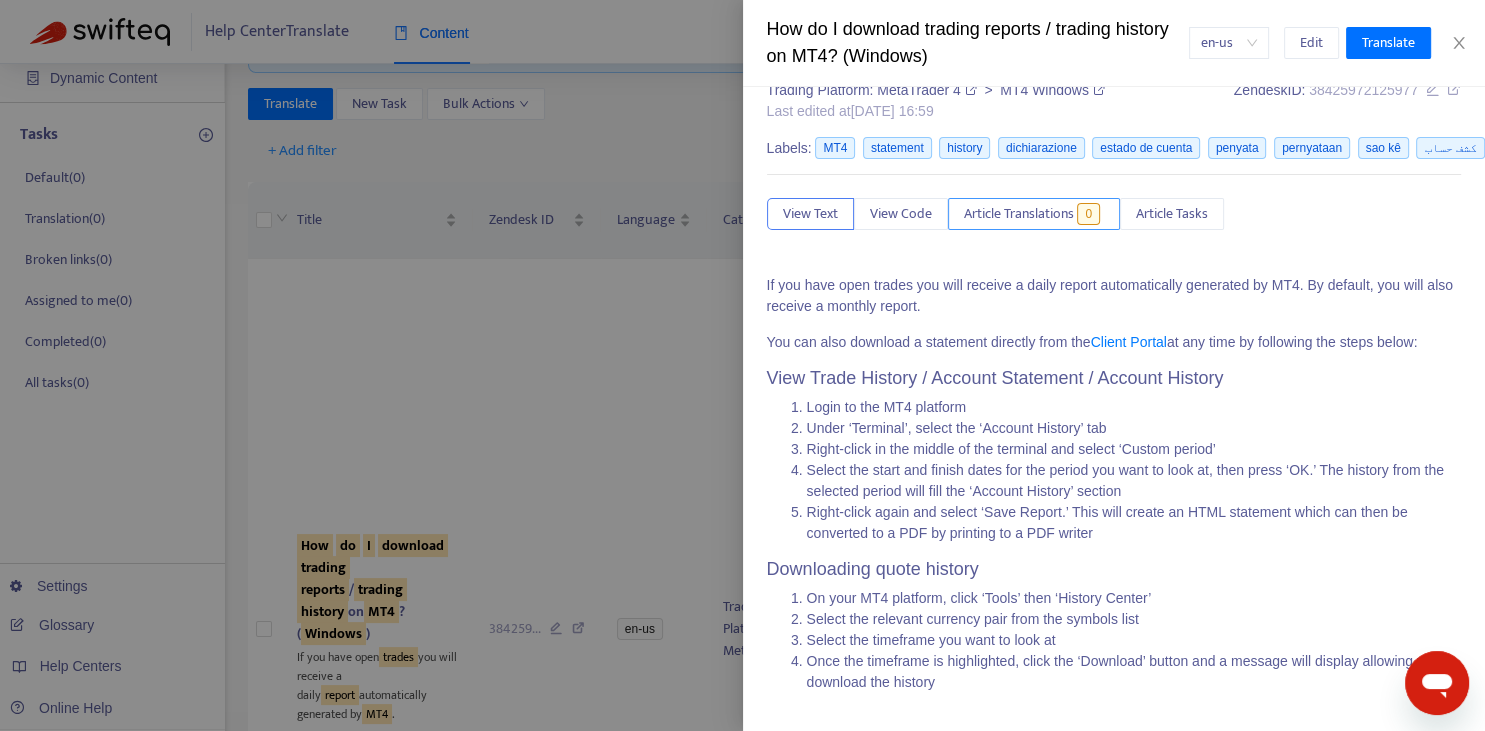 click on "Article Translations" at bounding box center [1019, 214] 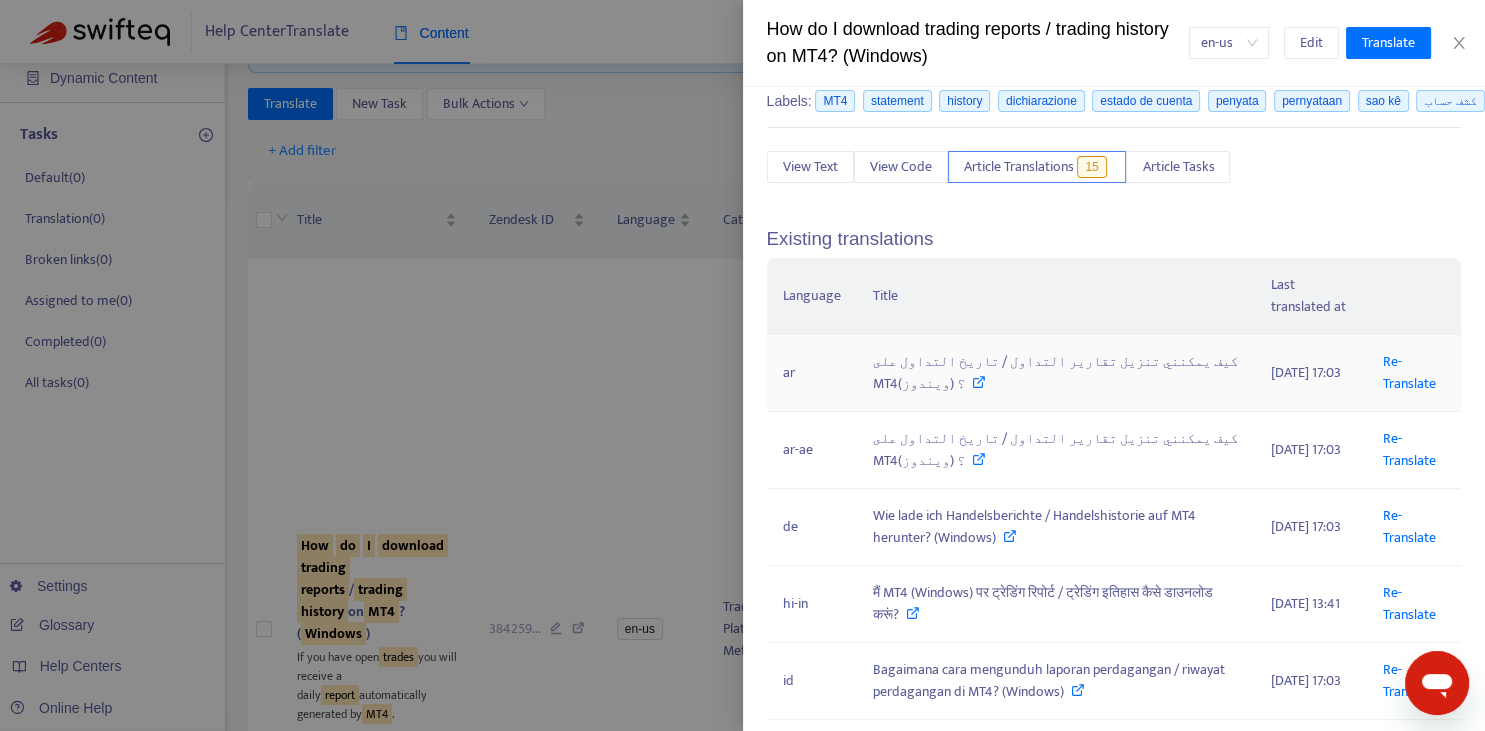 scroll, scrollTop: 147, scrollLeft: 0, axis: vertical 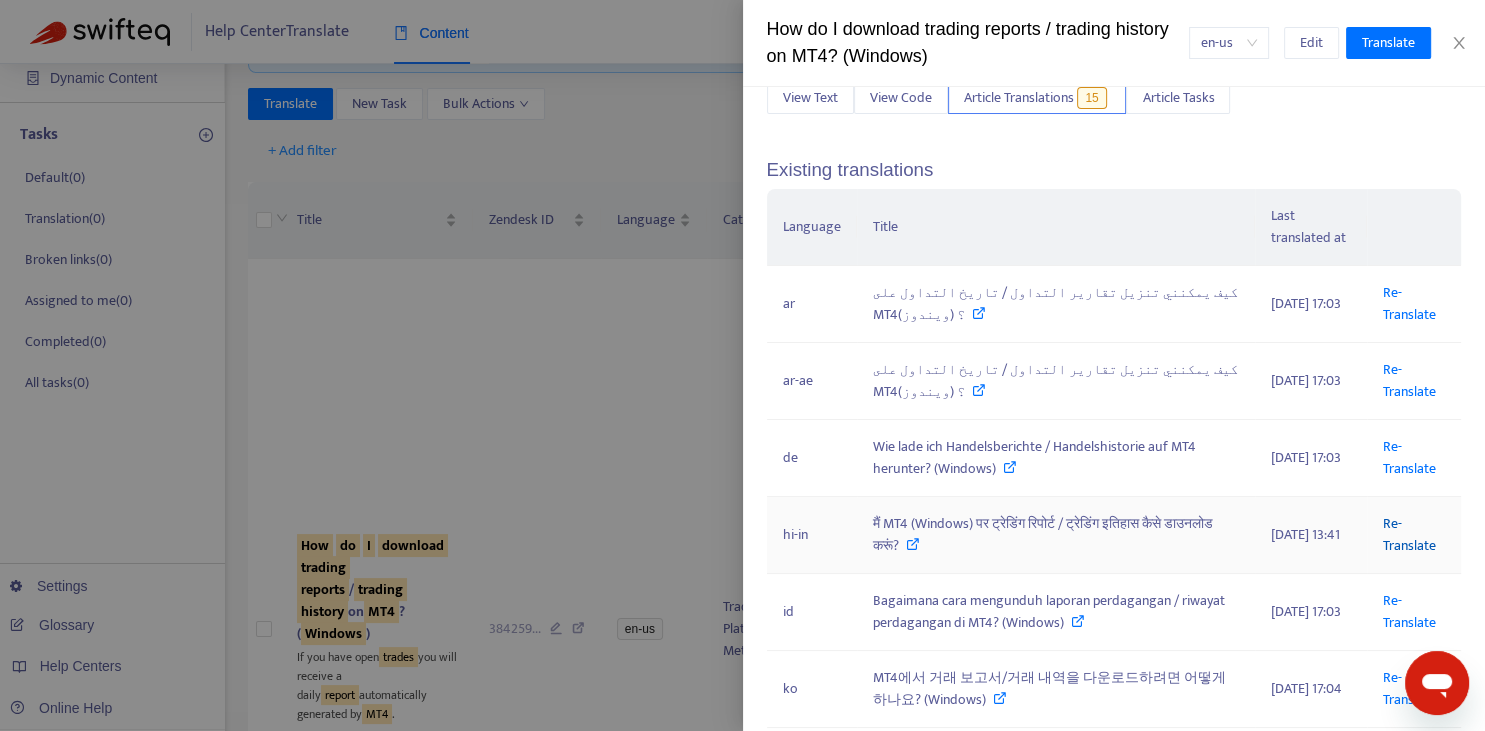 click on "Re-Translate" at bounding box center (1409, 534) 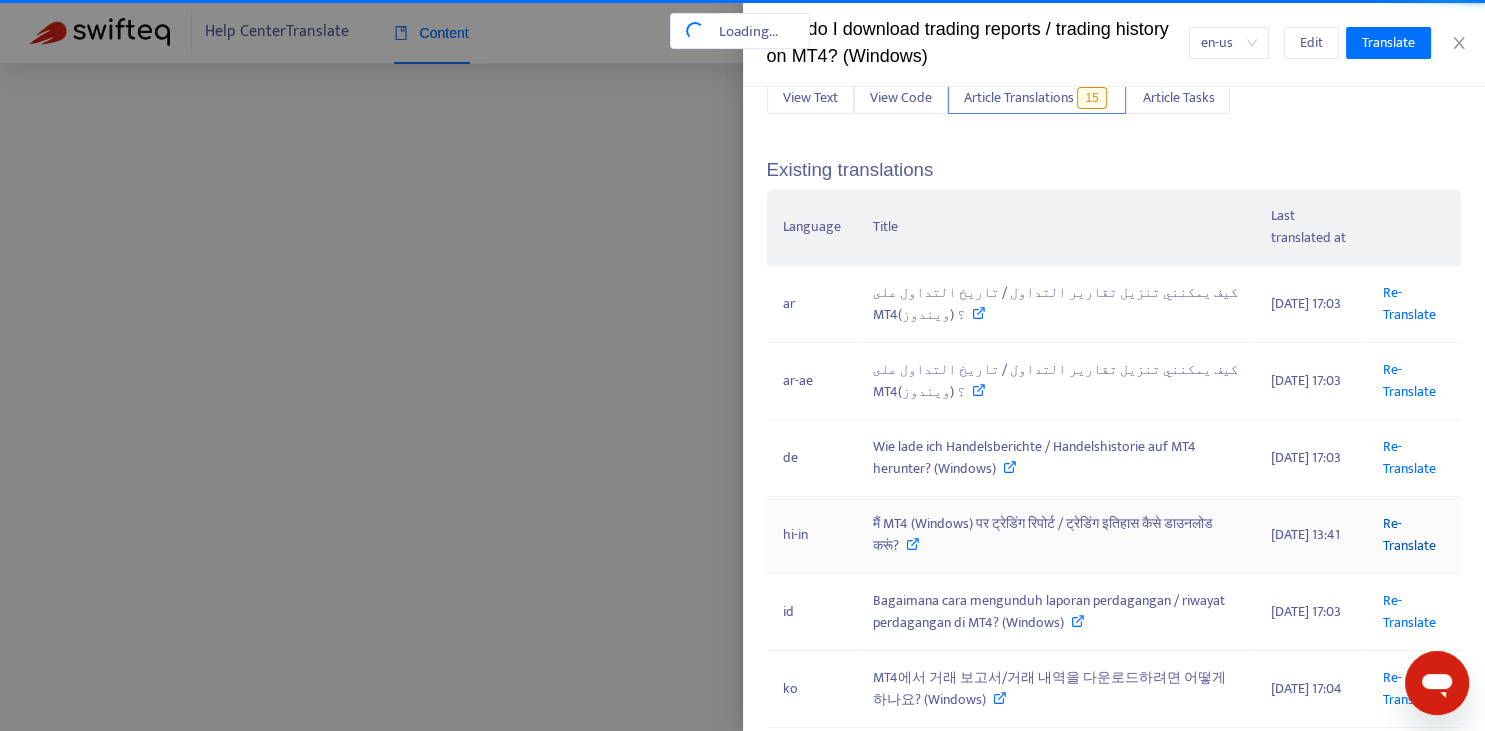 scroll, scrollTop: 5, scrollLeft: 0, axis: vertical 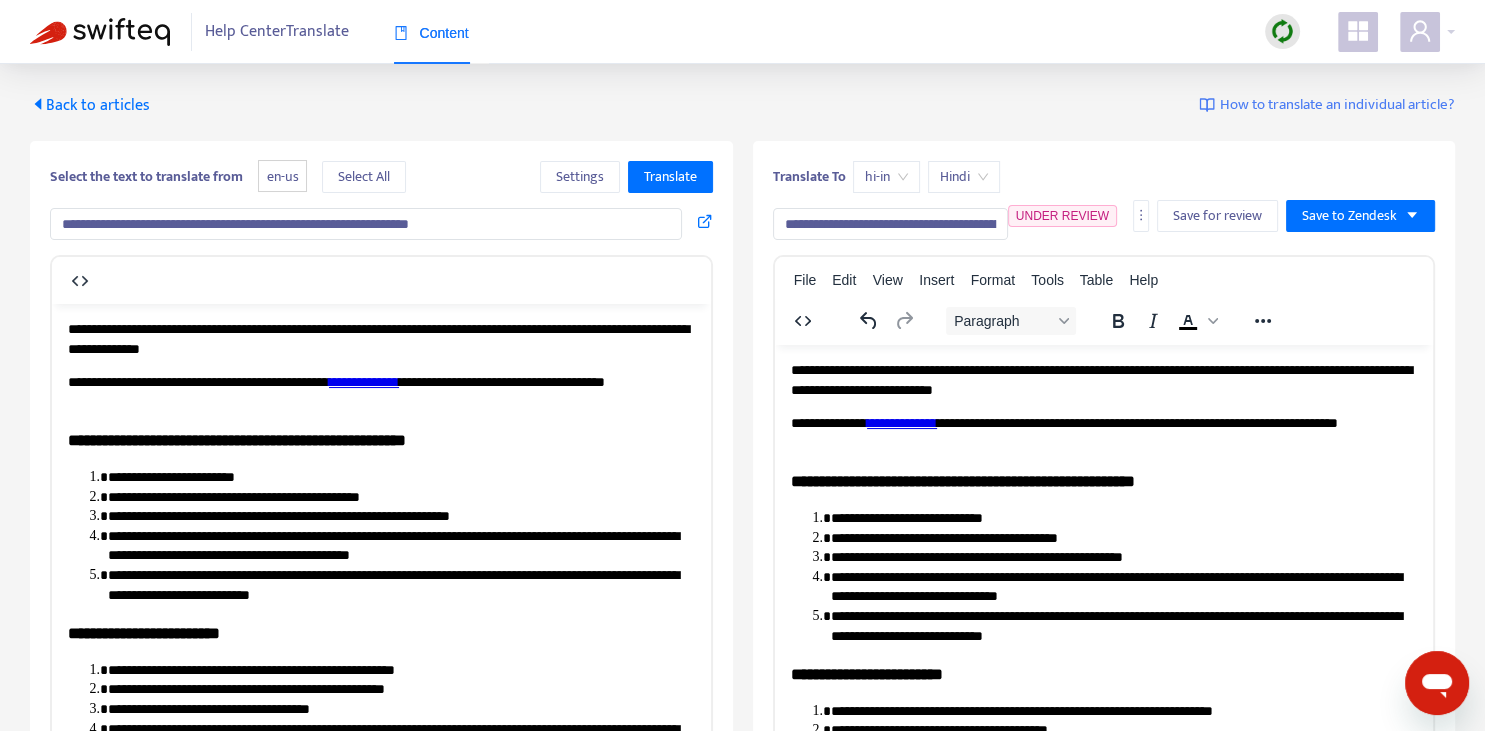 click on "**********" at bounding box center (890, 224) 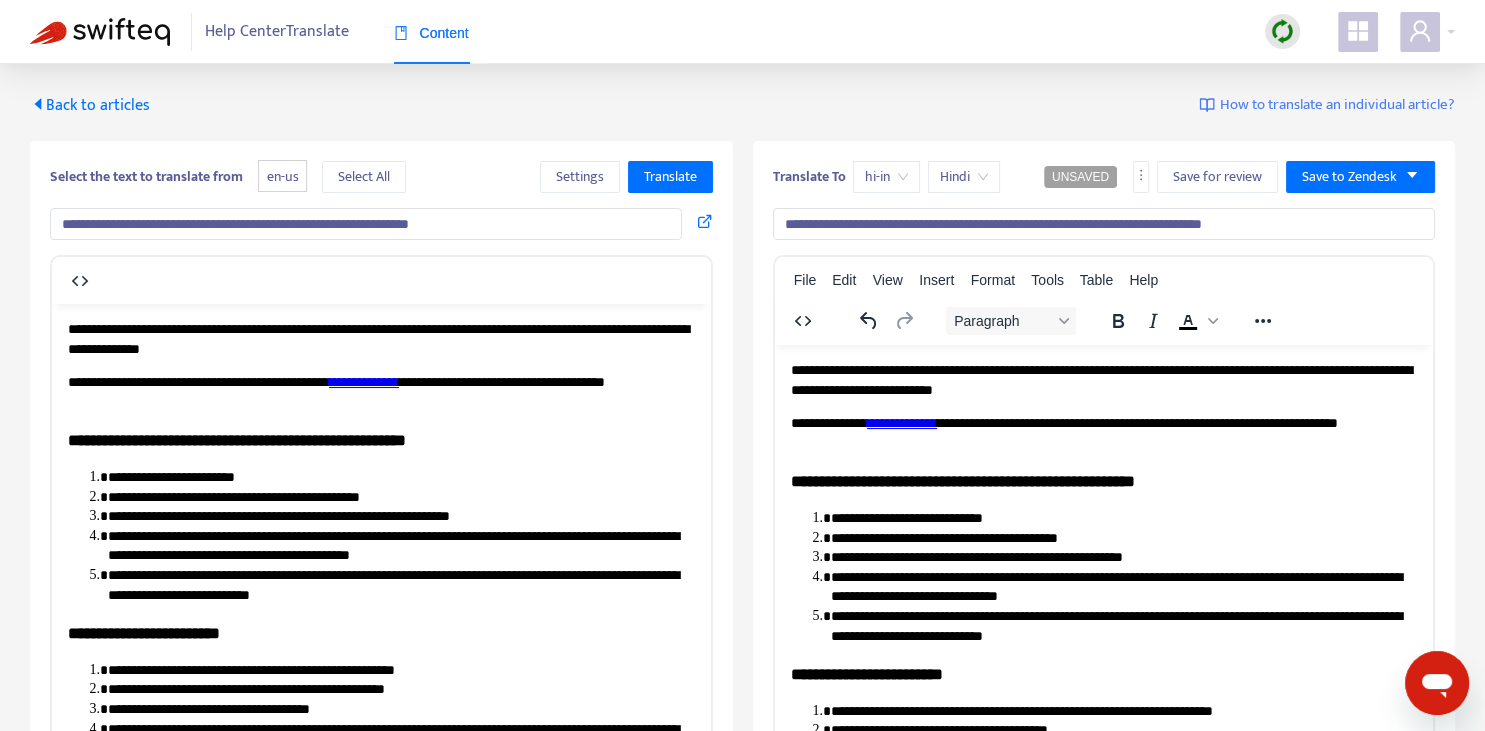 type on "**********" 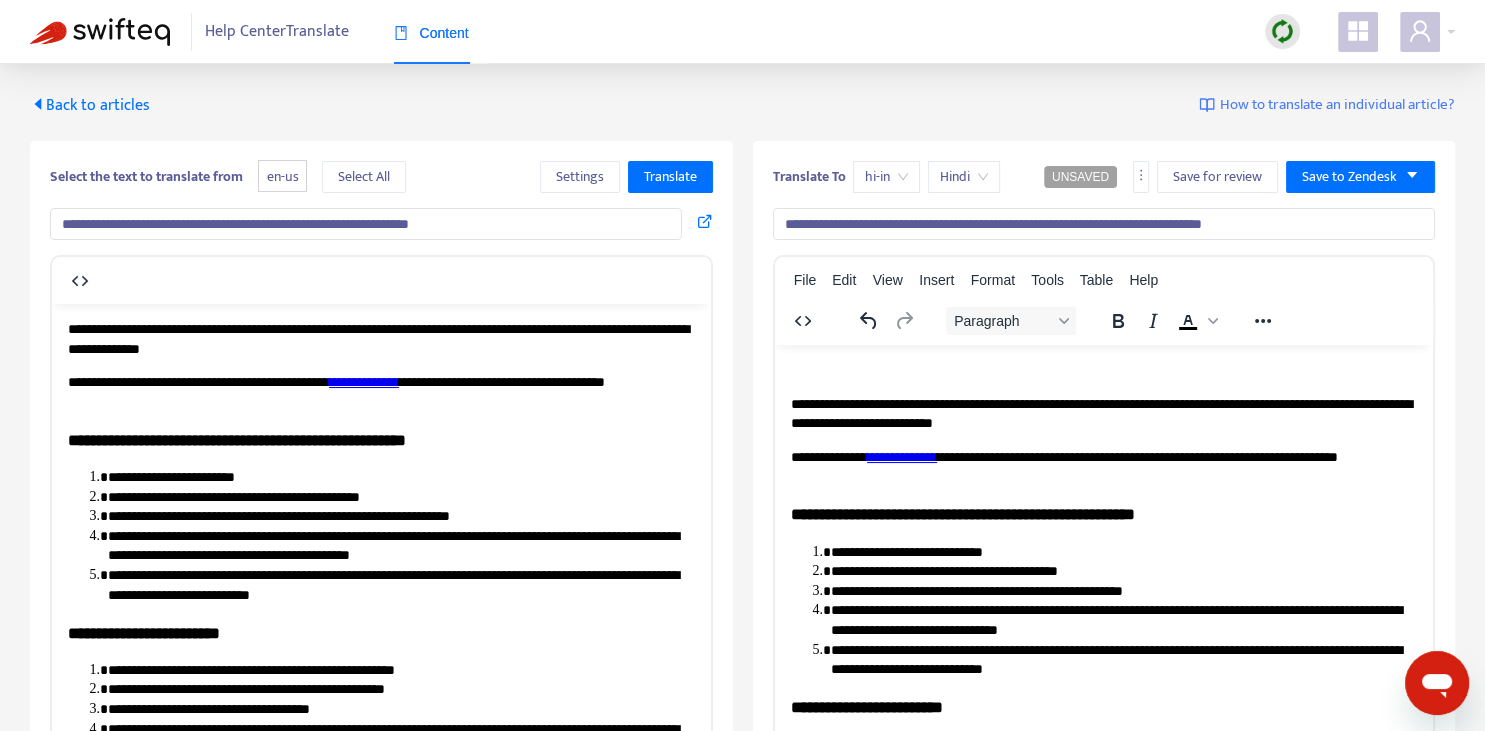 type 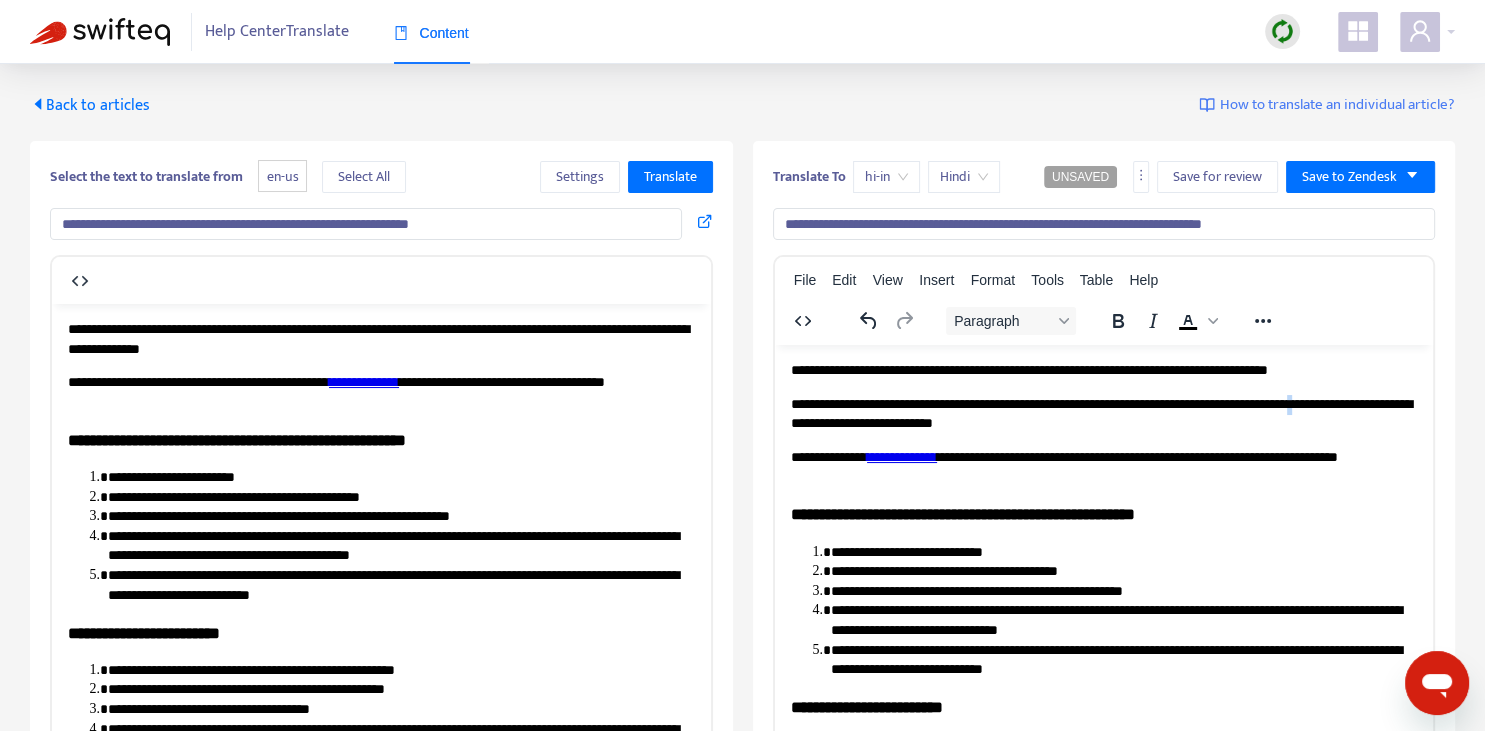copy on "*" 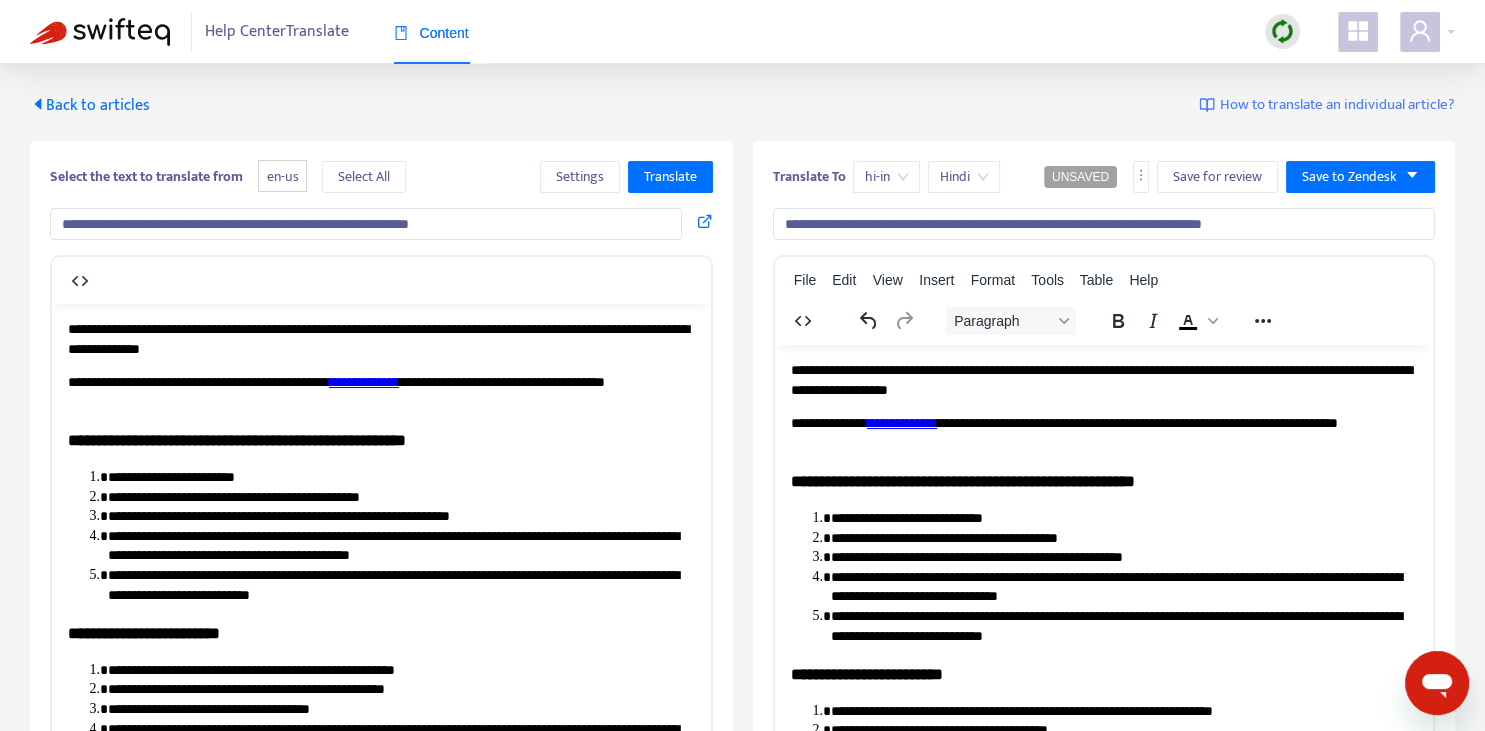 copy on "*" 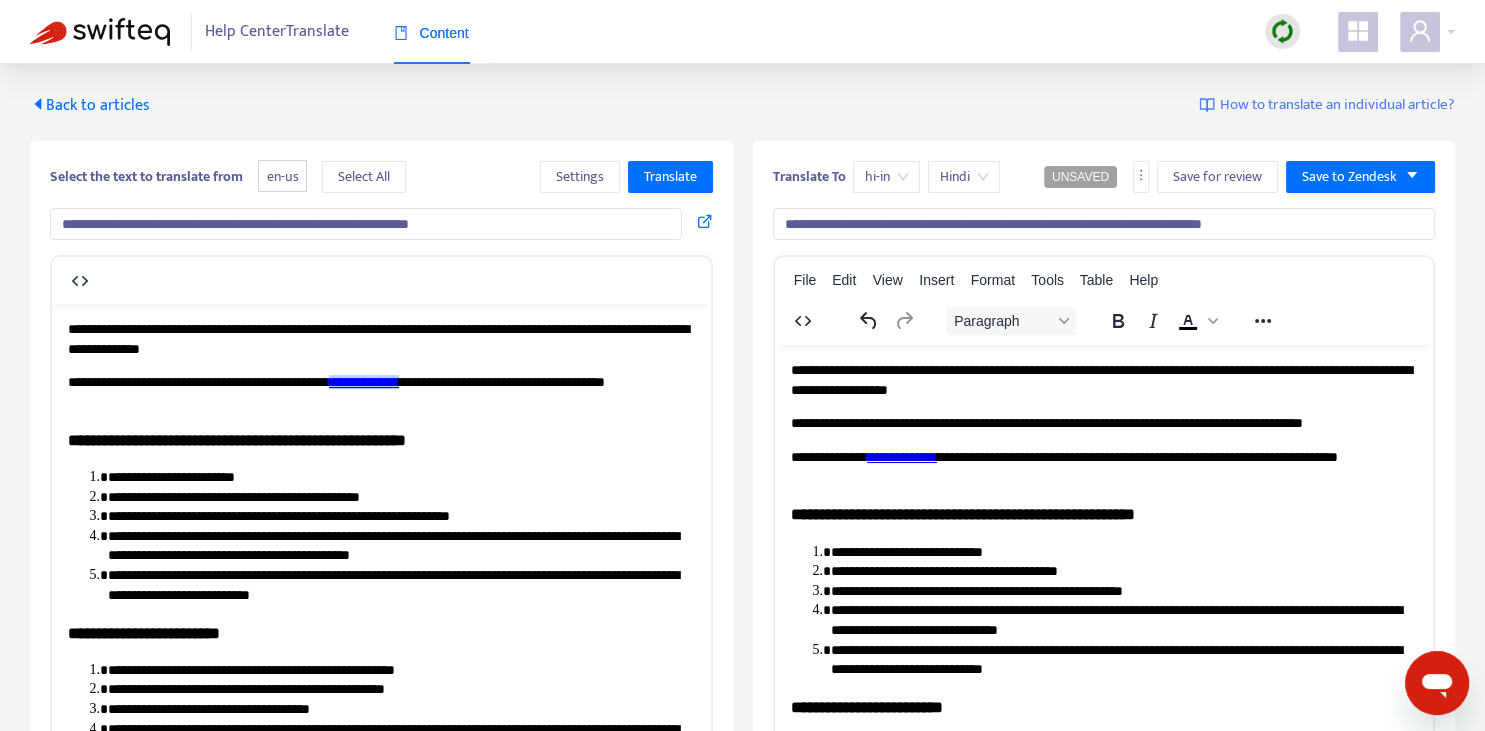 click on "**********" at bounding box center [364, 381] 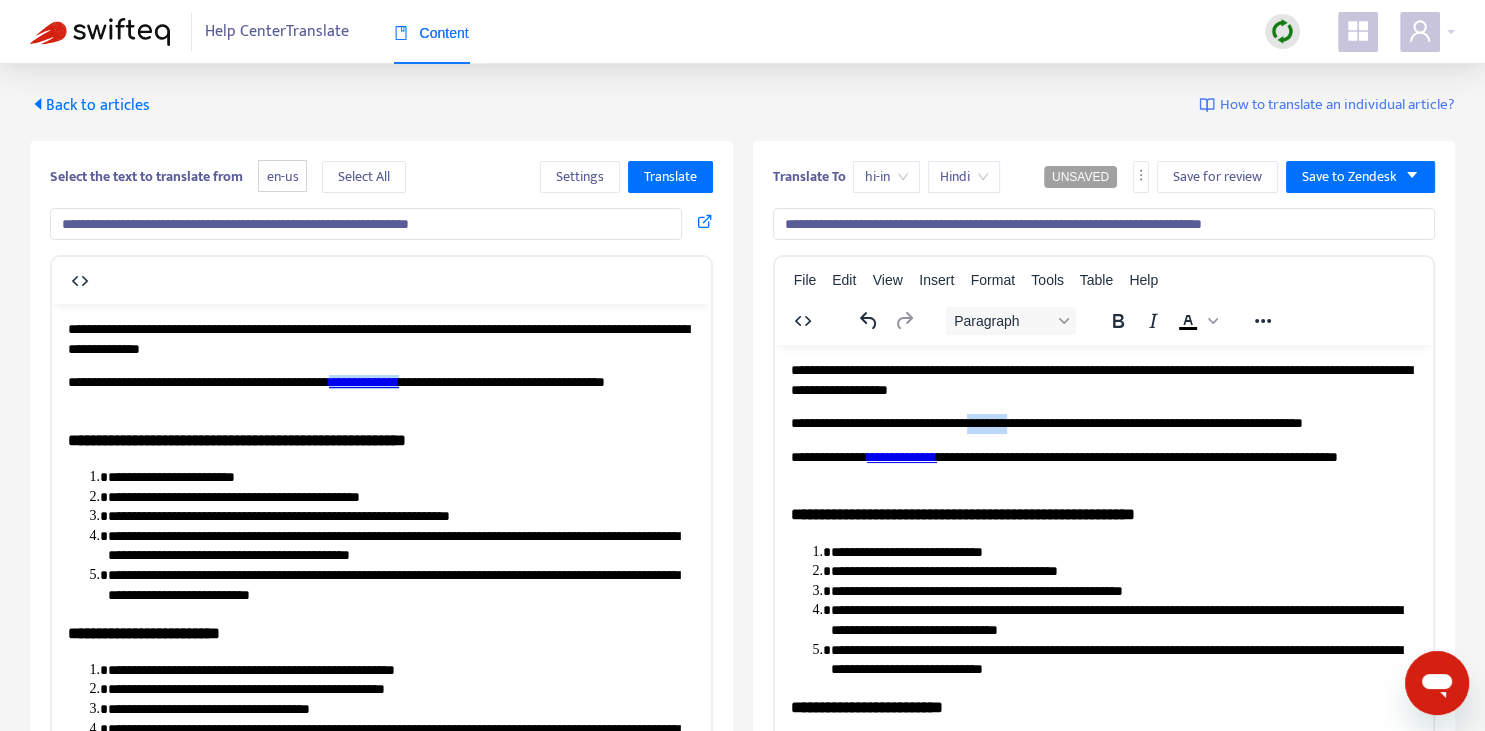 click on "**********" at bounding box center [1103, 423] 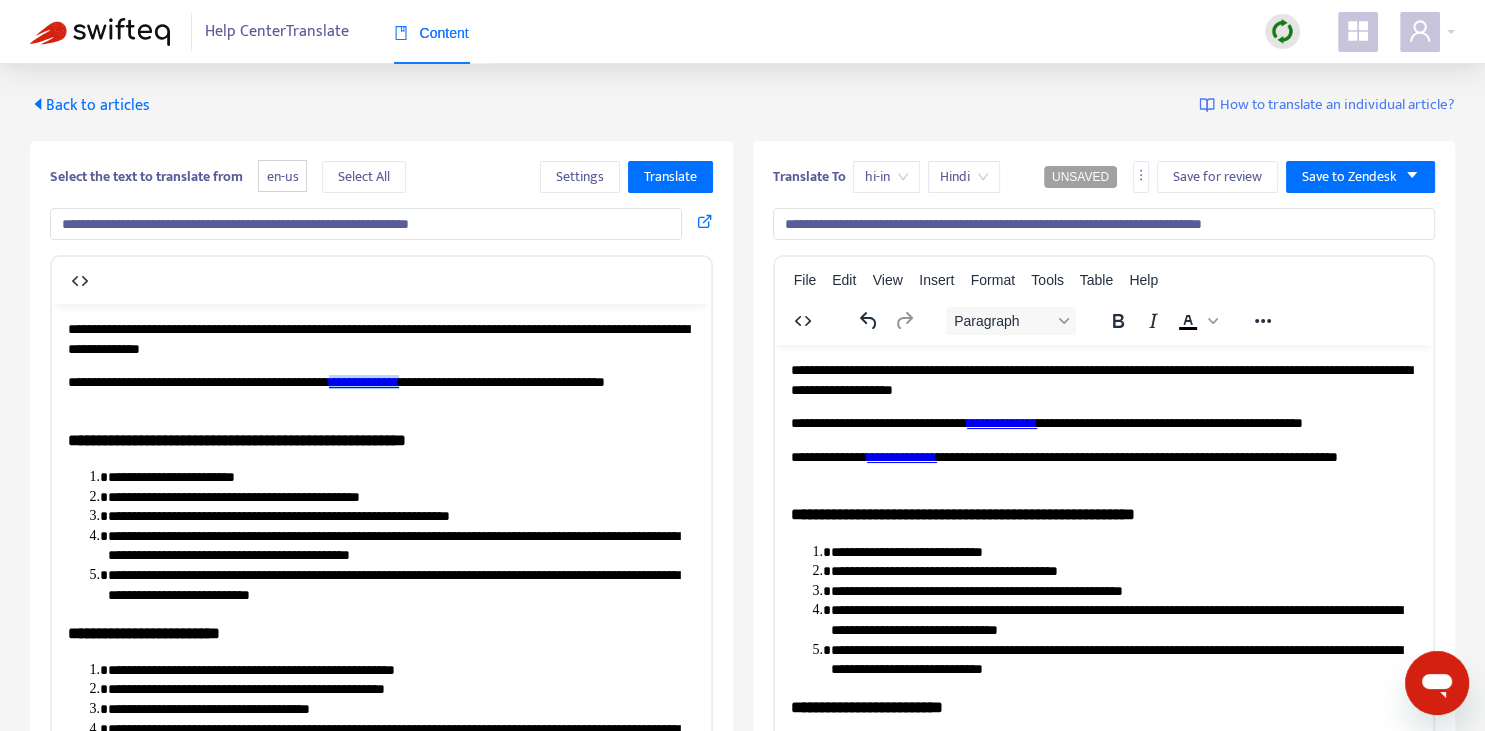 click on "**********" at bounding box center [1103, 423] 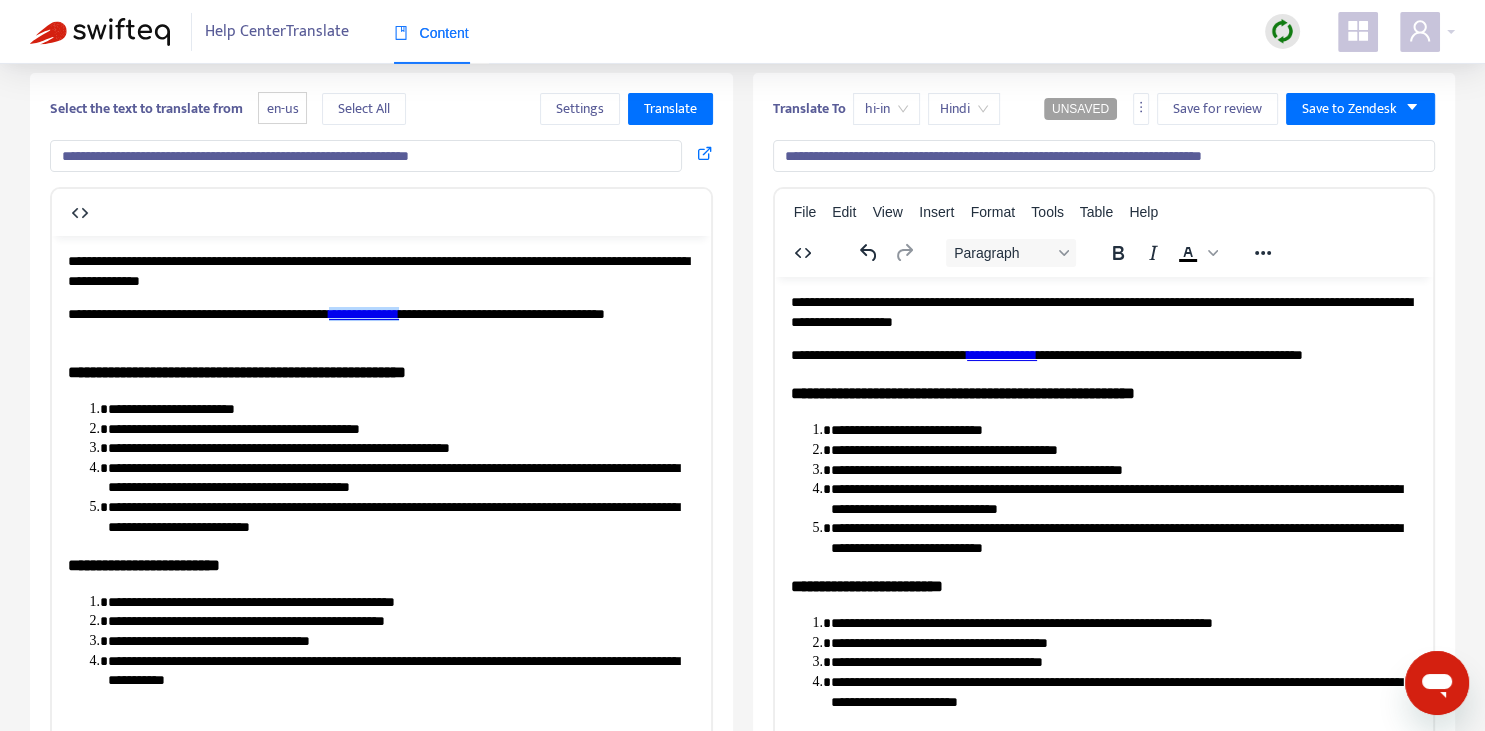 scroll, scrollTop: 140, scrollLeft: 0, axis: vertical 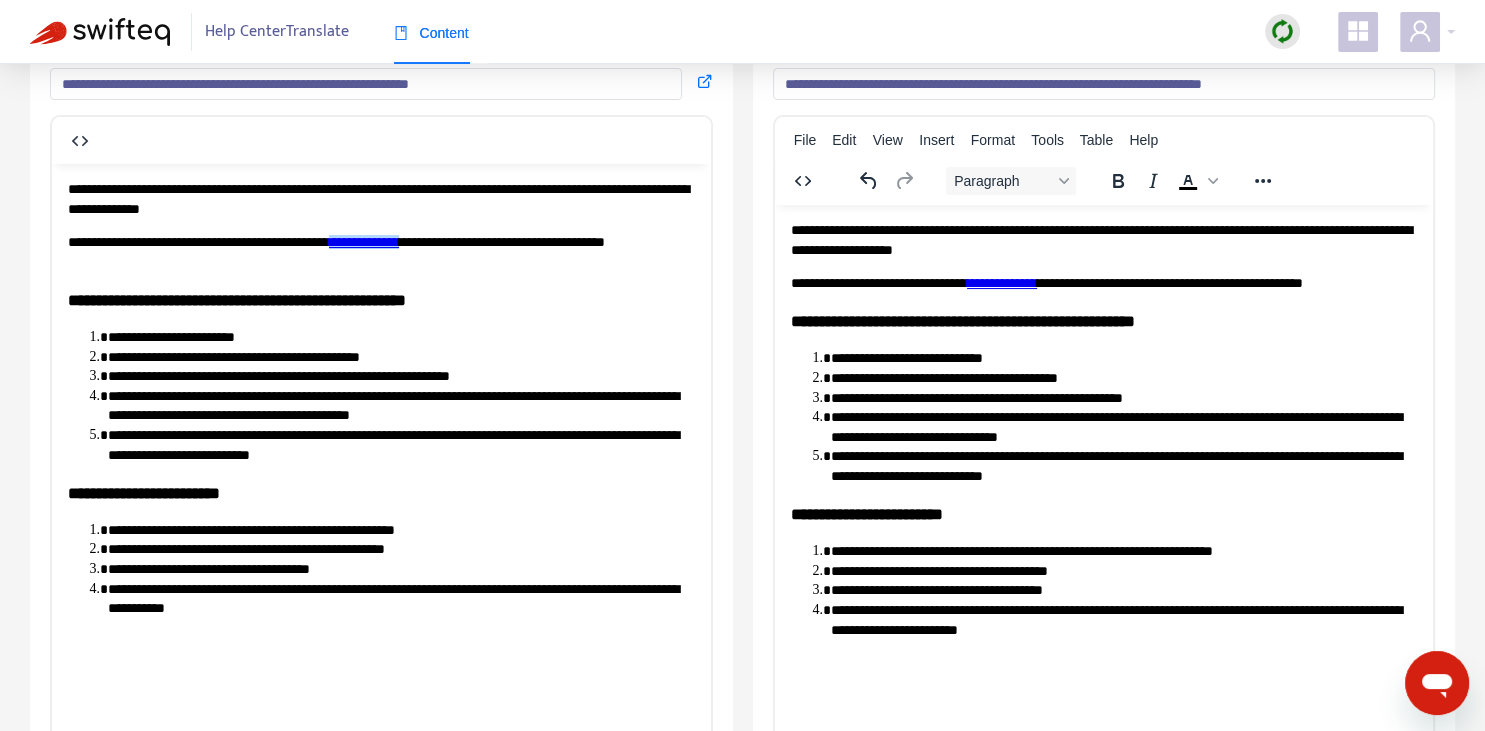 click on "**********" at bounding box center (1123, 358) 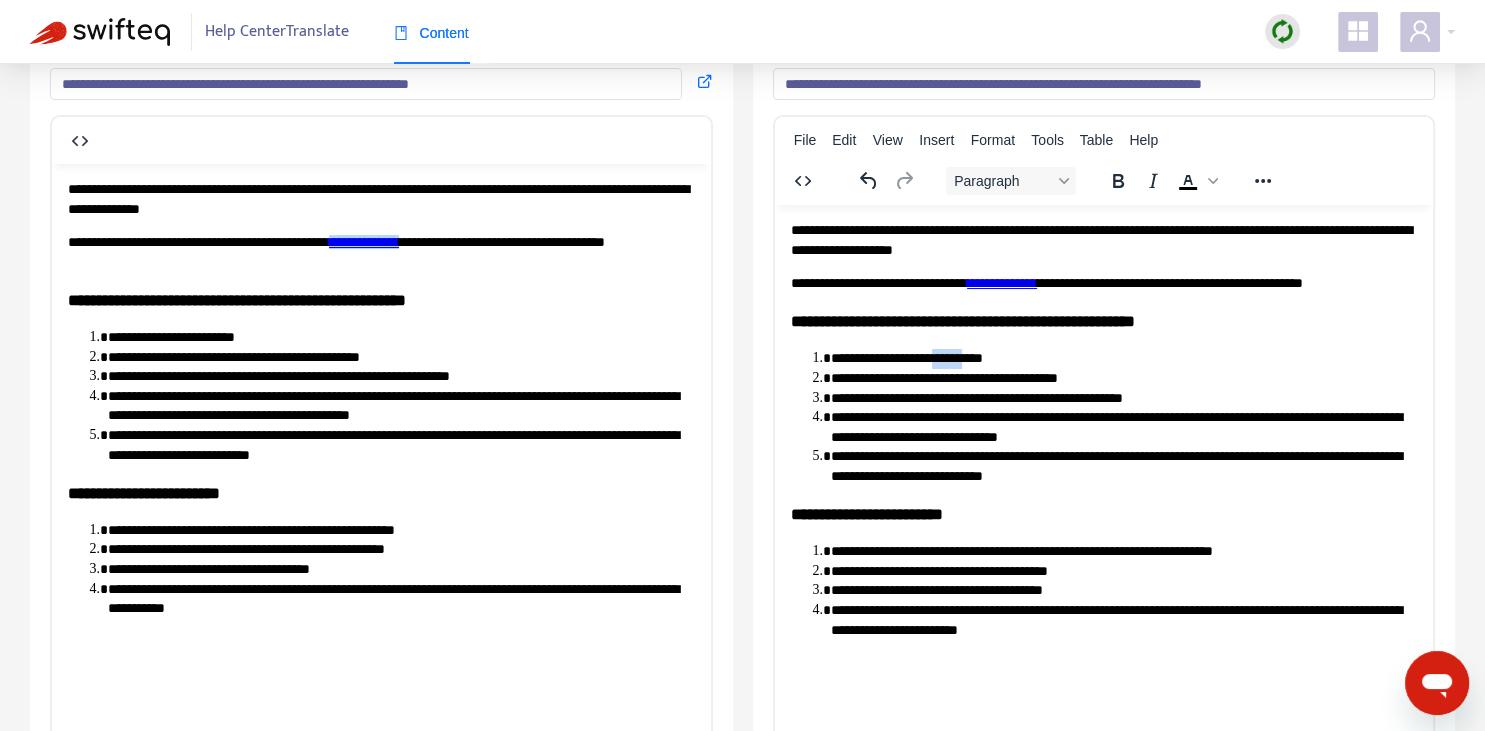 click on "**********" at bounding box center [1123, 358] 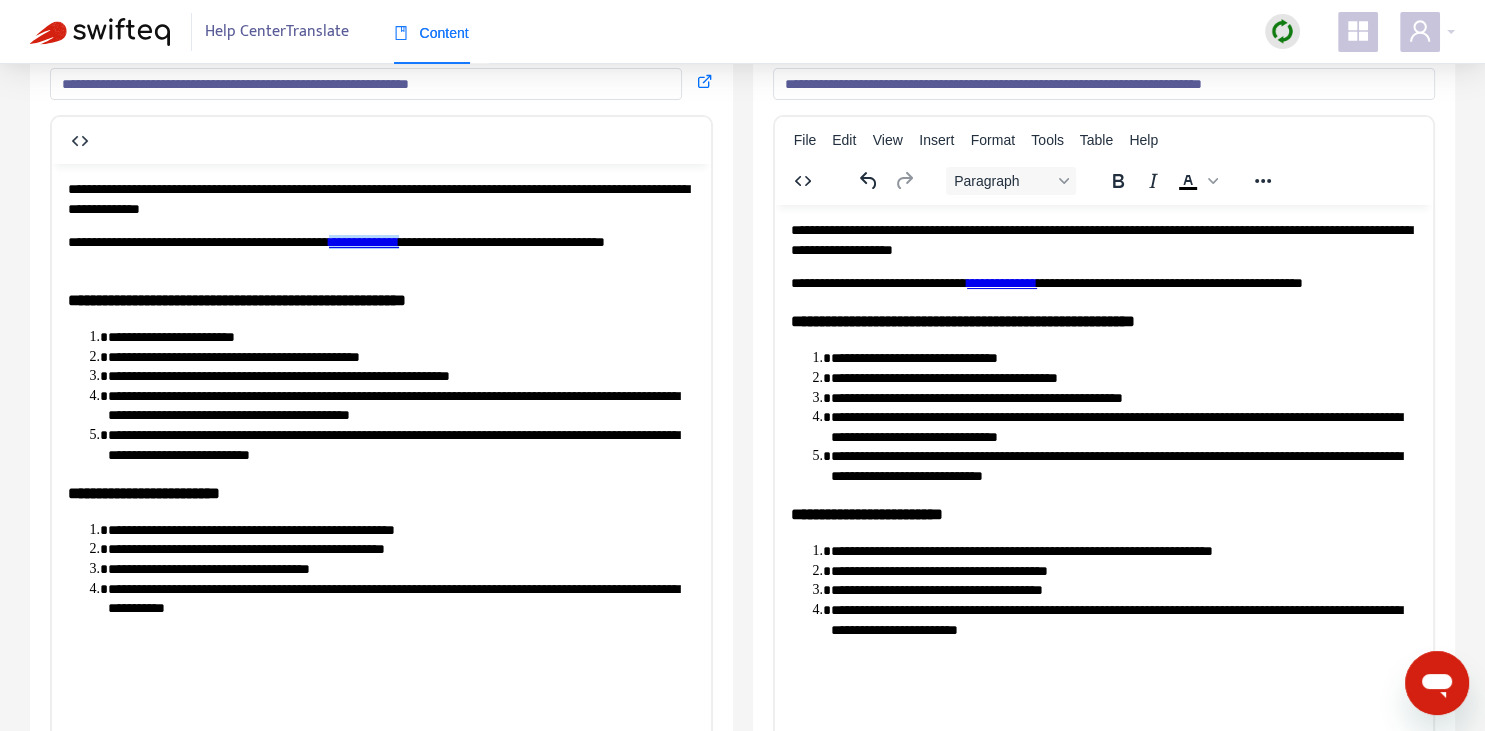 click on "**********" at bounding box center [1123, 378] 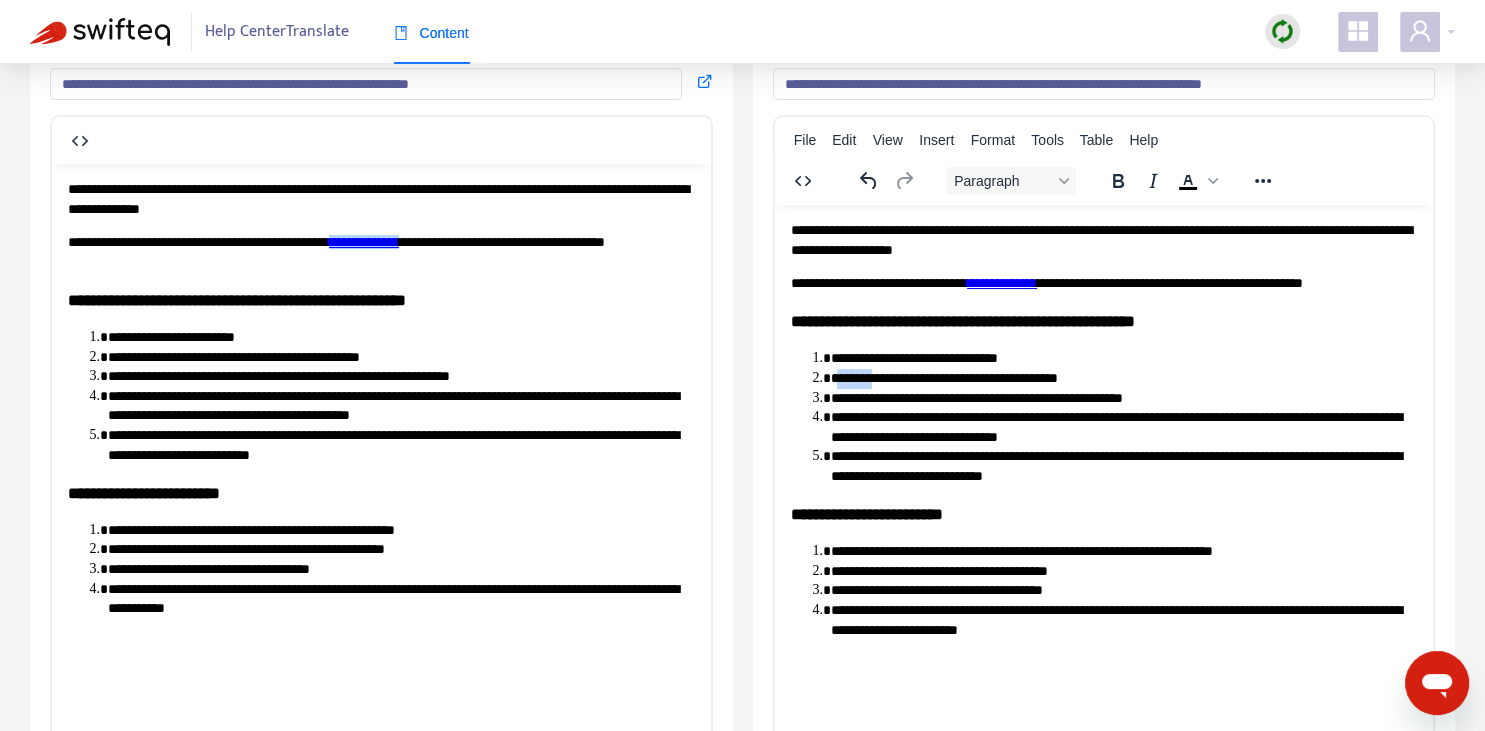 click on "**********" at bounding box center [1123, 378] 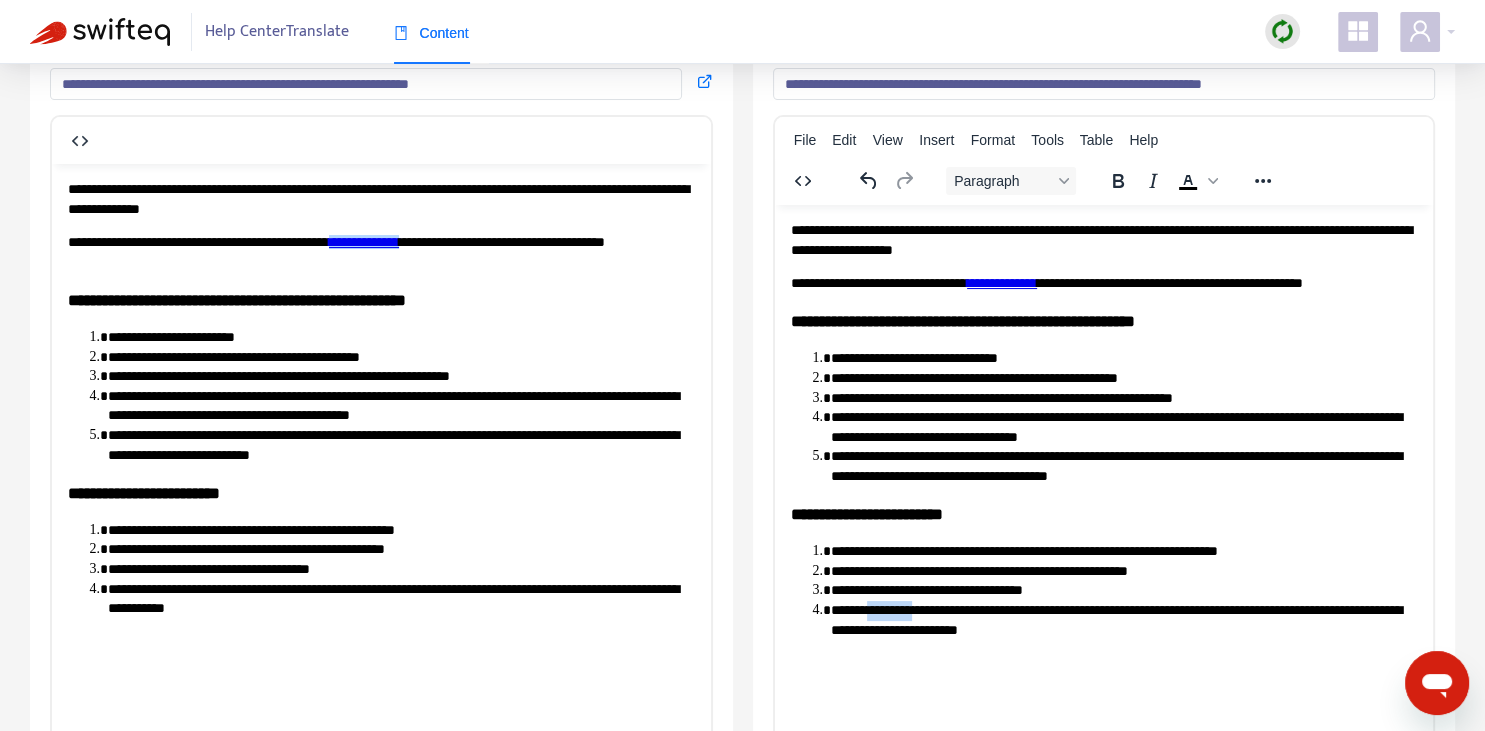 copy on "*********" 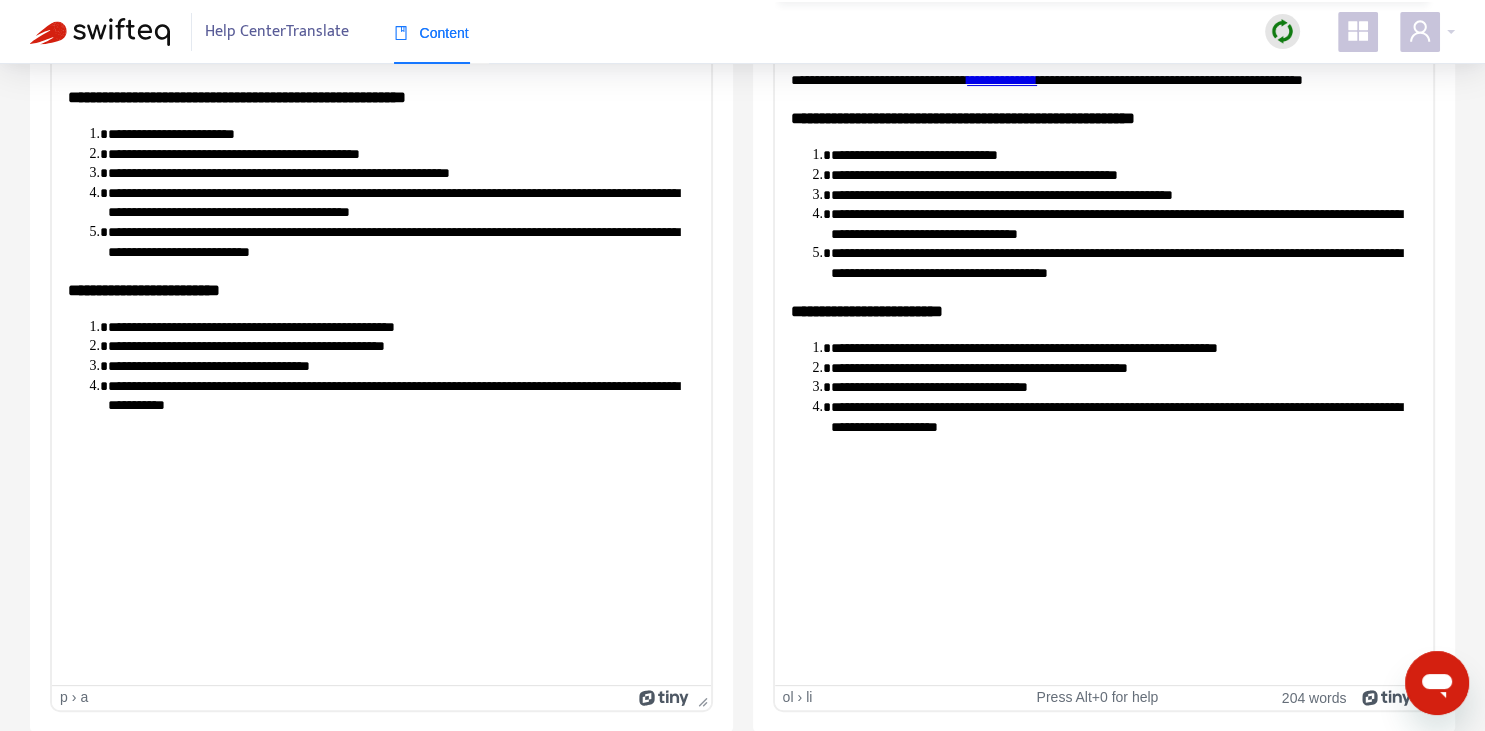 scroll, scrollTop: 0, scrollLeft: 0, axis: both 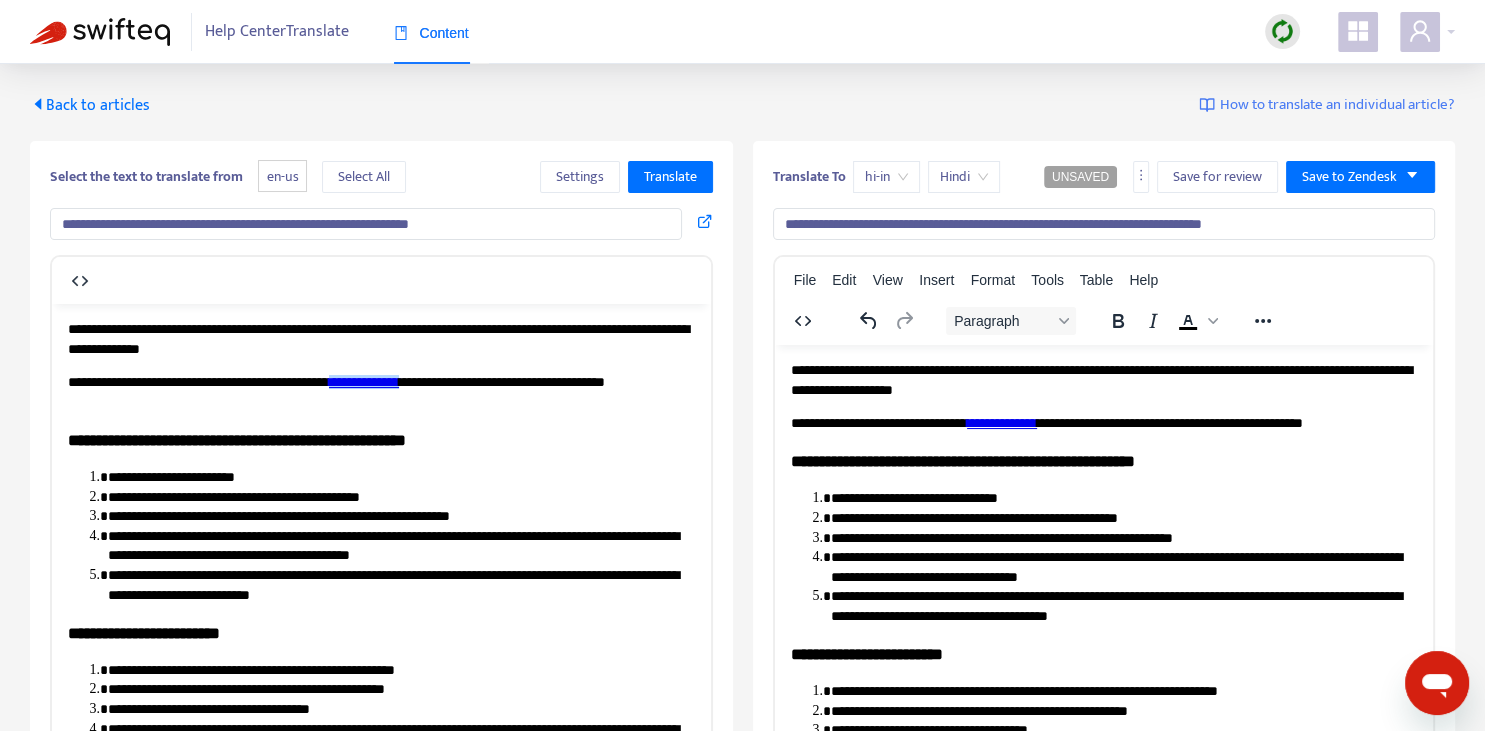 click on "**********" at bounding box center (1103, 379) 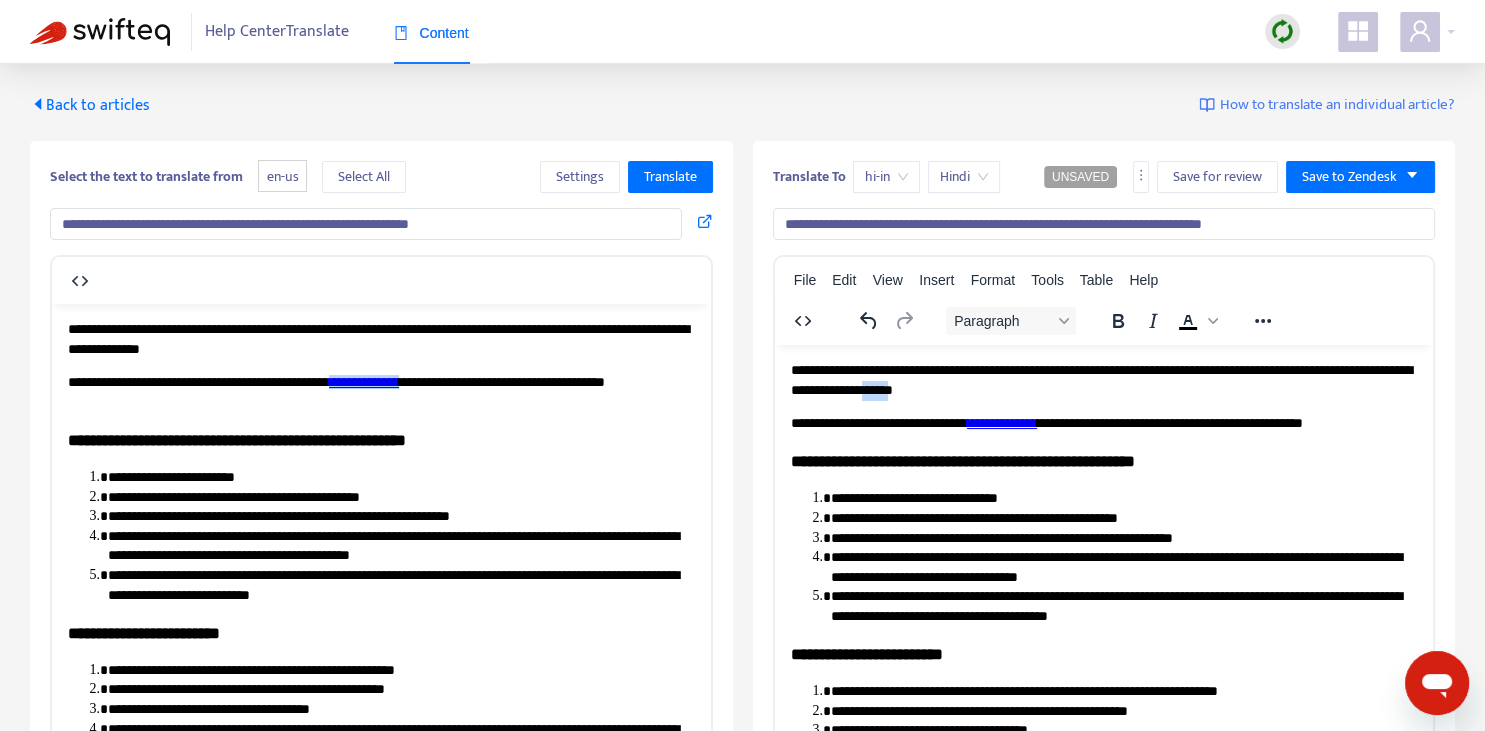 click on "**********" at bounding box center (1103, 379) 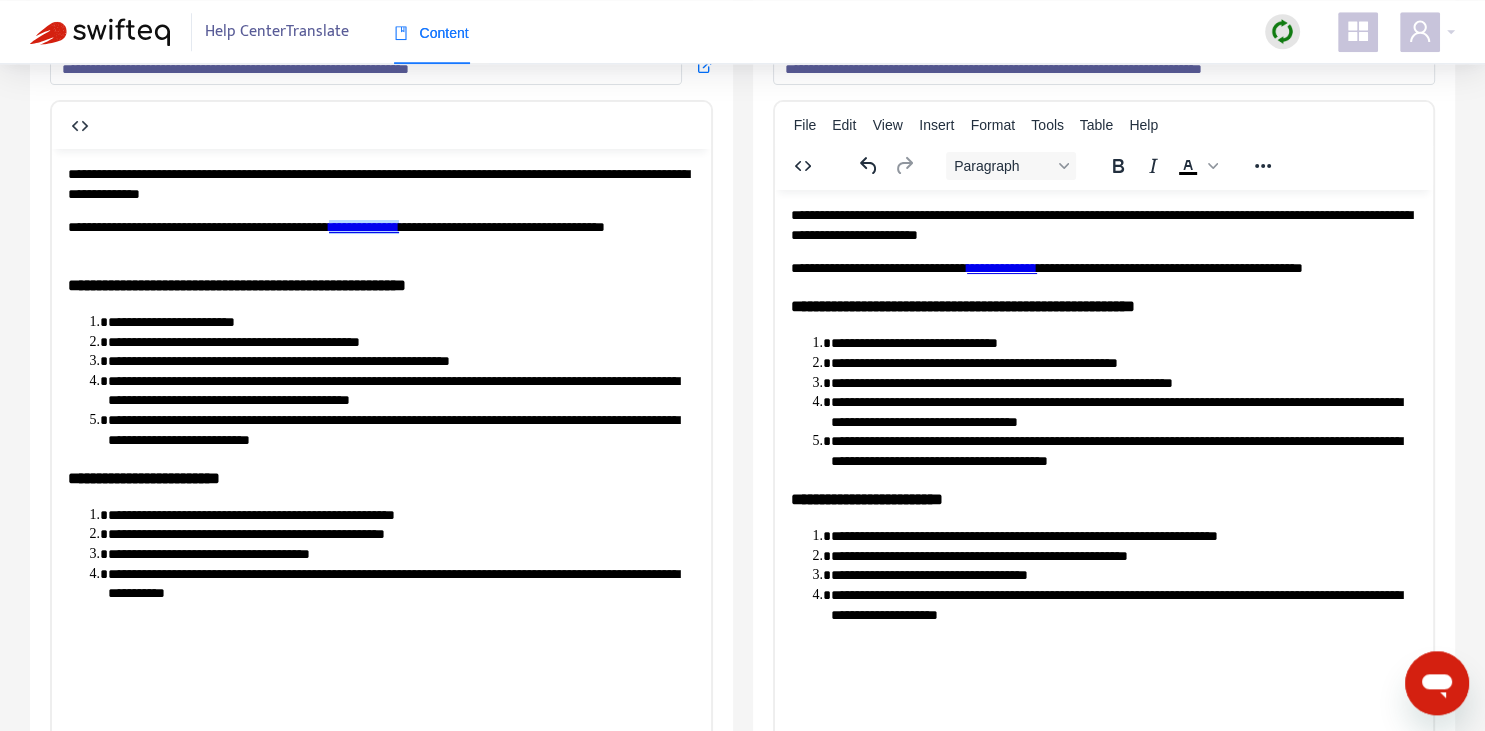scroll, scrollTop: 70, scrollLeft: 0, axis: vertical 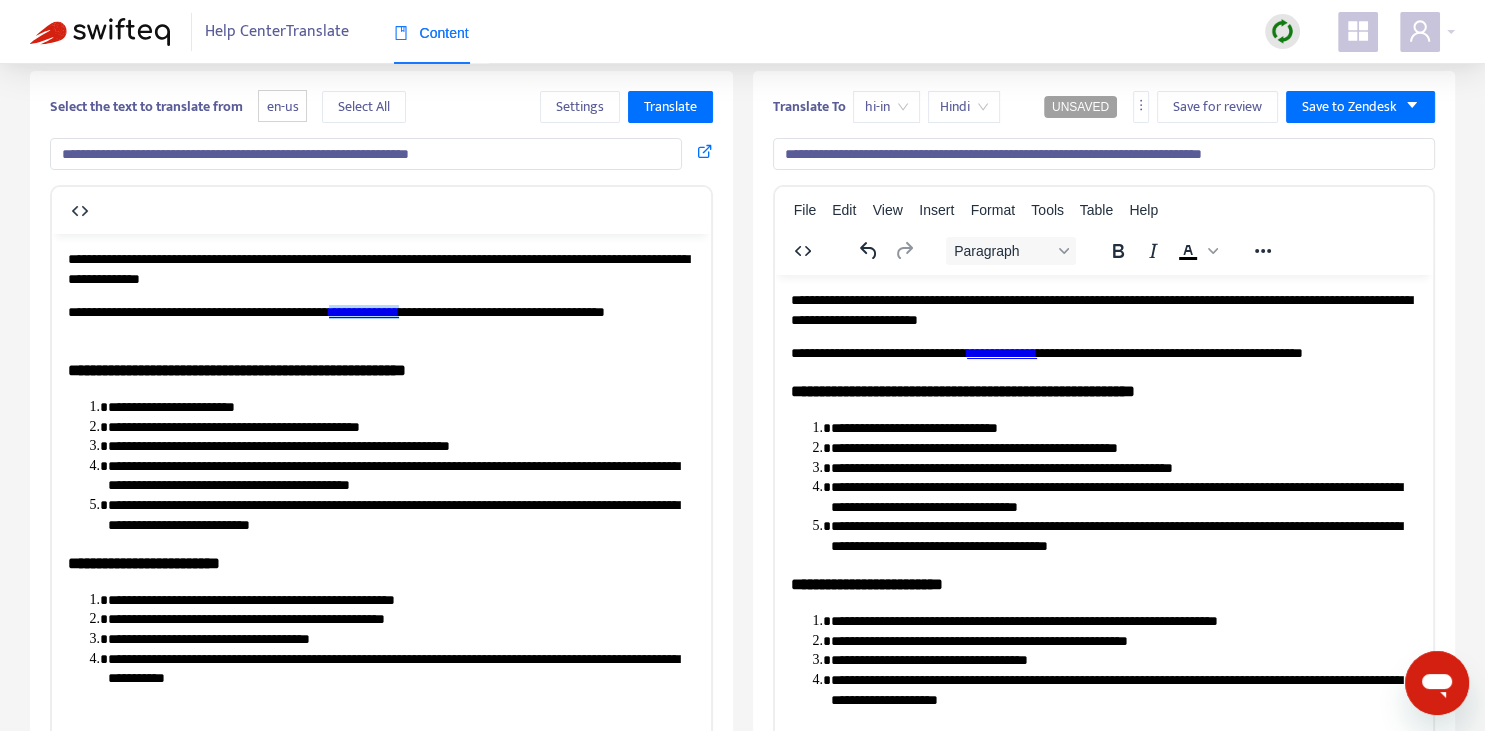 click on "**********" at bounding box center [1104, 154] 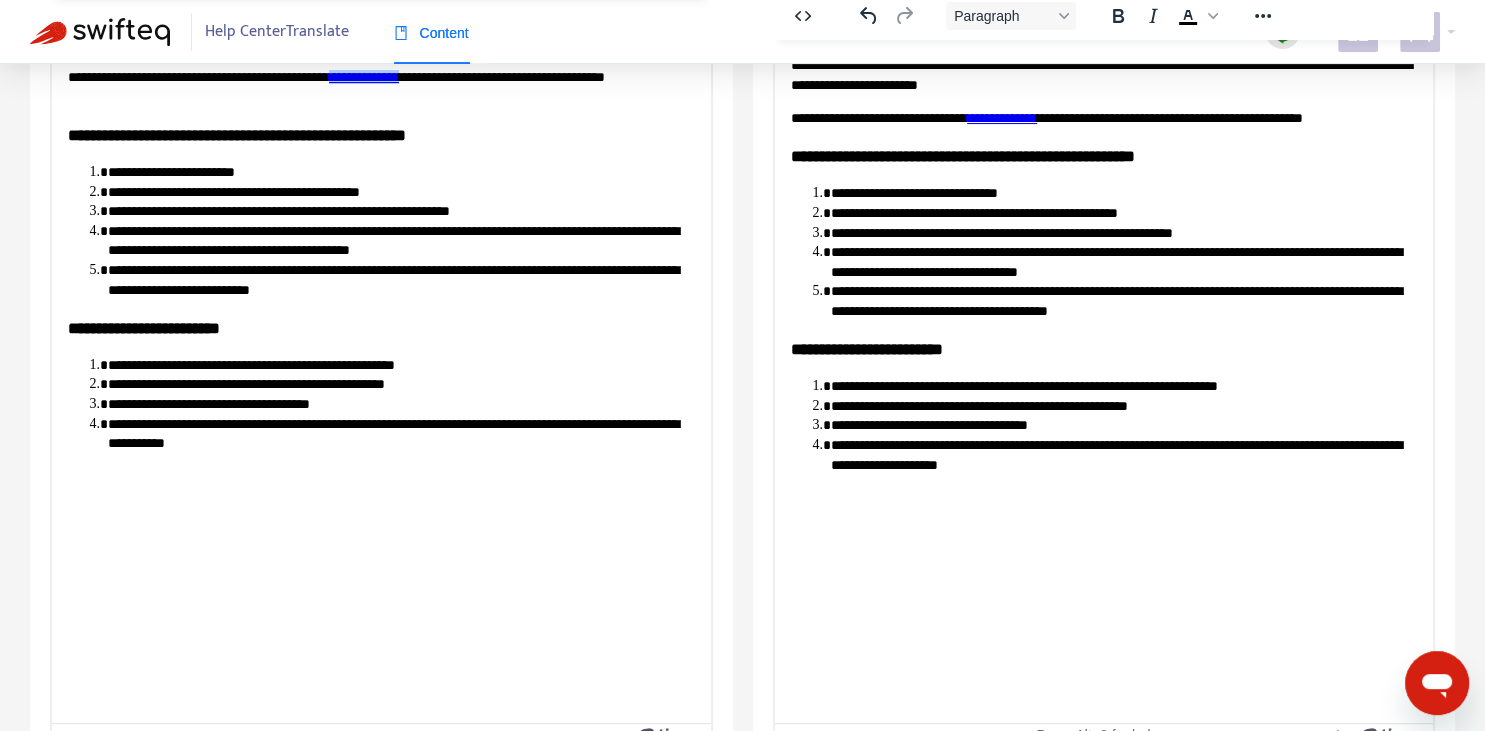scroll, scrollTop: 343, scrollLeft: 0, axis: vertical 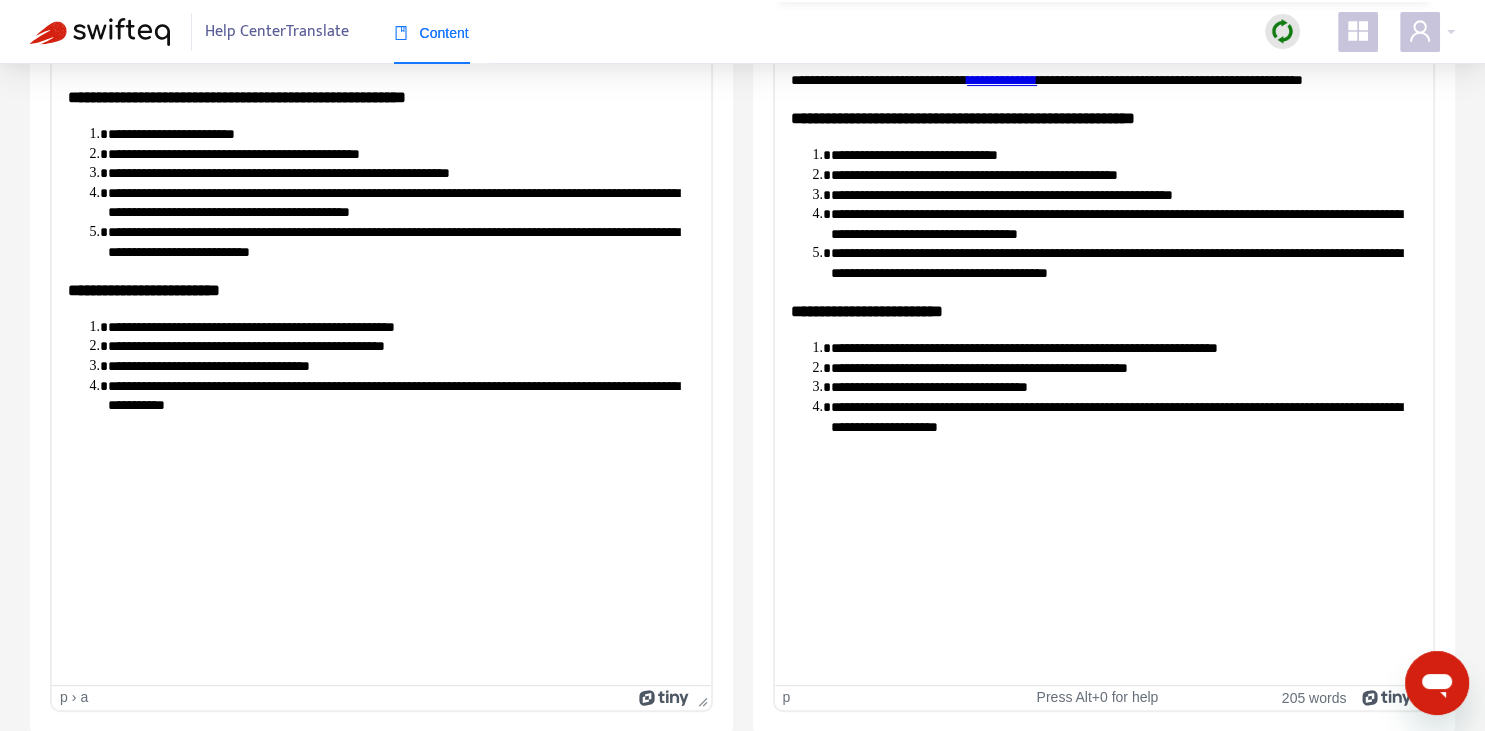 type on "**********" 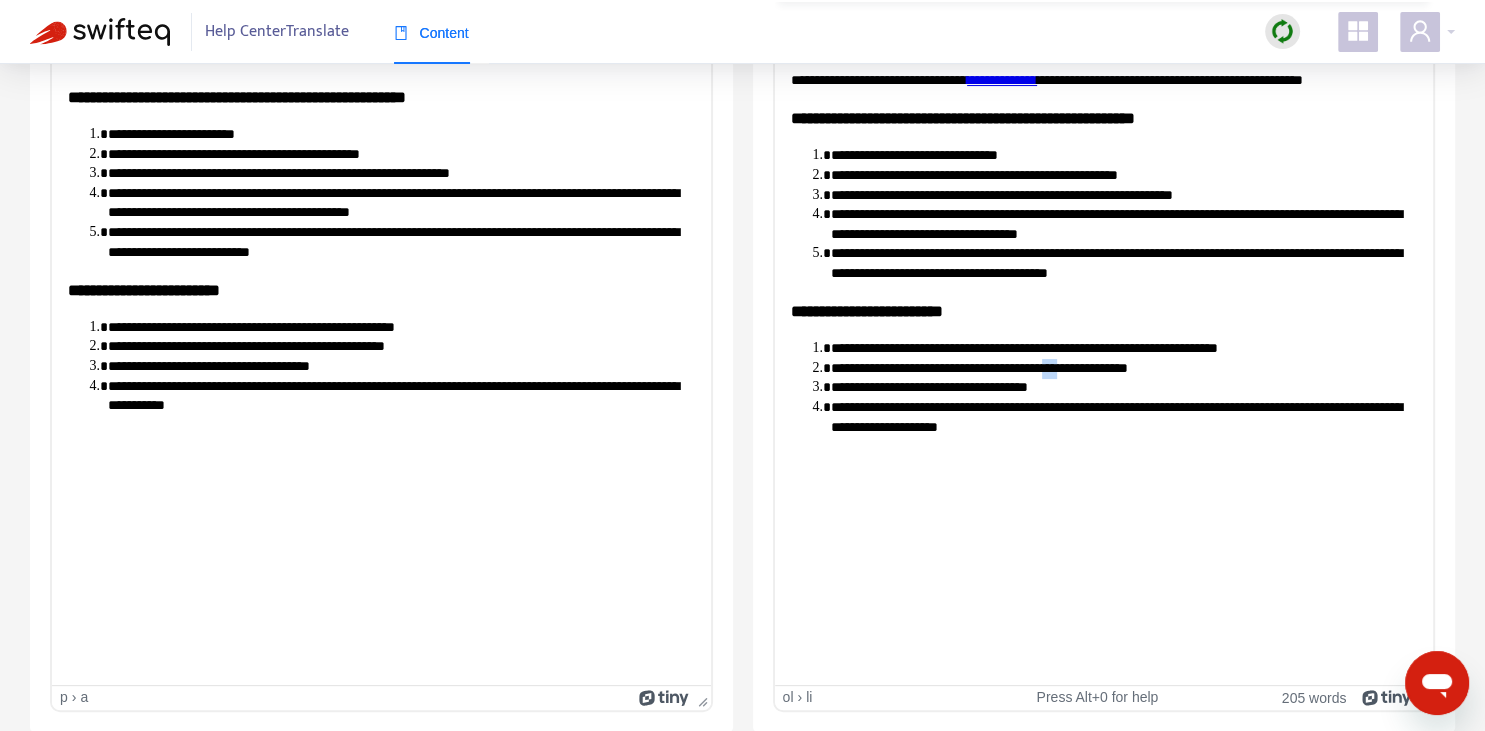 click on "**********" at bounding box center (1123, 368) 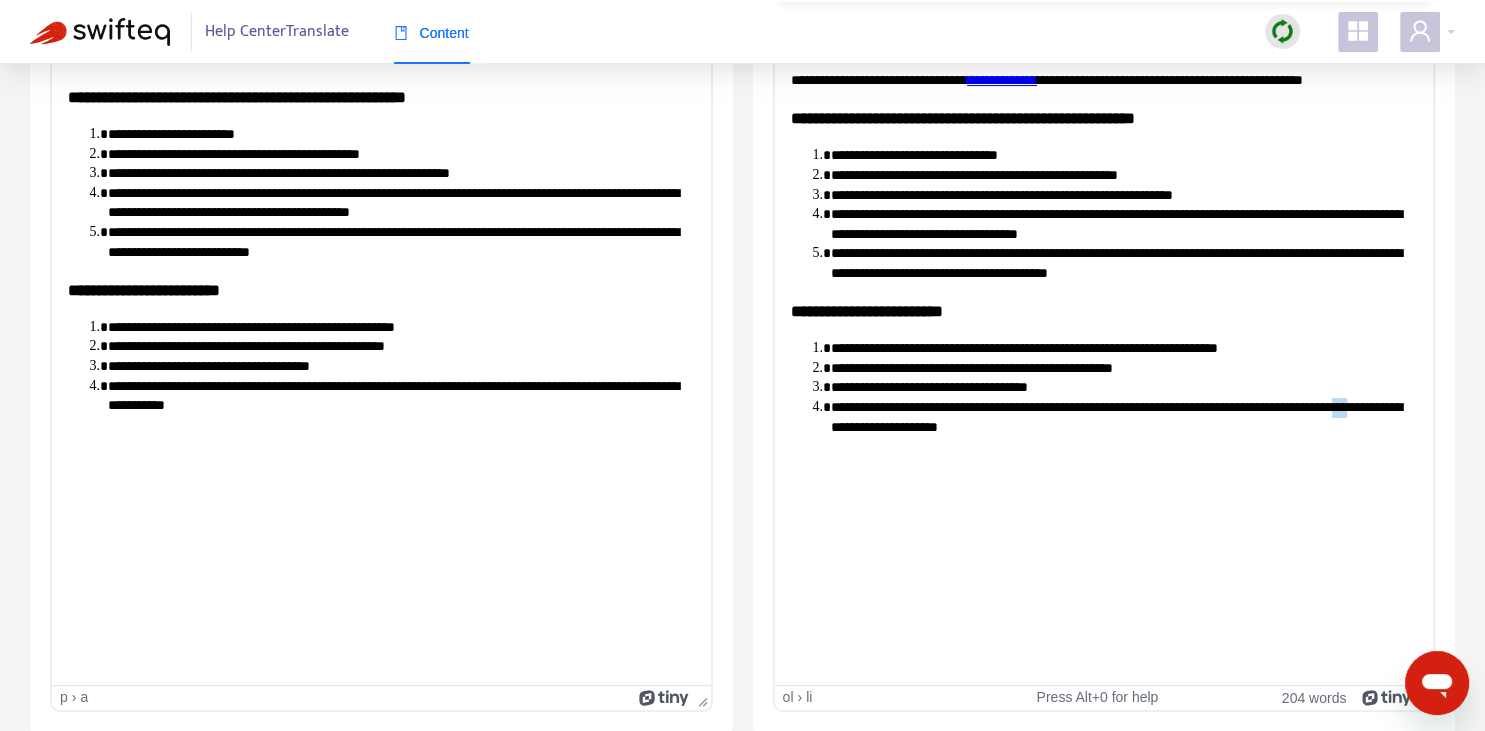 click on "**********" at bounding box center (1123, 416) 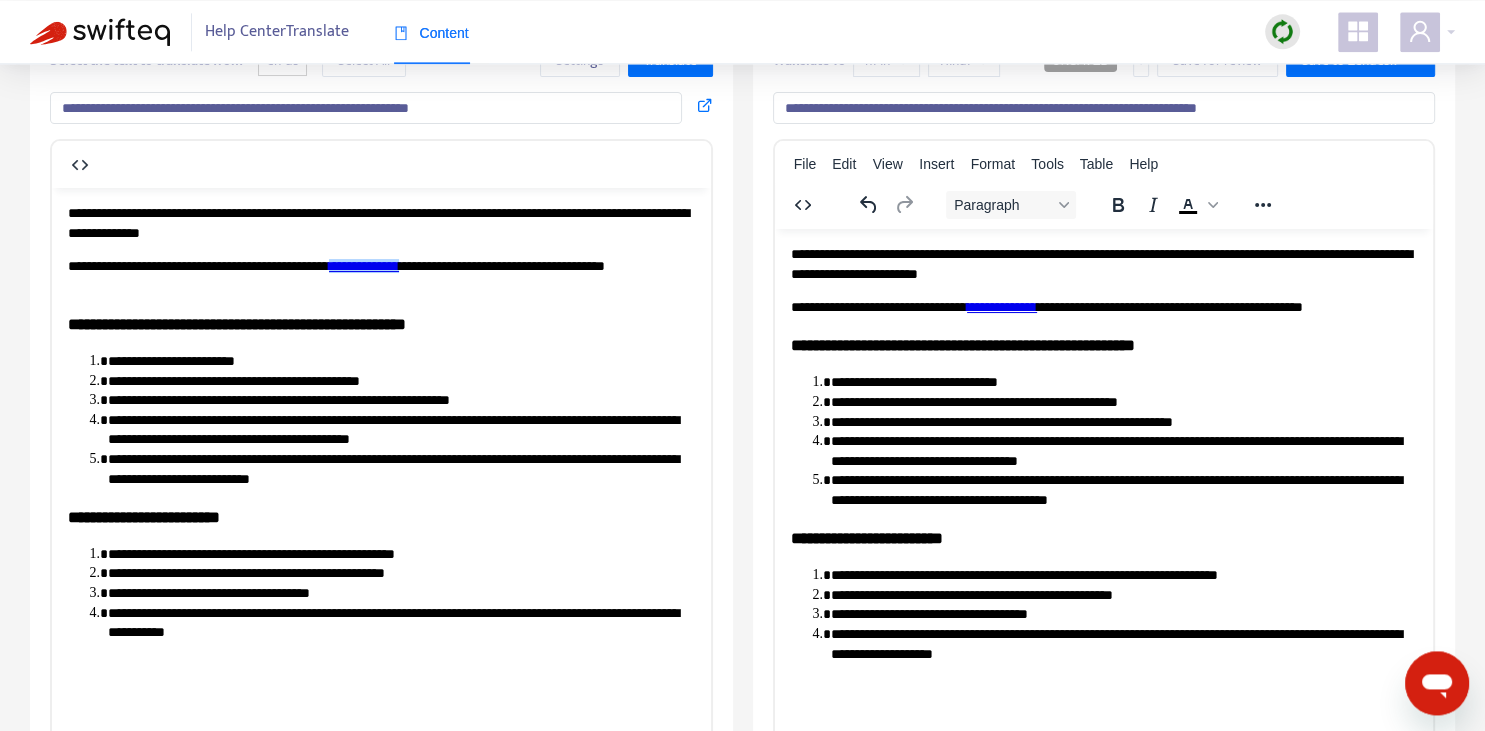 scroll, scrollTop: 0, scrollLeft: 0, axis: both 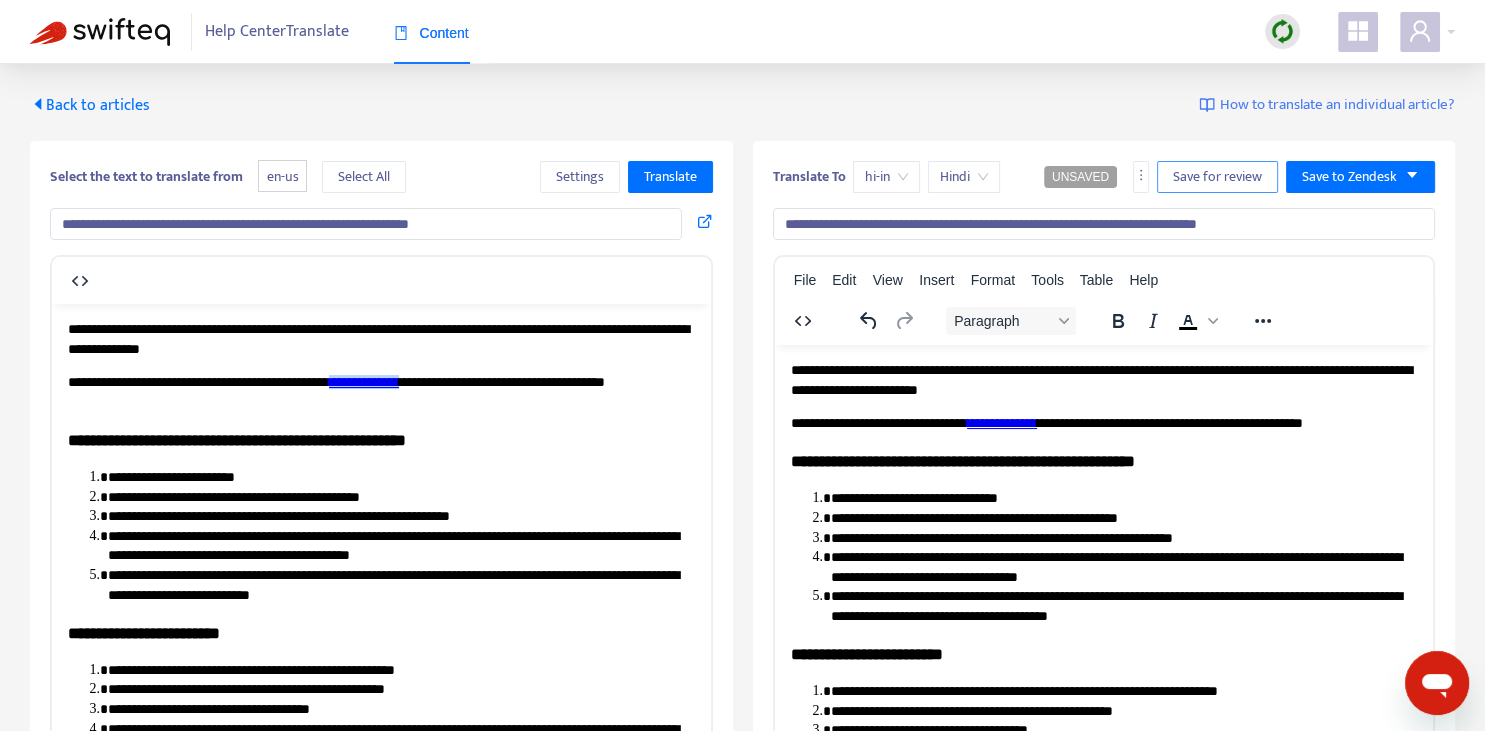 click on "Save for review" at bounding box center (1217, 177) 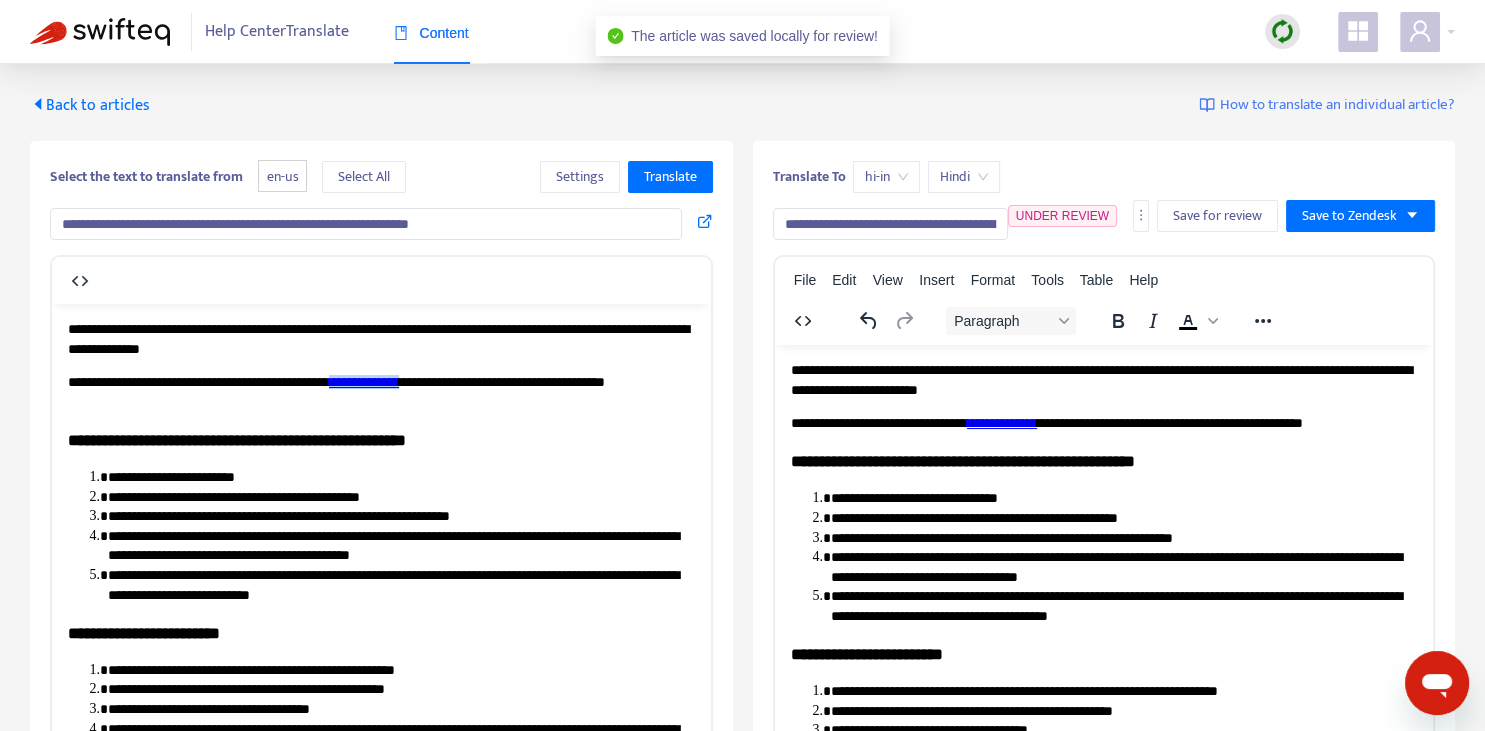 click on "Back to articles" at bounding box center [90, 105] 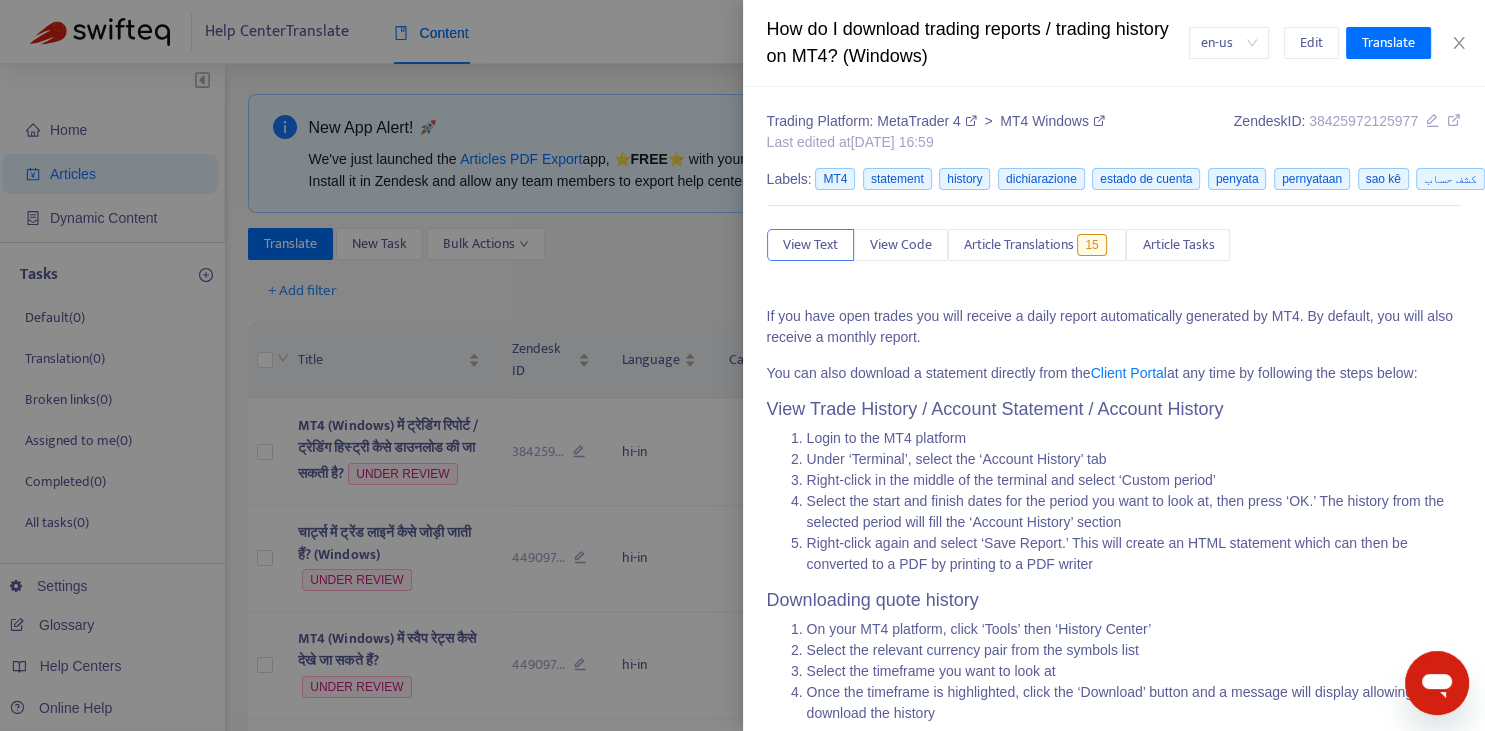 click at bounding box center (742, 365) 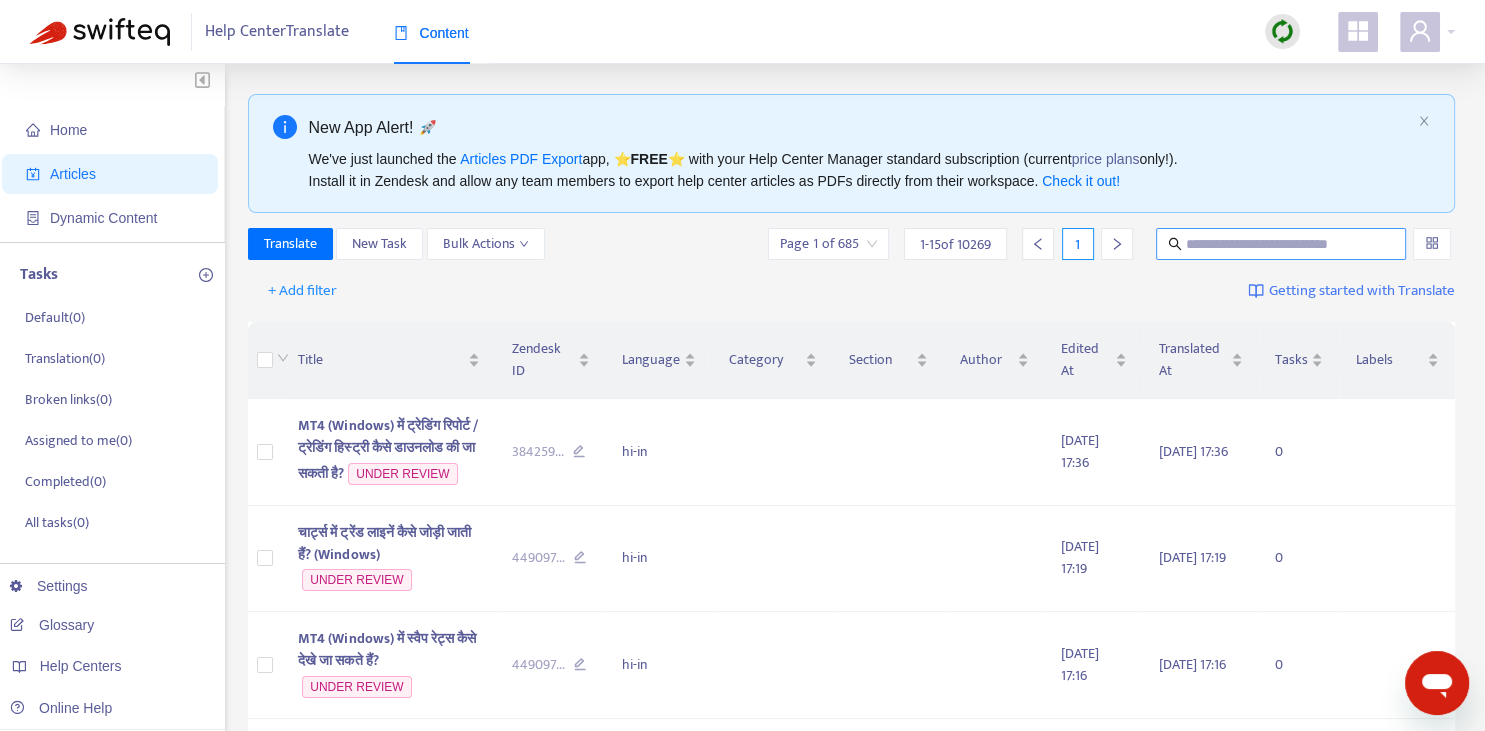 click at bounding box center (1282, 244) 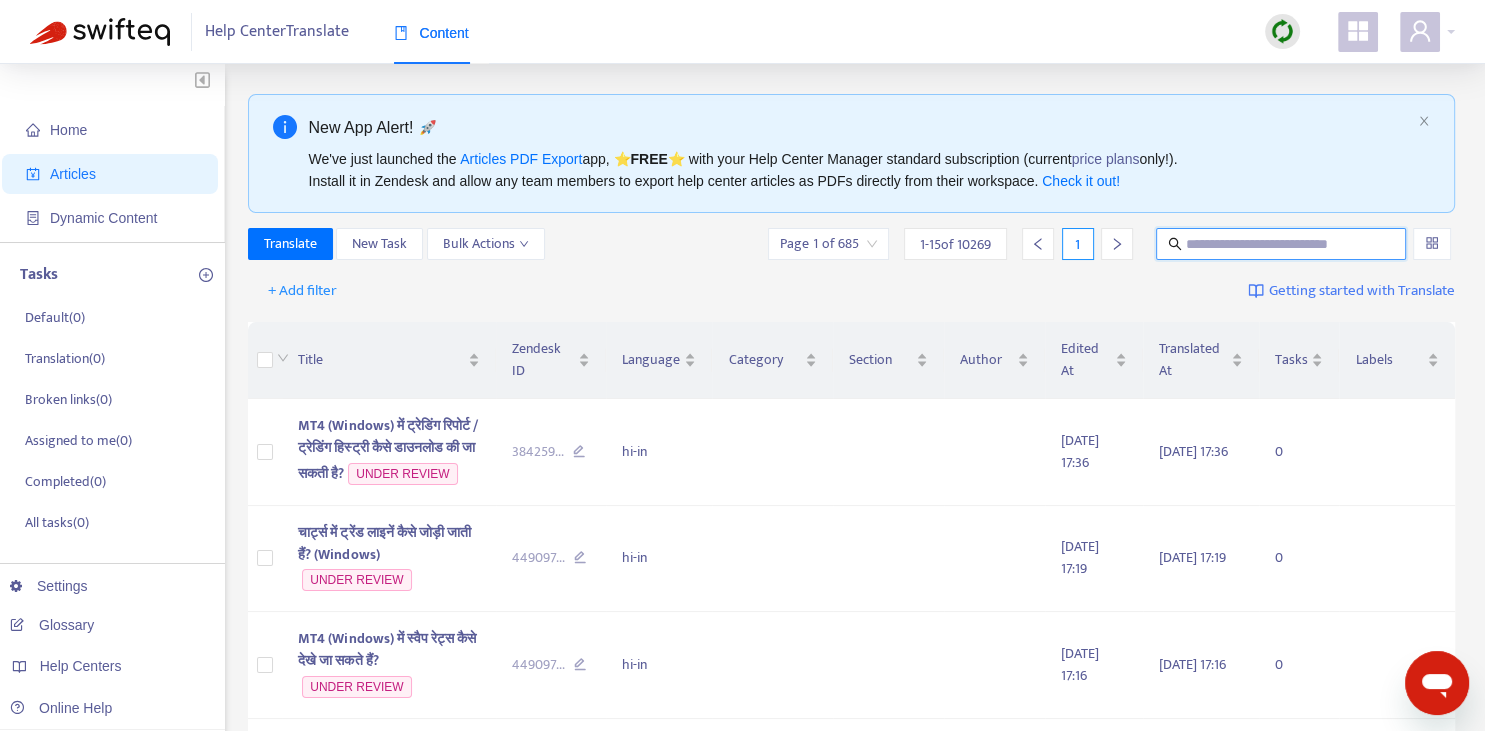 paste on "**********" 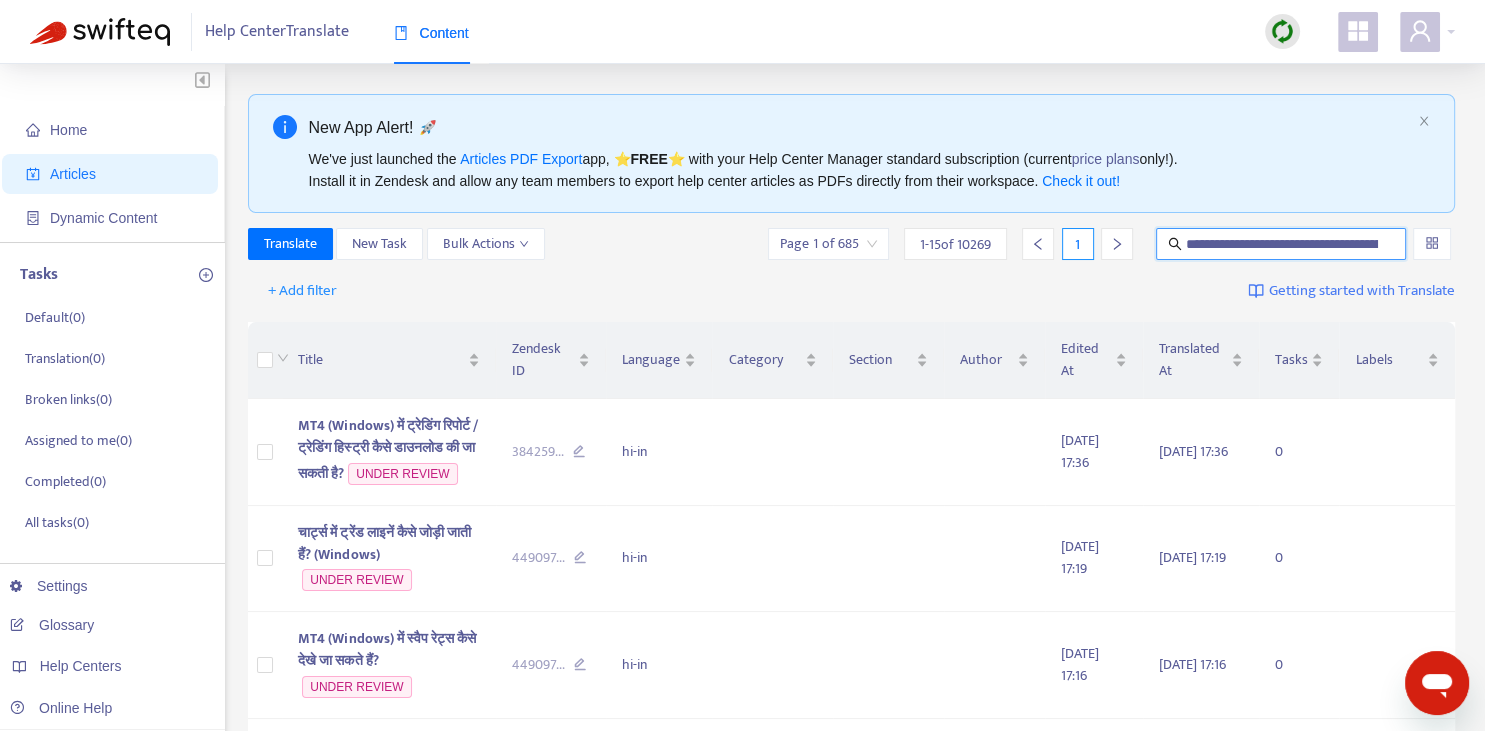 scroll, scrollTop: 0, scrollLeft: 202, axis: horizontal 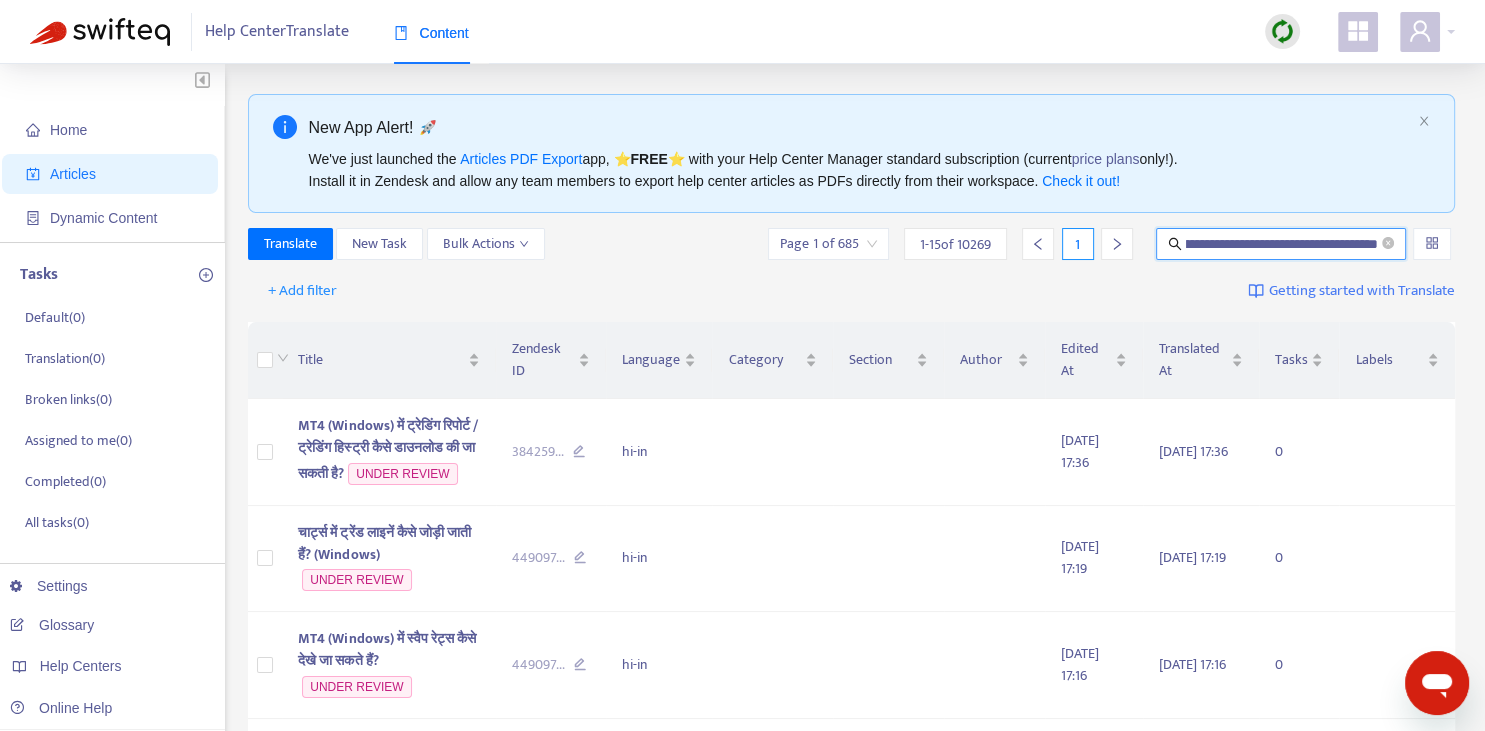type on "**********" 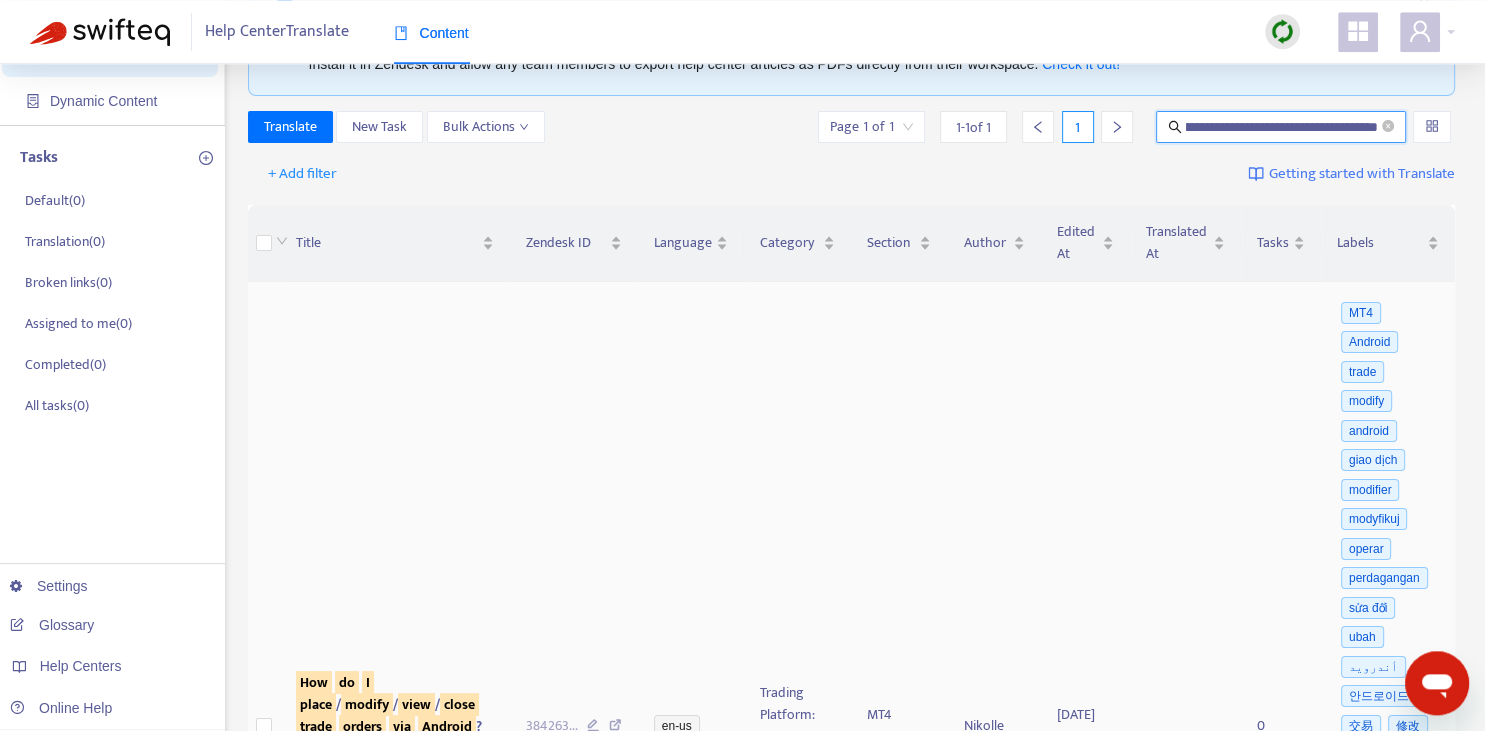 scroll, scrollTop: 140, scrollLeft: 0, axis: vertical 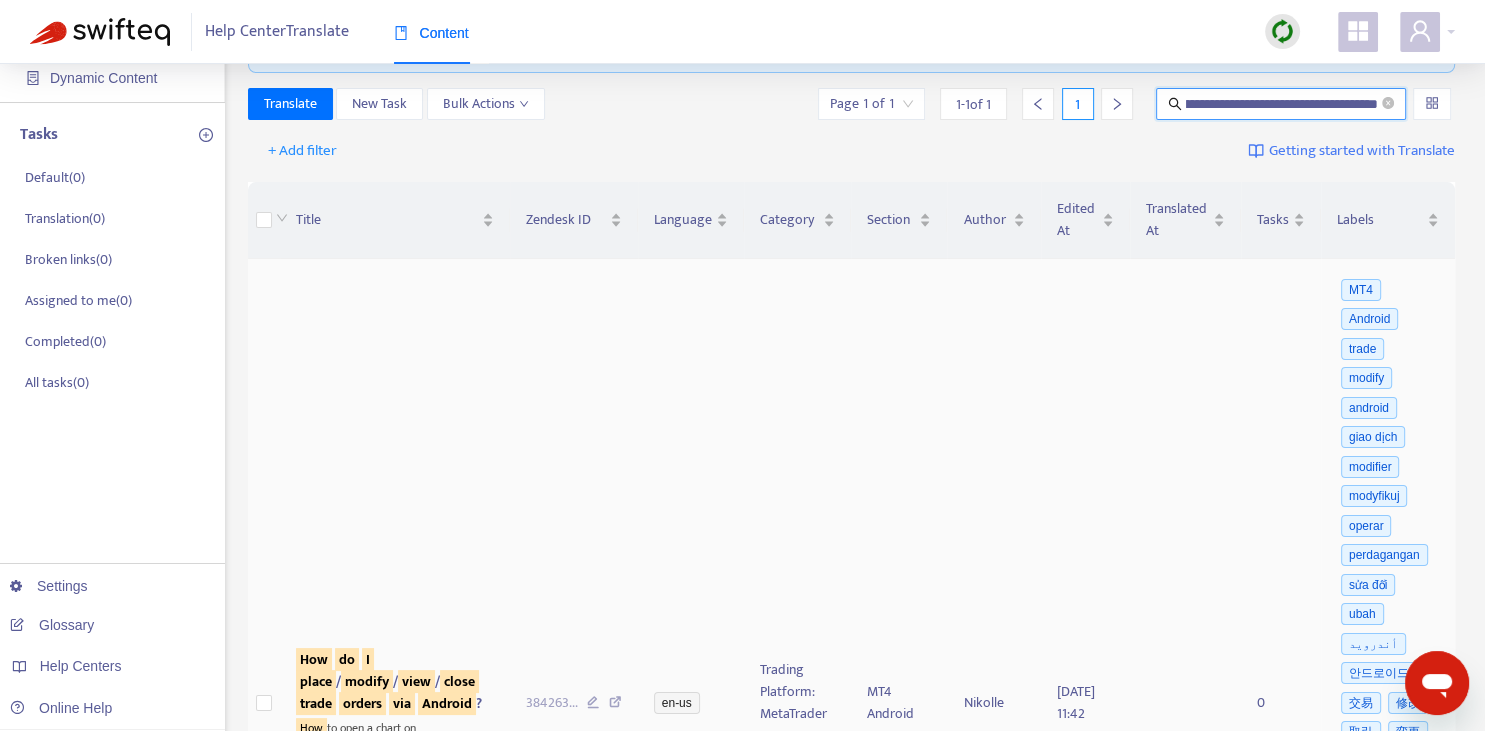 click on "view" at bounding box center (416, 681) 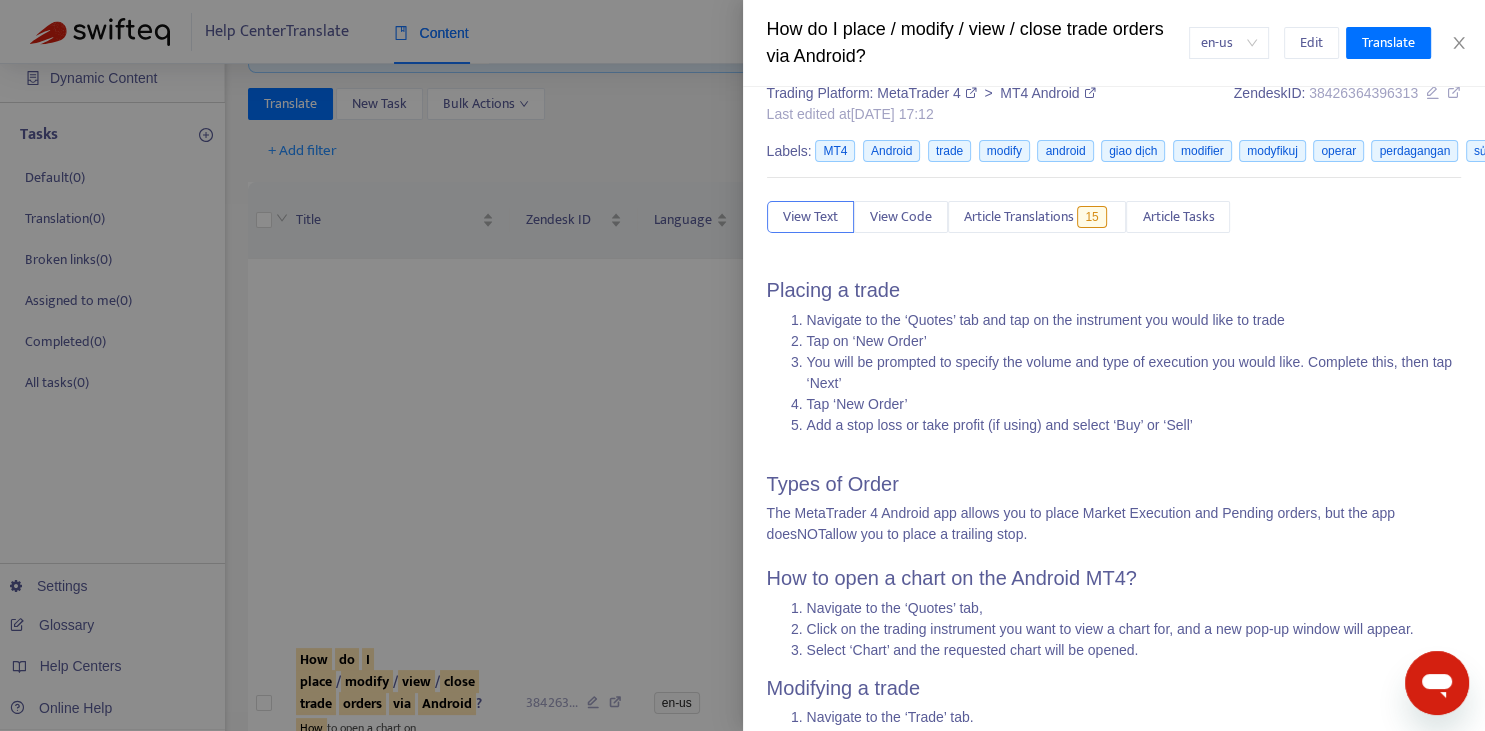 scroll, scrollTop: 0, scrollLeft: 0, axis: both 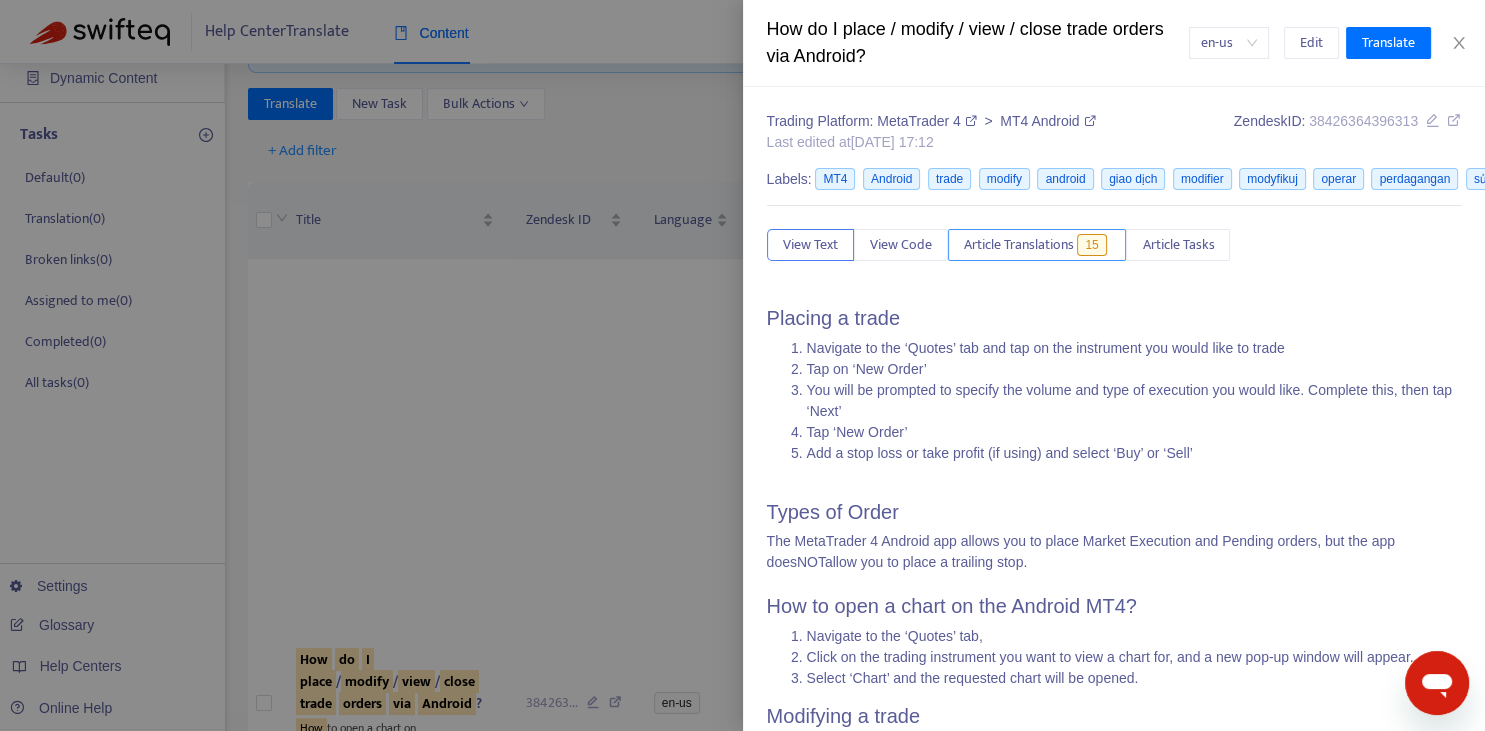 click on "Article Translations" at bounding box center [1019, 245] 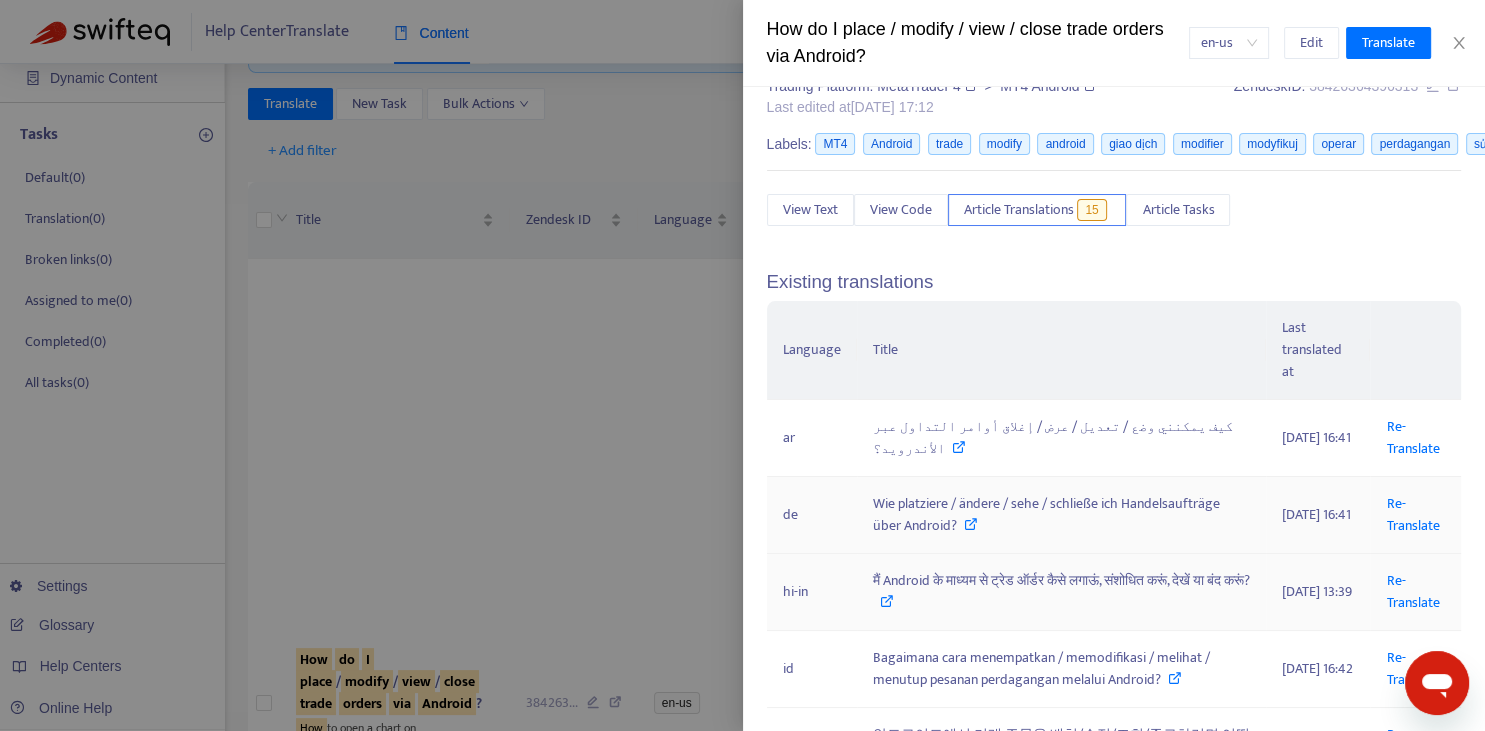 scroll, scrollTop: 74, scrollLeft: 0, axis: vertical 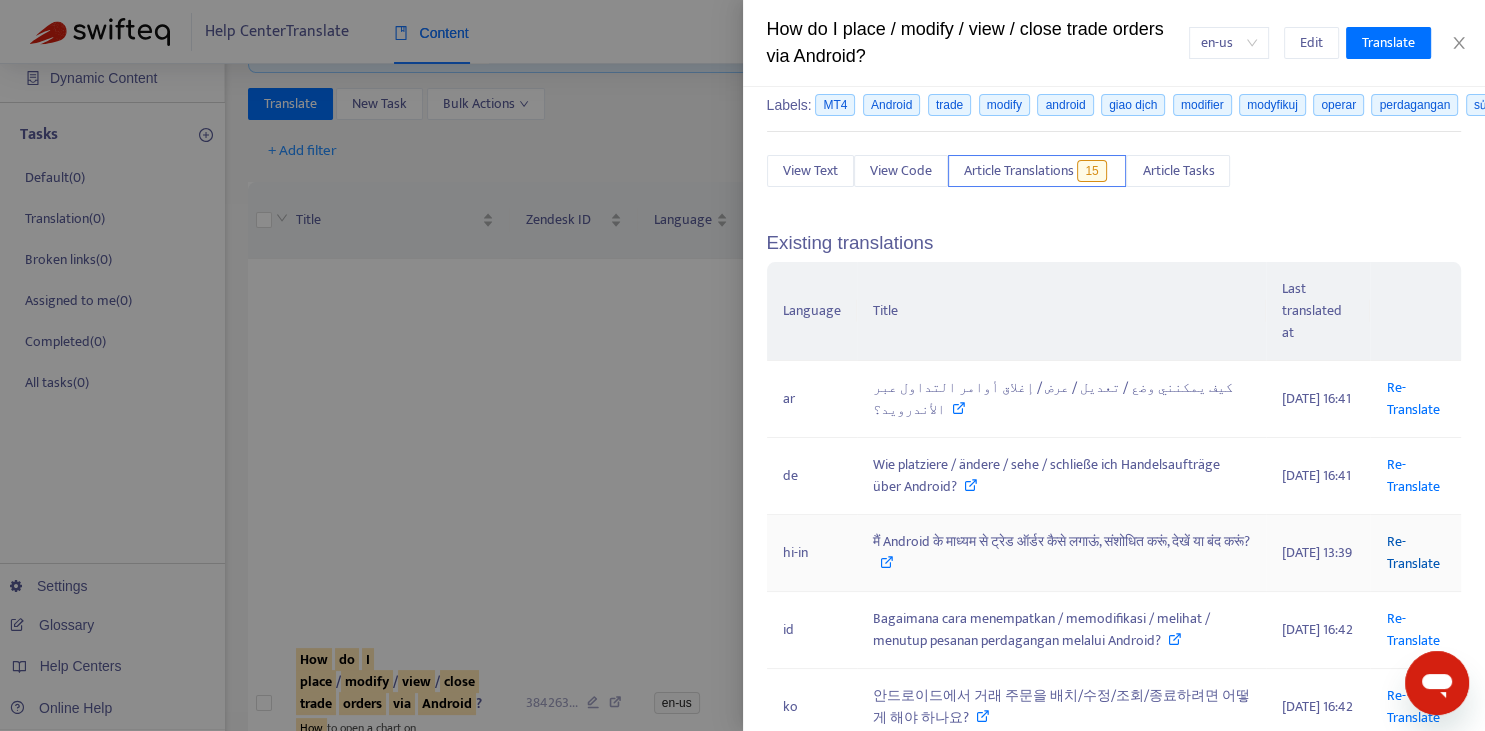 click on "Re-Translate" at bounding box center (1412, 552) 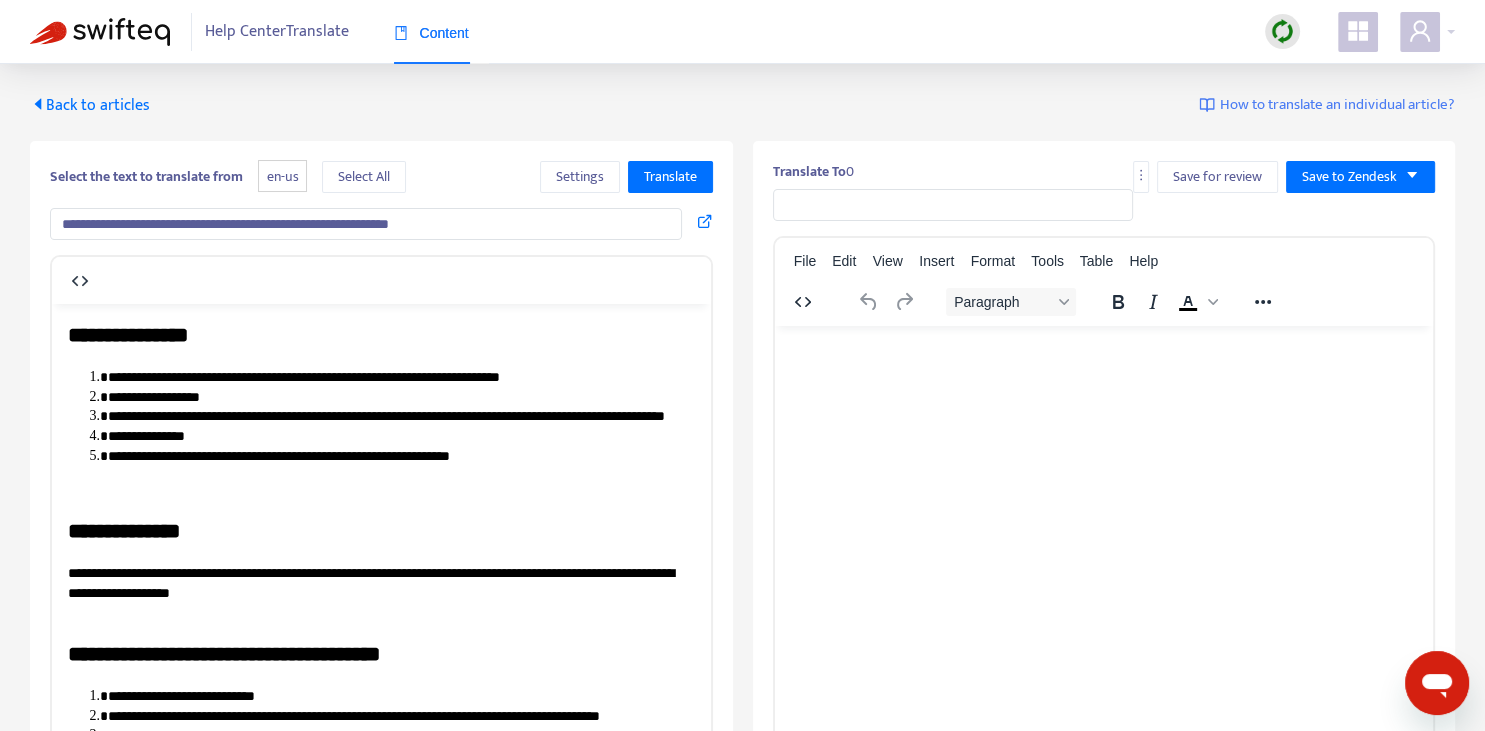 scroll, scrollTop: 0, scrollLeft: 0, axis: both 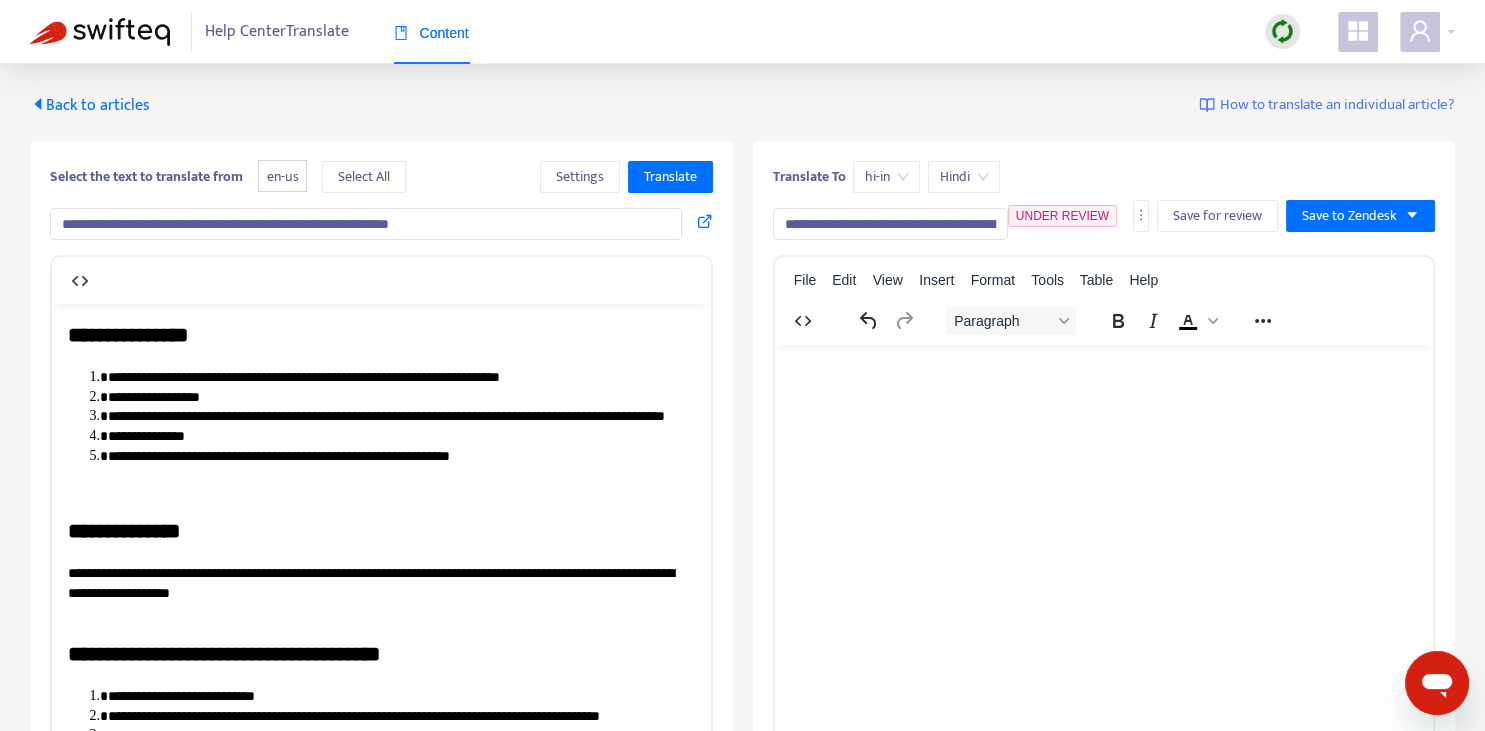type on "**********" 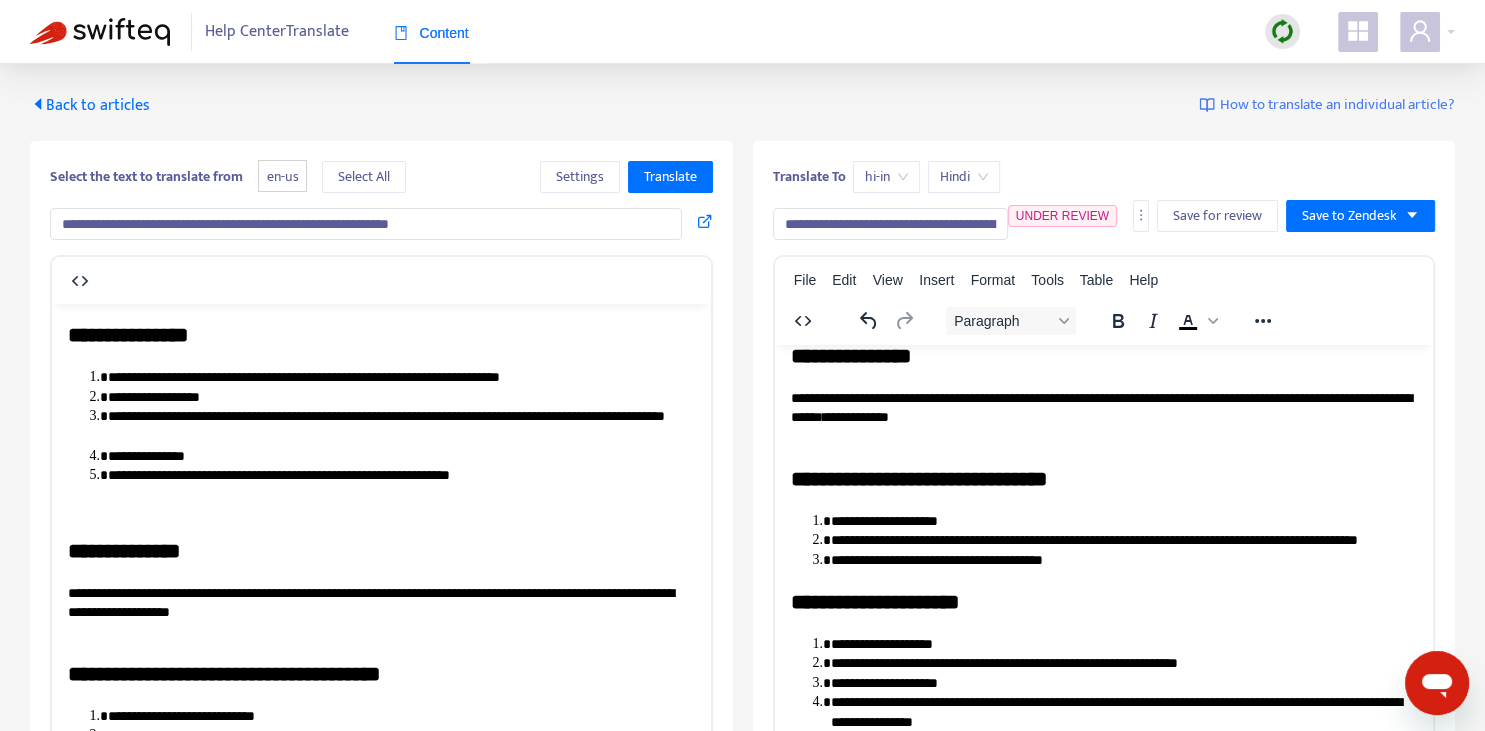 scroll, scrollTop: 343, scrollLeft: 0, axis: vertical 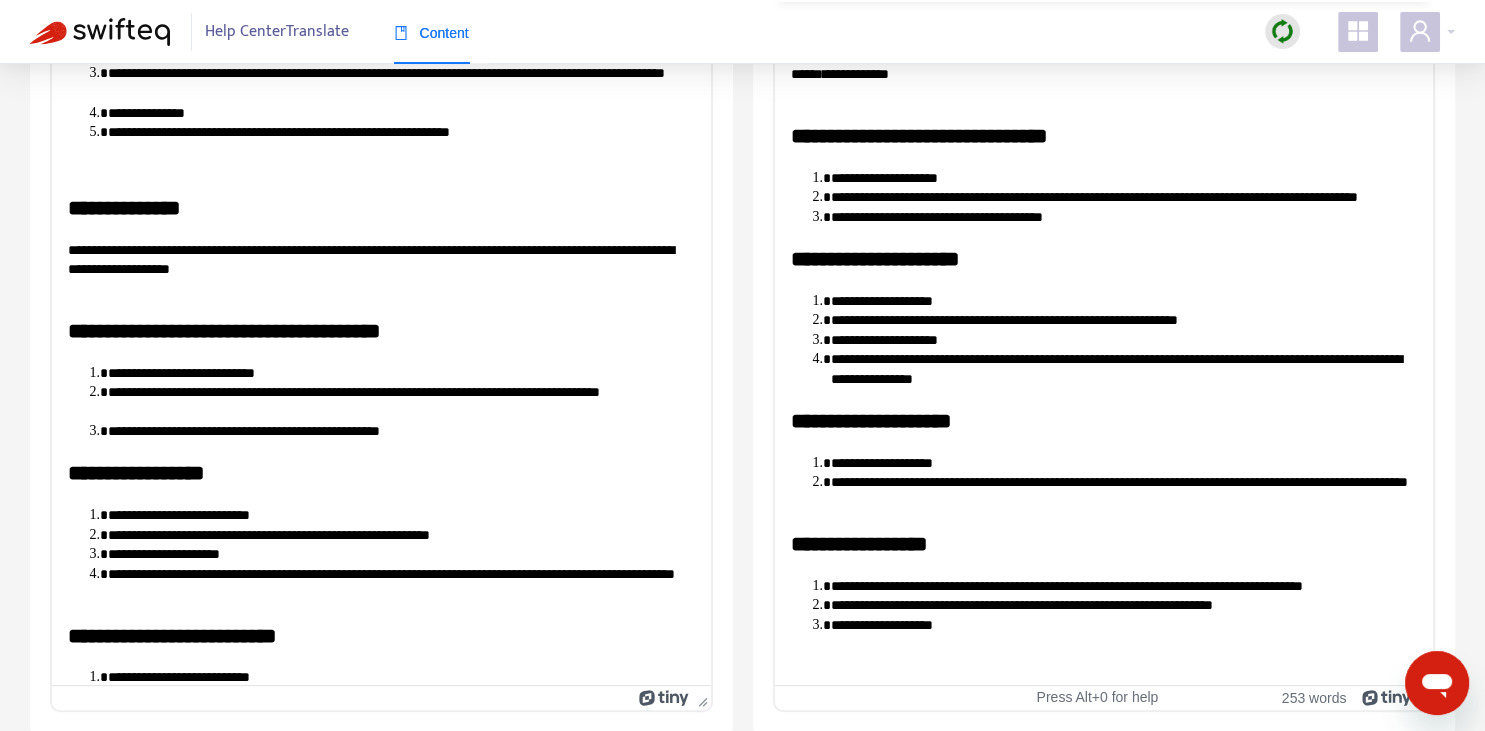 click on "**********" at bounding box center [1123, 463] 